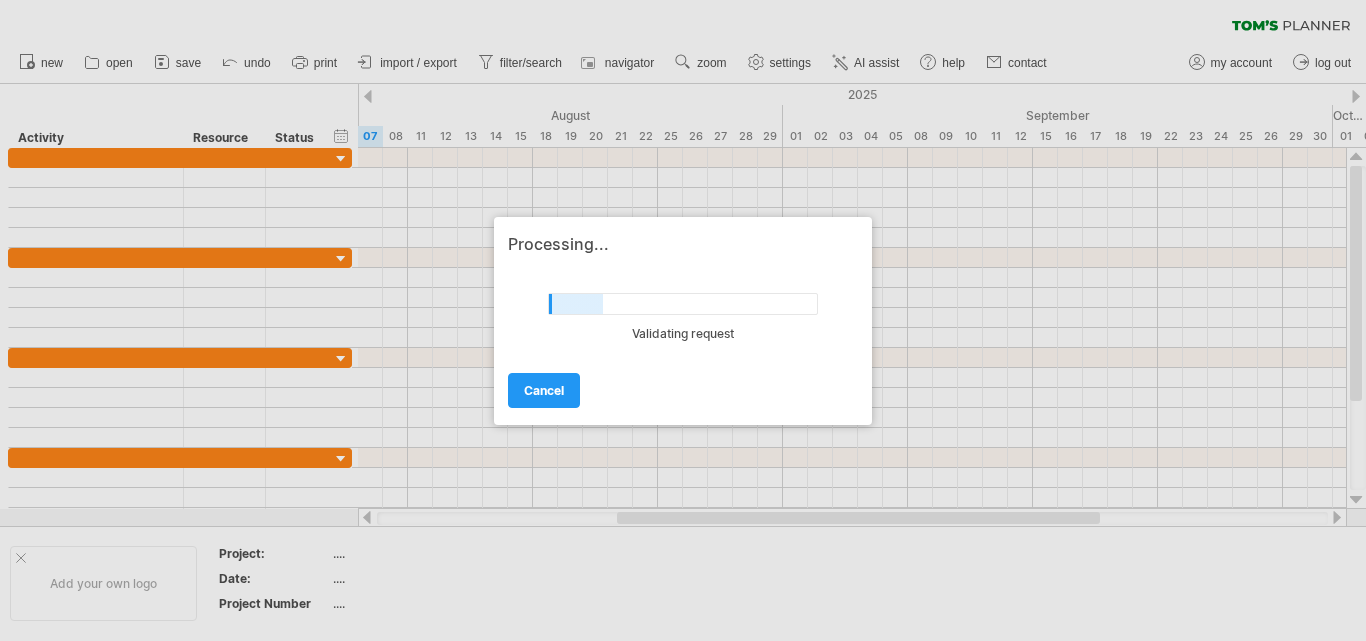 scroll, scrollTop: 0, scrollLeft: 0, axis: both 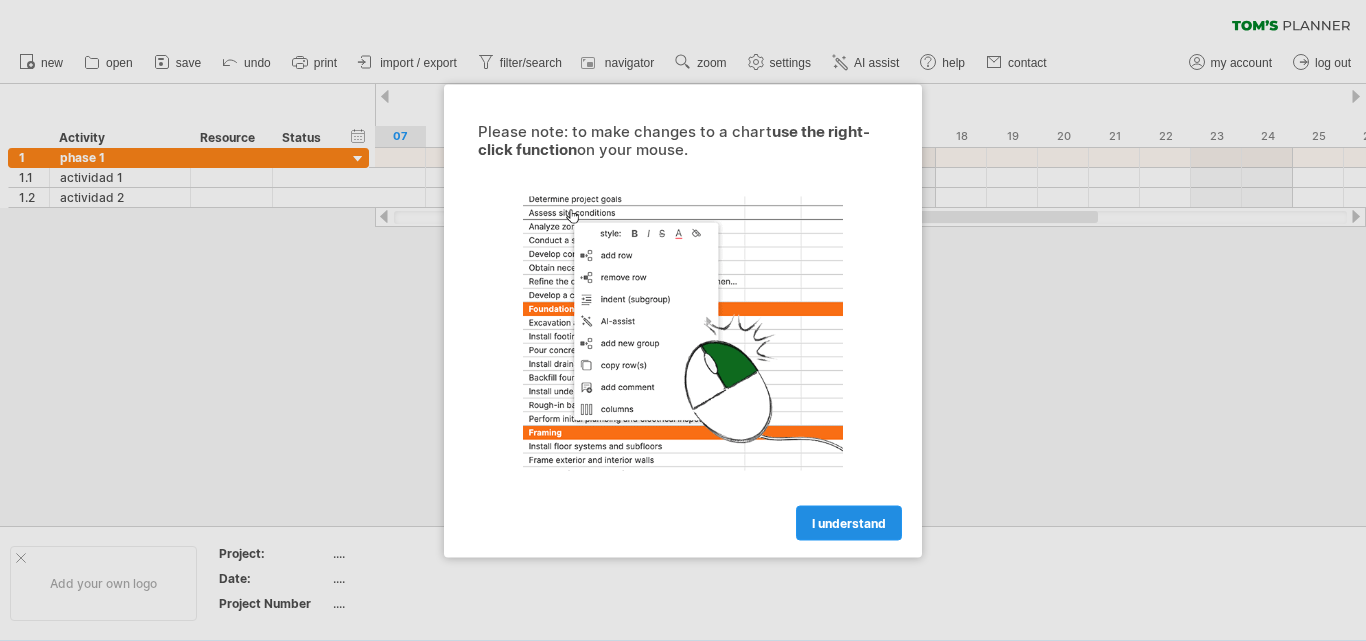 click on "I understand" at bounding box center [849, 522] 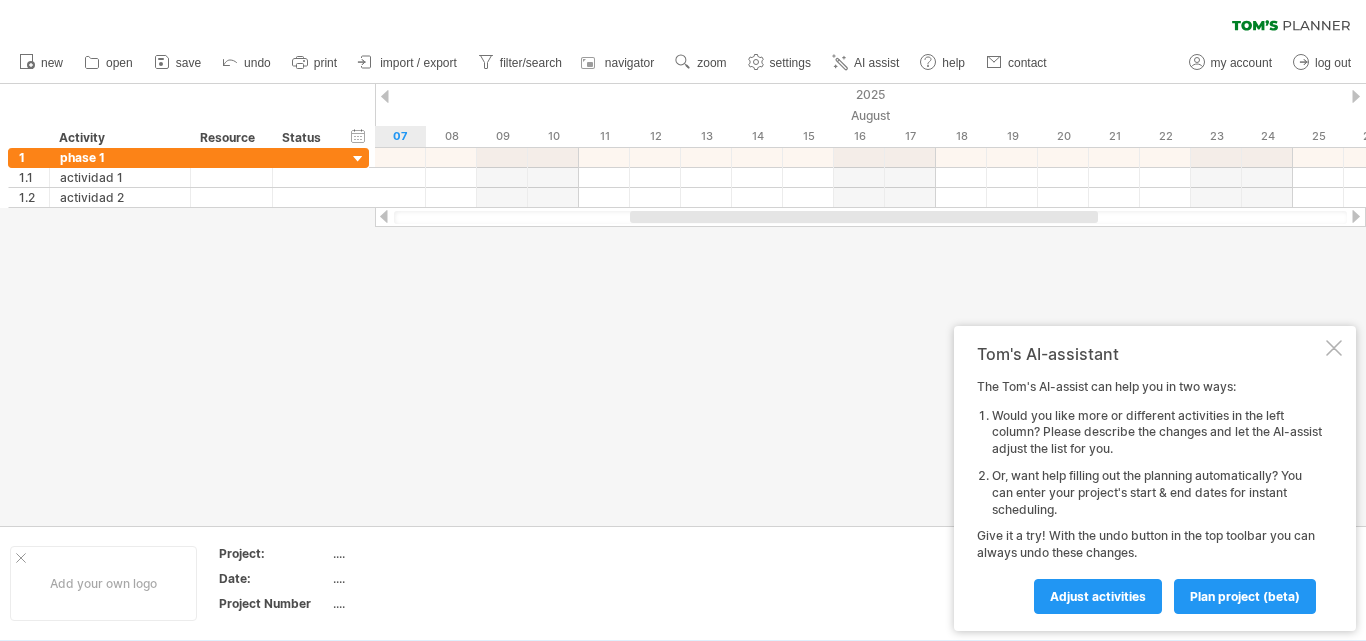 click at bounding box center (1334, 348) 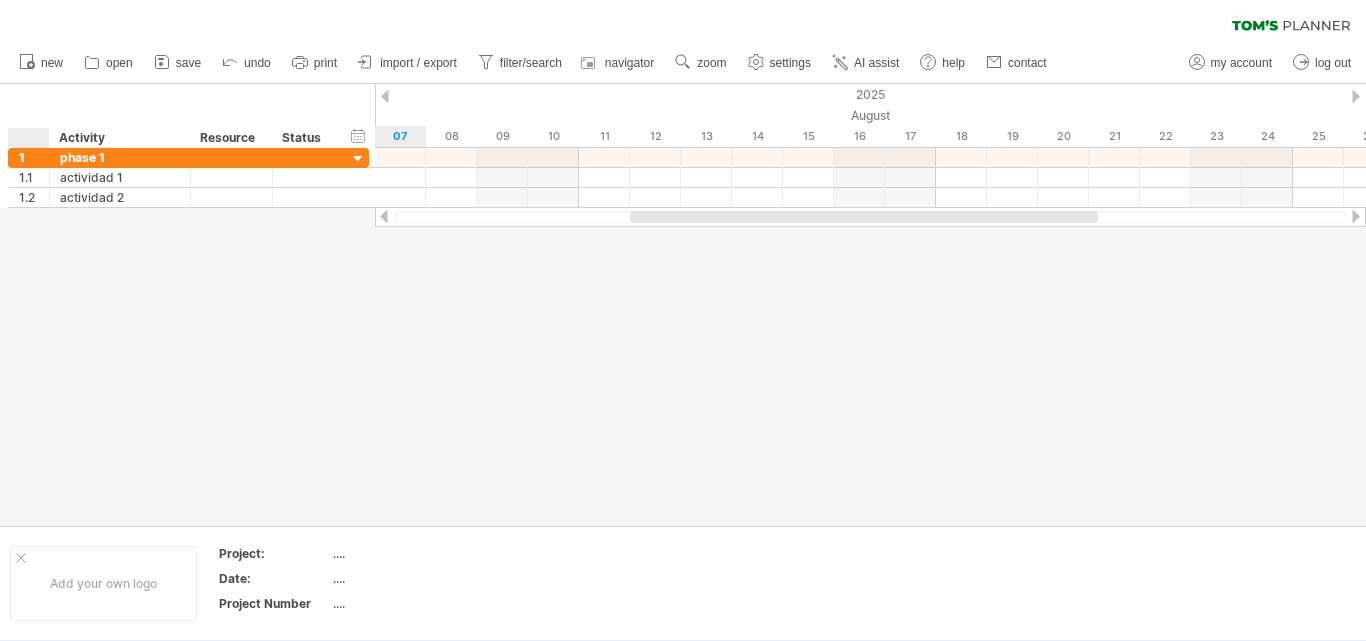click at bounding box center [33, 138] 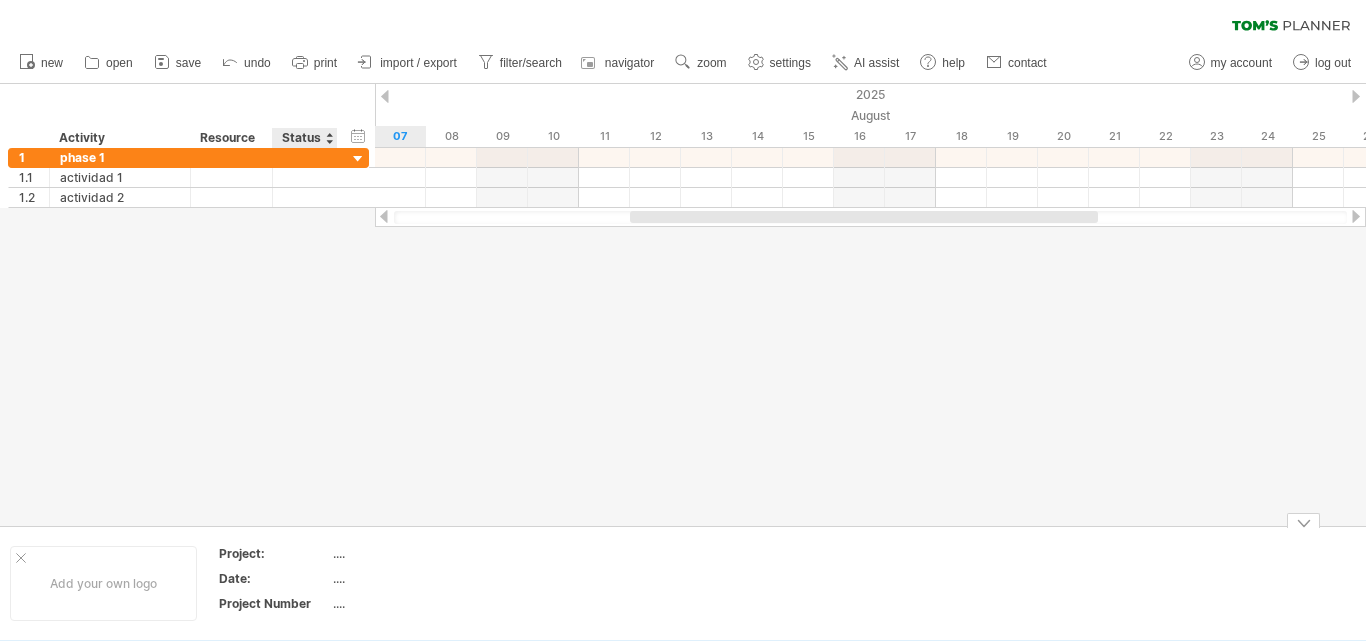 click on "...." at bounding box center [417, 553] 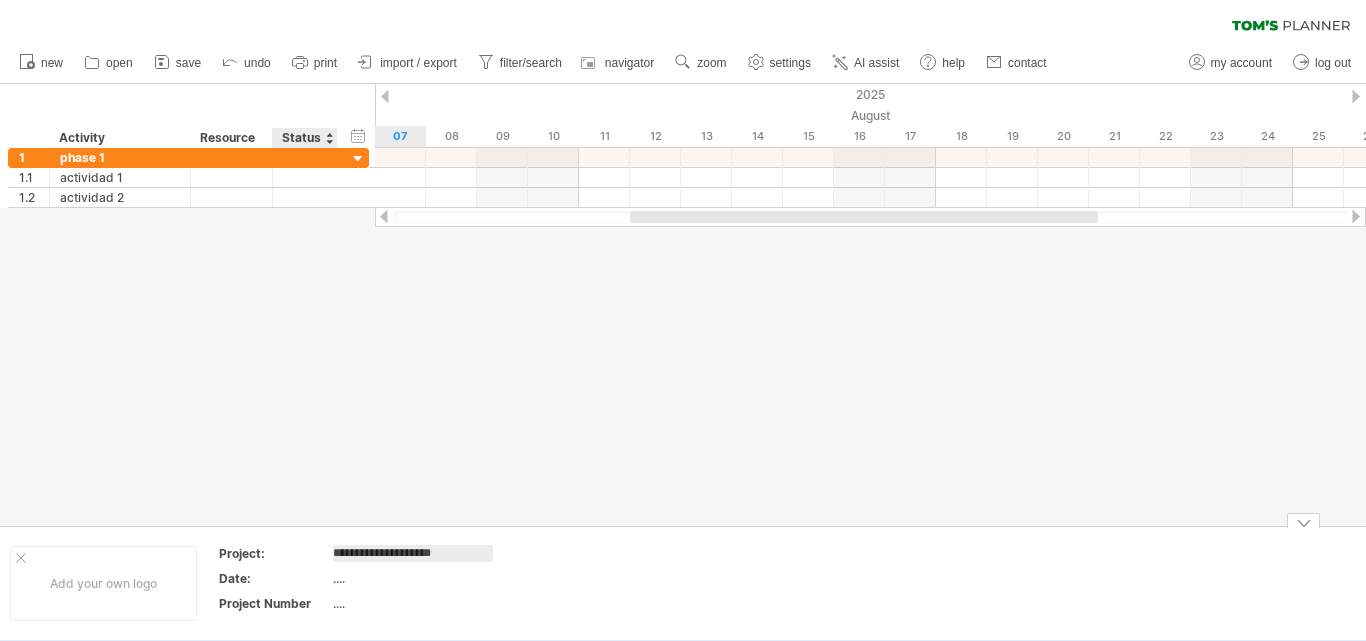 type on "**********" 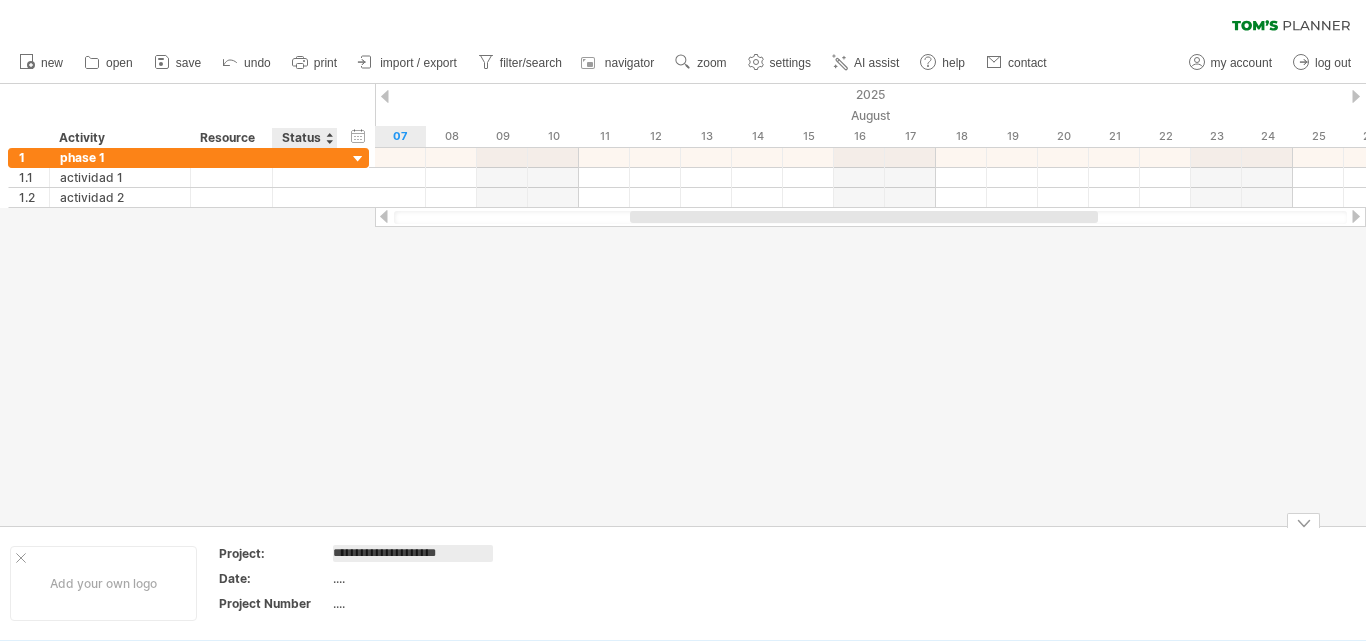 click on "...." at bounding box center [417, 603] 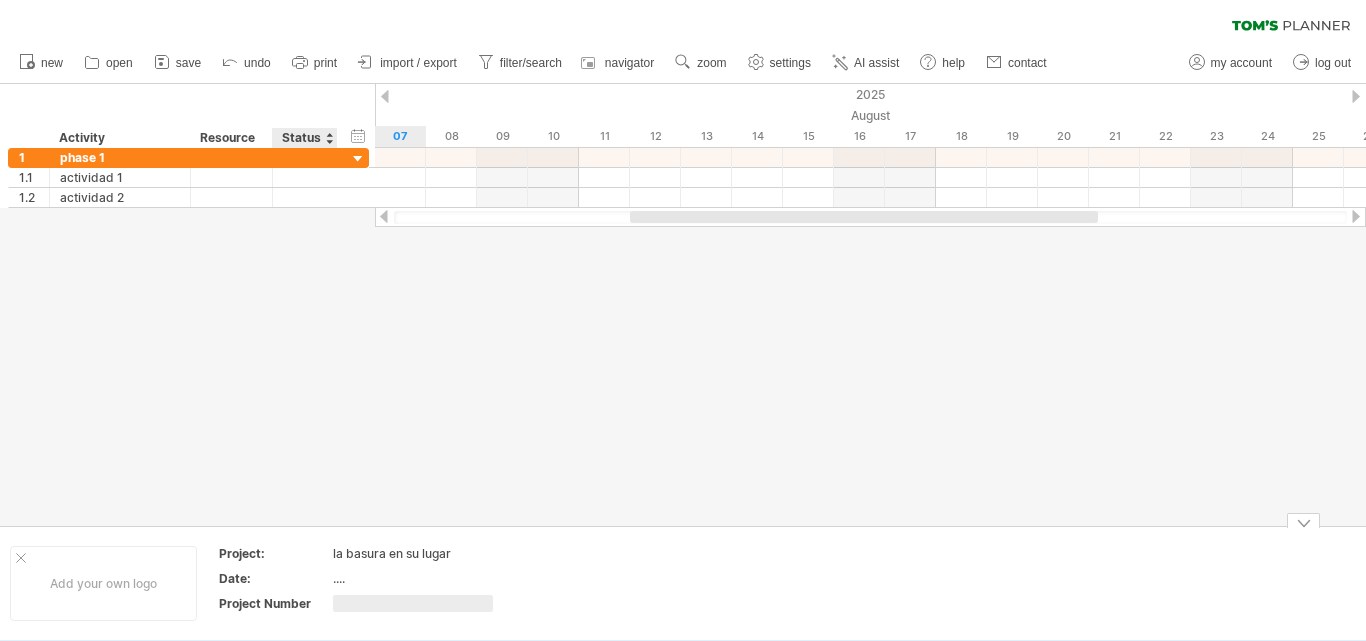 type on "*" 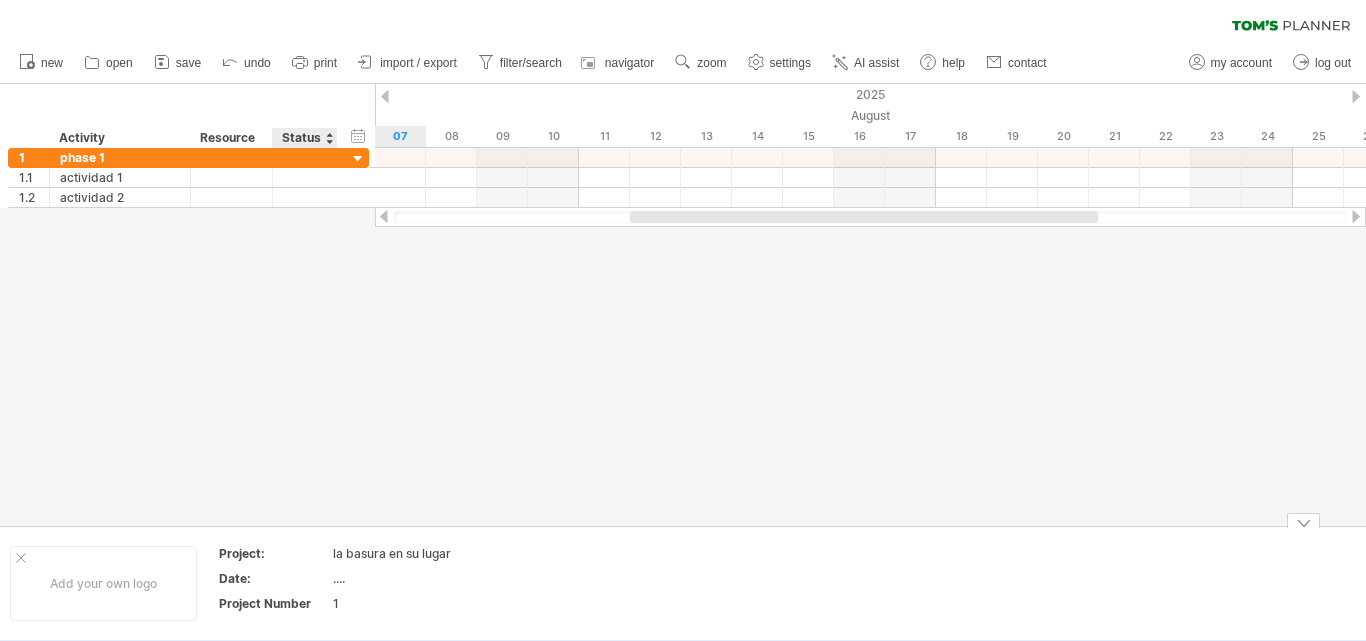 click on "...." at bounding box center (417, 578) 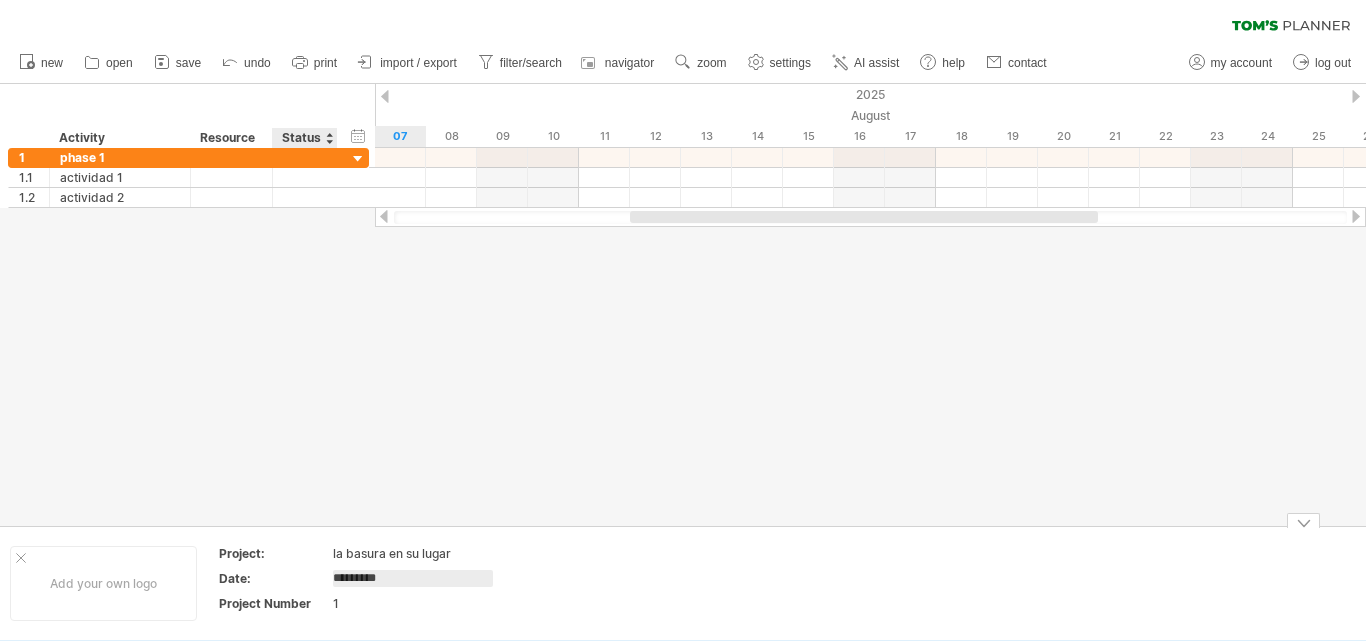 type on "**********" 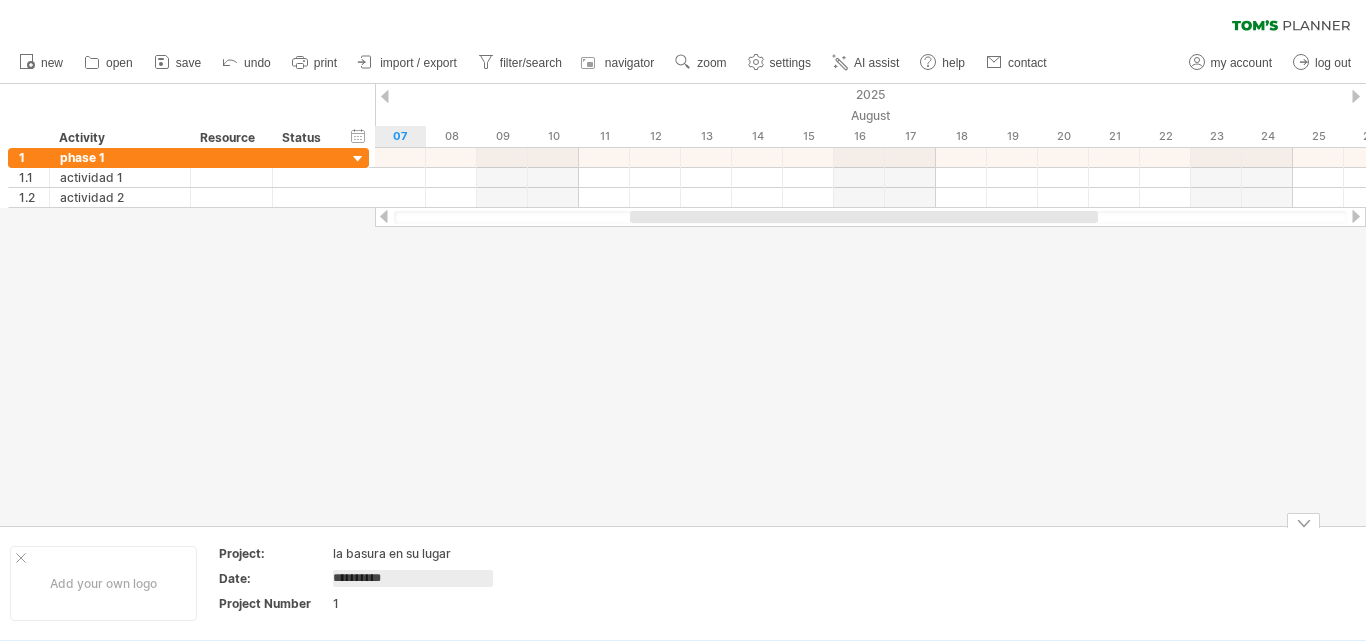 click at bounding box center [594, 583] 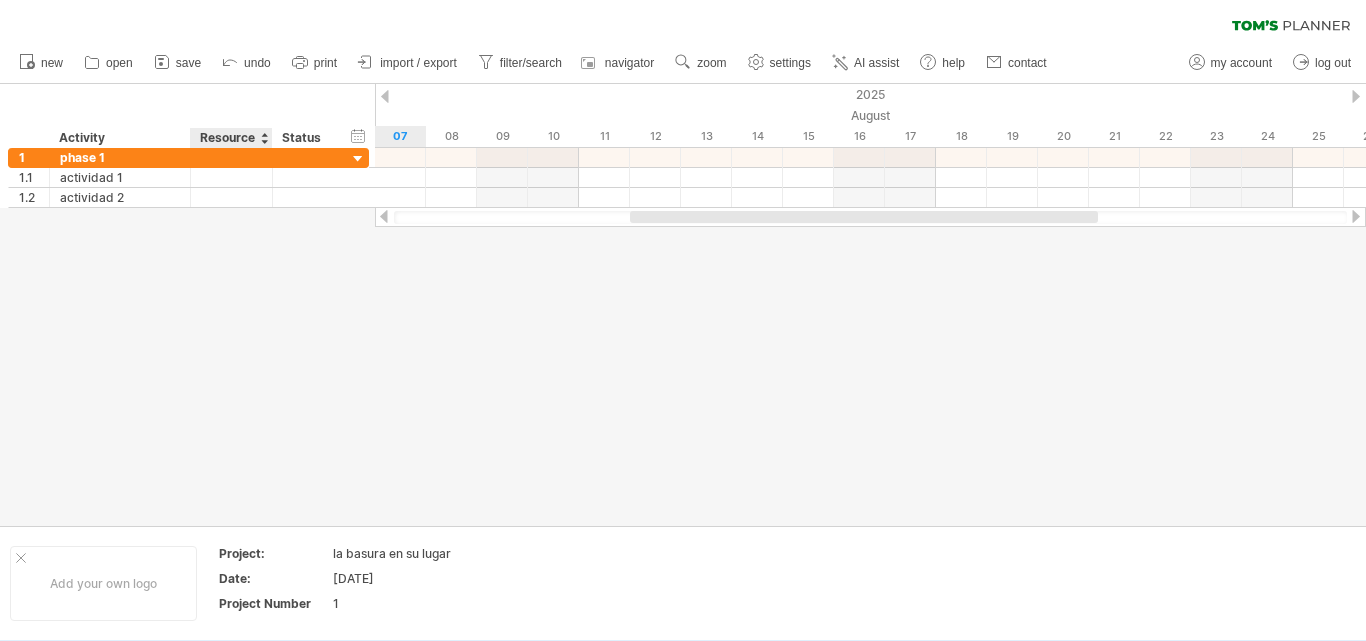 click on "Resource" at bounding box center [230, 138] 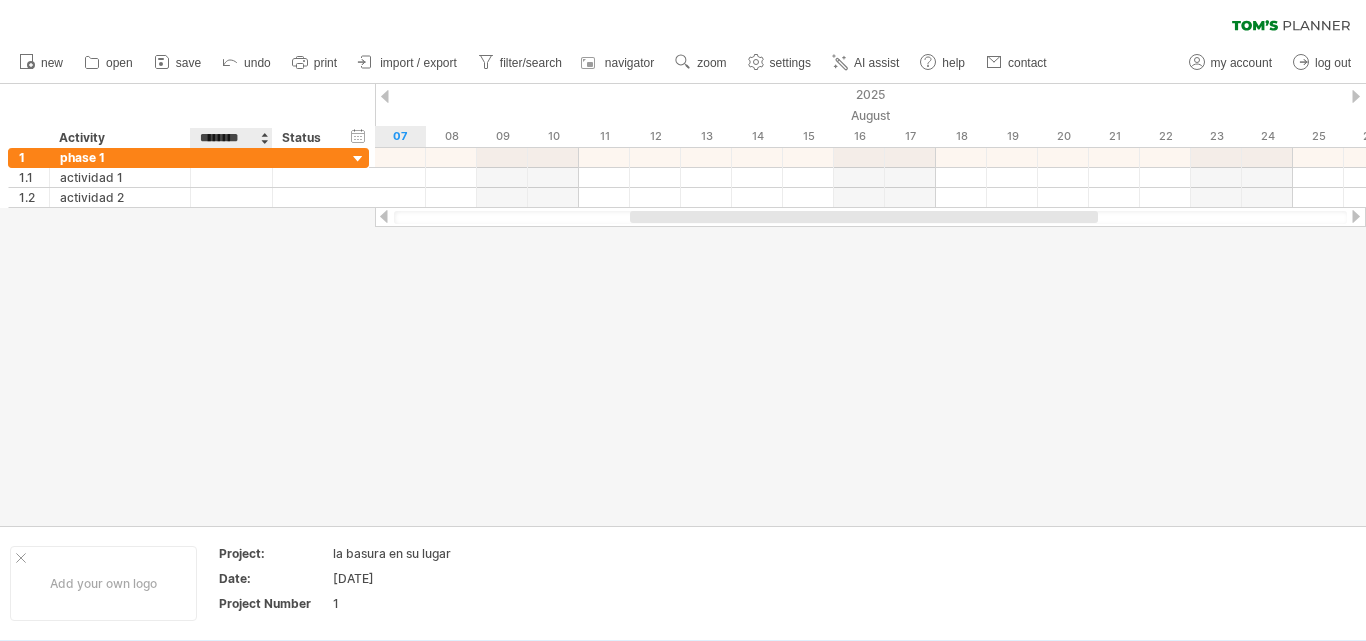 click on "********" at bounding box center [230, 138] 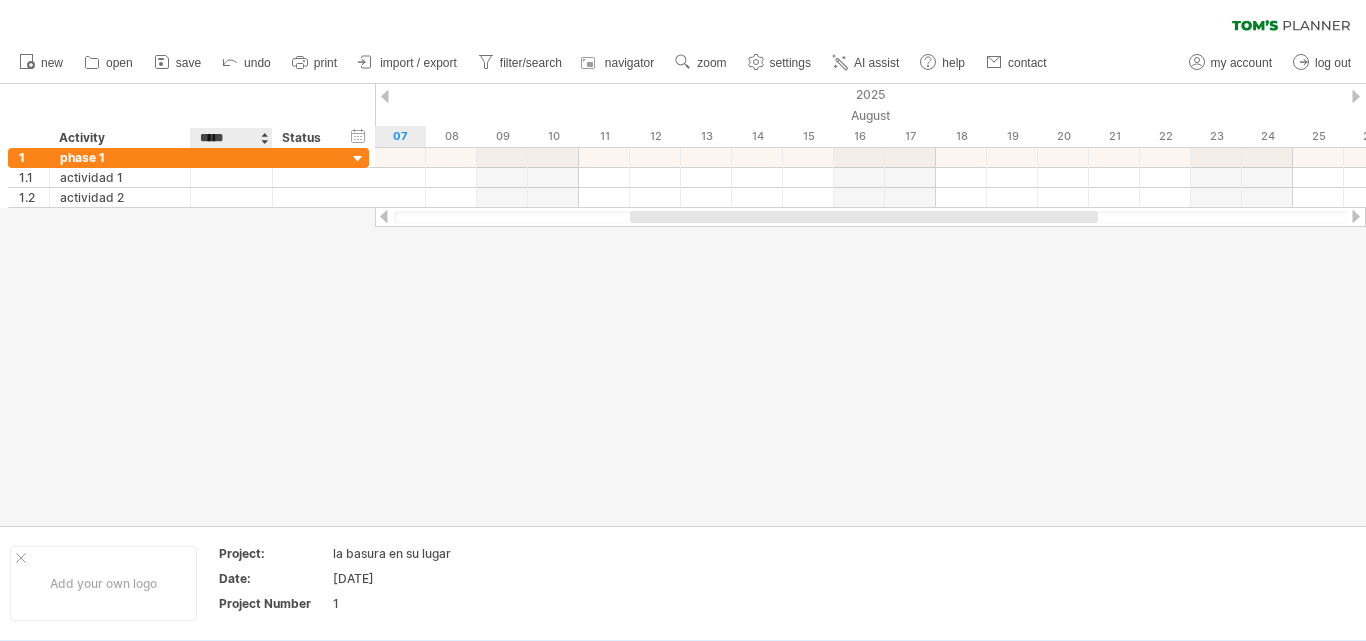 type on "******" 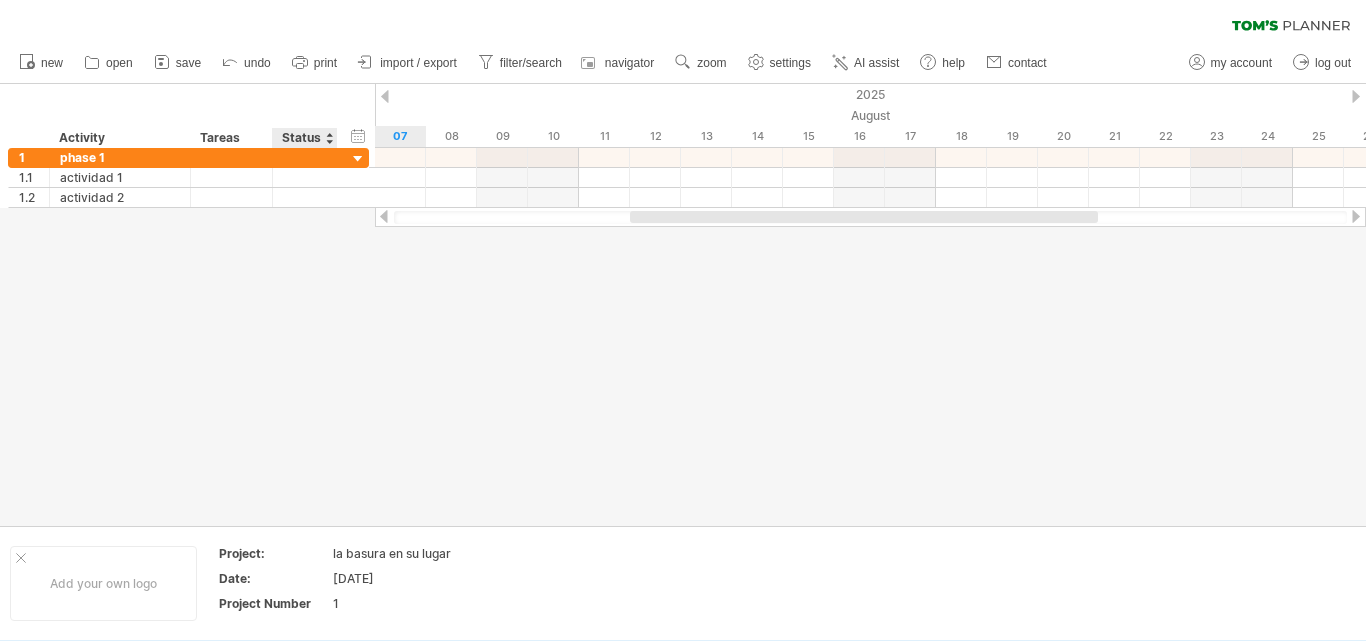 click on "Status" at bounding box center (304, 138) 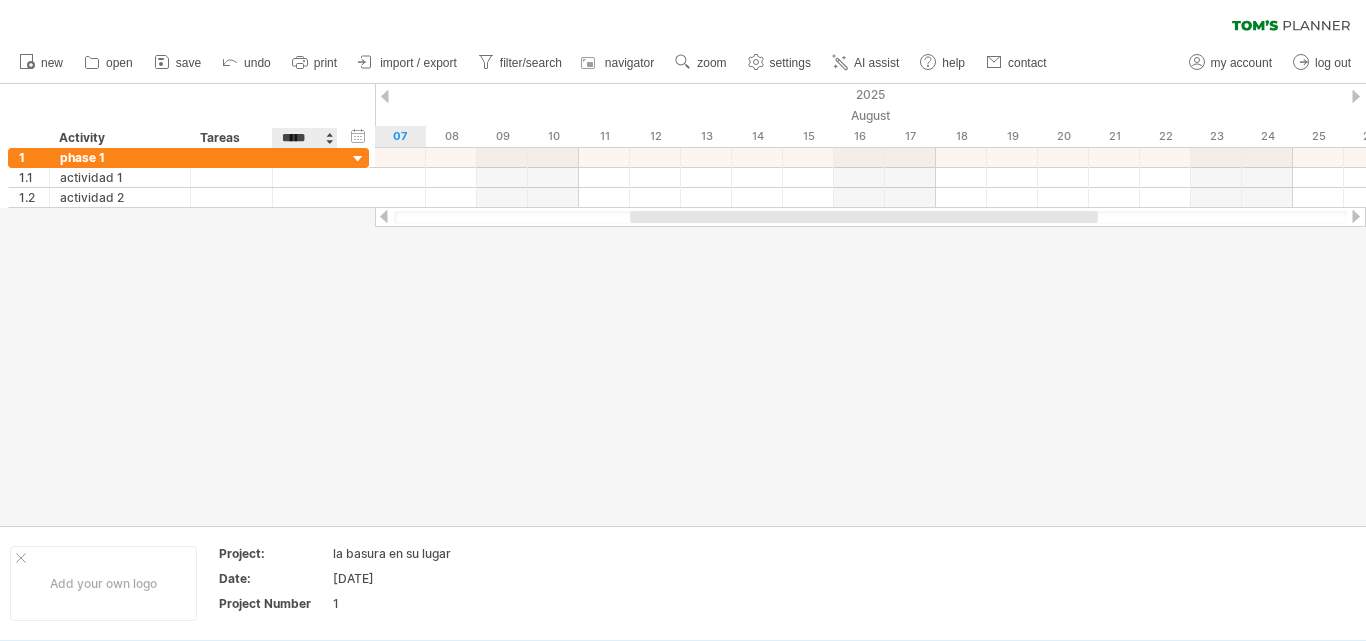 type on "******" 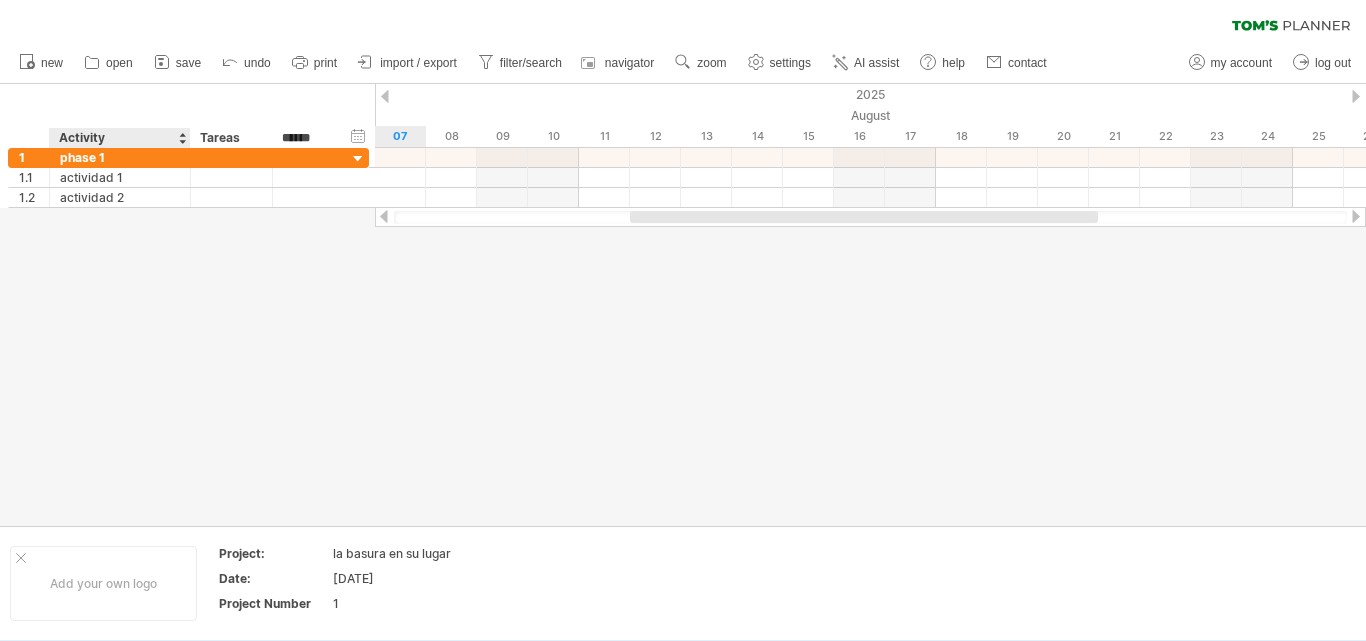 click on "Activity" at bounding box center (119, 138) 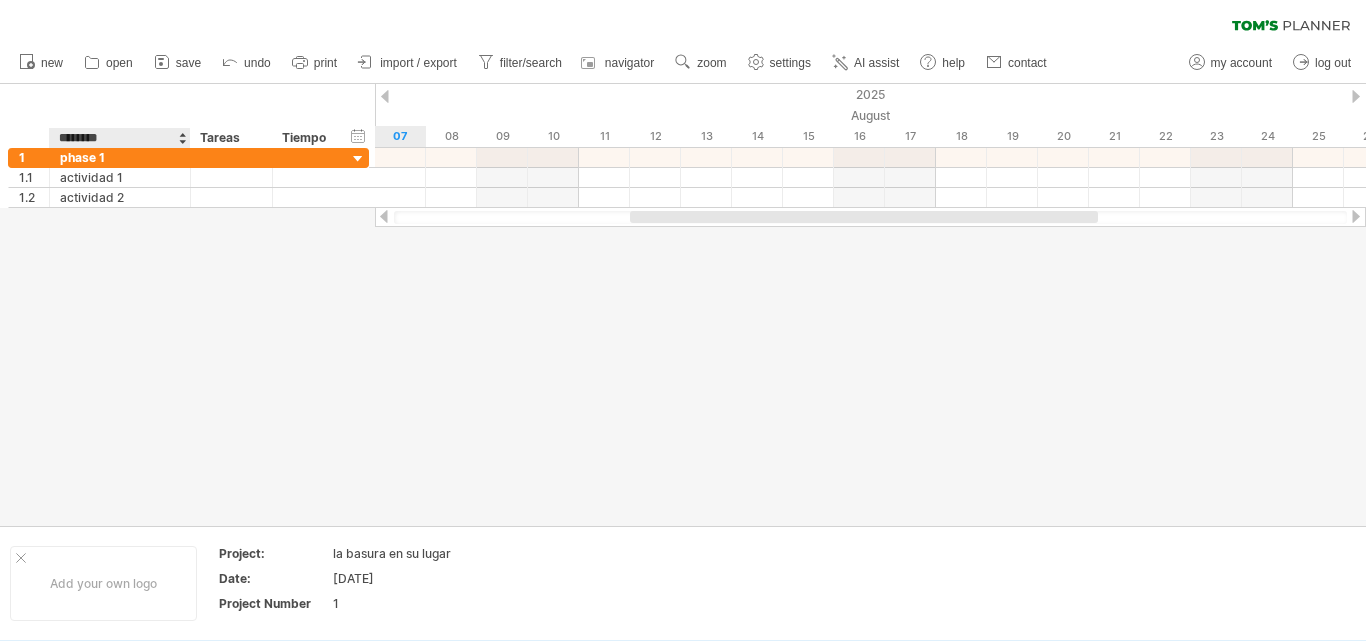 type on "*********" 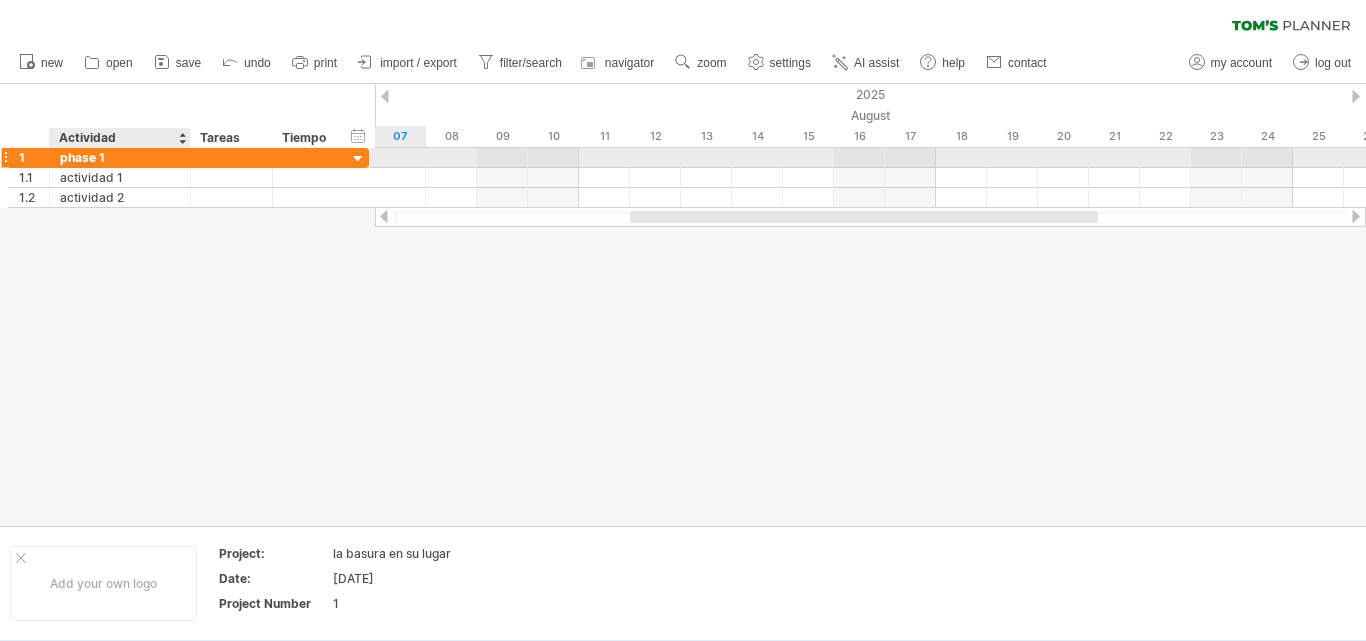 click on "phase 1" at bounding box center (120, 157) 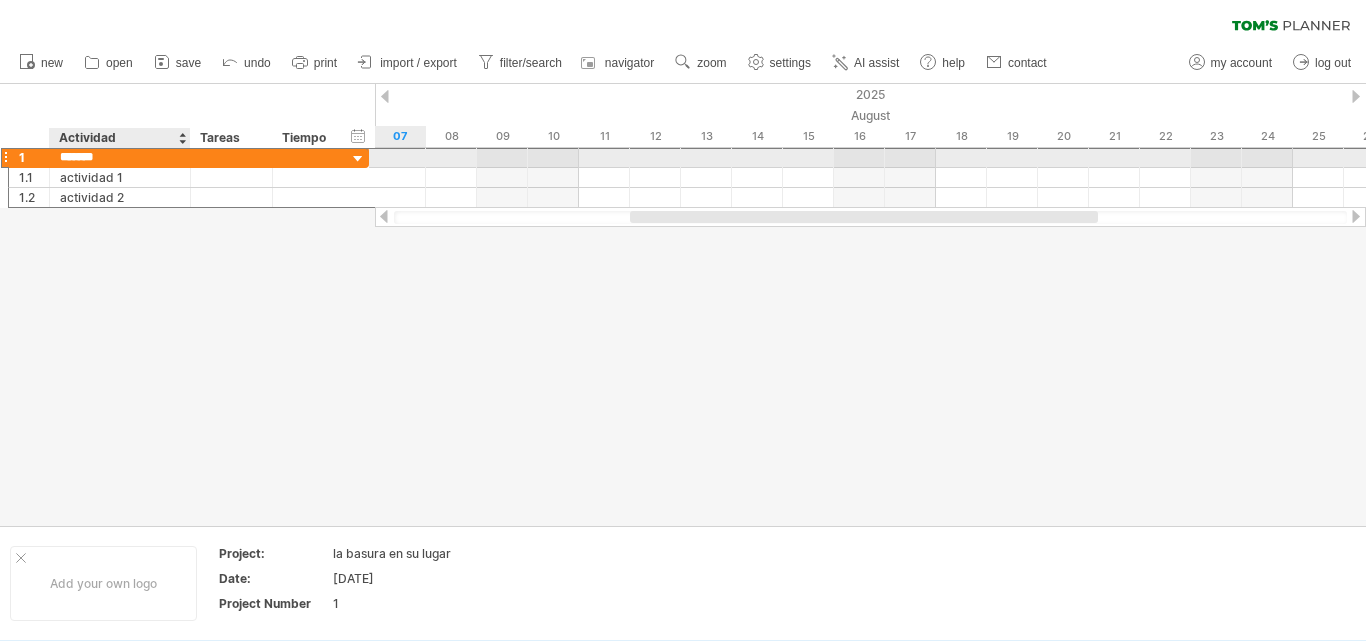 click on "*******" at bounding box center [120, 157] 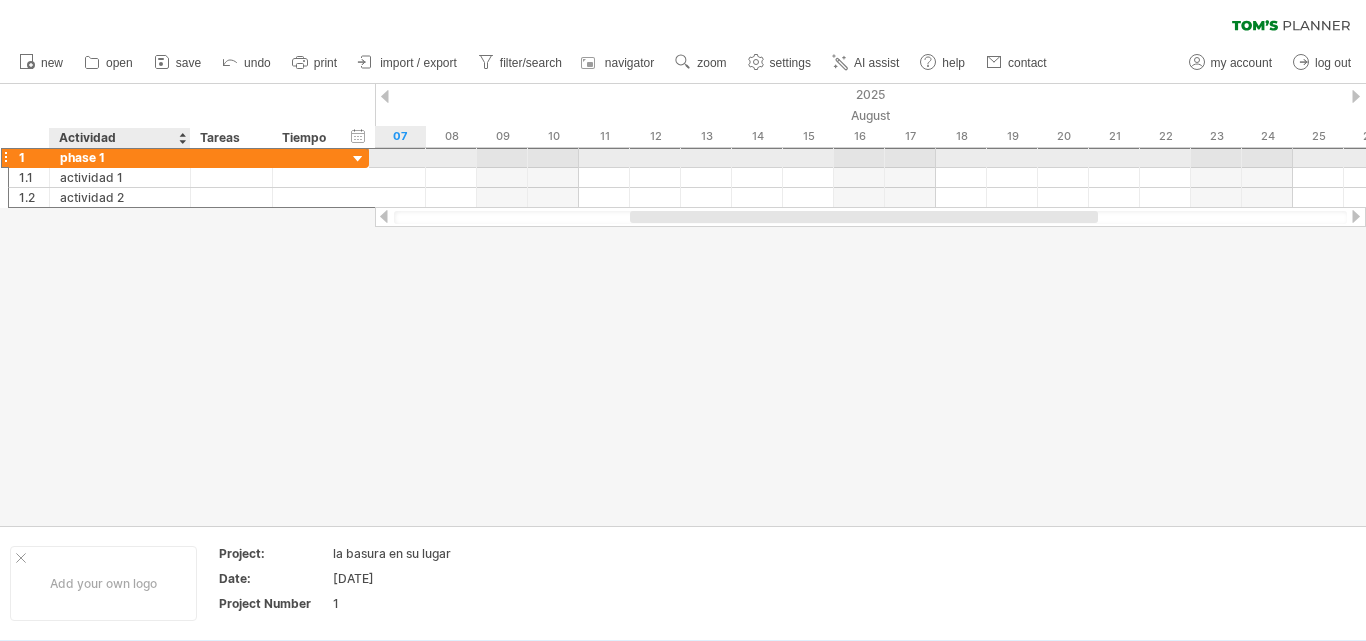 click on "phase 1" at bounding box center (120, 157) 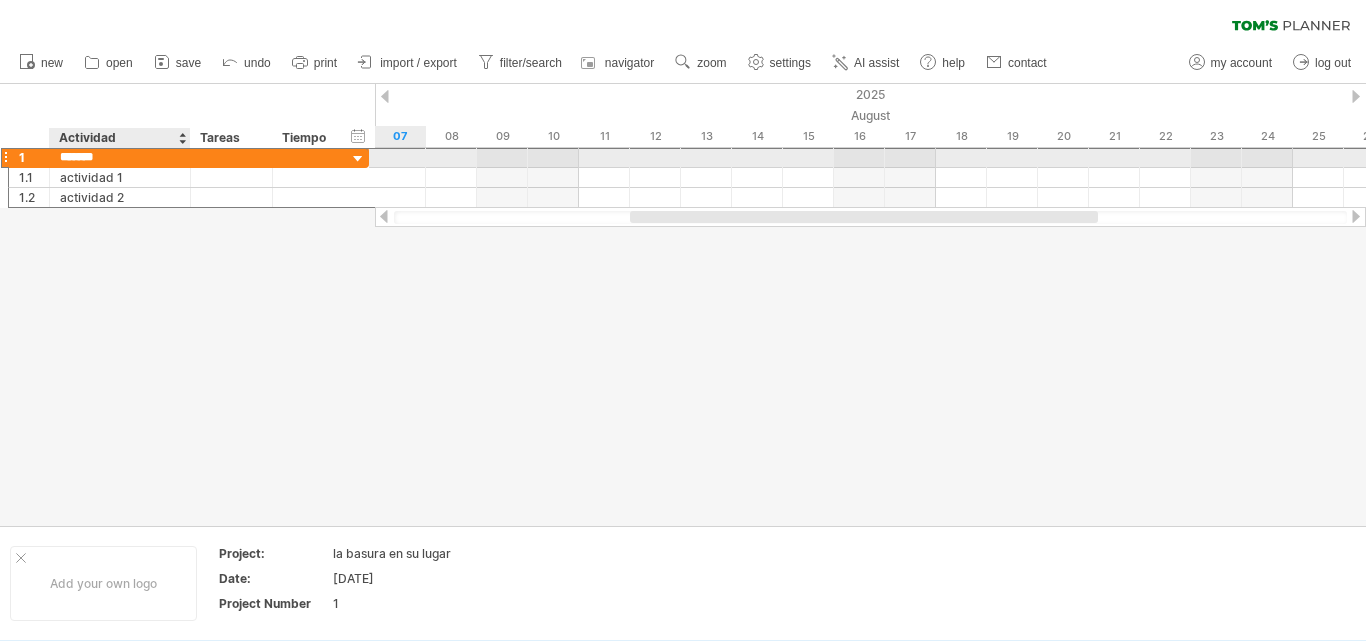 drag, startPoint x: 114, startPoint y: 157, endPoint x: 65, endPoint y: 157, distance: 49 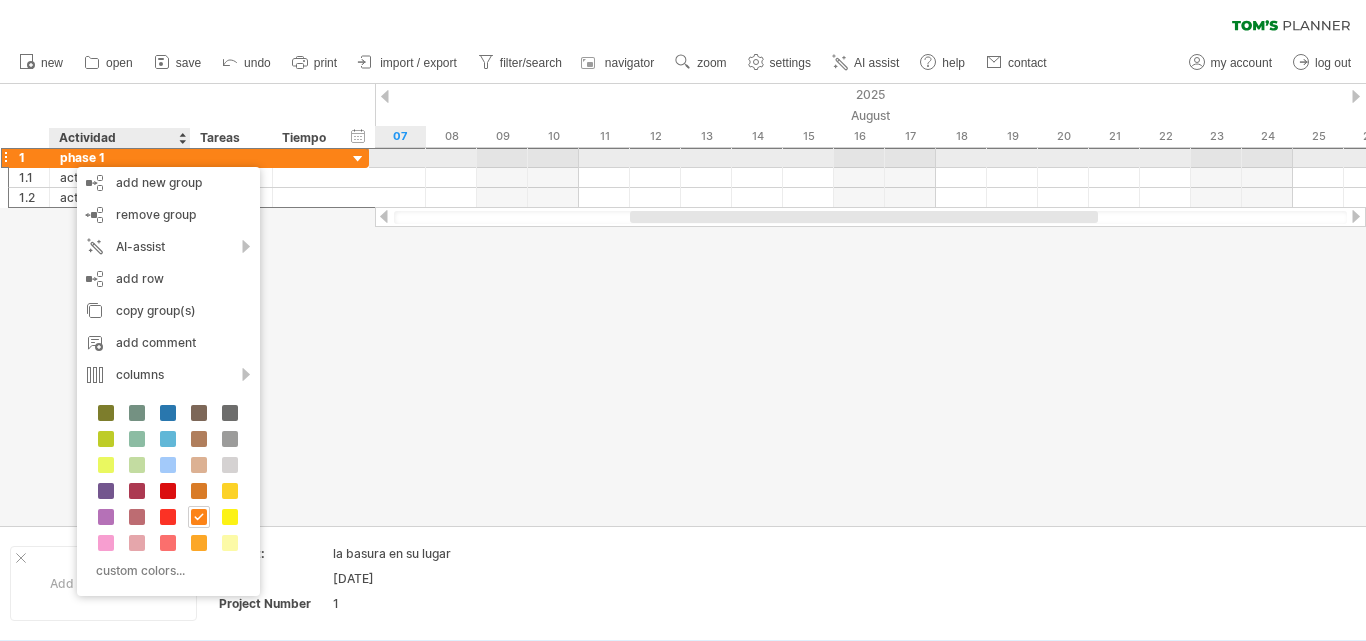 click on "phase 1" at bounding box center (120, 157) 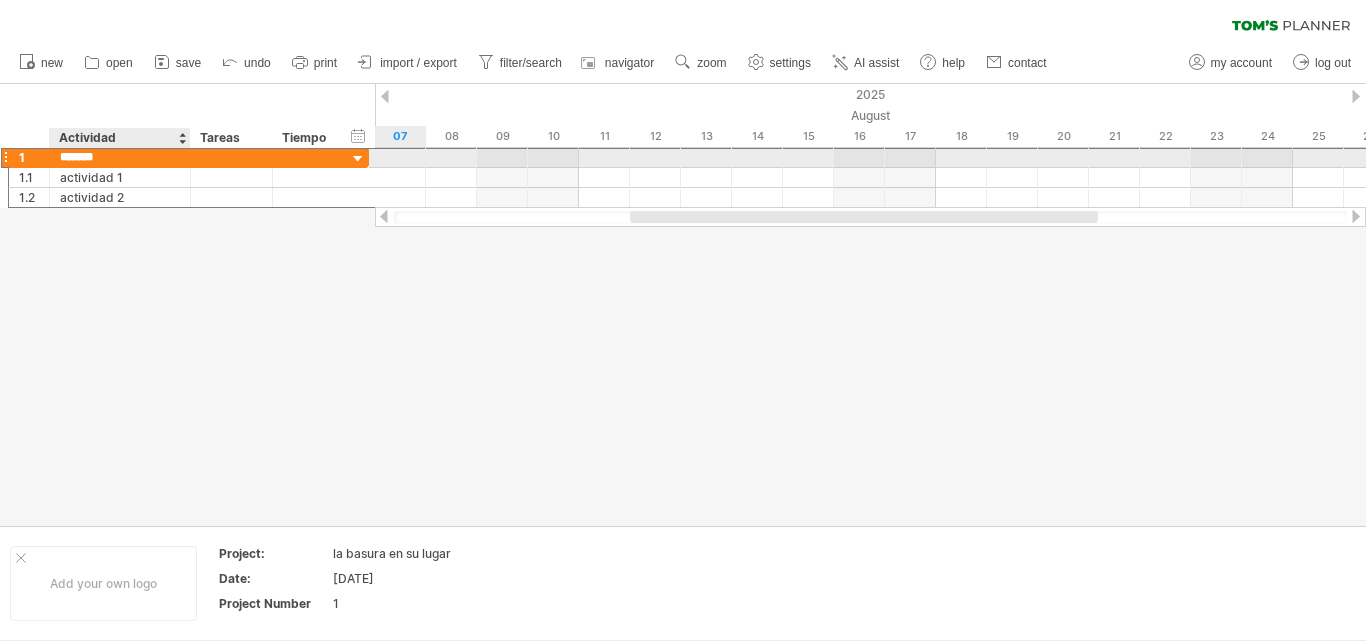 click on "*******" at bounding box center [120, 157] 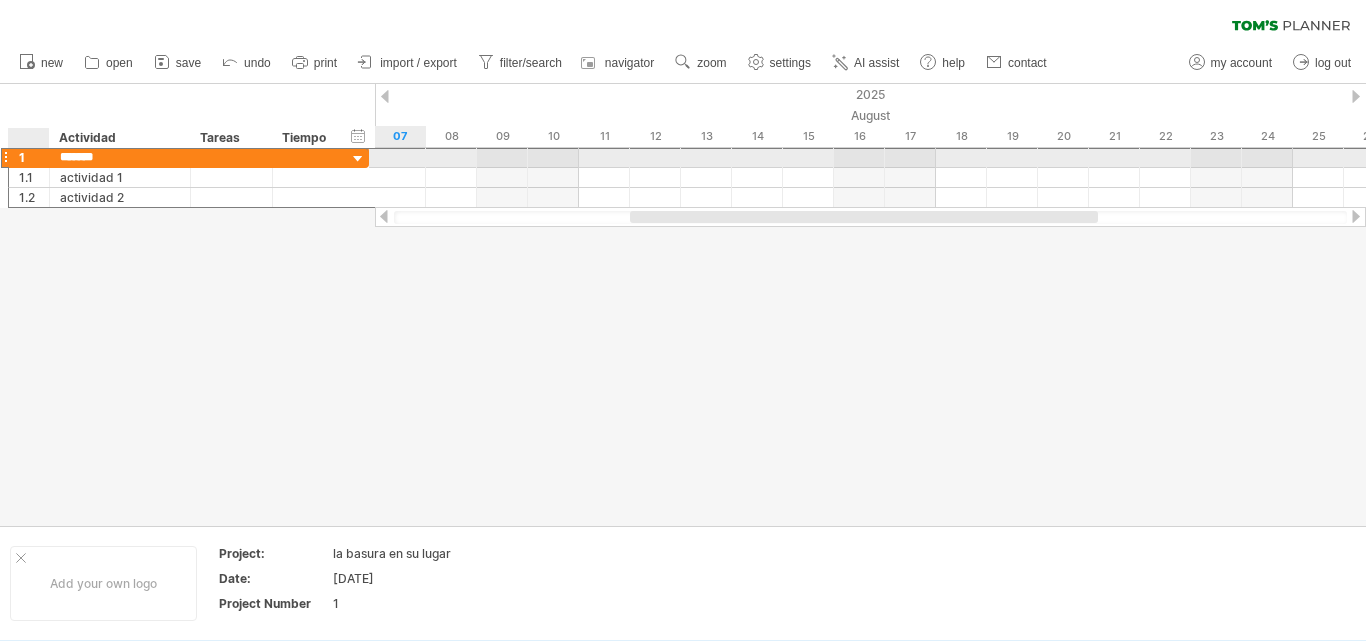 drag, startPoint x: 177, startPoint y: 150, endPoint x: 51, endPoint y: 161, distance: 126.47925 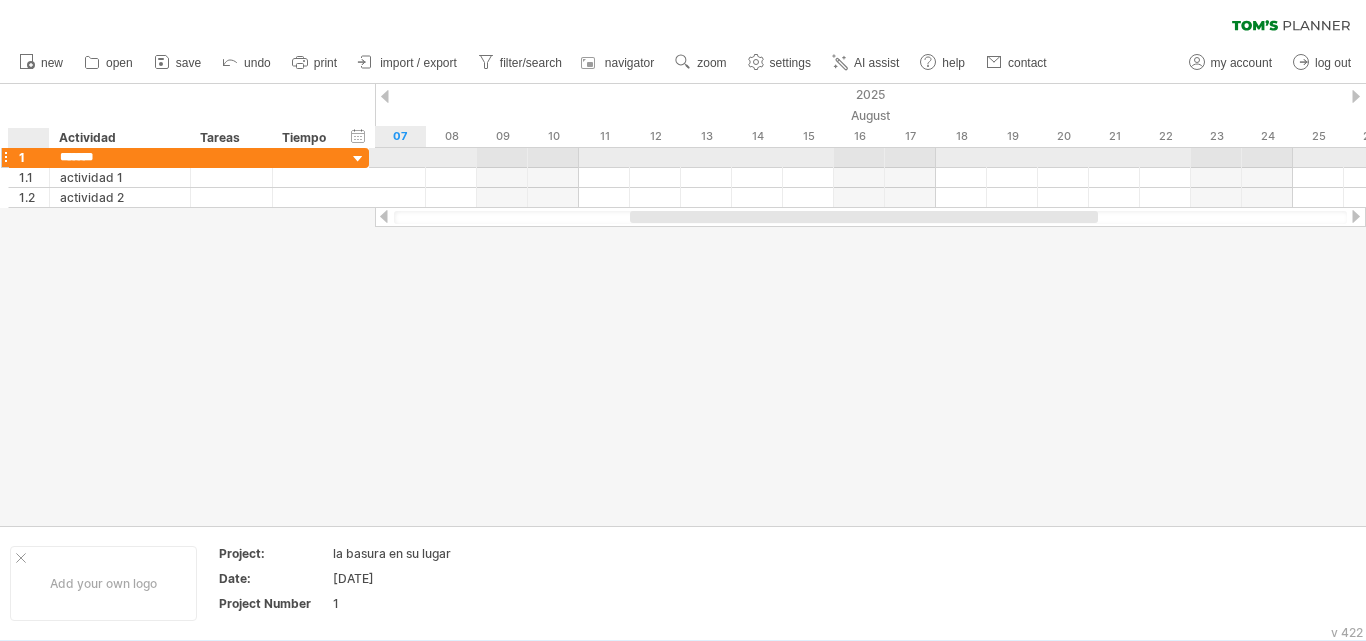 paste on "**********" 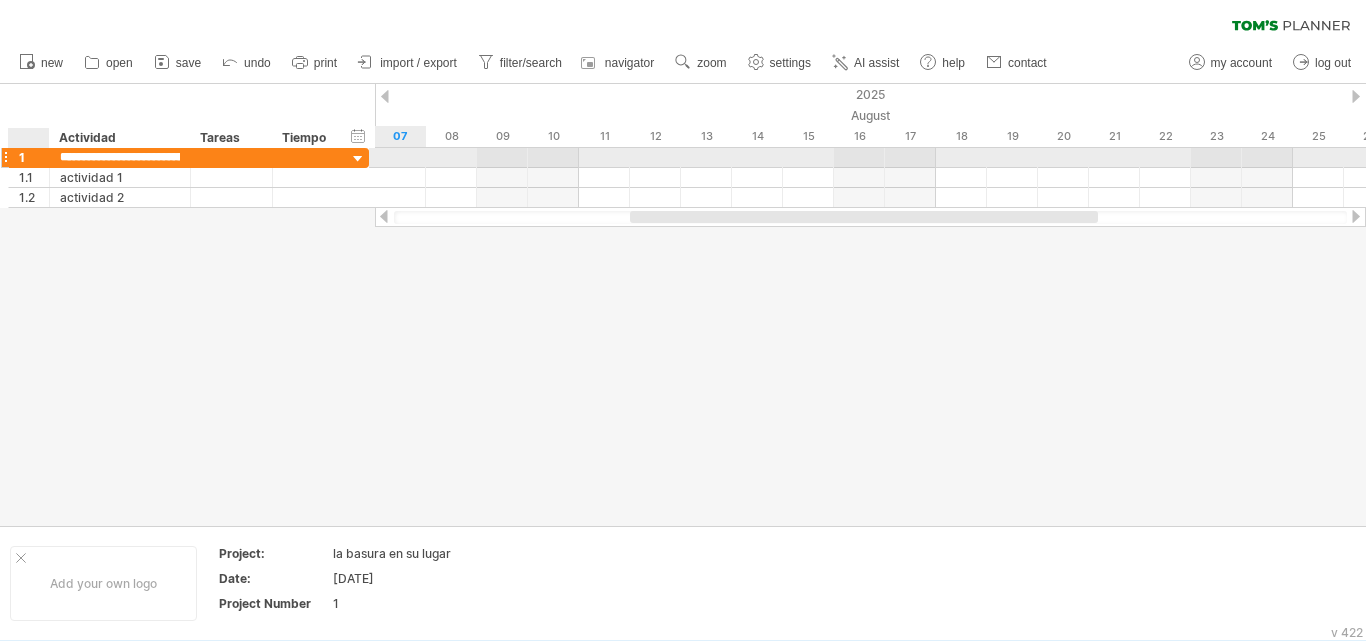 scroll, scrollTop: 0, scrollLeft: 251, axis: horizontal 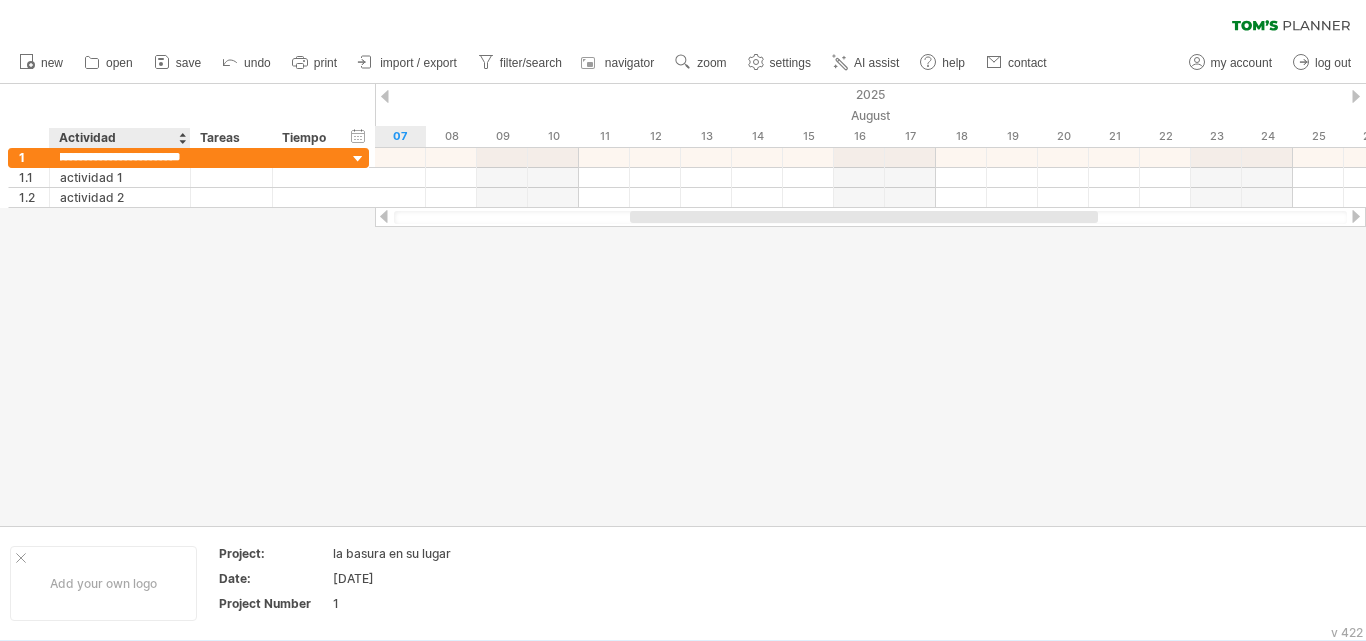 click at bounding box center (683, 305) 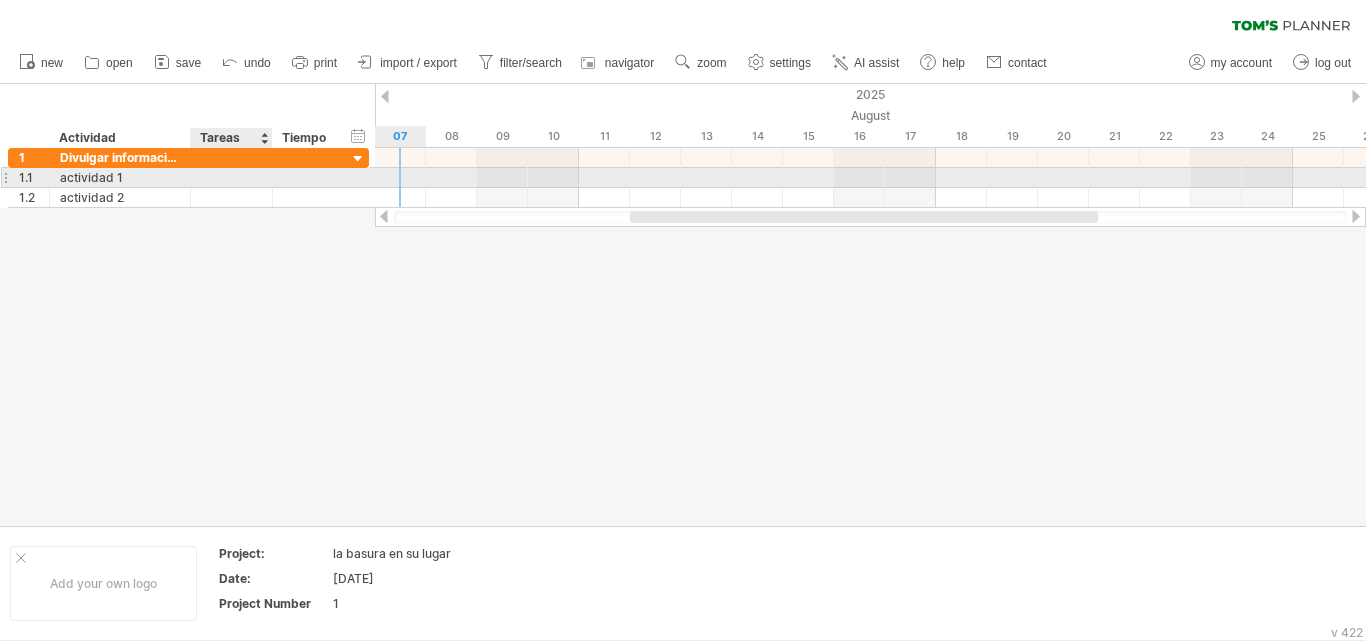 click at bounding box center [231, 177] 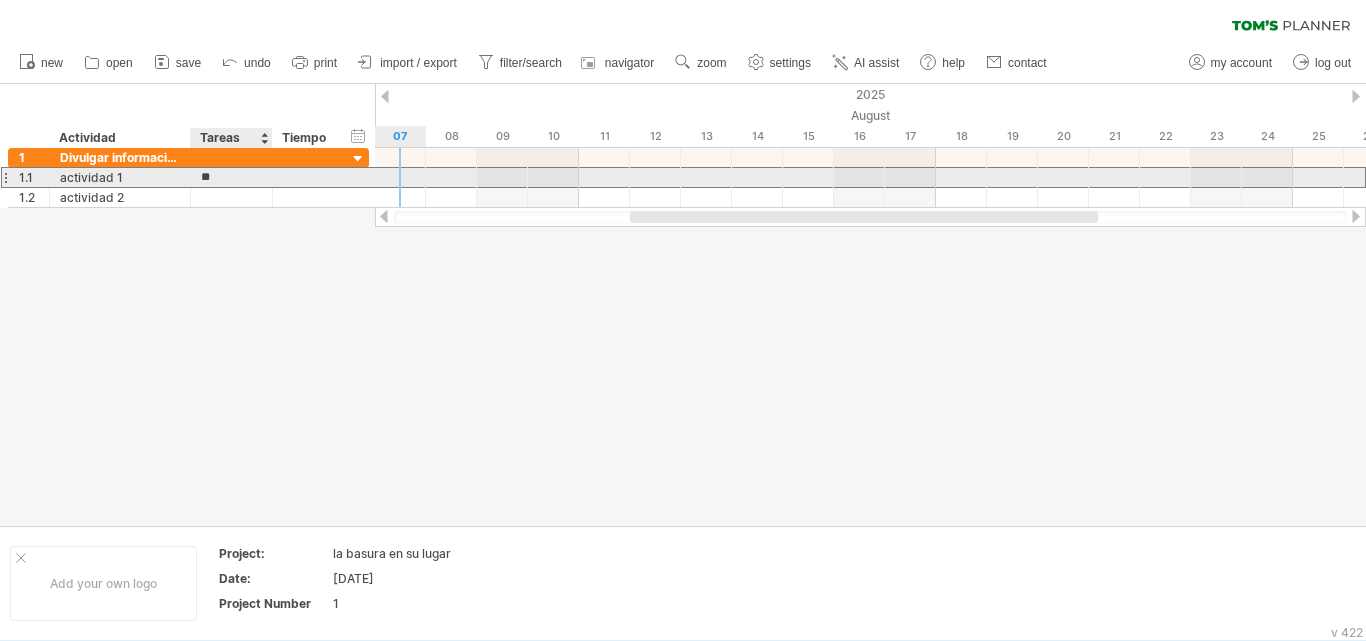 type on "***" 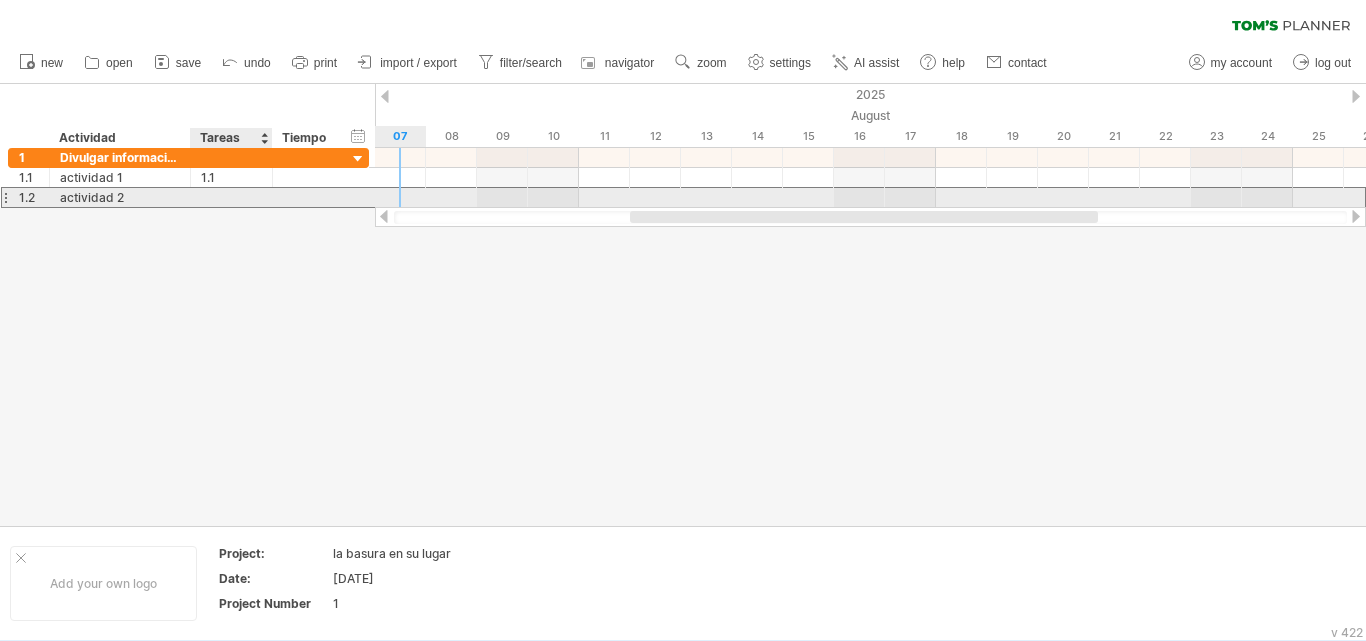 click at bounding box center (231, 197) 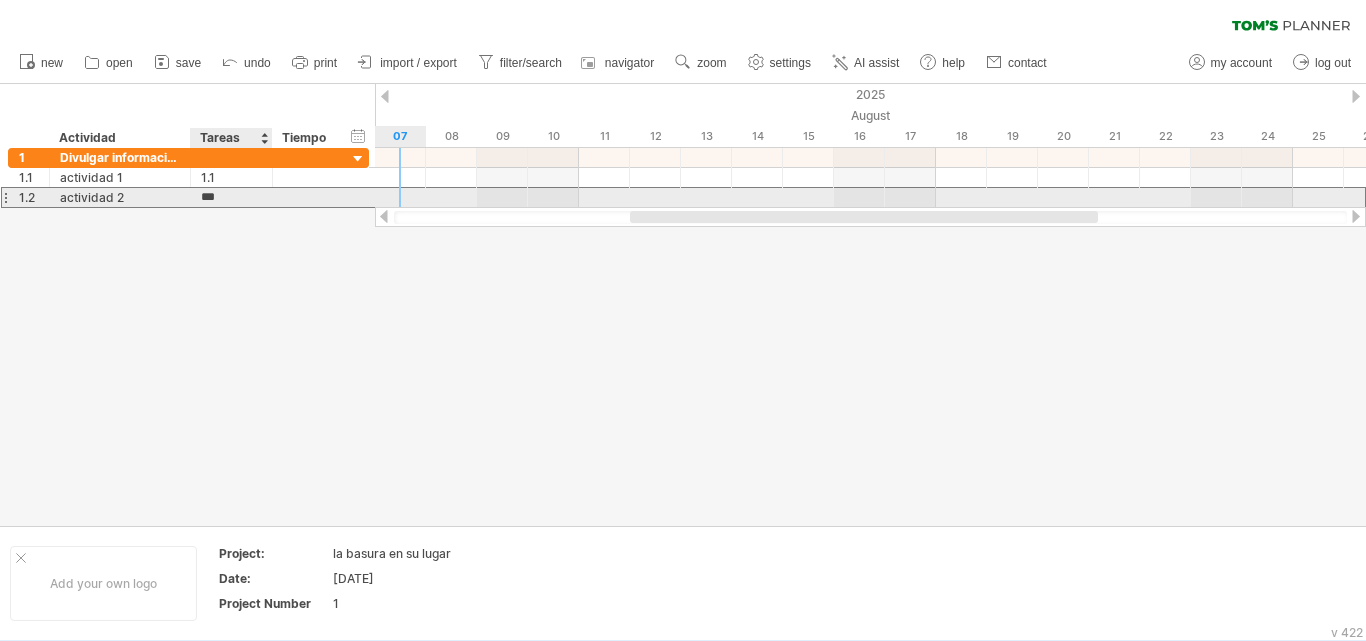 type on "***" 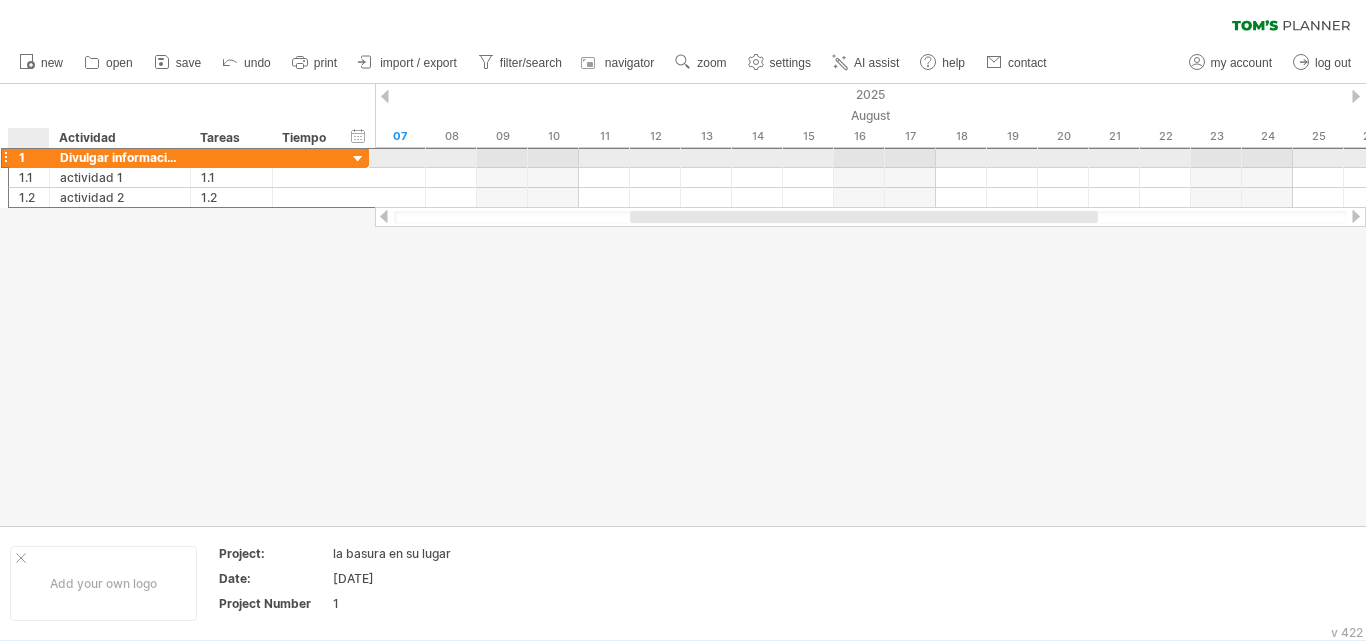 click on "1" at bounding box center (34, 157) 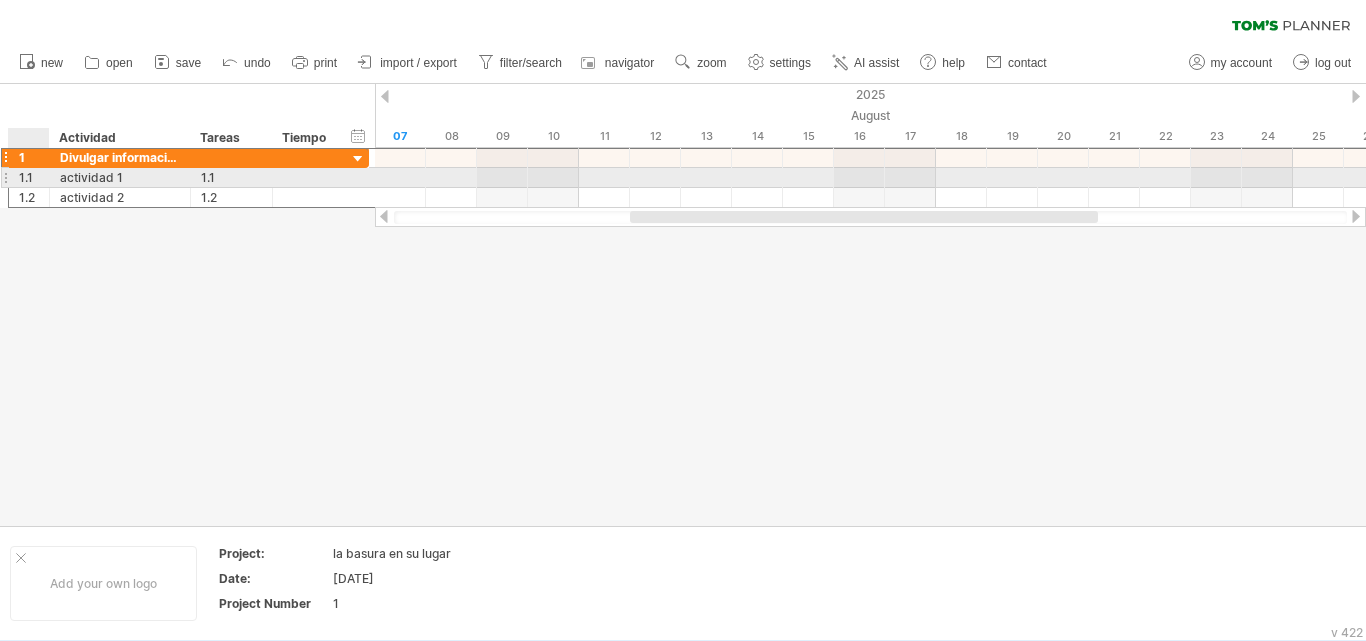 click on "1.1" at bounding box center [34, 177] 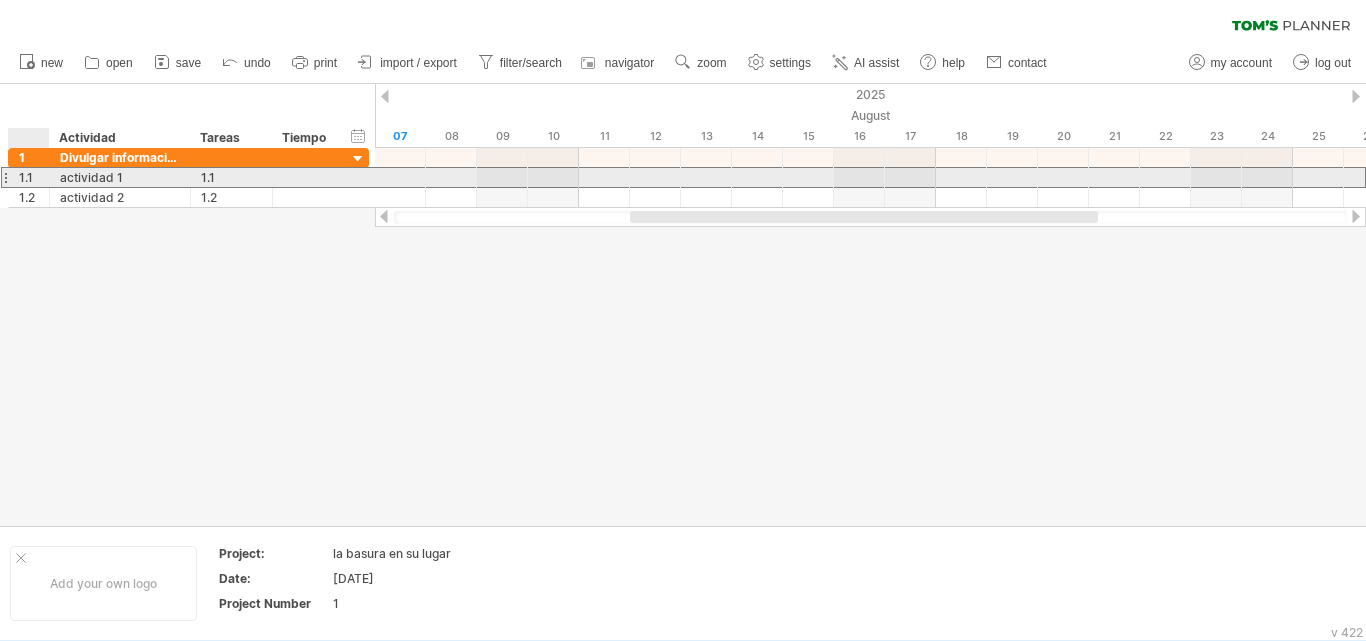 click on "1.1" at bounding box center [34, 177] 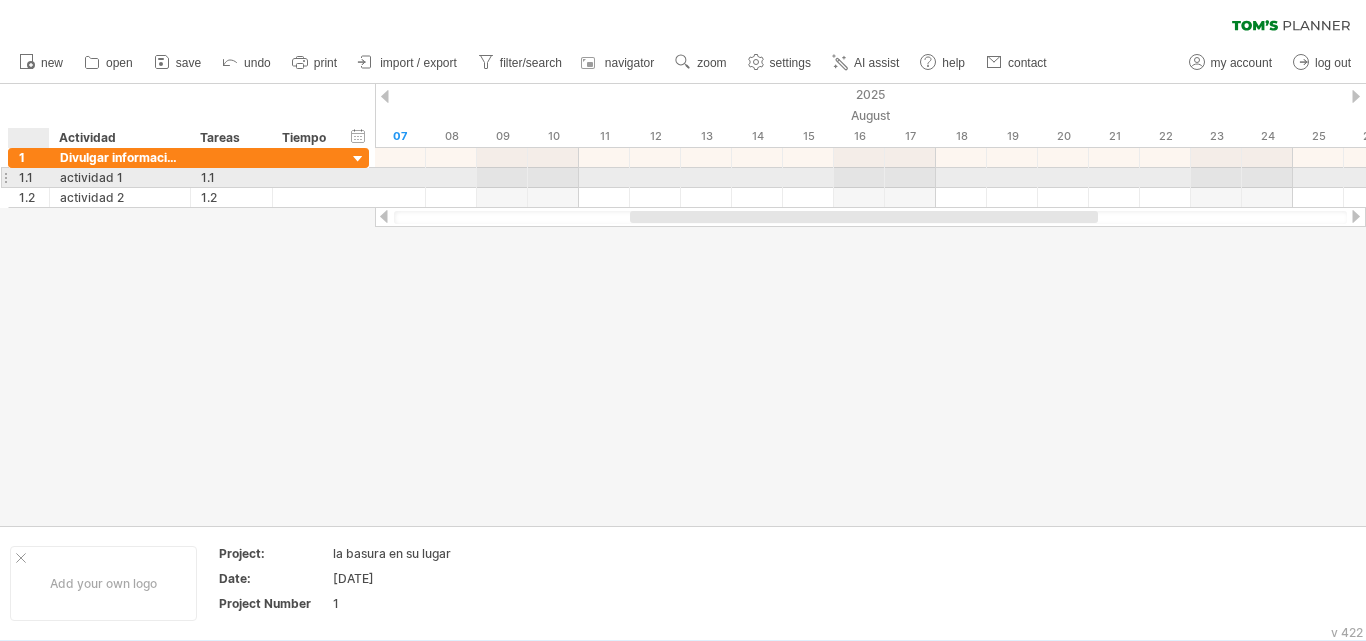 click on "1.1" at bounding box center (34, 177) 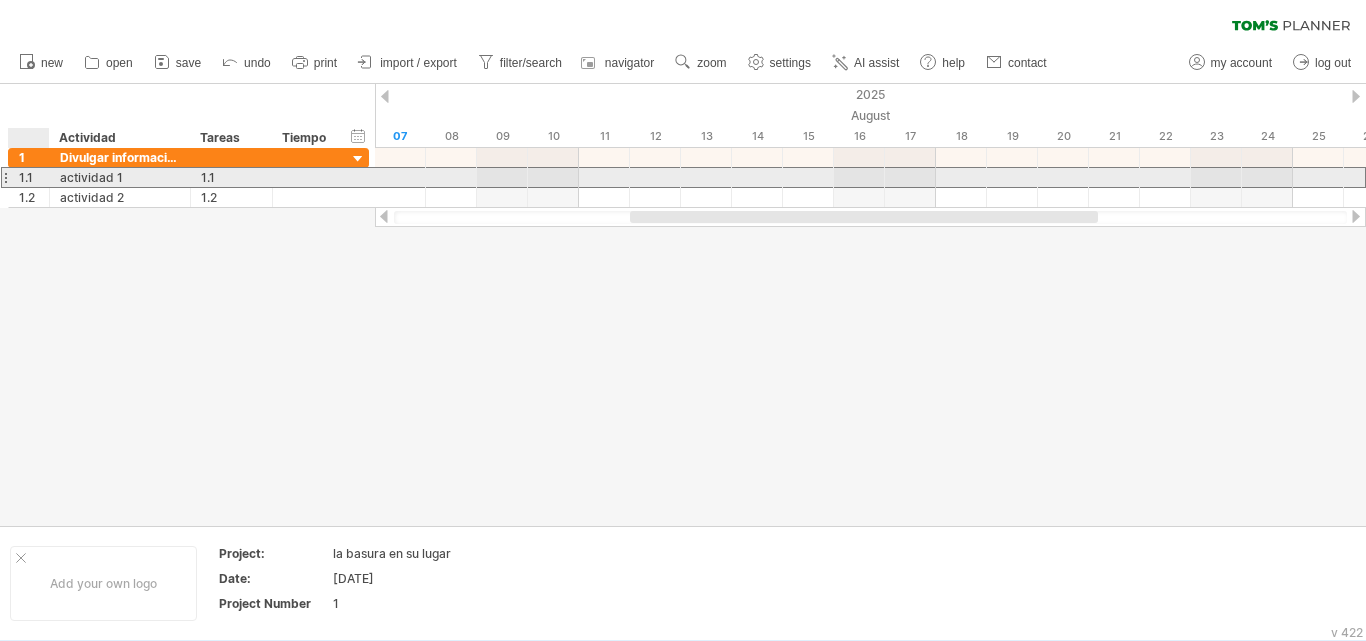 click on "1.1" at bounding box center (34, 177) 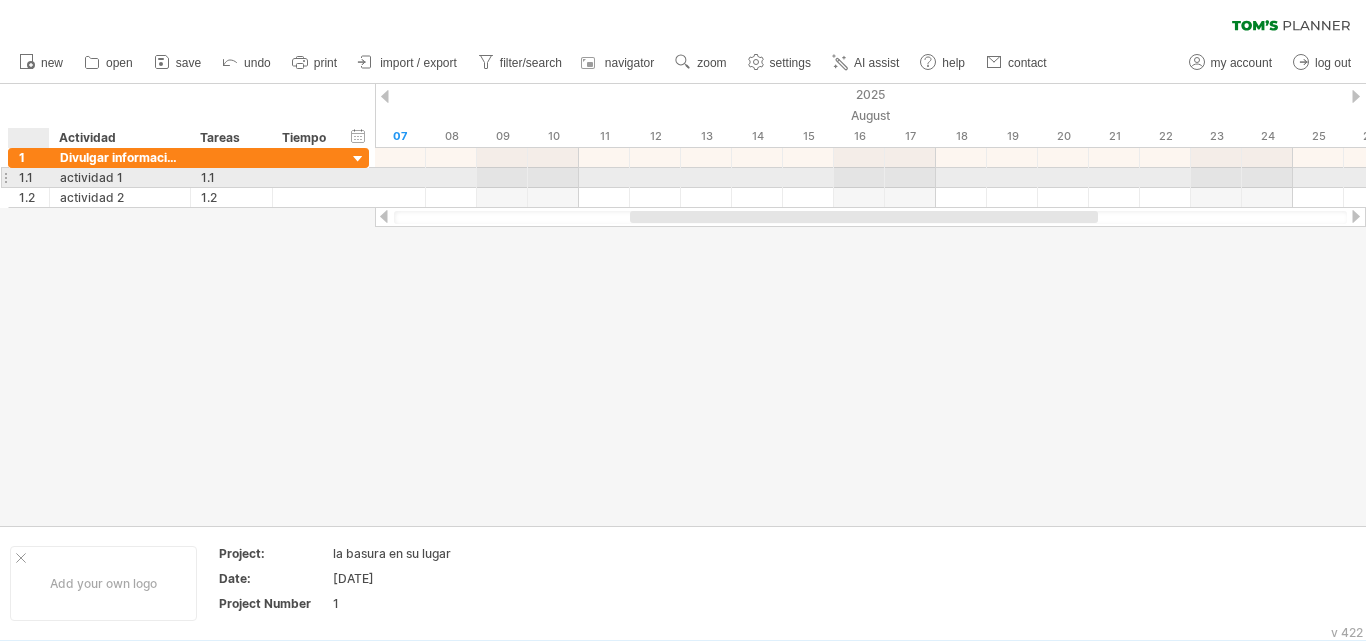 click on "1.1" at bounding box center [34, 177] 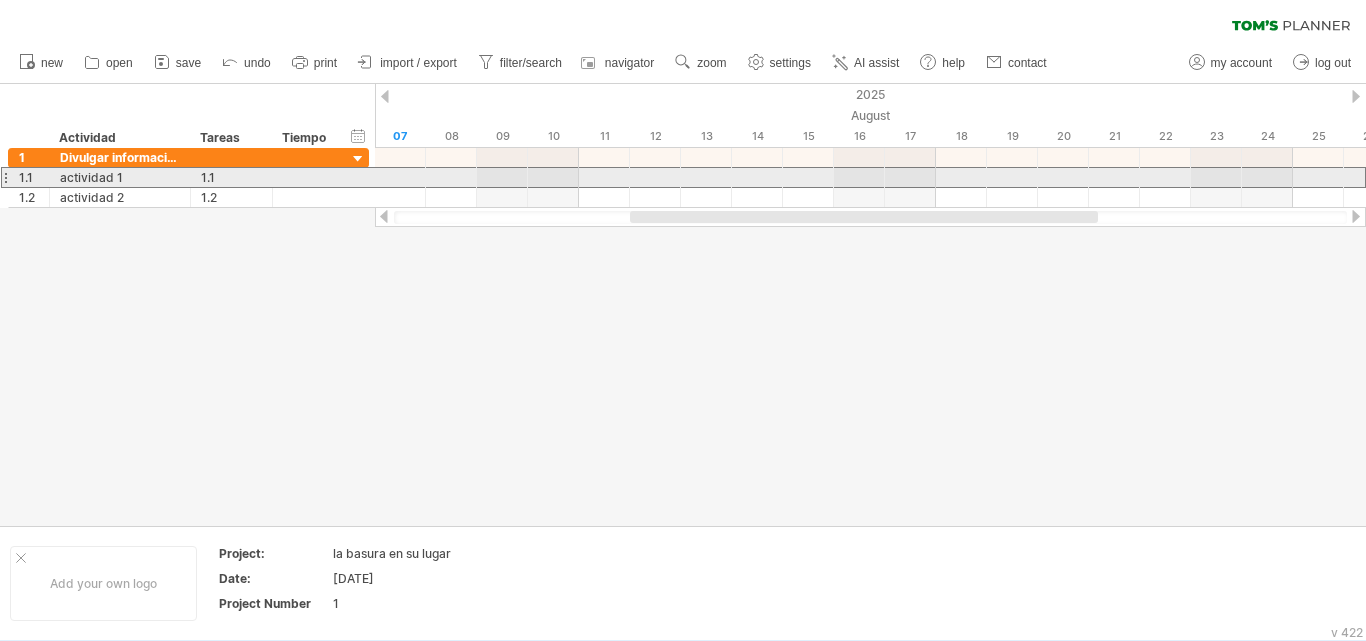 click at bounding box center [5, 177] 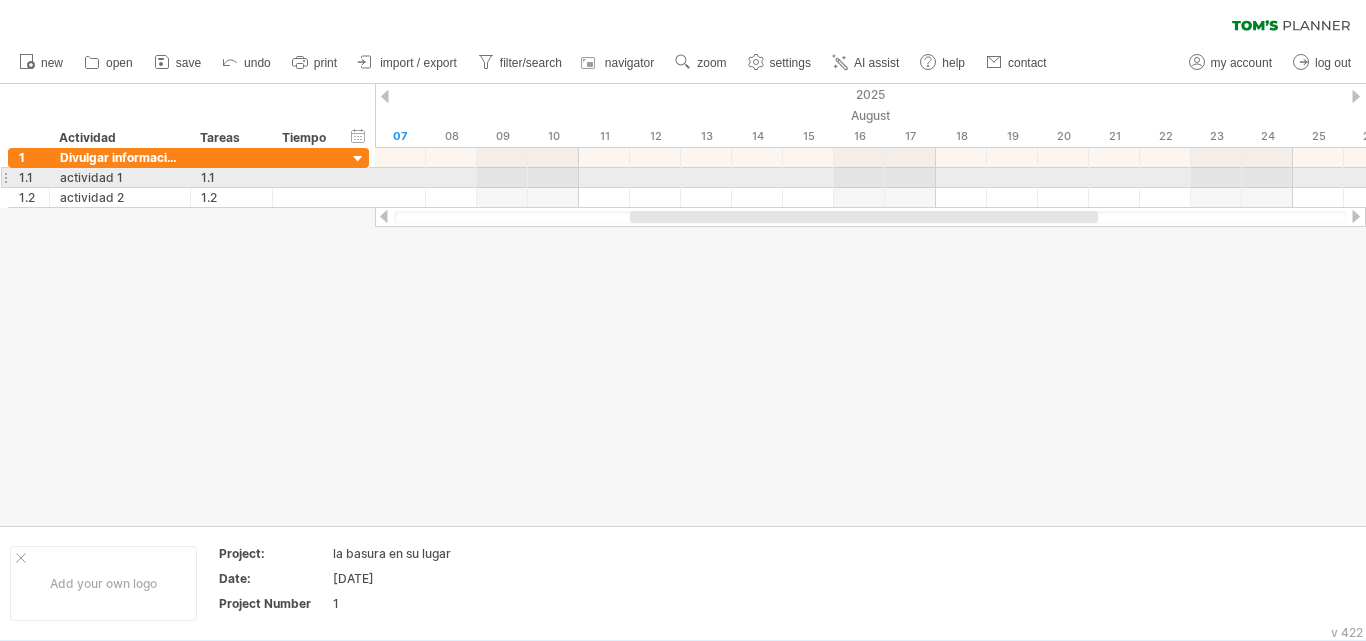 click at bounding box center [5, 177] 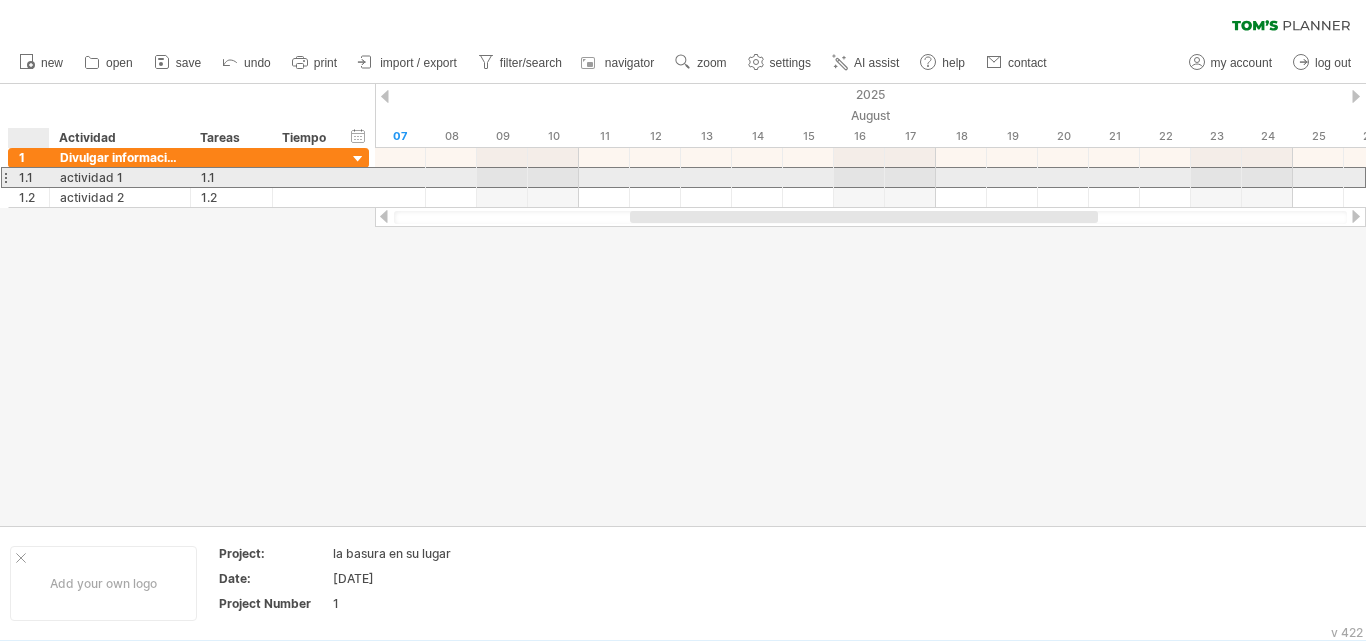 drag, startPoint x: 7, startPoint y: 175, endPoint x: 38, endPoint y: 173, distance: 31.06445 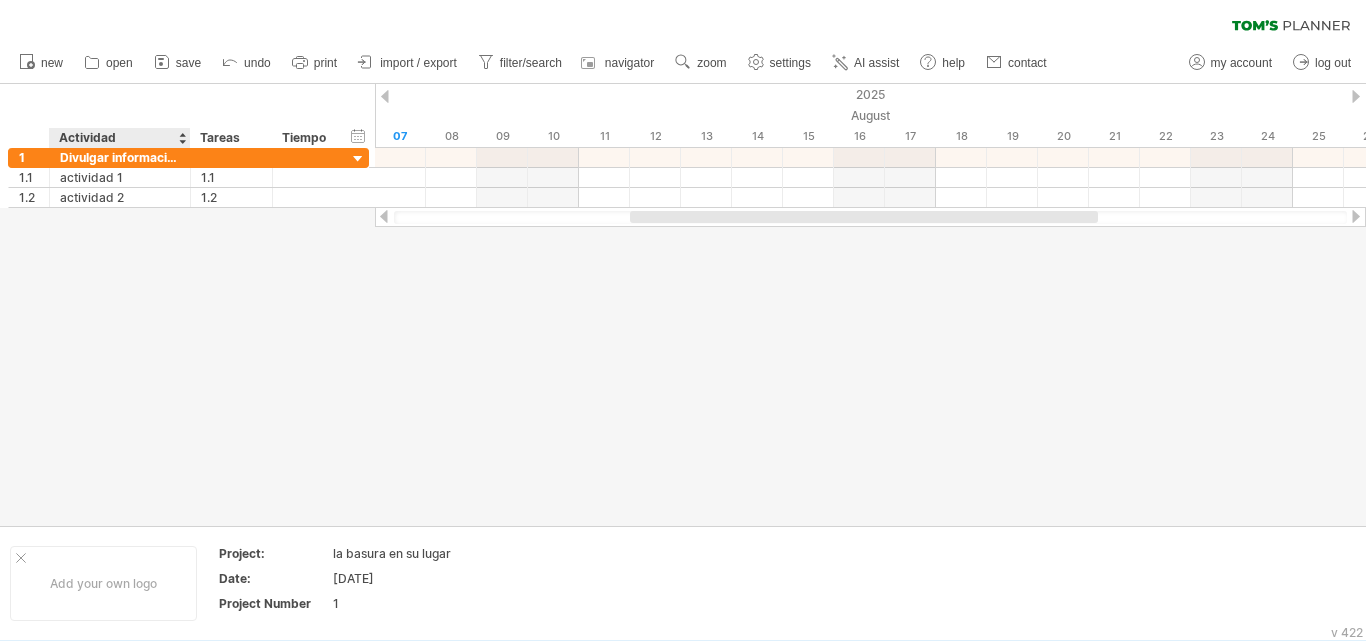 click at bounding box center [683, 305] 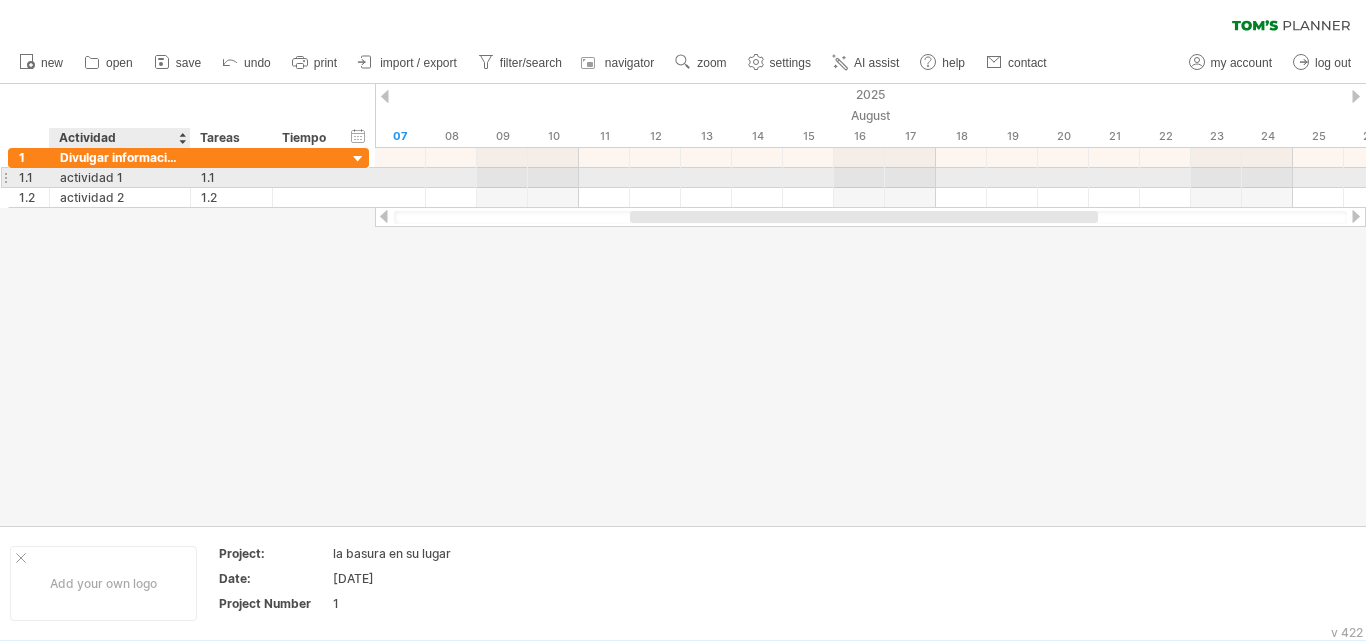 click on "actividad 1" at bounding box center (120, 177) 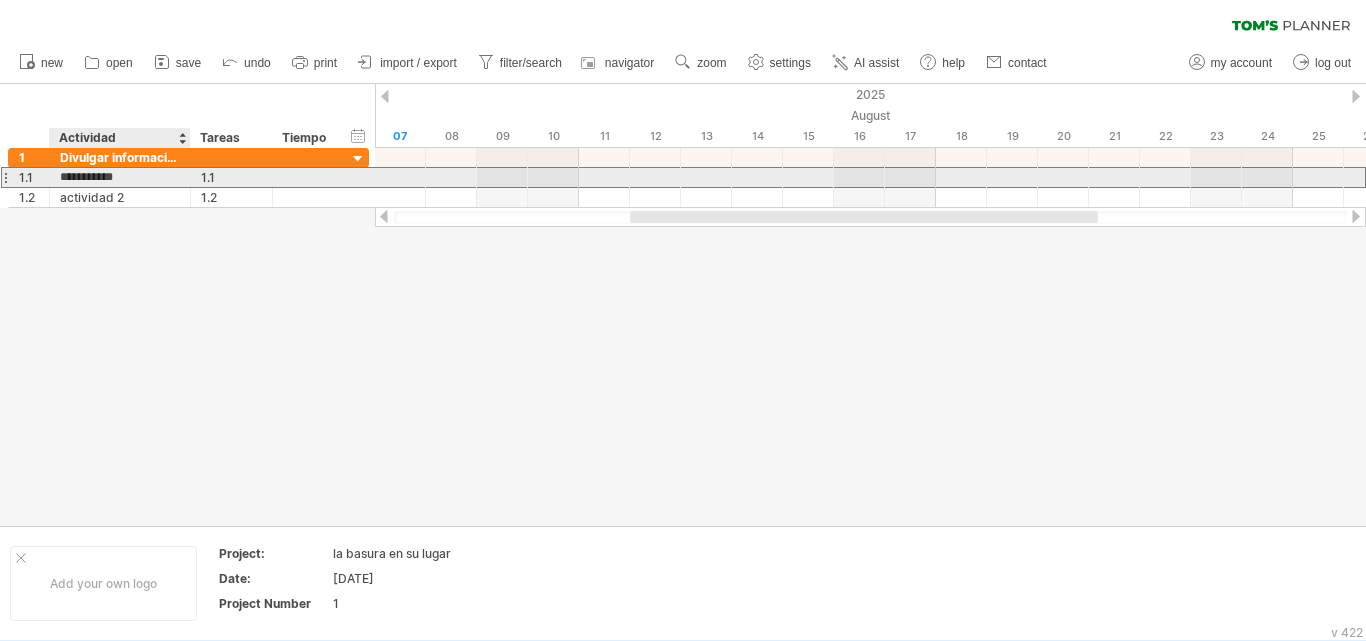click on "**********" at bounding box center (120, 177) 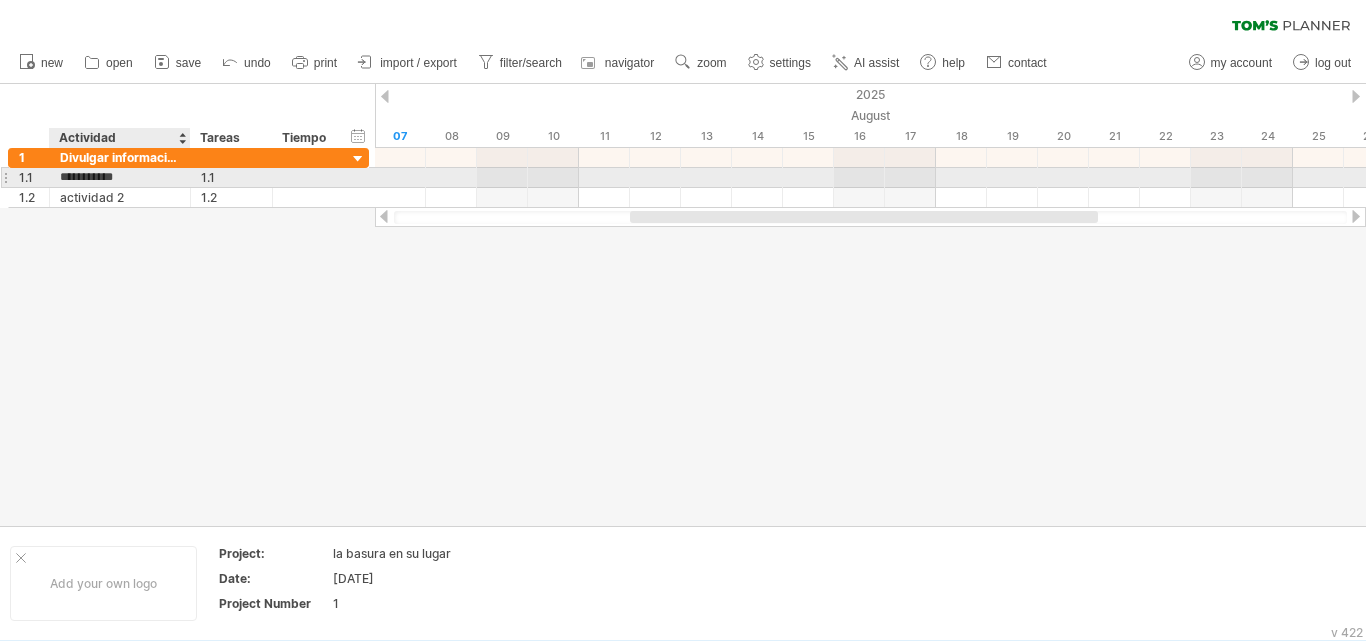paste on "**********" 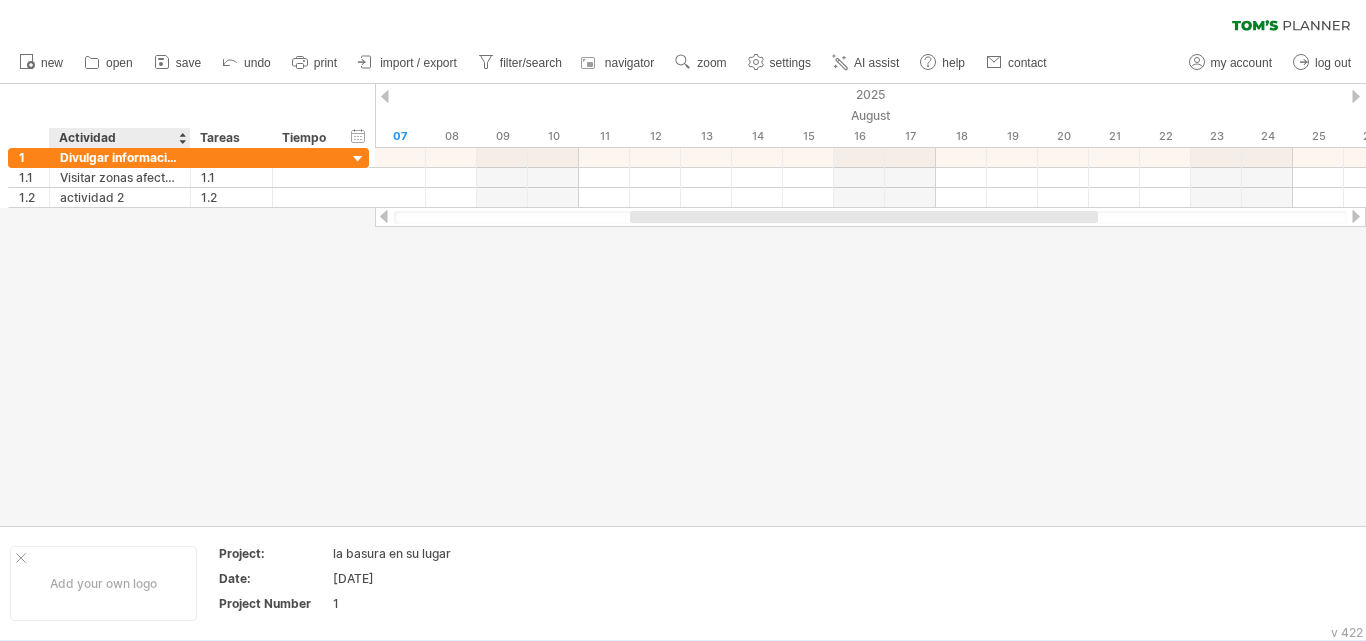 scroll, scrollTop: 0, scrollLeft: 0, axis: both 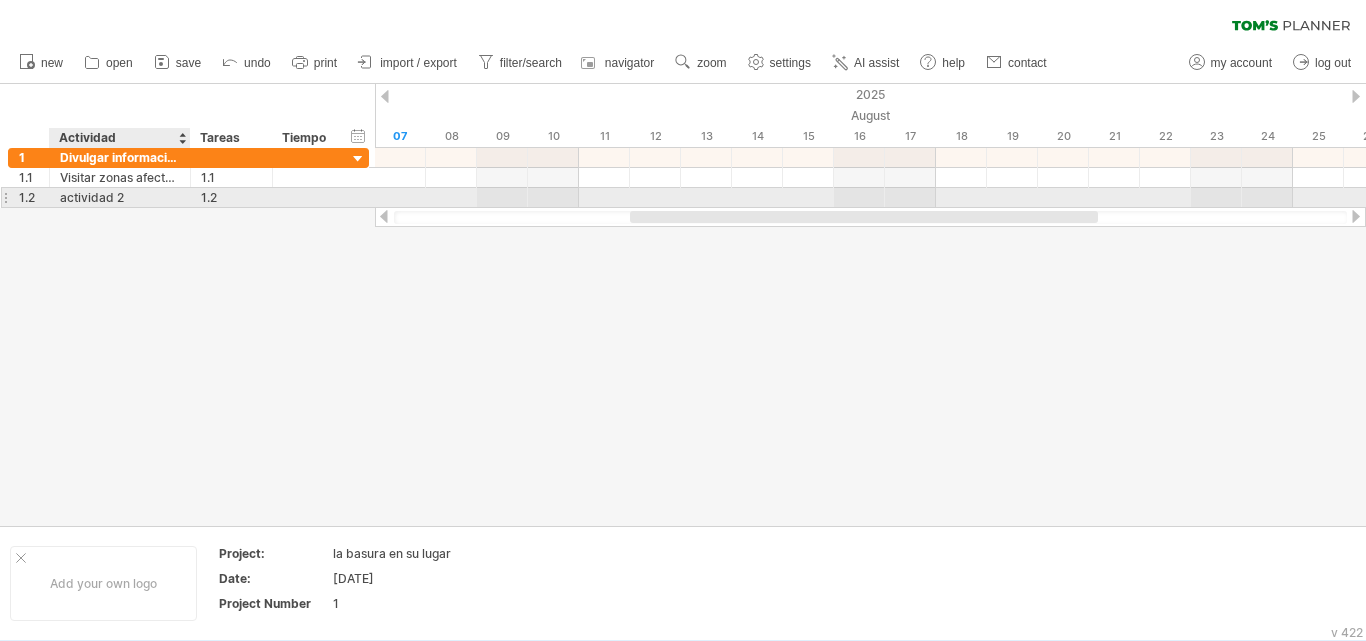 click on "actividad 2" at bounding box center (120, 197) 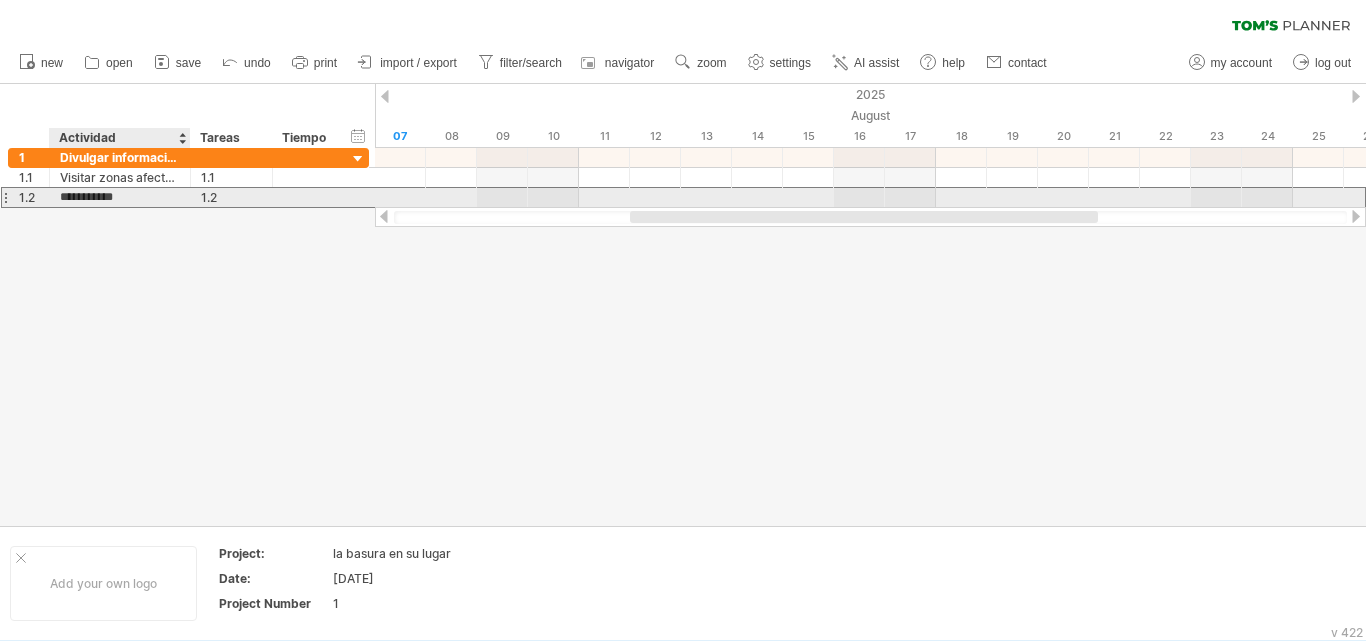 click on "**********" at bounding box center (120, 197) 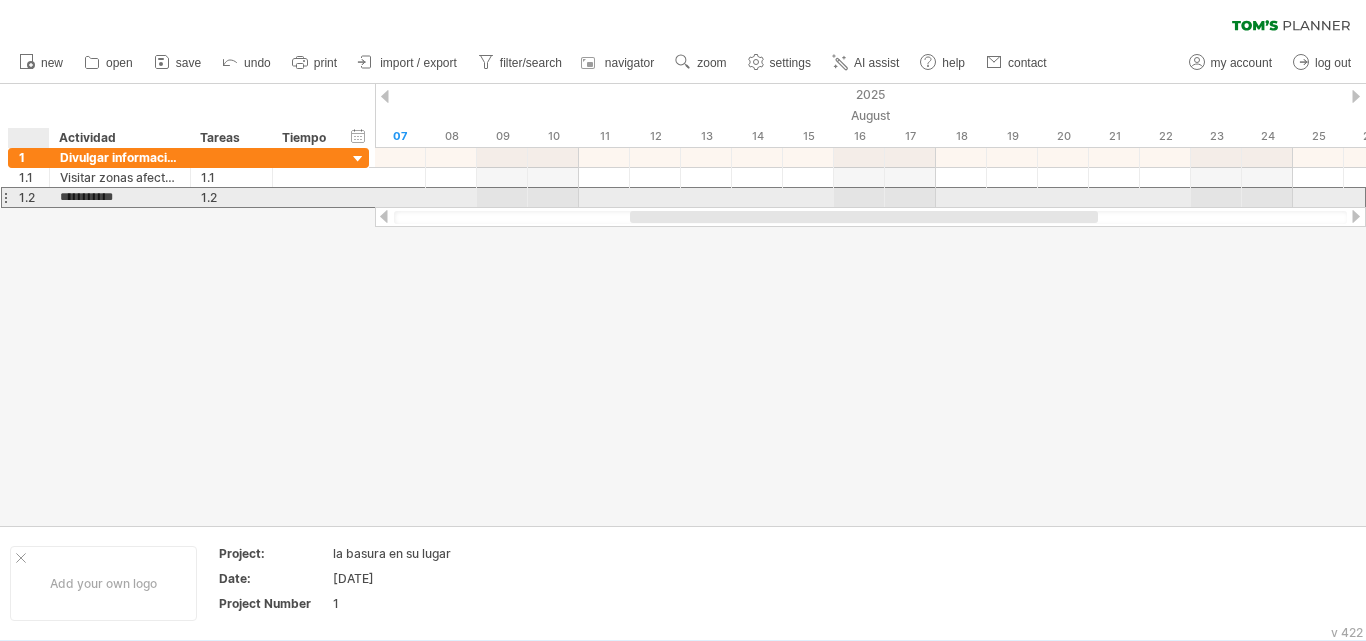 drag, startPoint x: 145, startPoint y: 196, endPoint x: 38, endPoint y: 191, distance: 107.11676 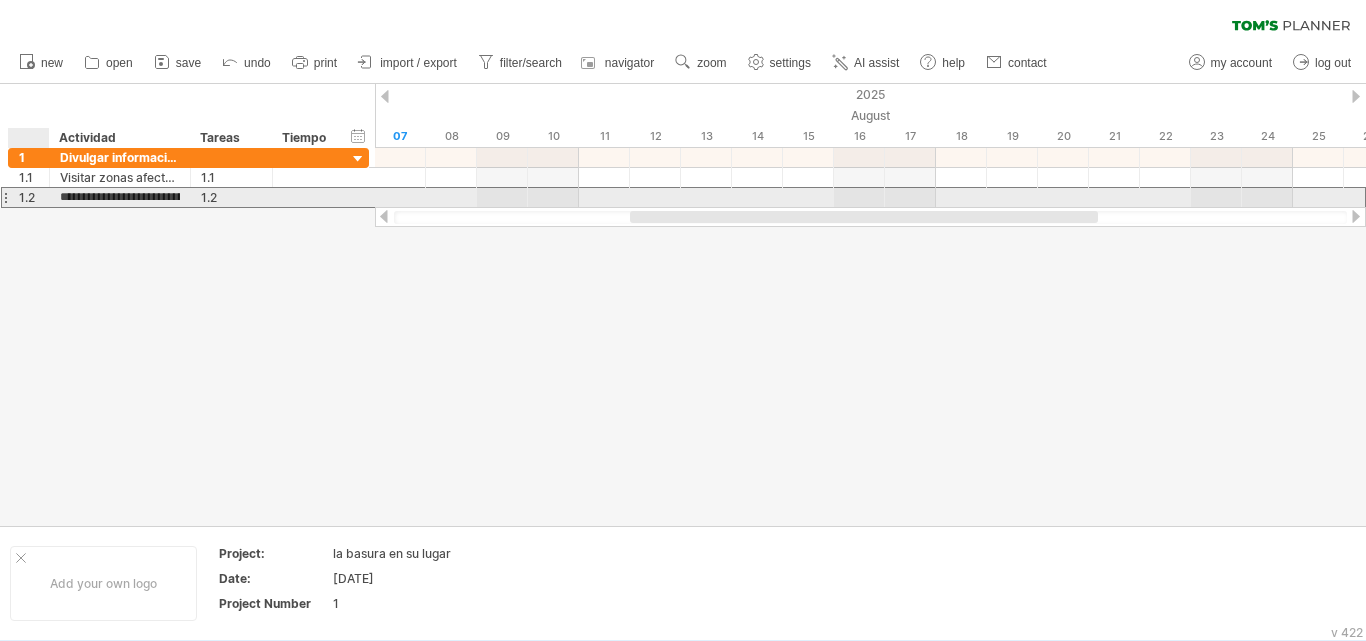 scroll, scrollTop: 0, scrollLeft: 93, axis: horizontal 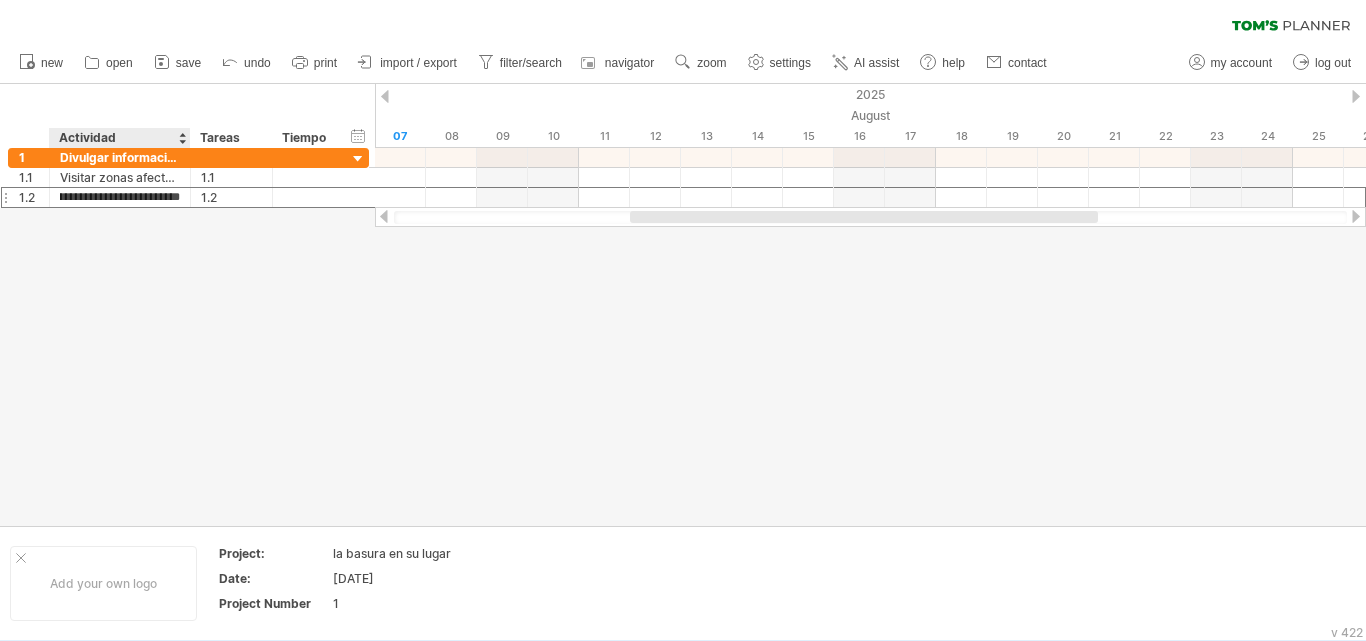 click at bounding box center [683, 305] 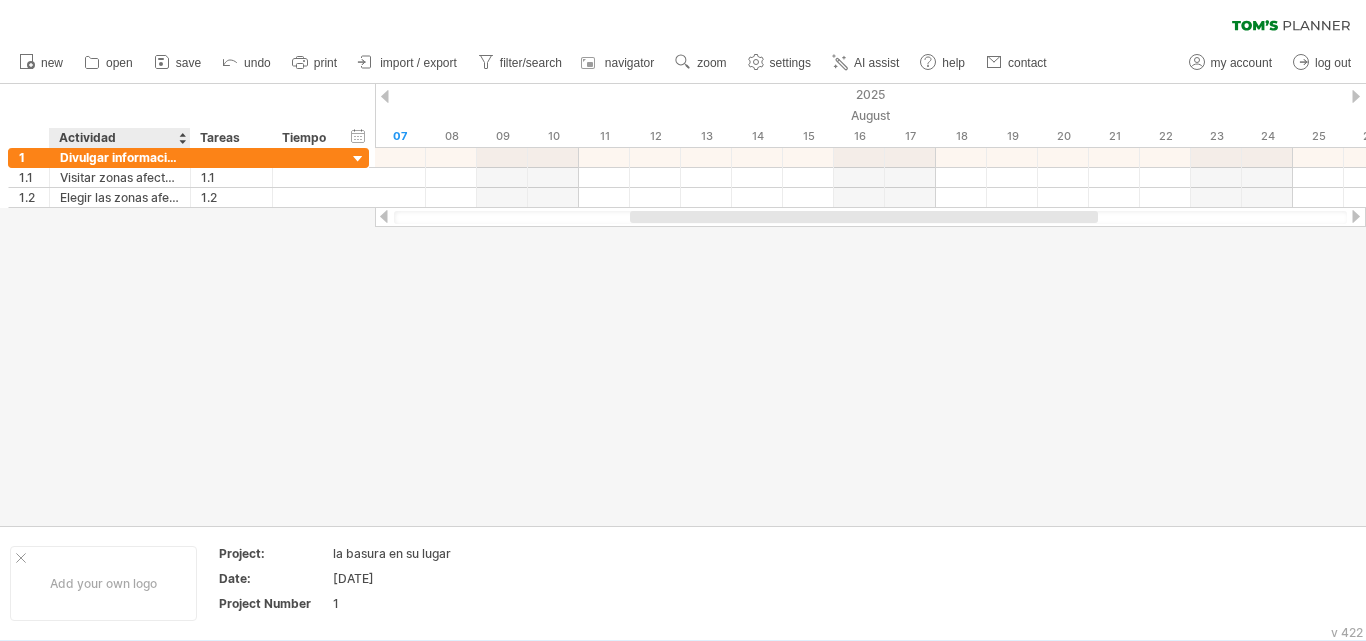 scroll, scrollTop: 0, scrollLeft: 0, axis: both 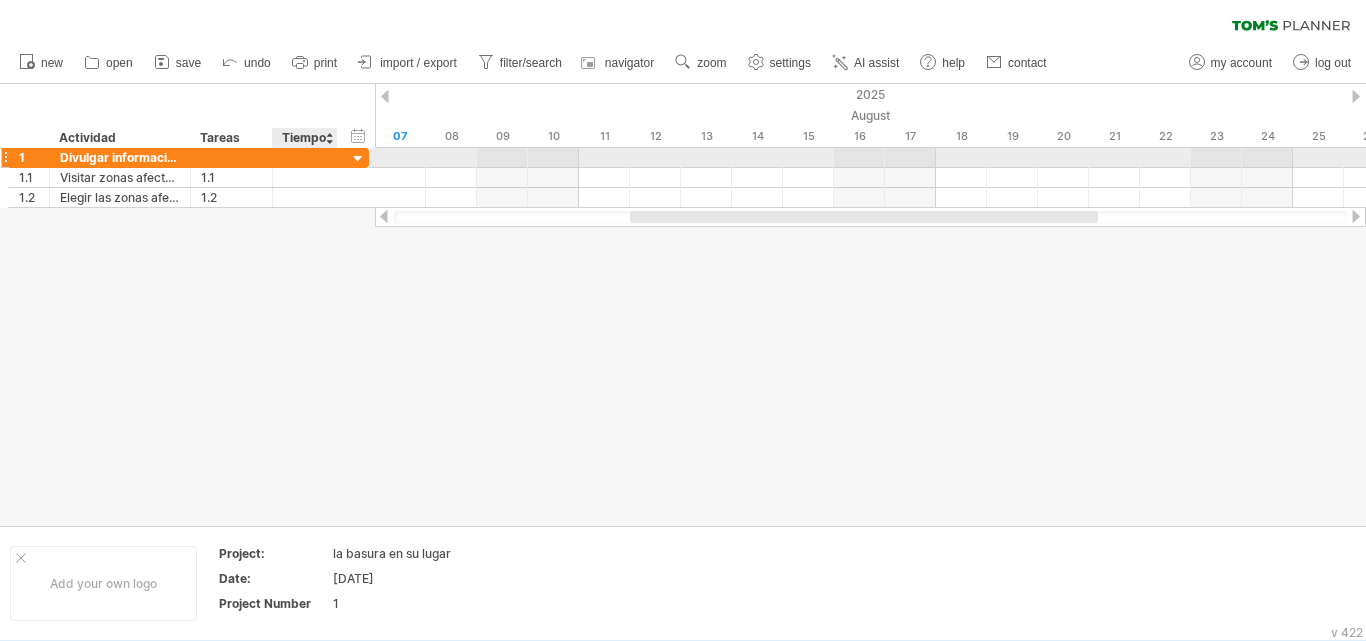 click at bounding box center [358, 159] 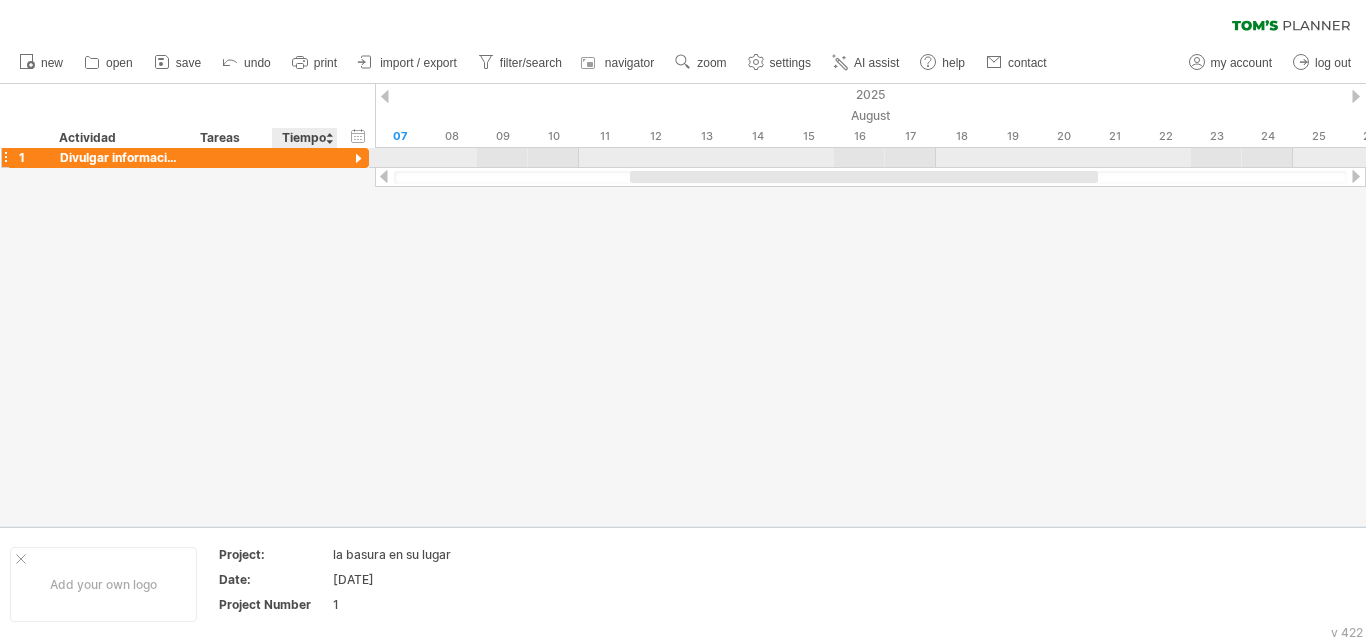 click at bounding box center (358, 159) 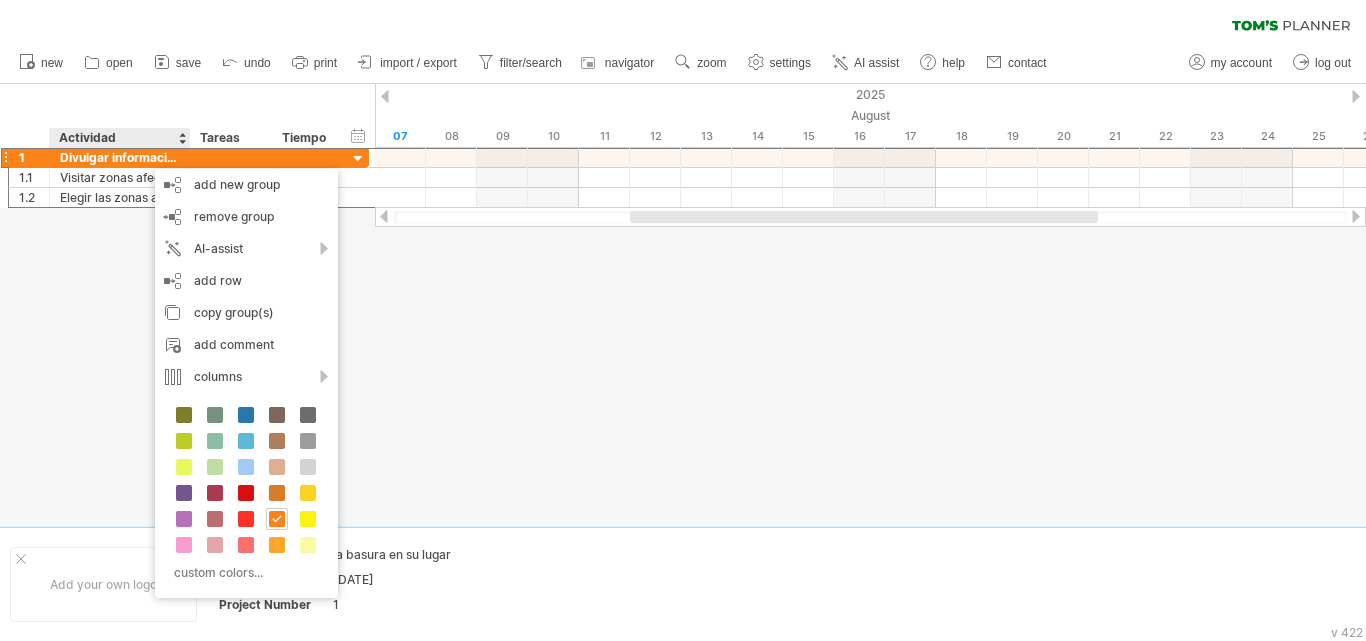 click at bounding box center (683, 305) 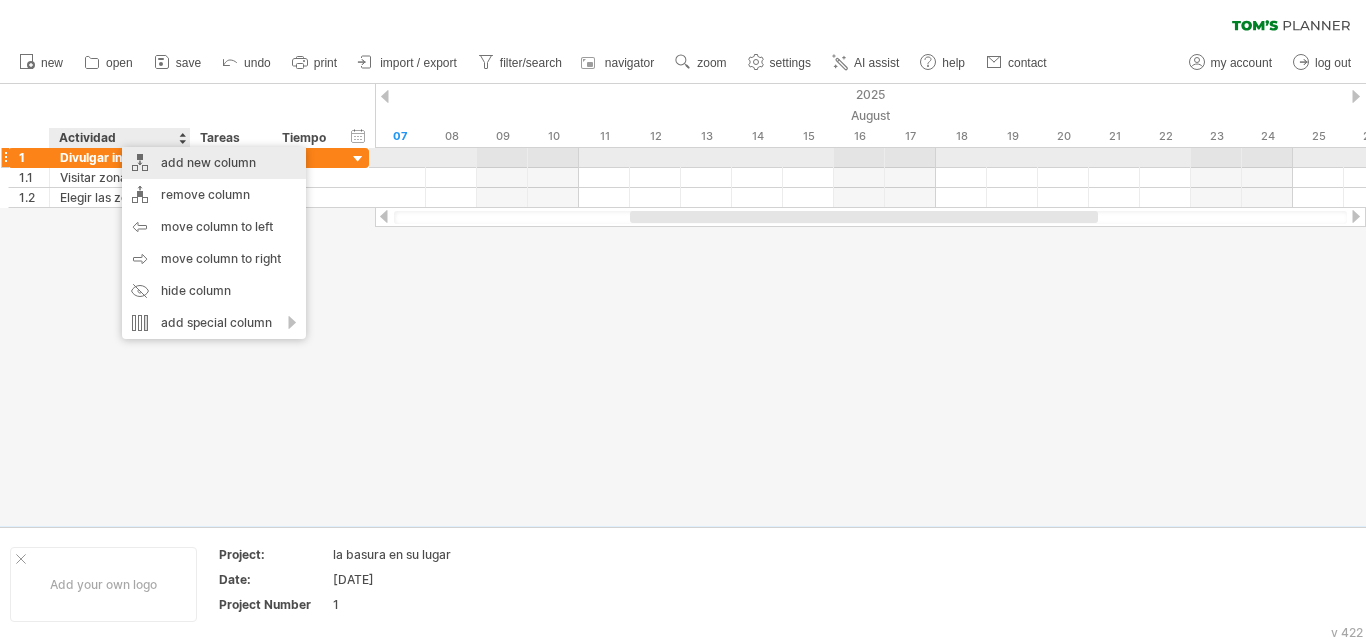 click on "add new column" at bounding box center [214, 163] 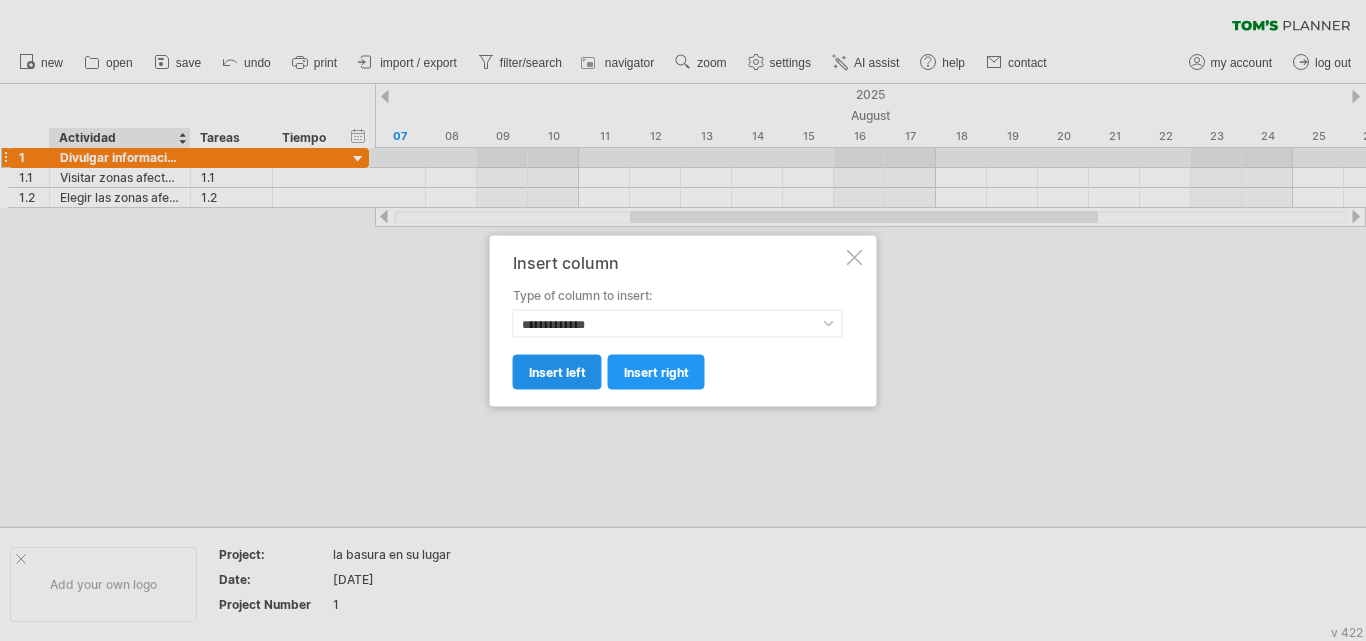 click on "insert left" at bounding box center [557, 371] 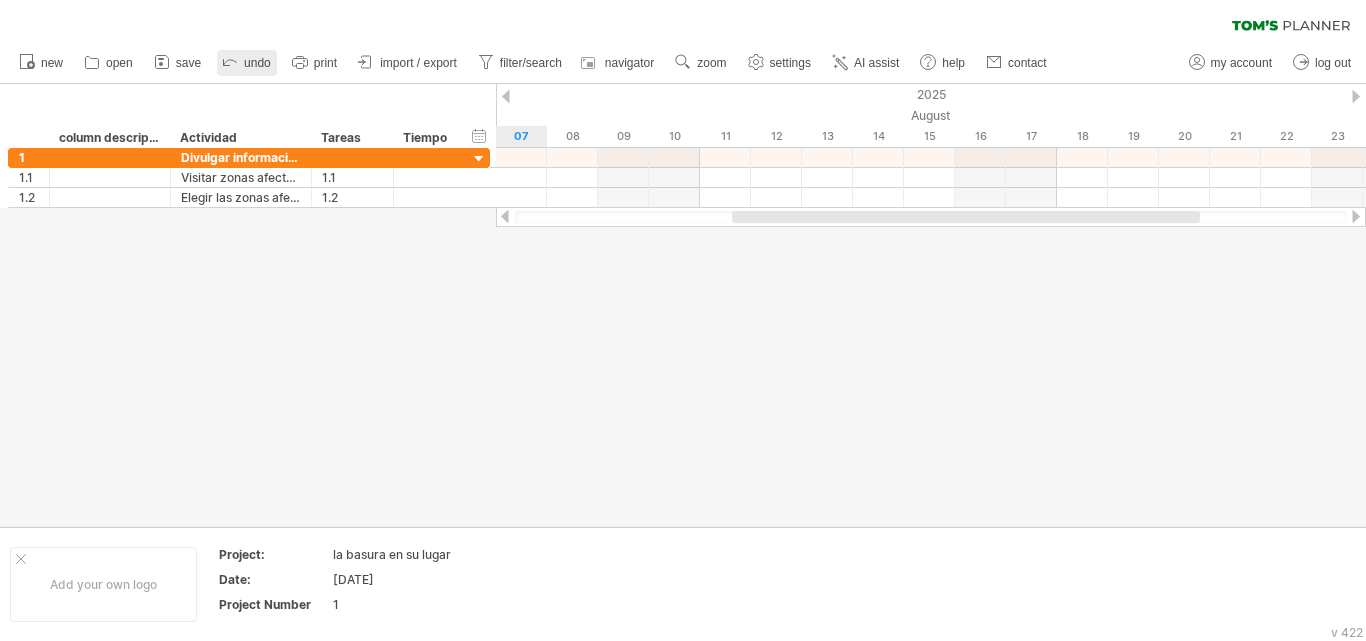 click 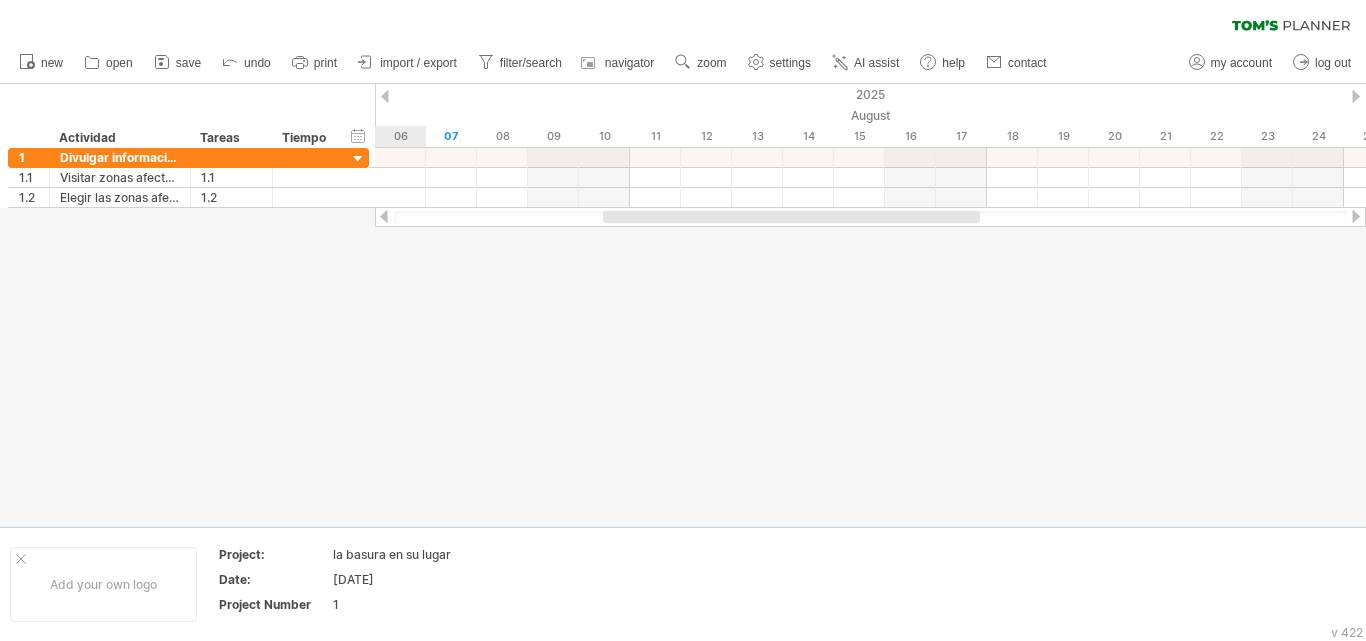 drag, startPoint x: 655, startPoint y: 217, endPoint x: 628, endPoint y: 220, distance: 27.166155 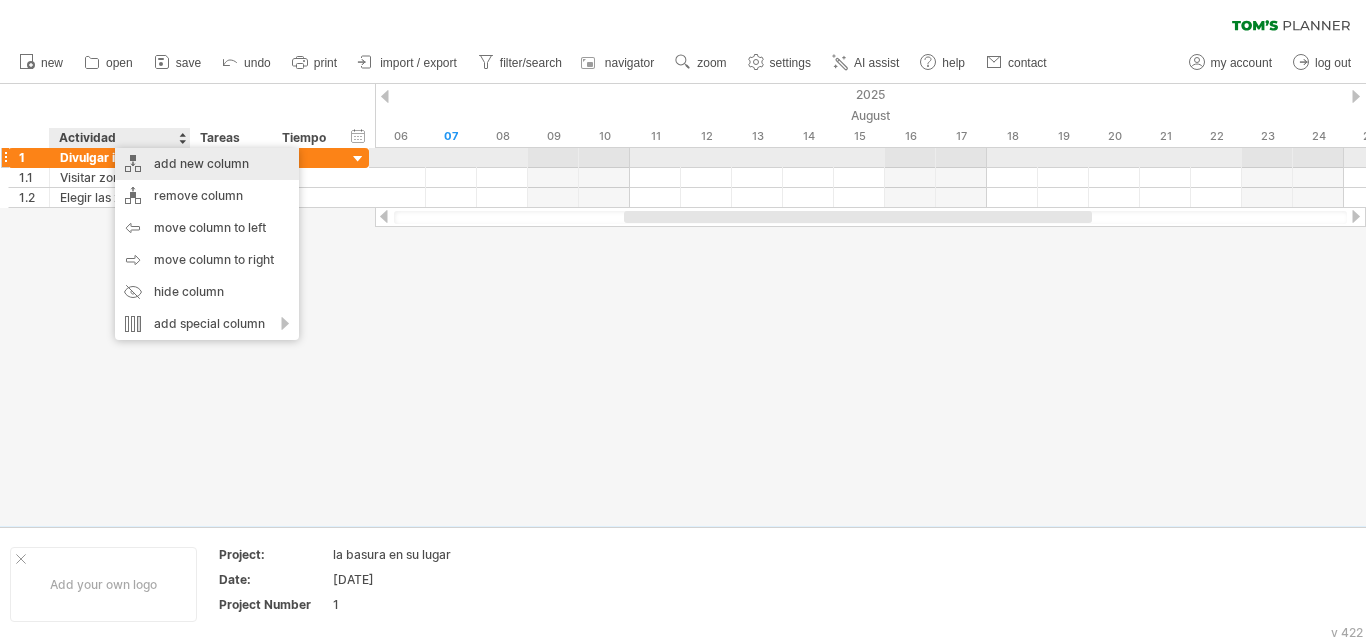 click on "add new column" at bounding box center (207, 164) 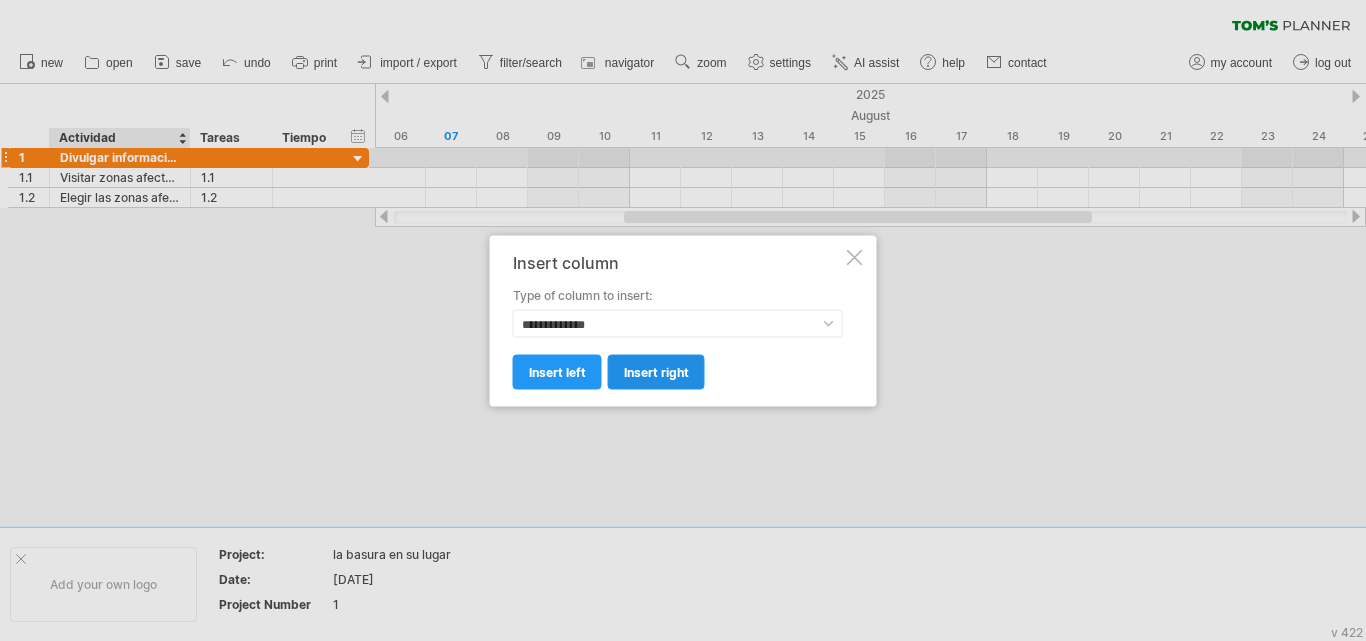 click on "insert right" at bounding box center [656, 371] 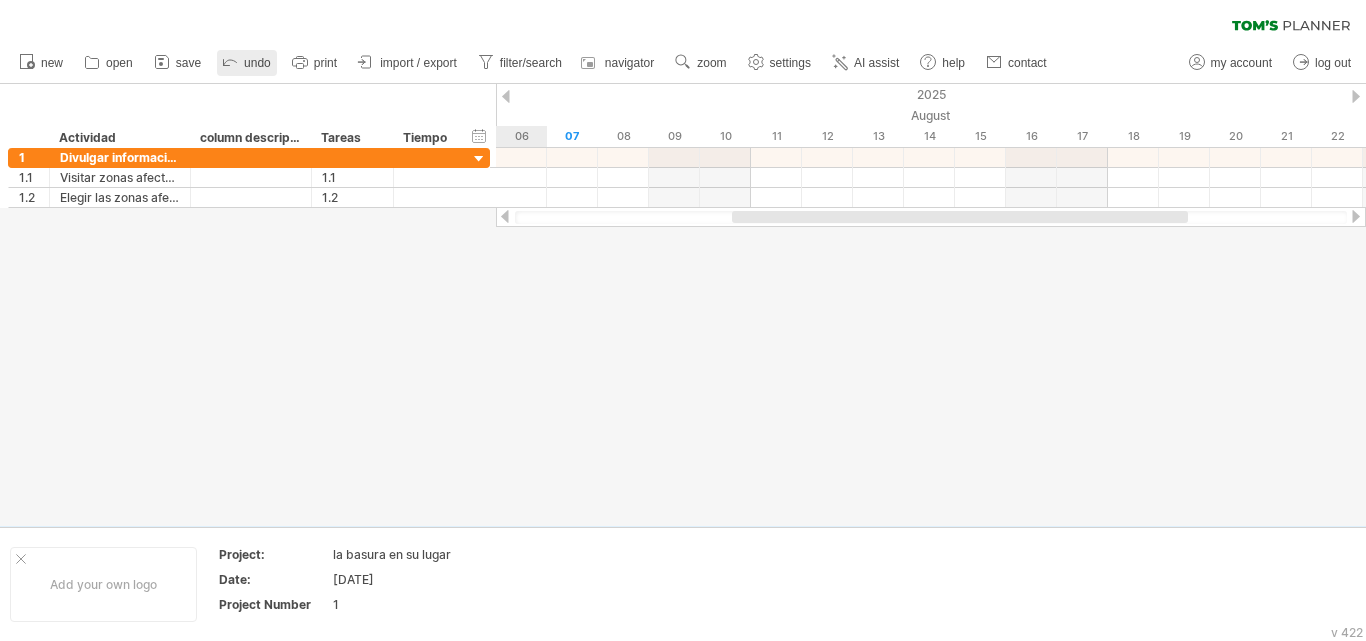 click 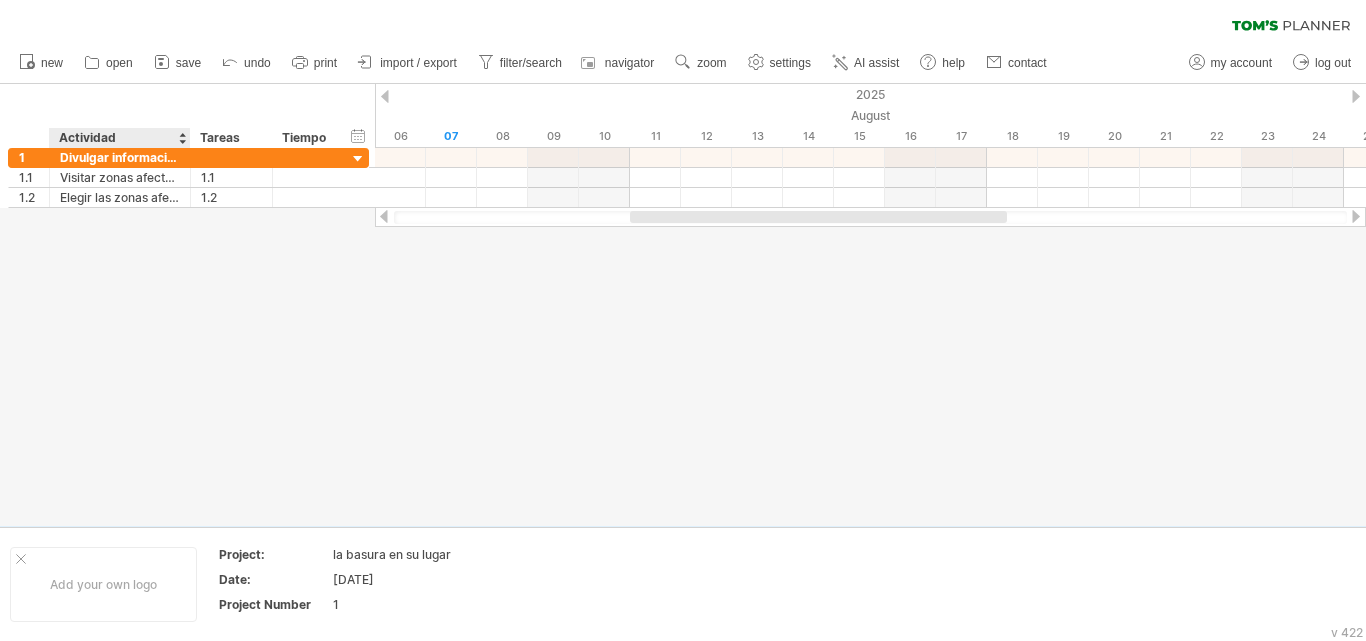 click at bounding box center (683, 305) 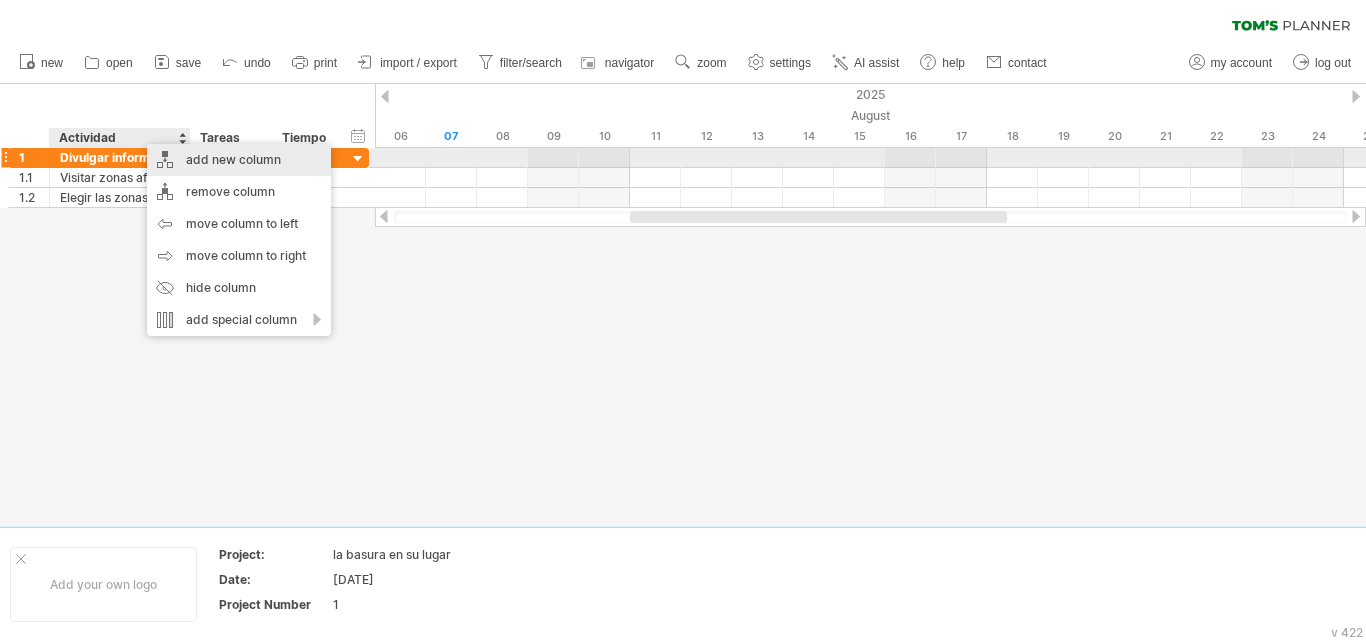 click on "add new column" at bounding box center (239, 160) 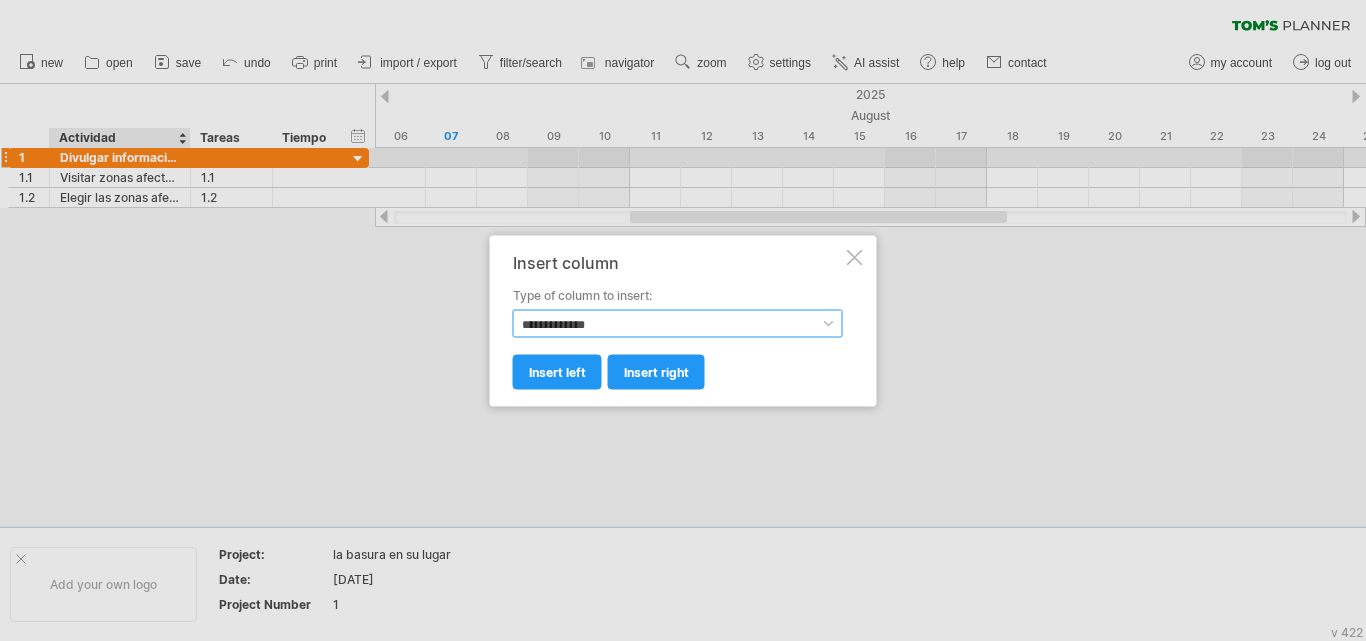 click on "**********" at bounding box center [678, 323] 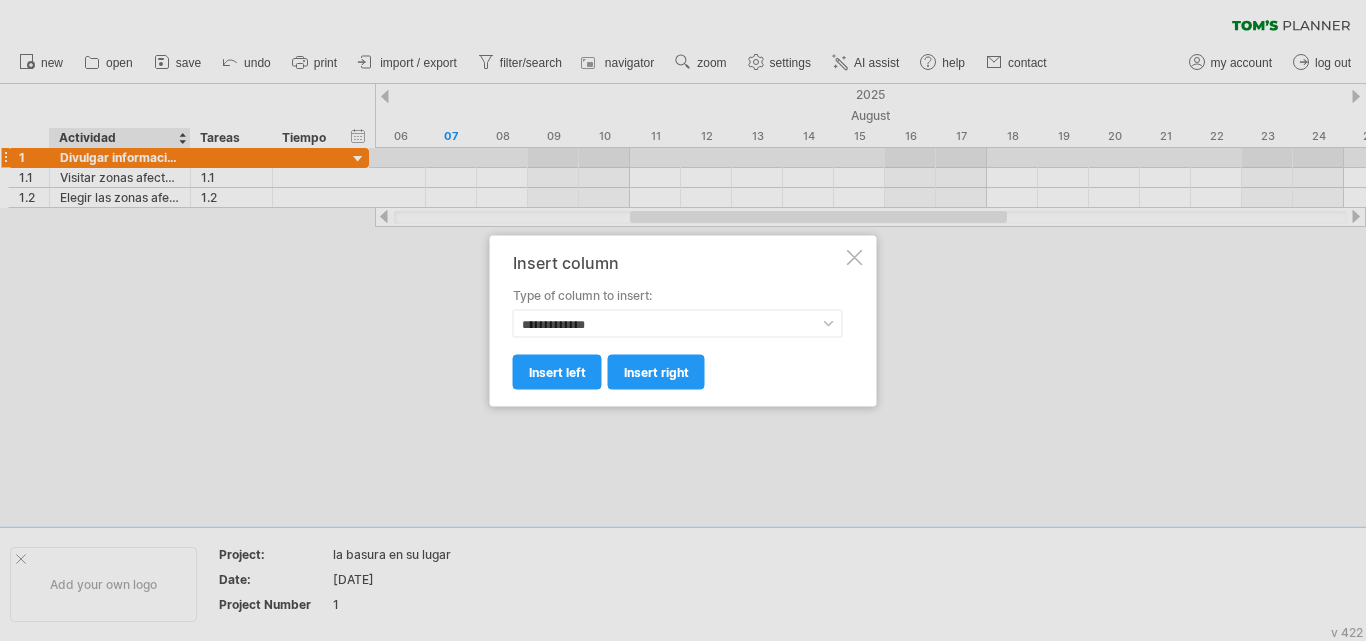 click at bounding box center [683, 320] 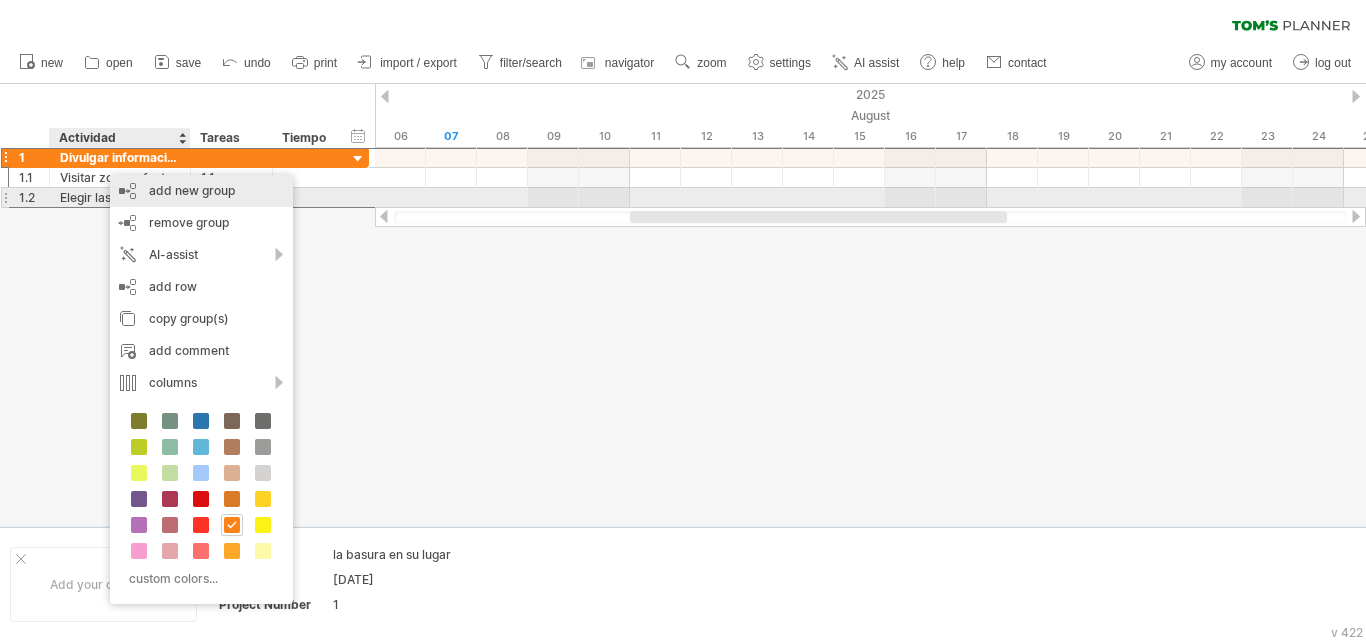 click on "add new group" at bounding box center (201, 191) 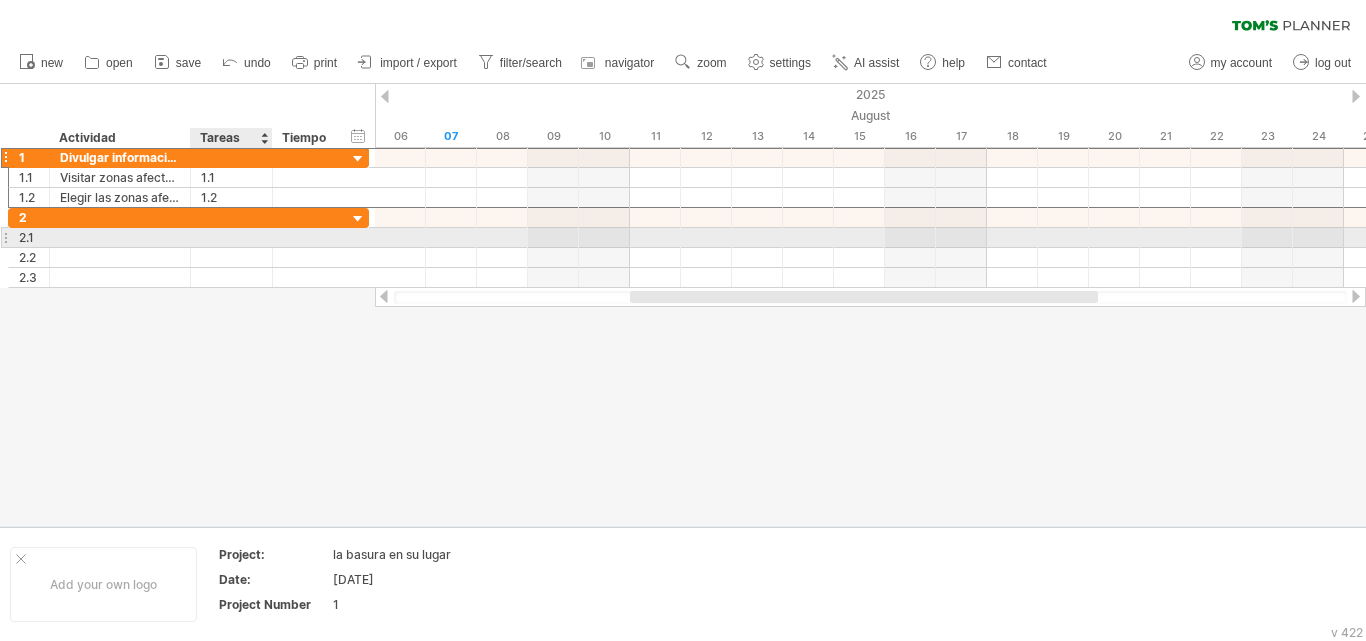 click at bounding box center [231, 237] 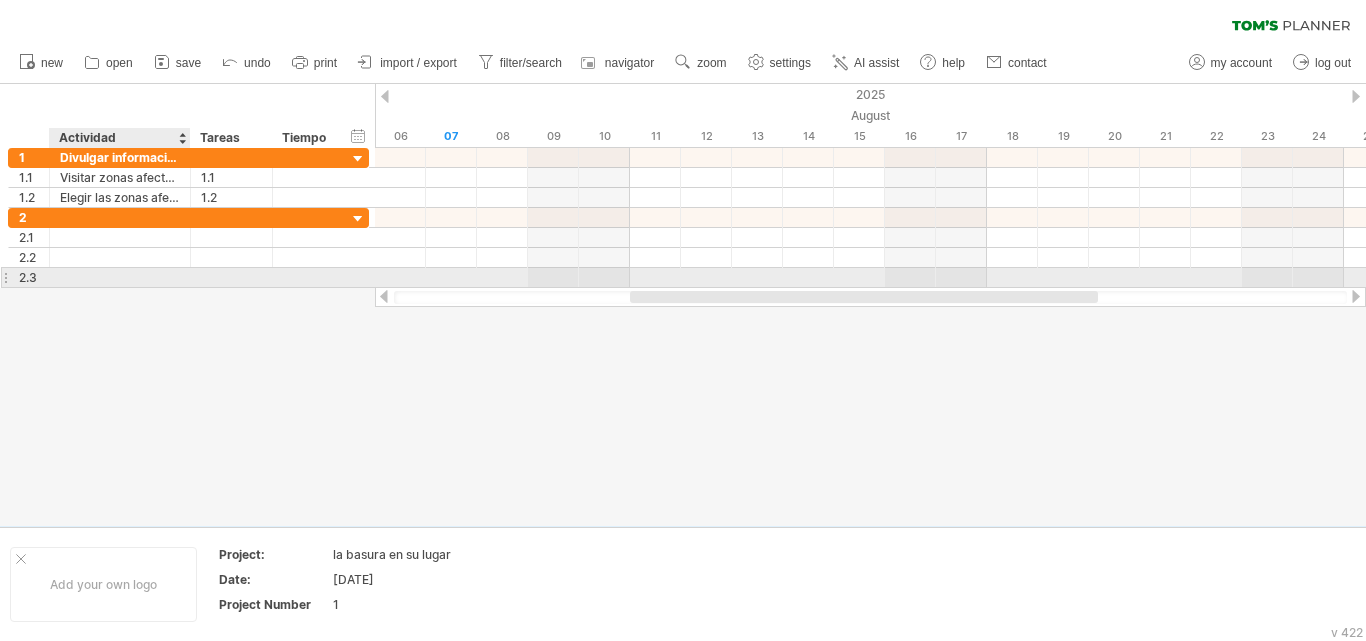 click at bounding box center (188, 278) 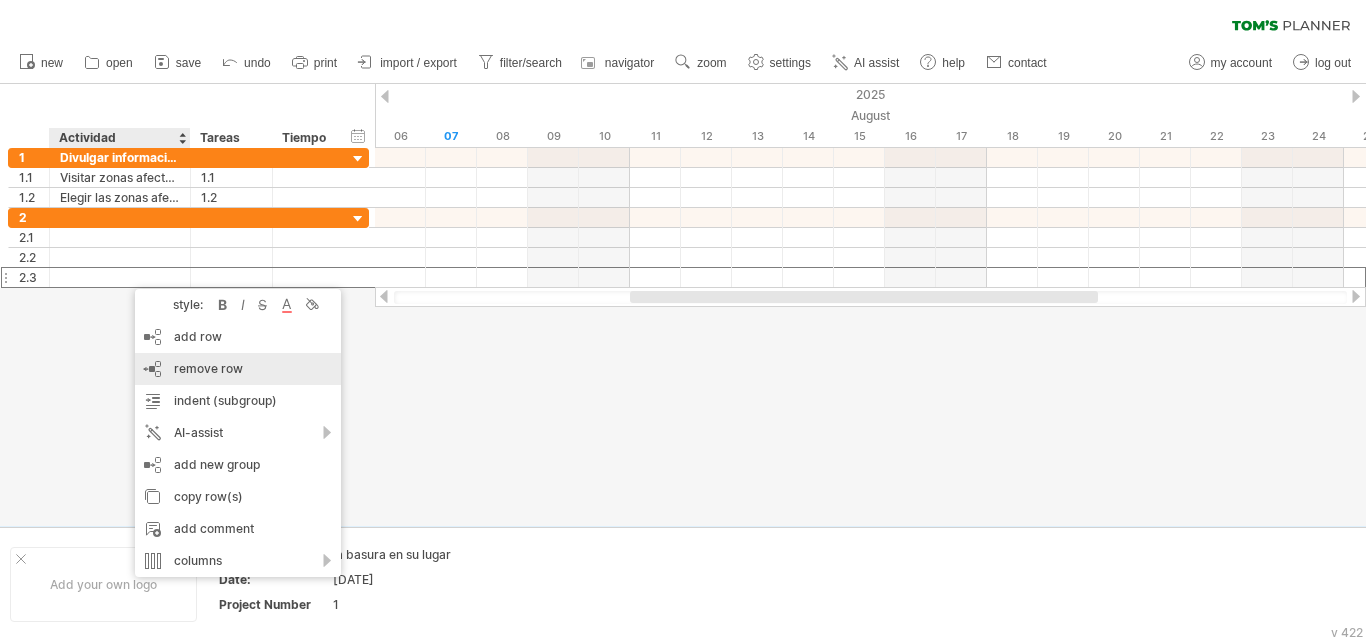 click on "remove row" at bounding box center (208, 368) 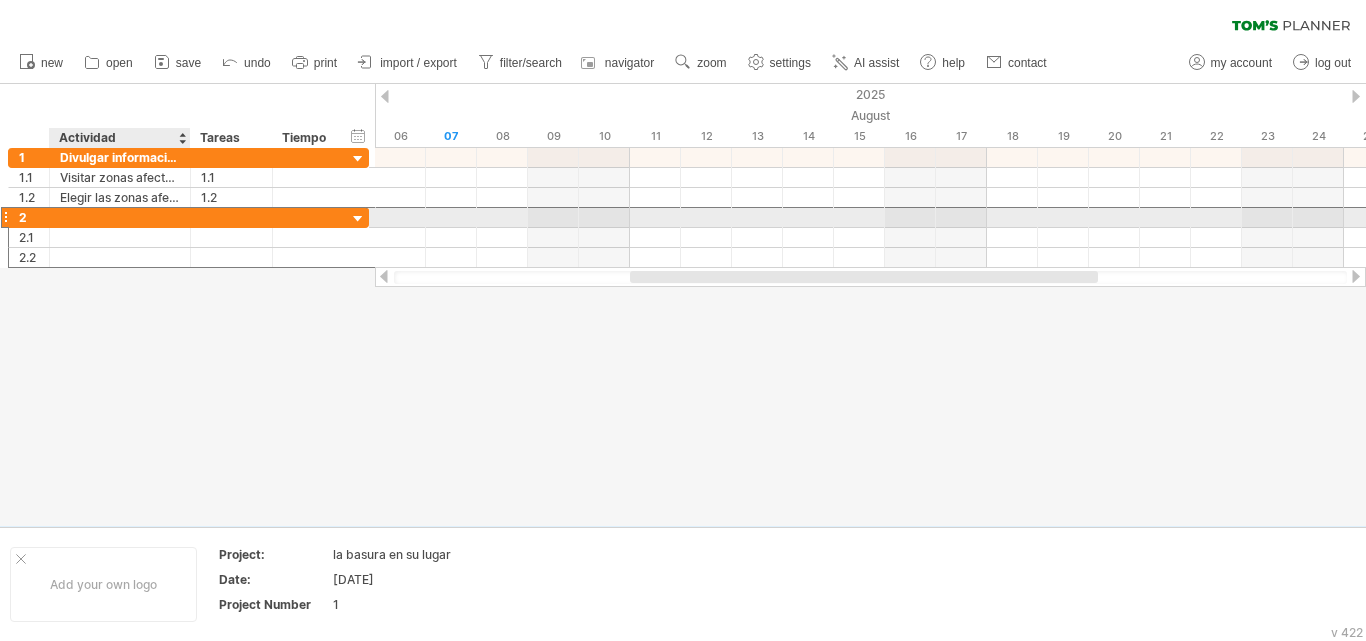 click at bounding box center [120, 217] 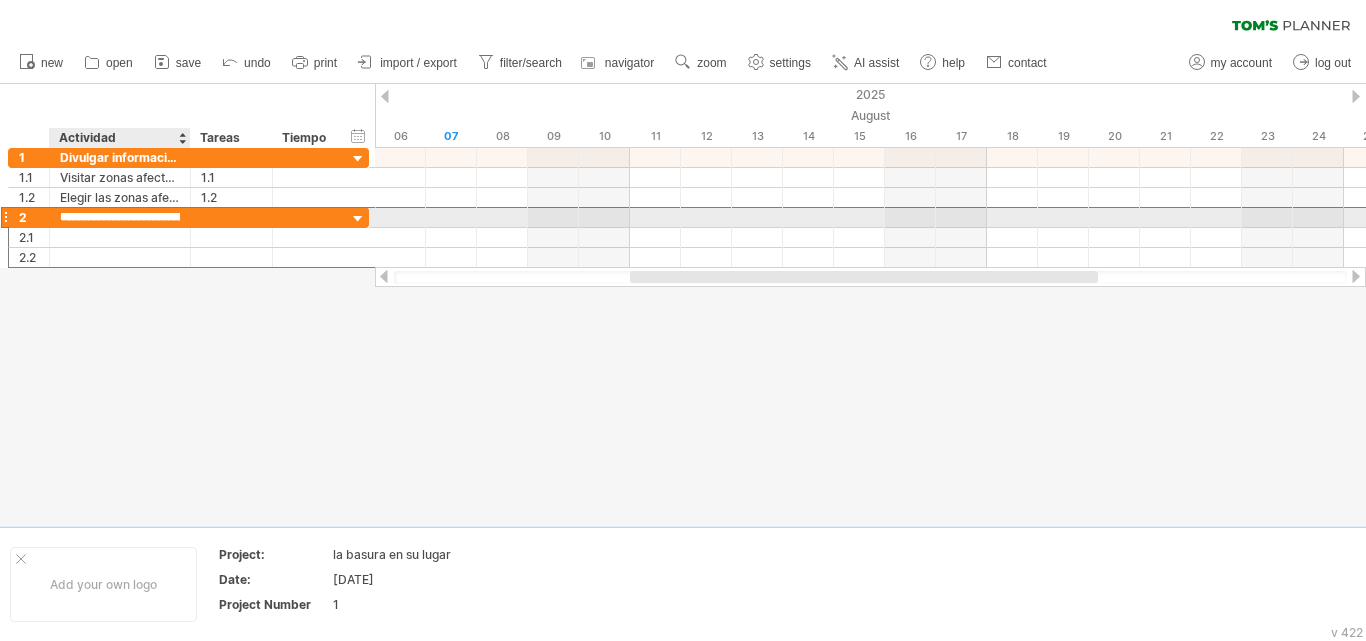 scroll, scrollTop: 0, scrollLeft: 150, axis: horizontal 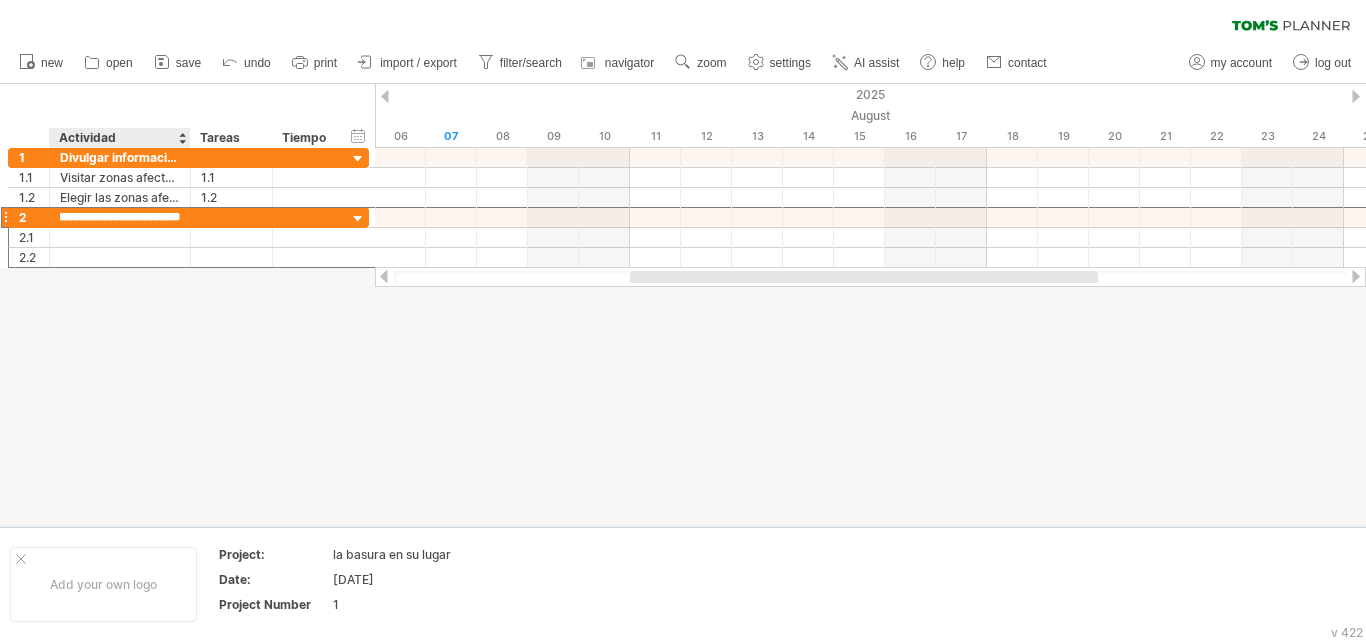 click at bounding box center (683, 305) 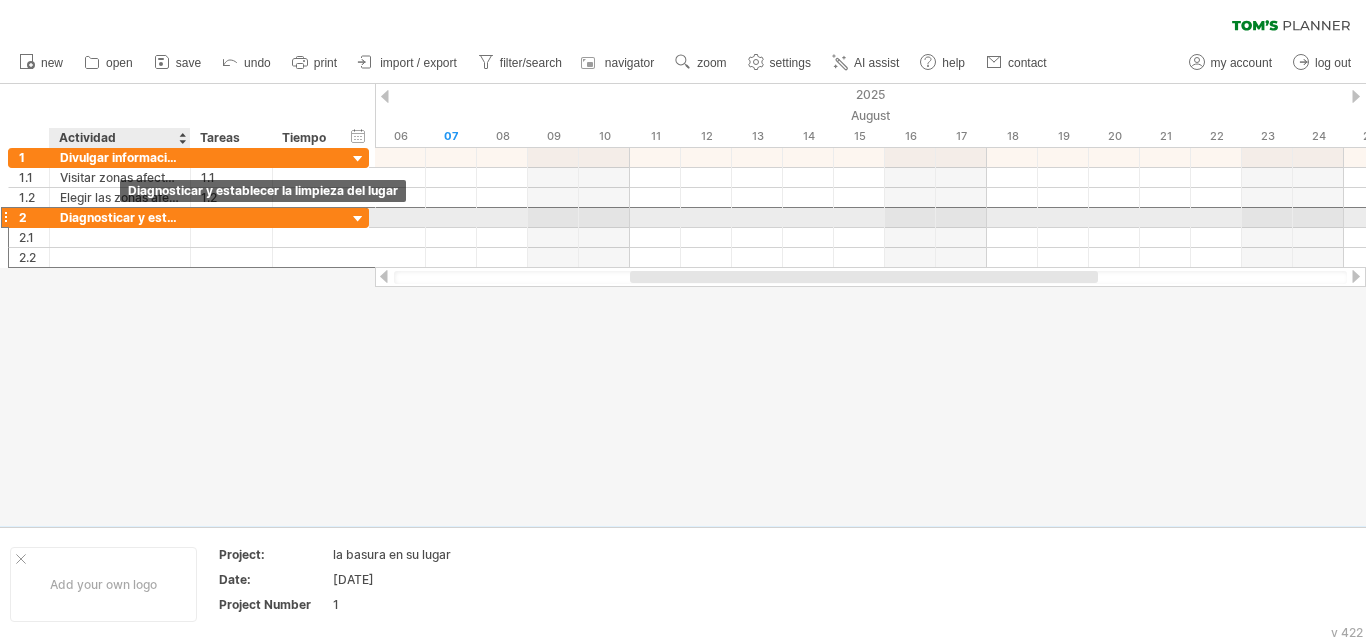 click on "Diagnosticar y establecer la limpieza del lugar" at bounding box center [120, 217] 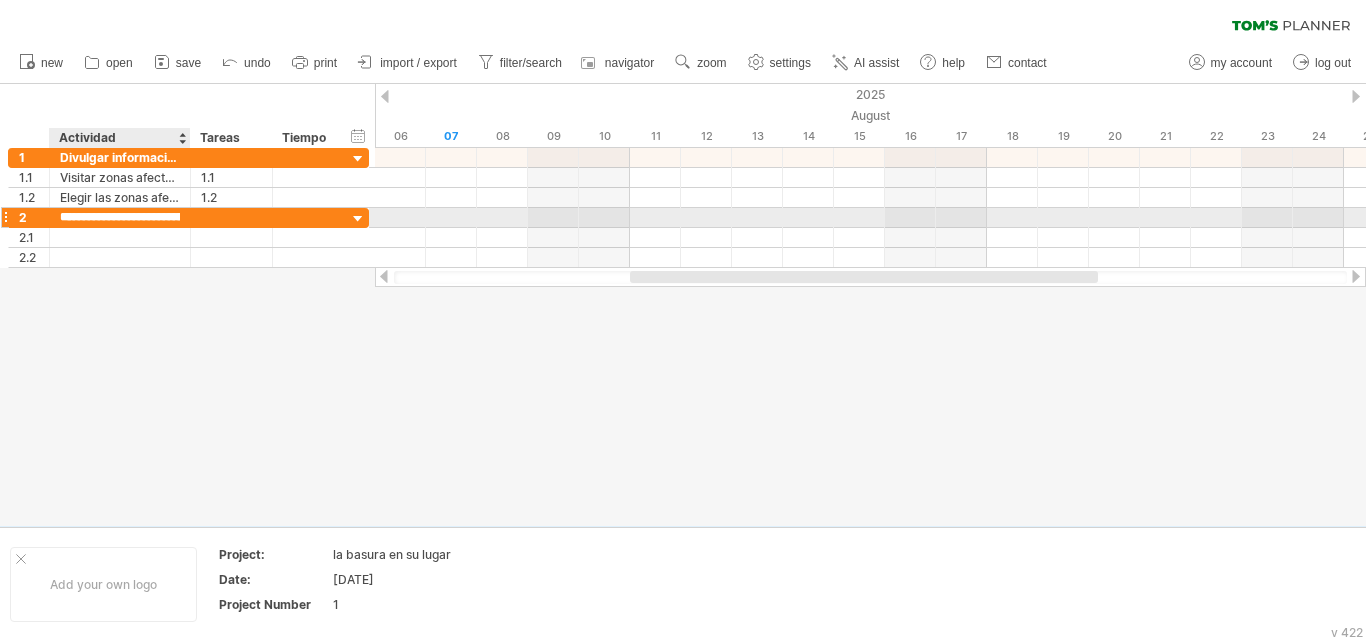 click on "**********" at bounding box center (120, 217) 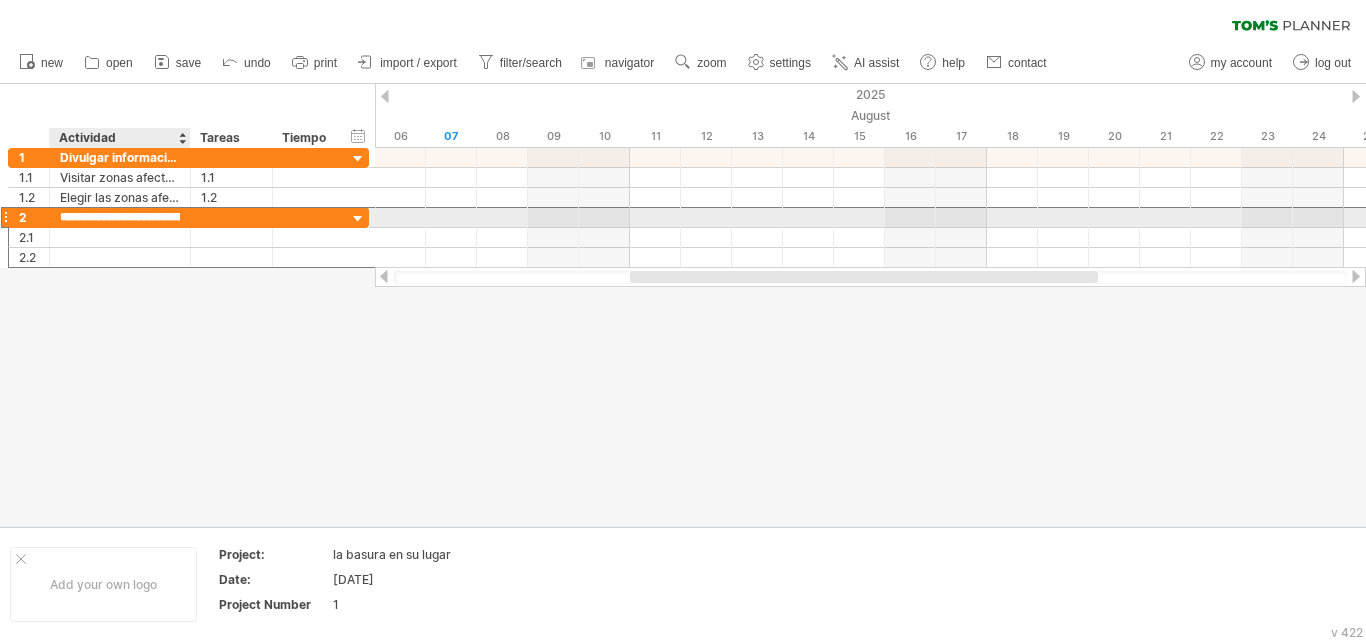 click on "**********" at bounding box center [120, 217] 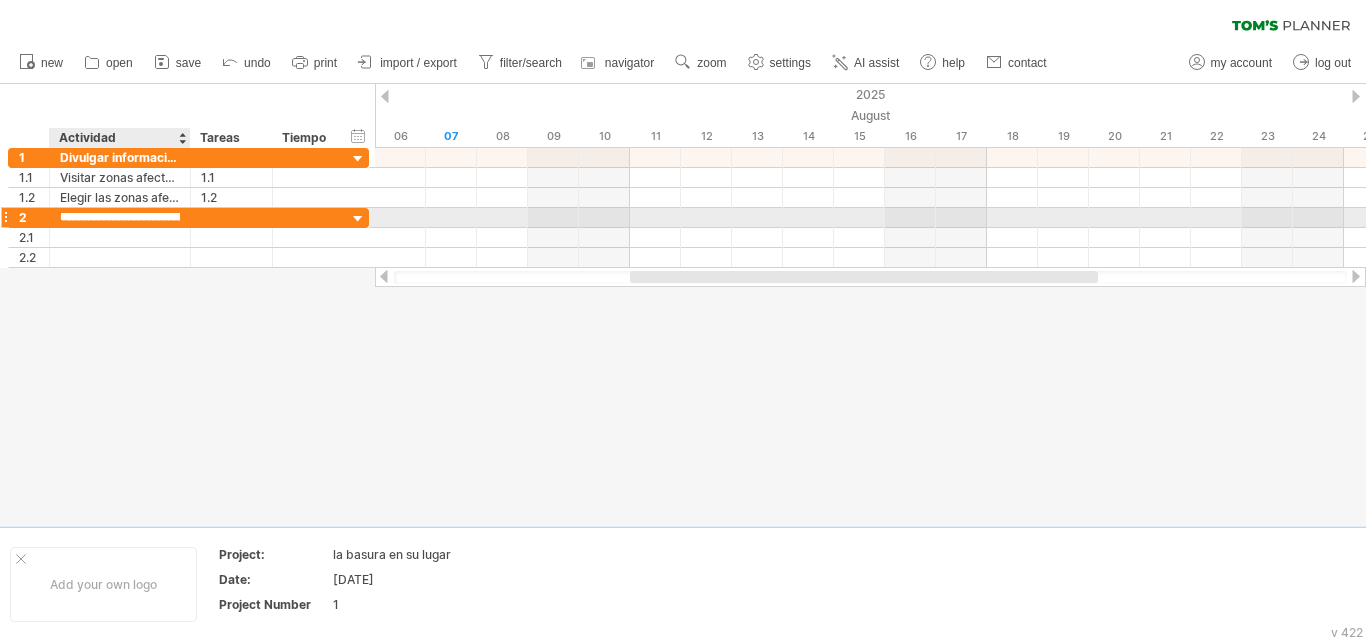 click on "**********" at bounding box center [120, 217] 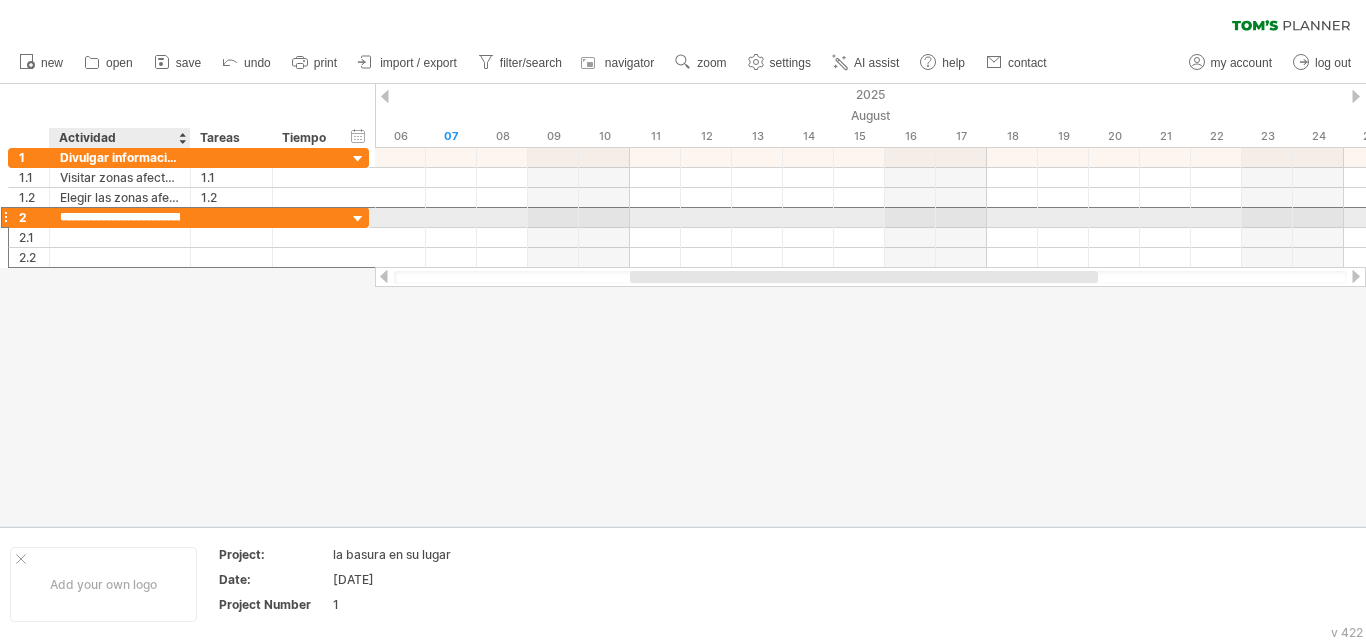 scroll, scrollTop: 0, scrollLeft: 150, axis: horizontal 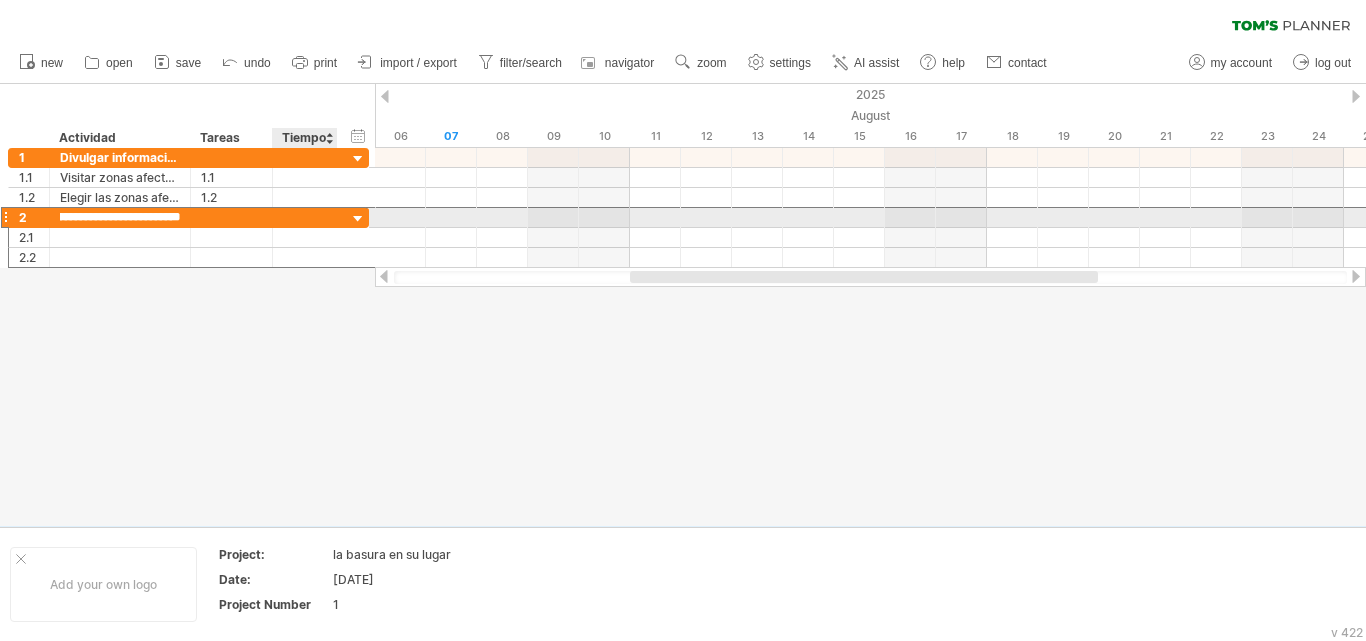 drag, startPoint x: 63, startPoint y: 217, endPoint x: 325, endPoint y: 223, distance: 262.0687 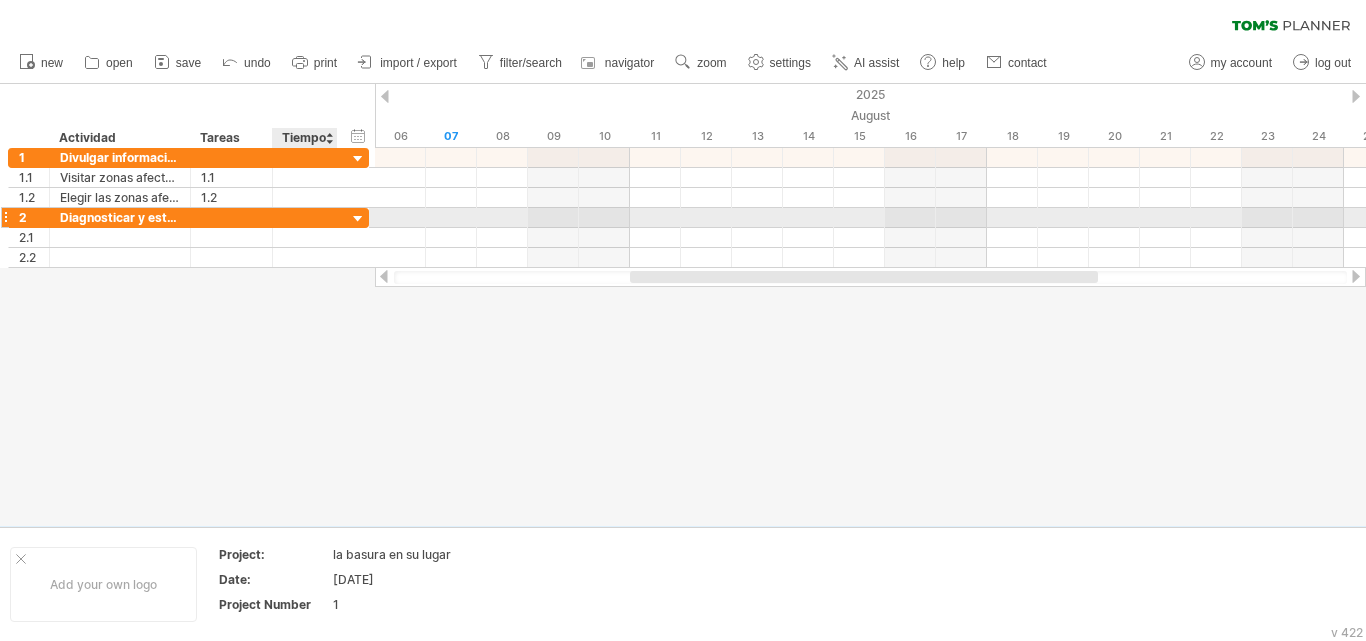 scroll, scrollTop: 0, scrollLeft: 0, axis: both 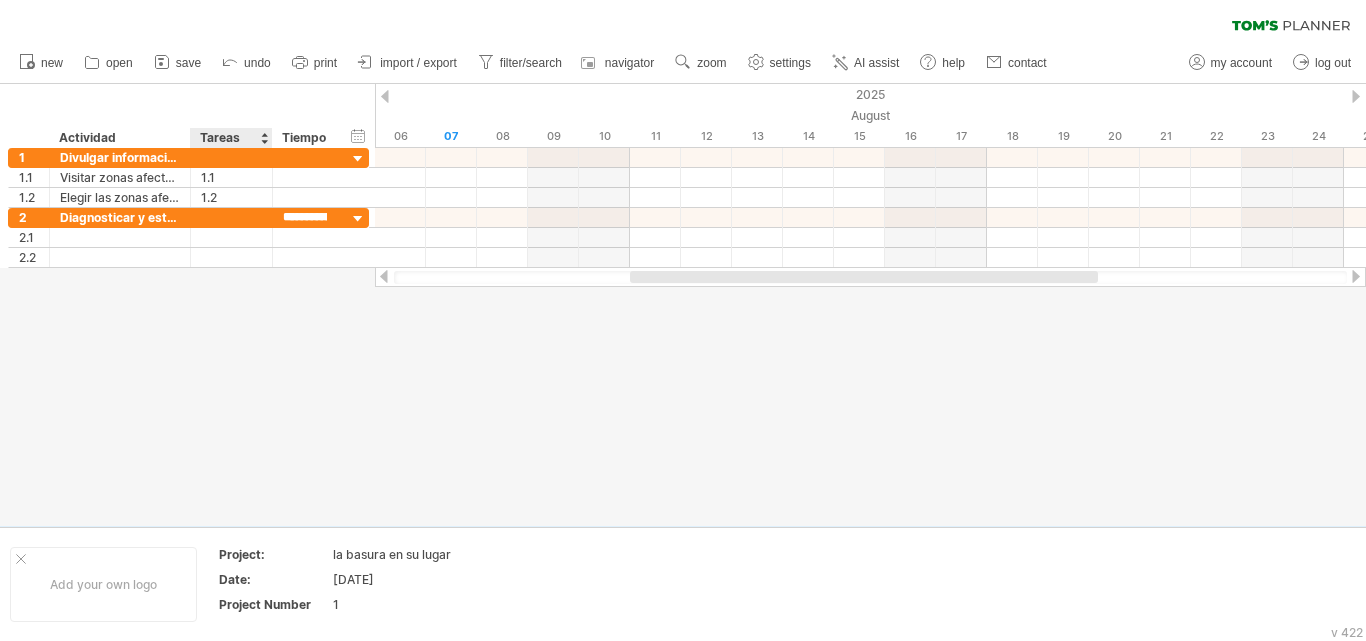 click at bounding box center (683, 305) 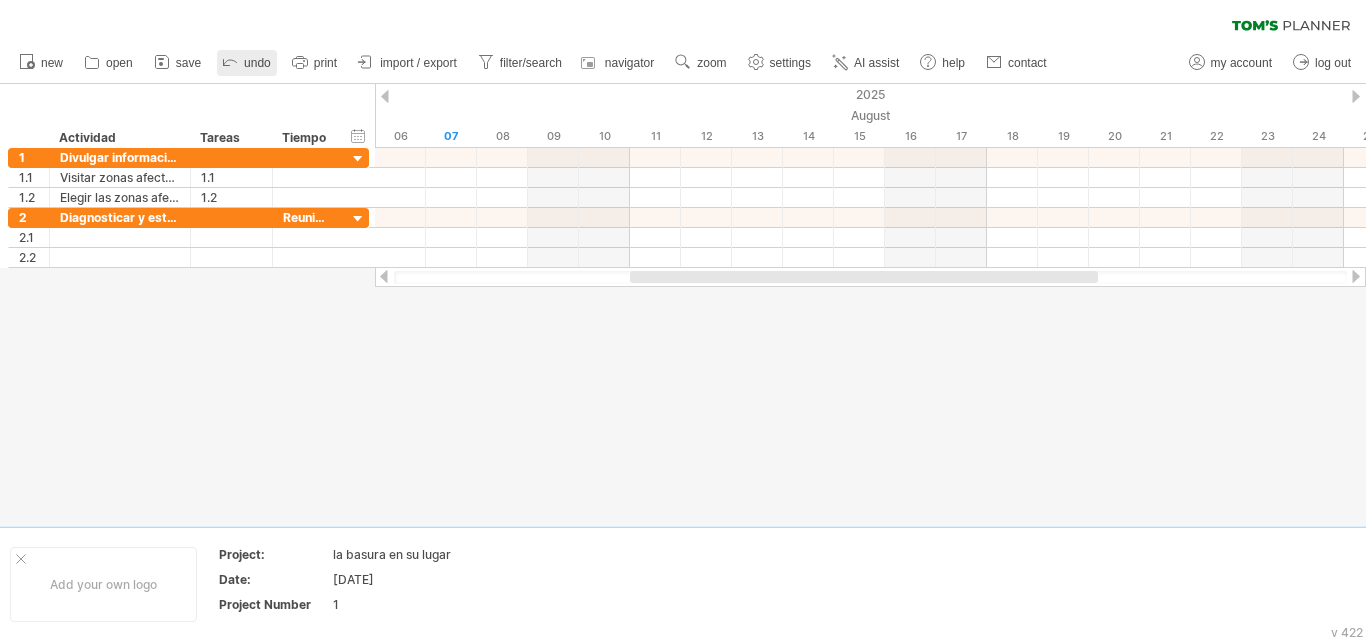 click 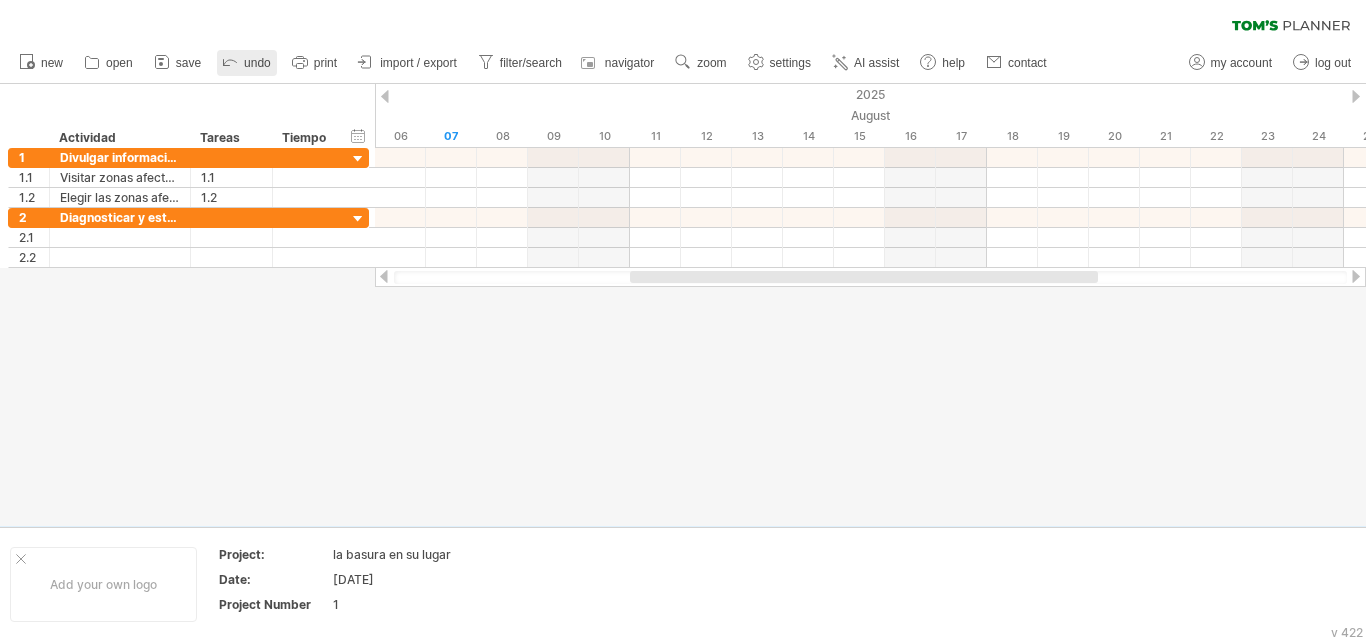 click 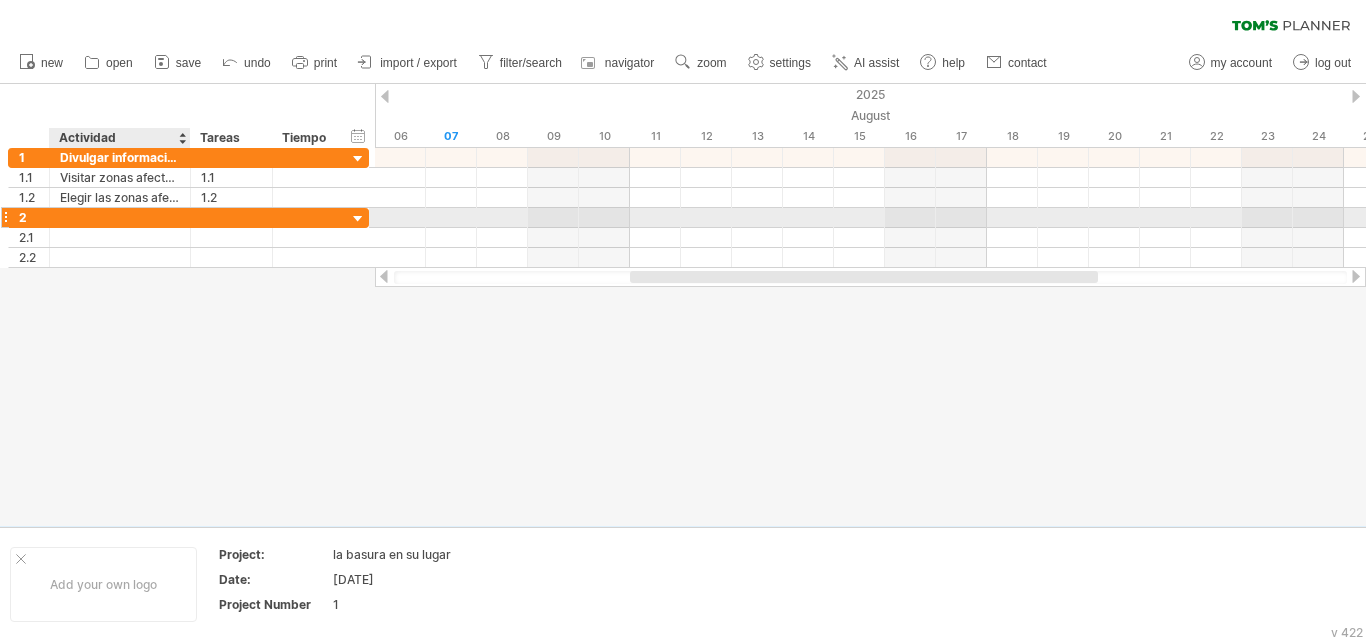 click at bounding box center (120, 217) 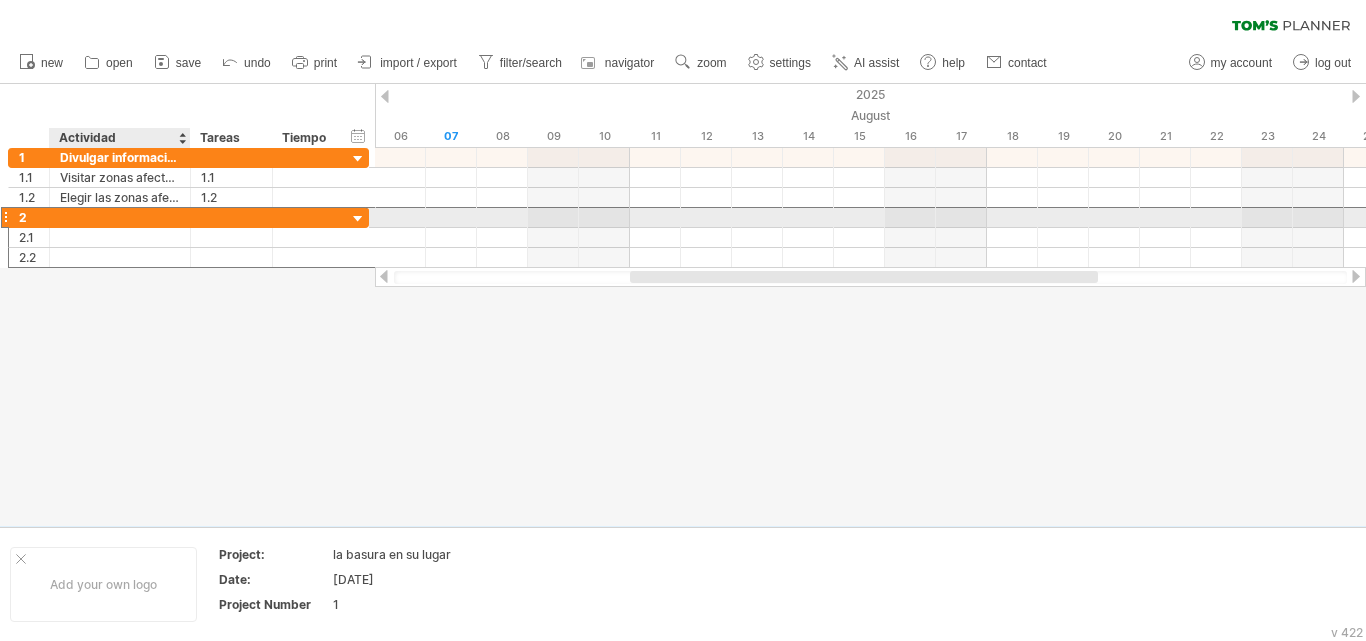 click at bounding box center (120, 217) 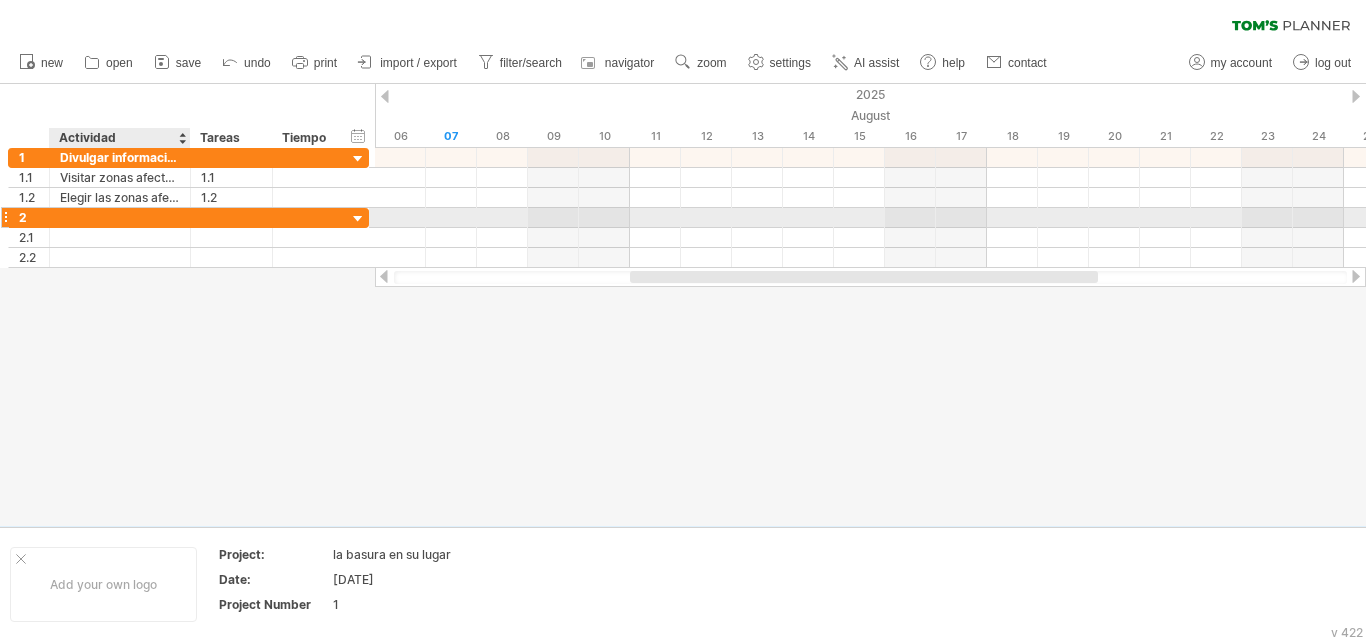 paste on "**********" 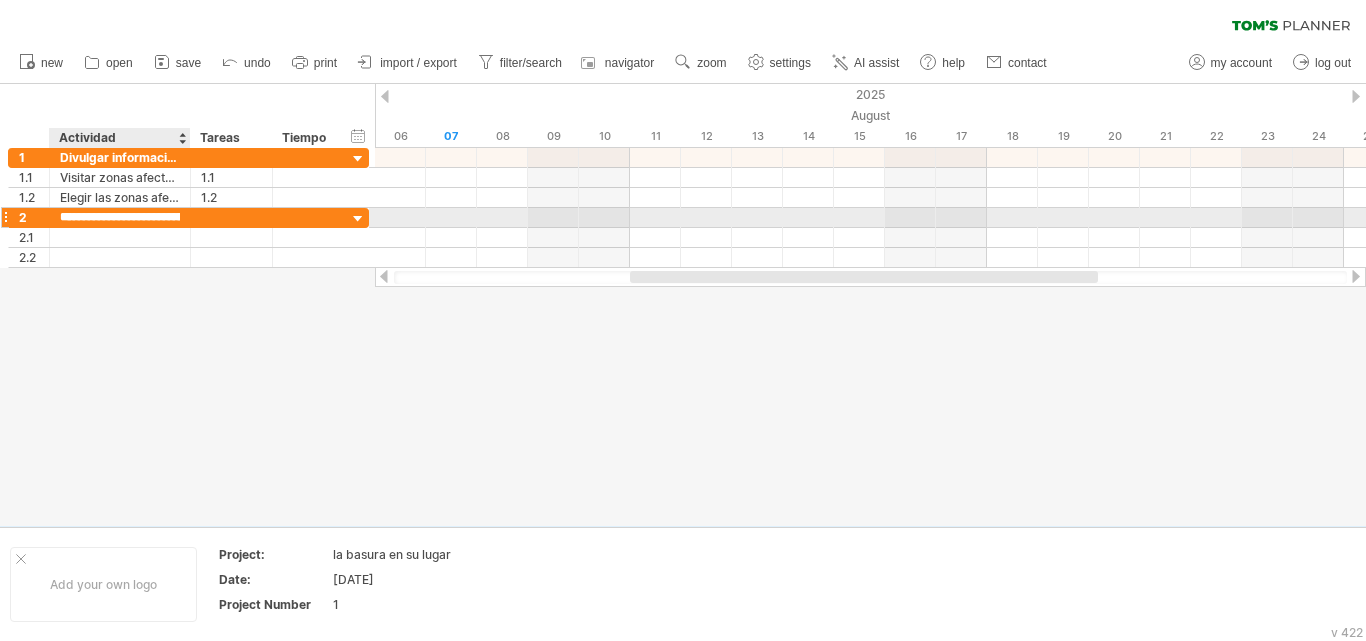 scroll, scrollTop: 0, scrollLeft: 29, axis: horizontal 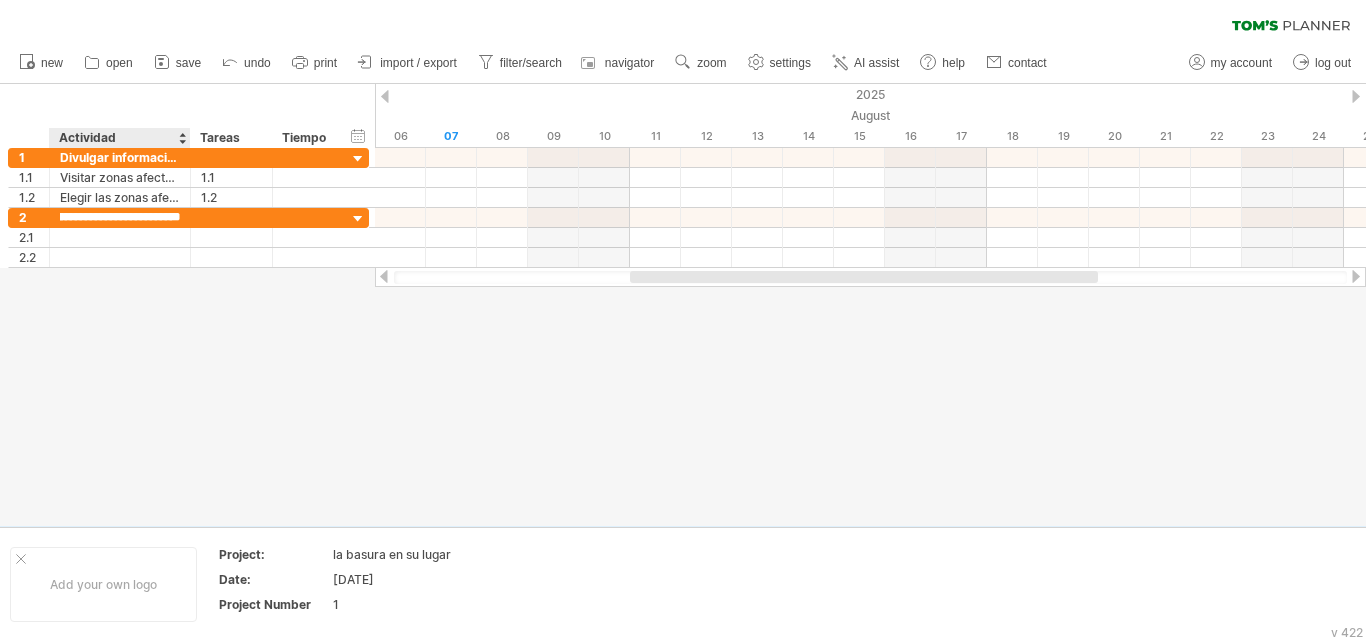 click at bounding box center (683, 305) 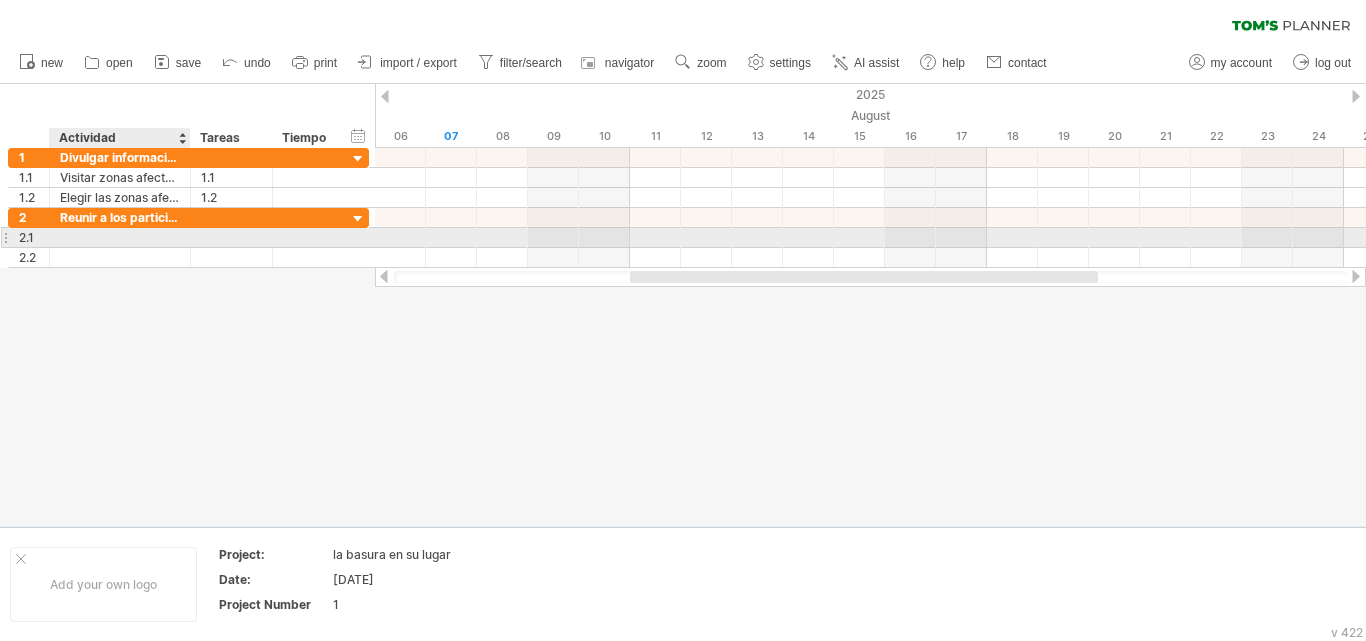 click at bounding box center [120, 237] 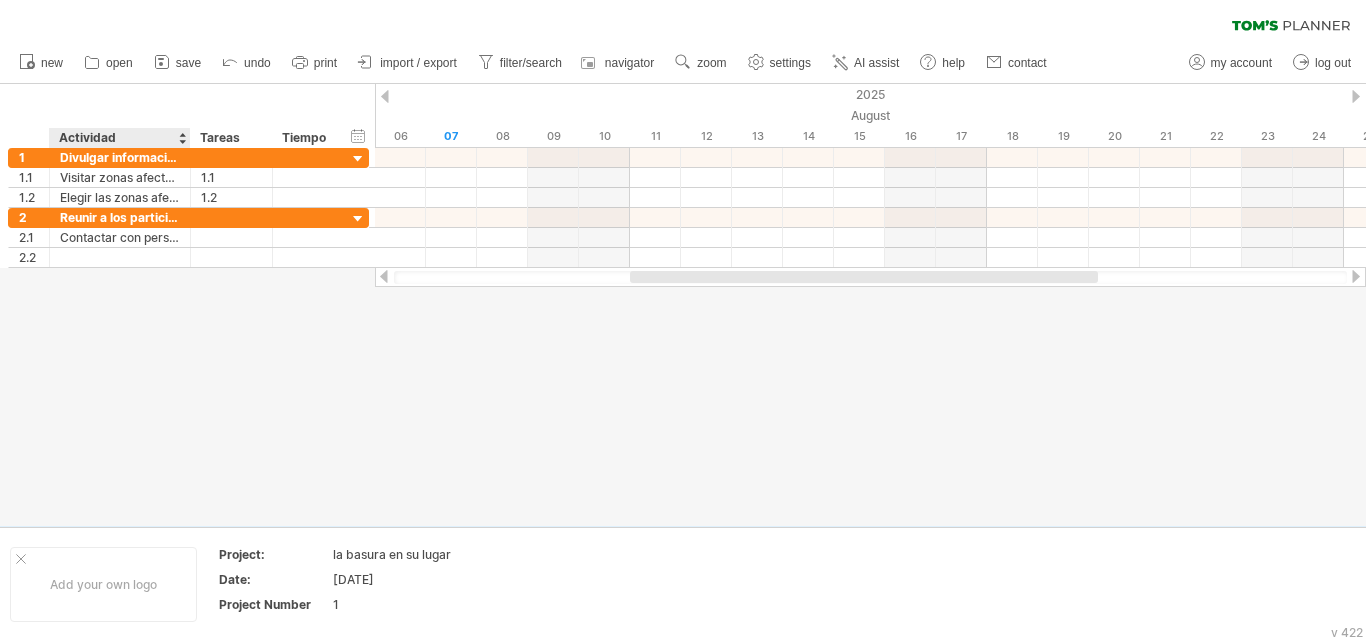 scroll, scrollTop: 0, scrollLeft: 0, axis: both 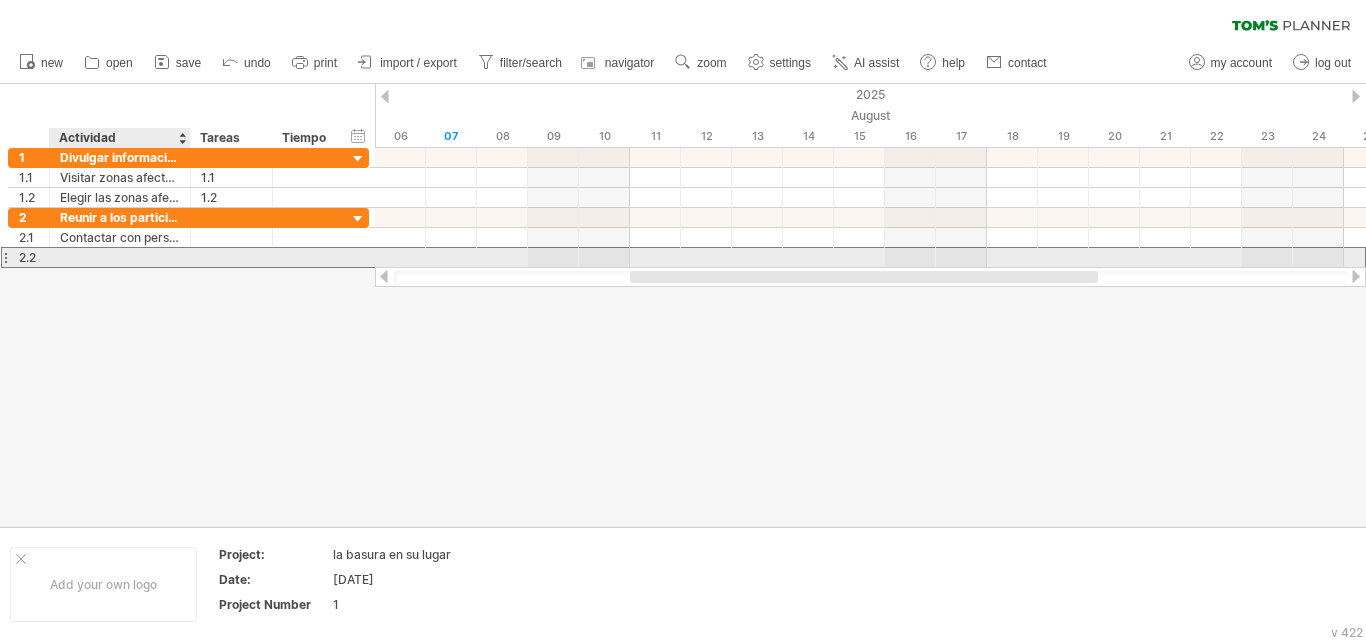 click at bounding box center [120, 257] 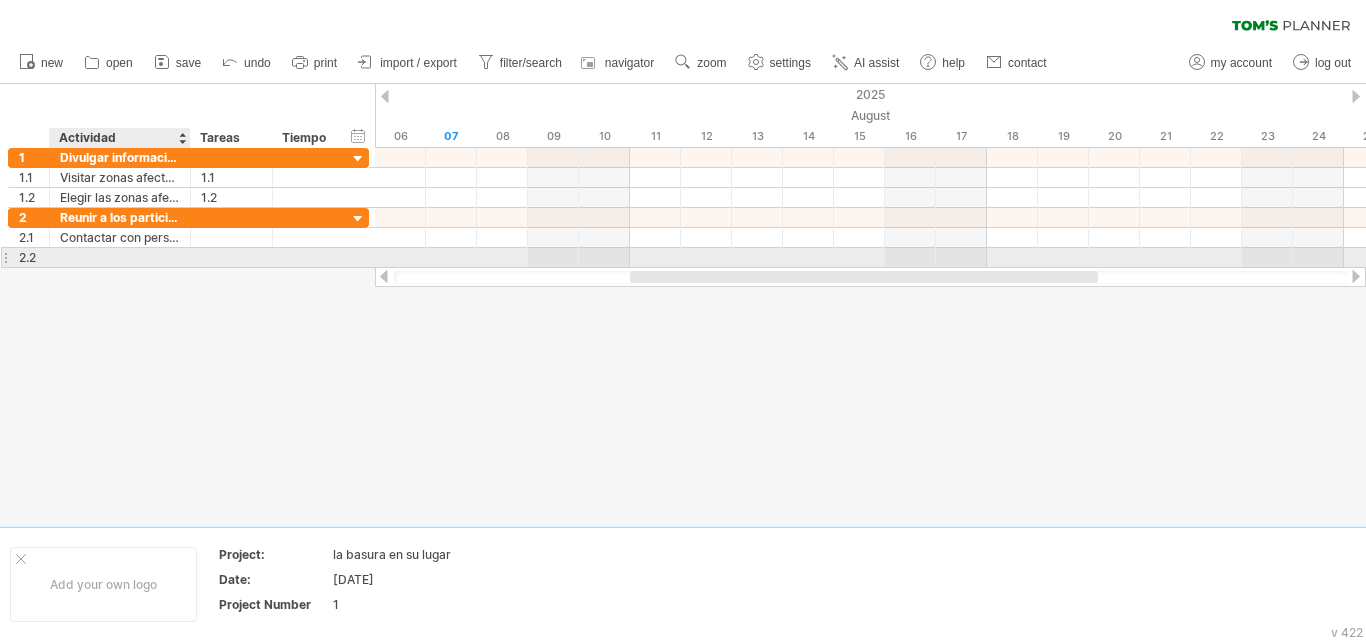paste on "**********" 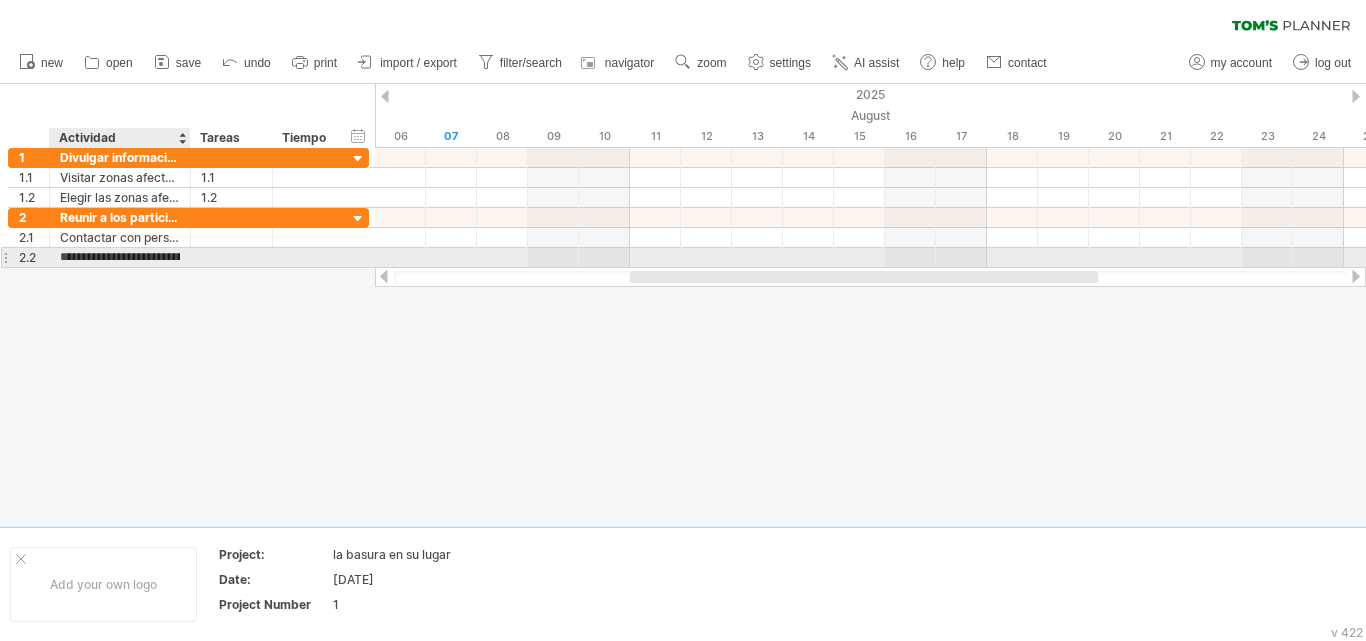 scroll, scrollTop: 0, scrollLeft: 159, axis: horizontal 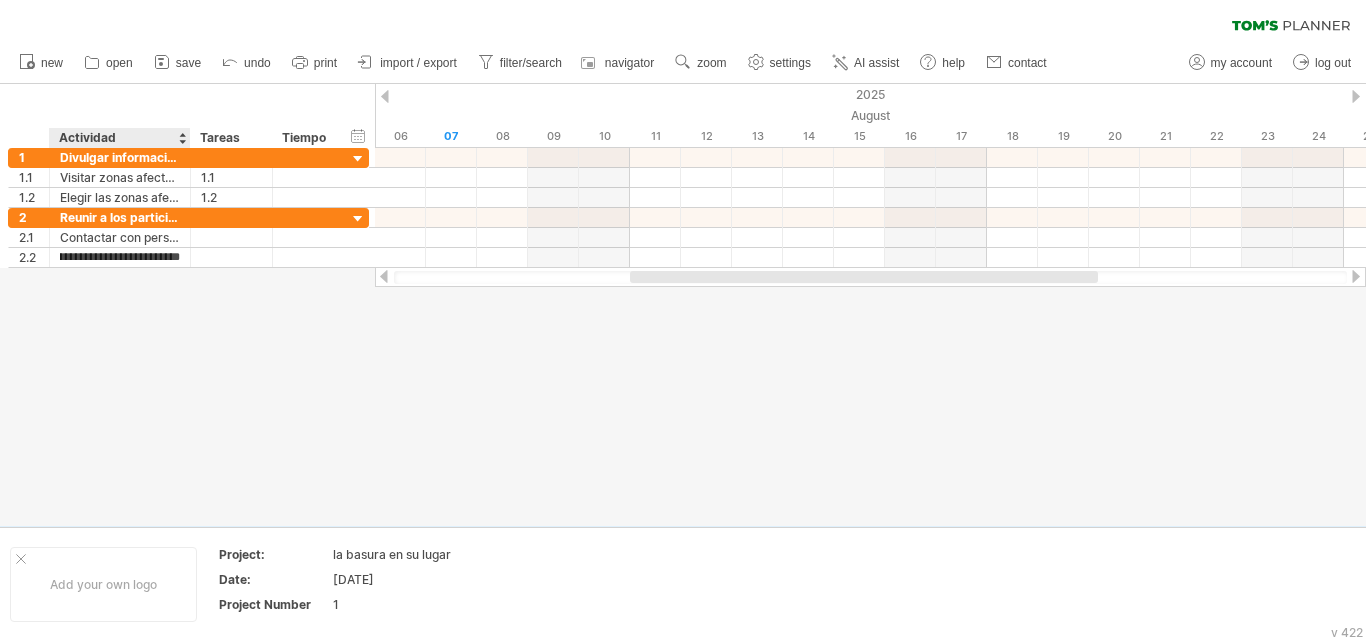 click at bounding box center (683, 305) 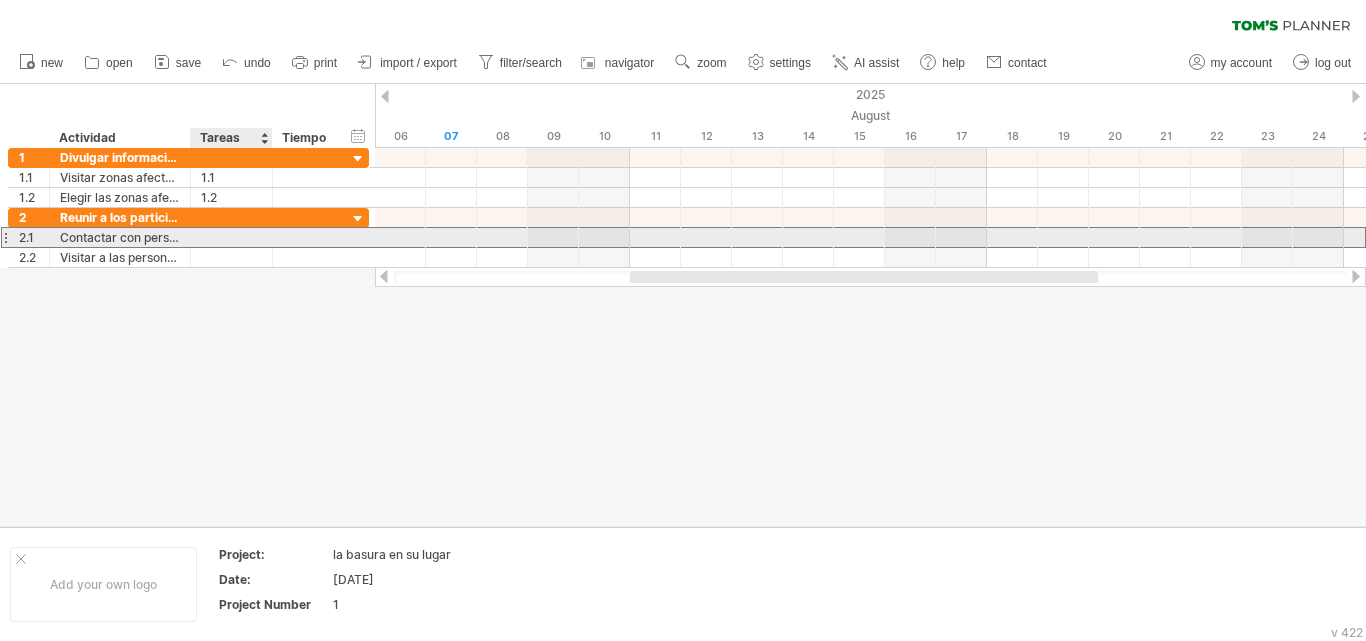 click at bounding box center (231, 237) 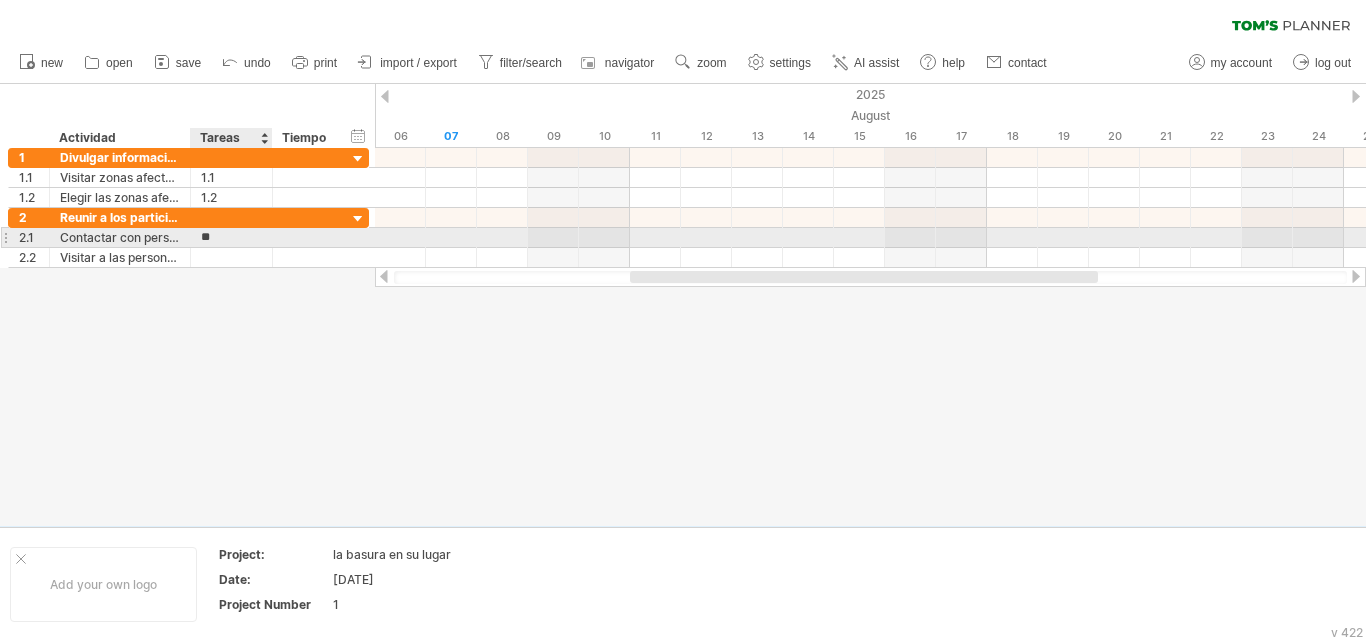 type on "***" 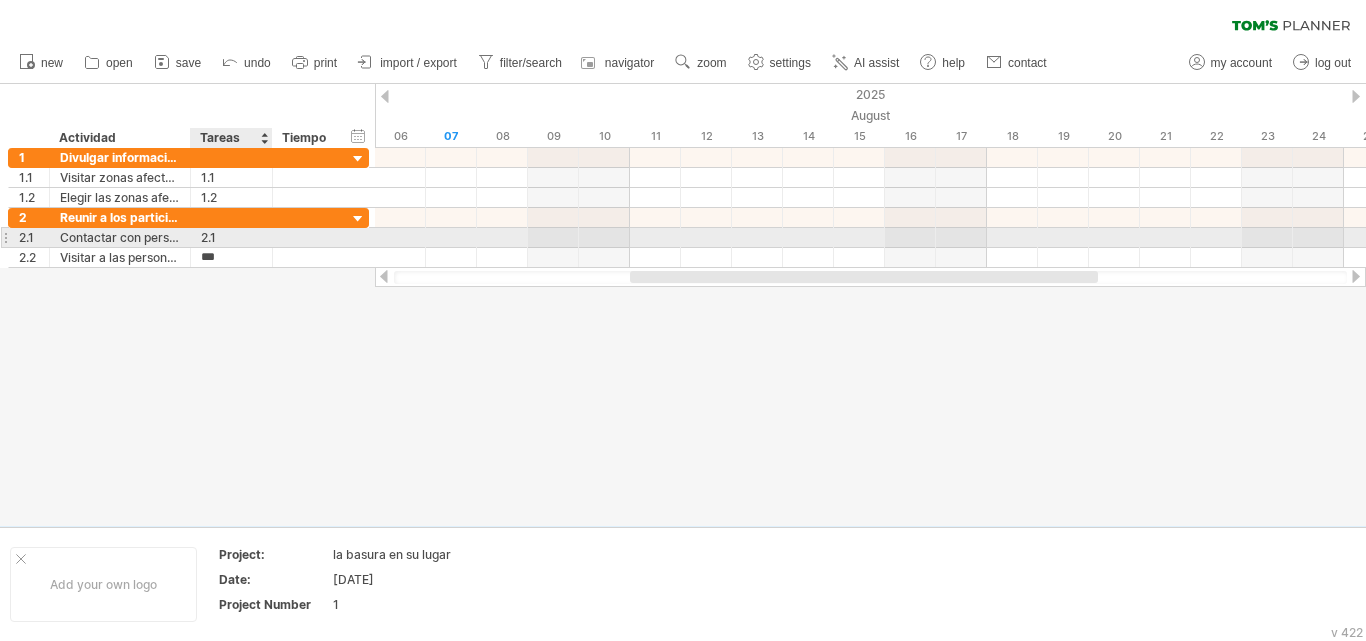 type on "***" 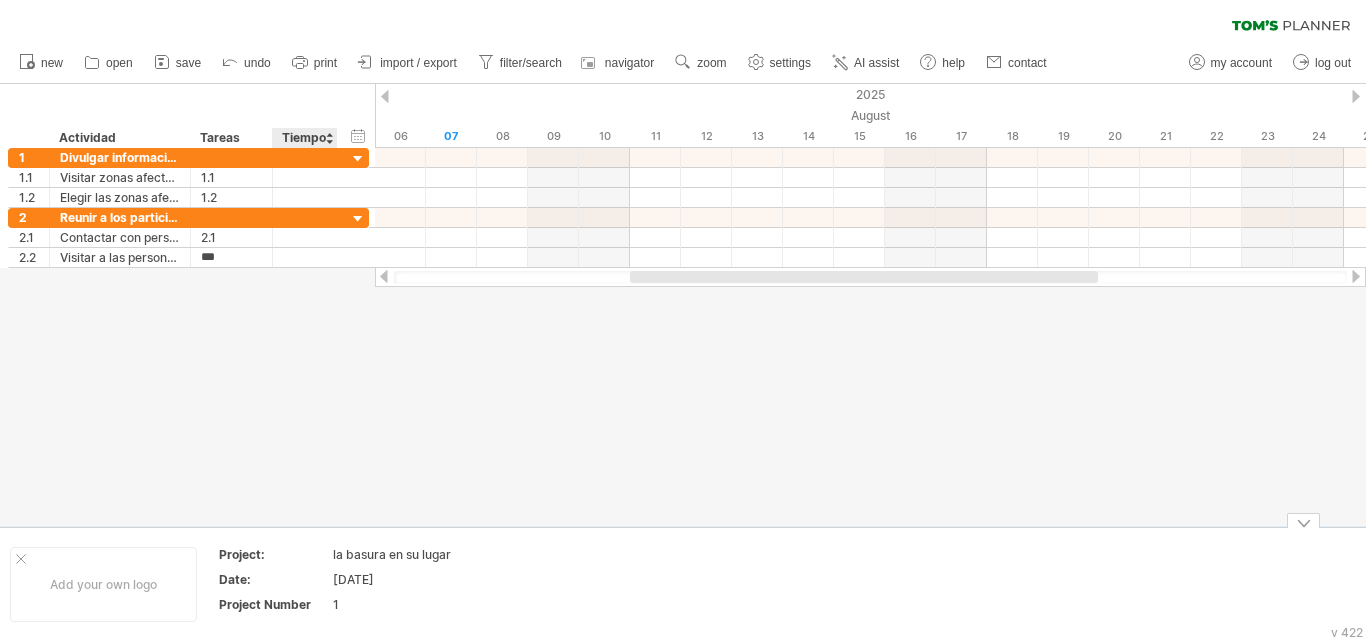 click at bounding box center (683, 305) 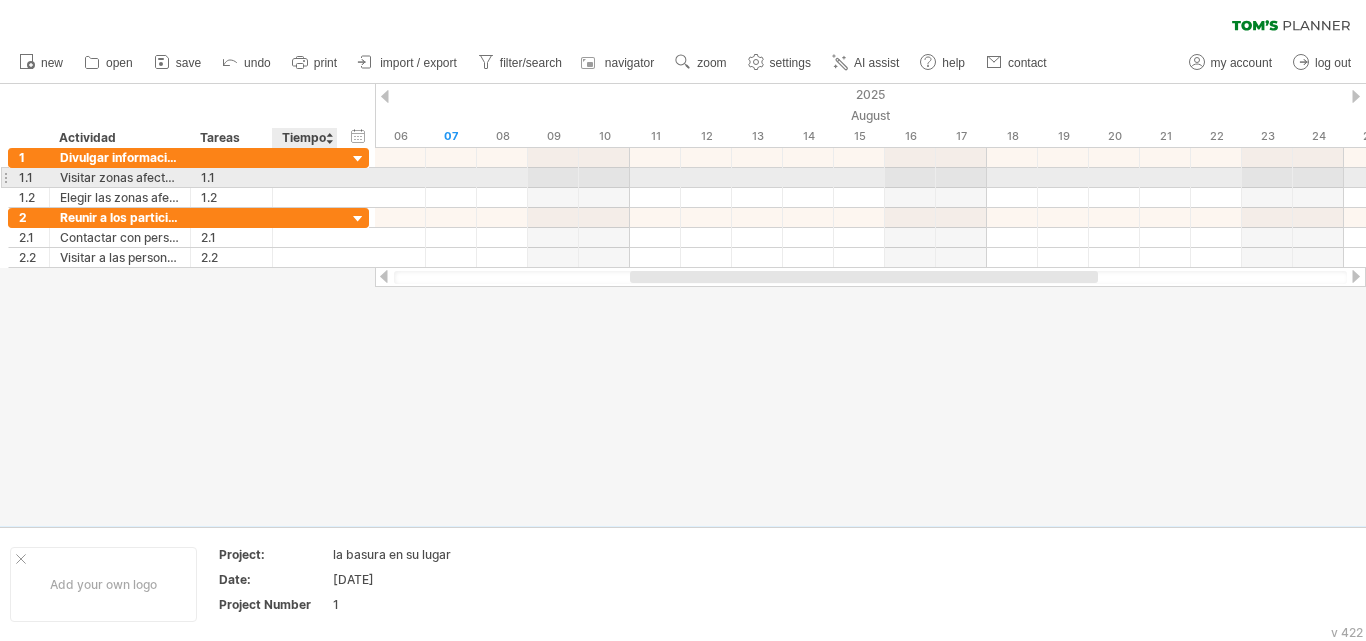 click at bounding box center (305, 177) 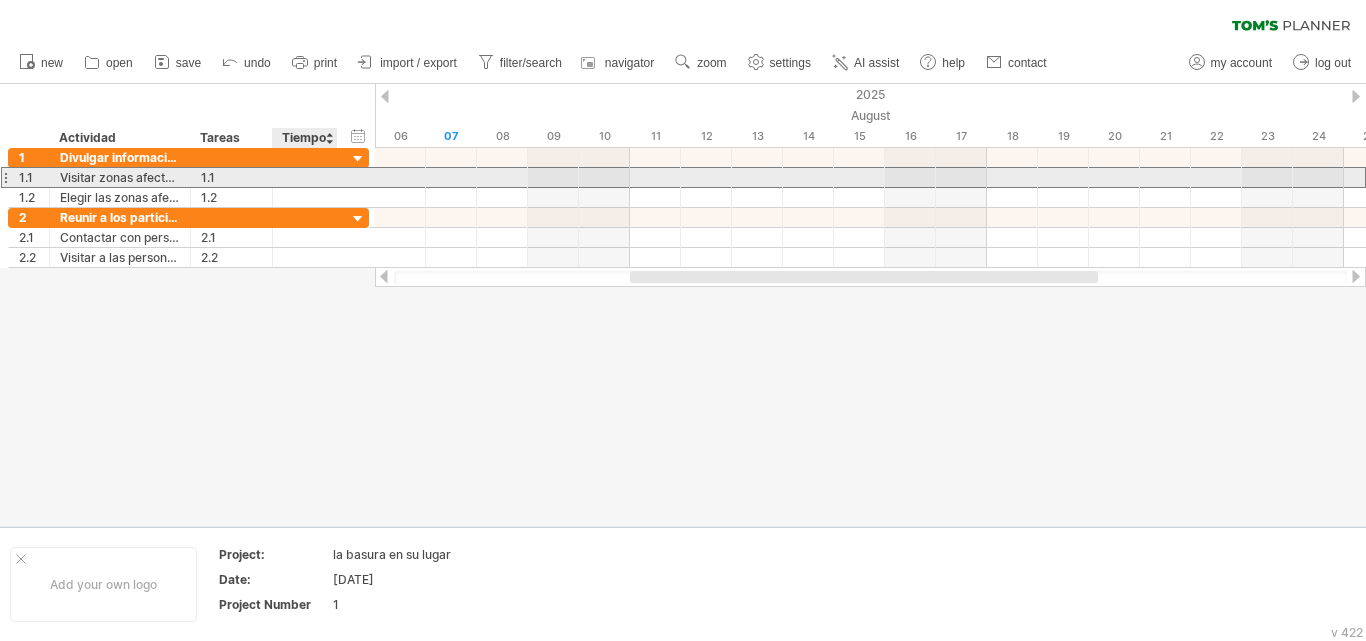 click at bounding box center (305, 177) 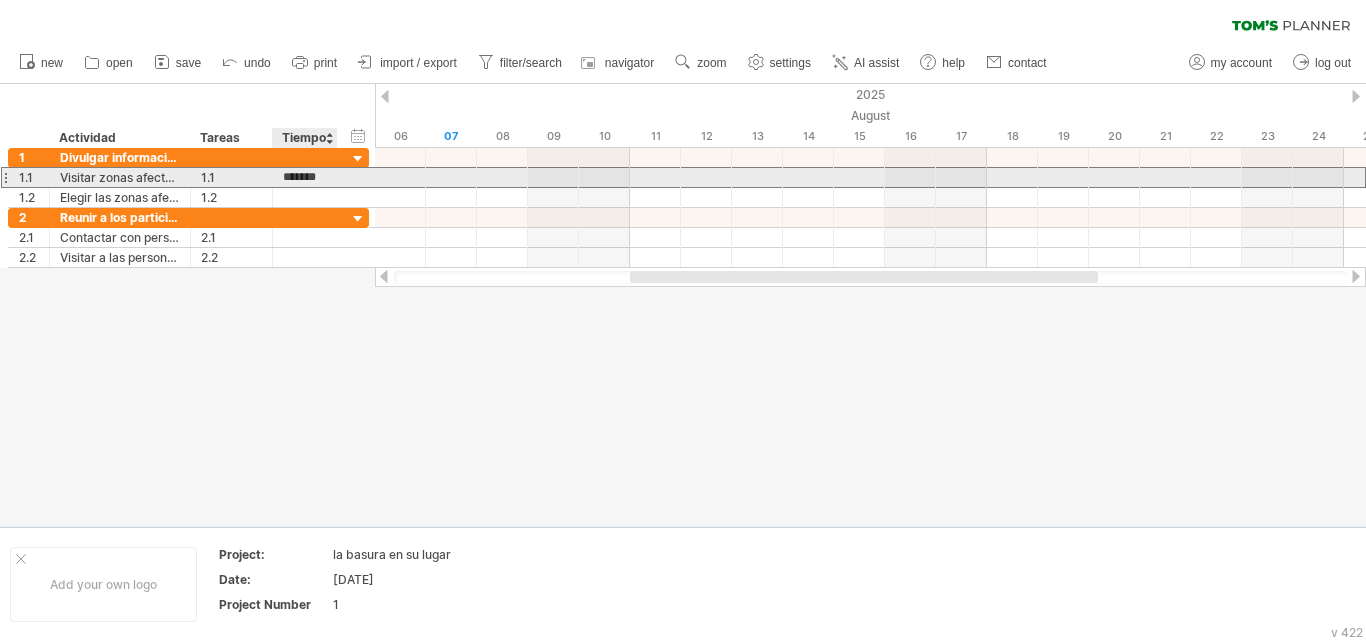 type on "********" 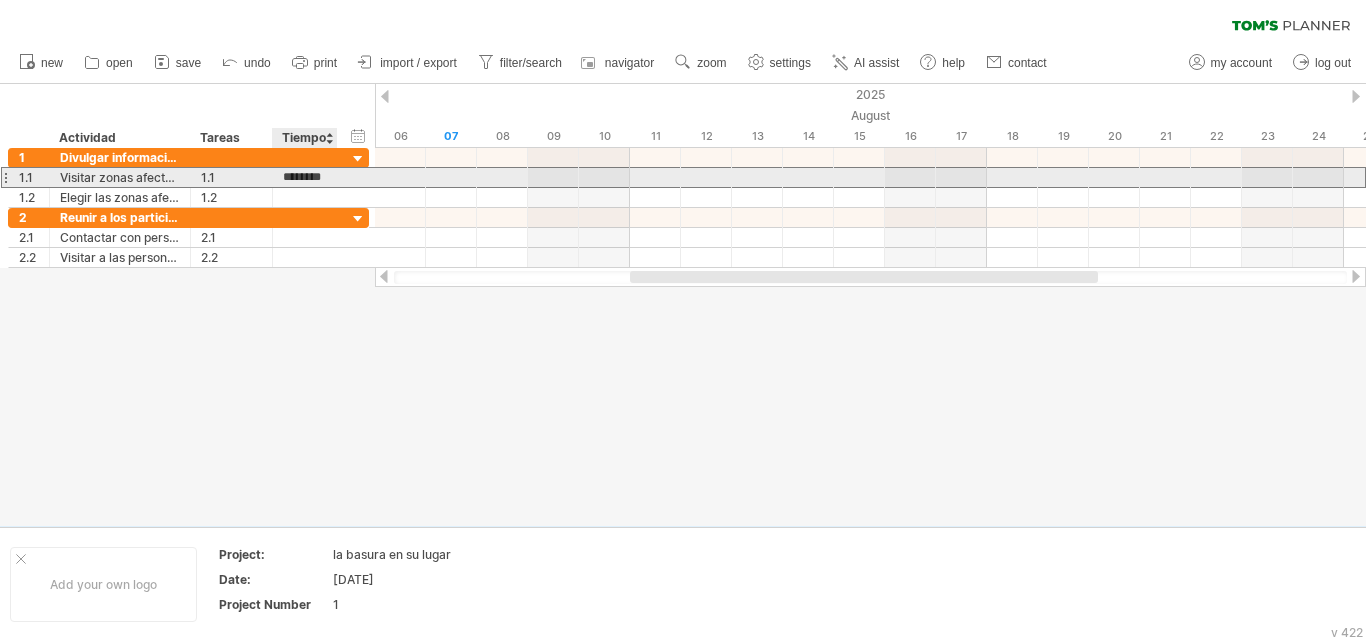 scroll, scrollTop: 0, scrollLeft: 10, axis: horizontal 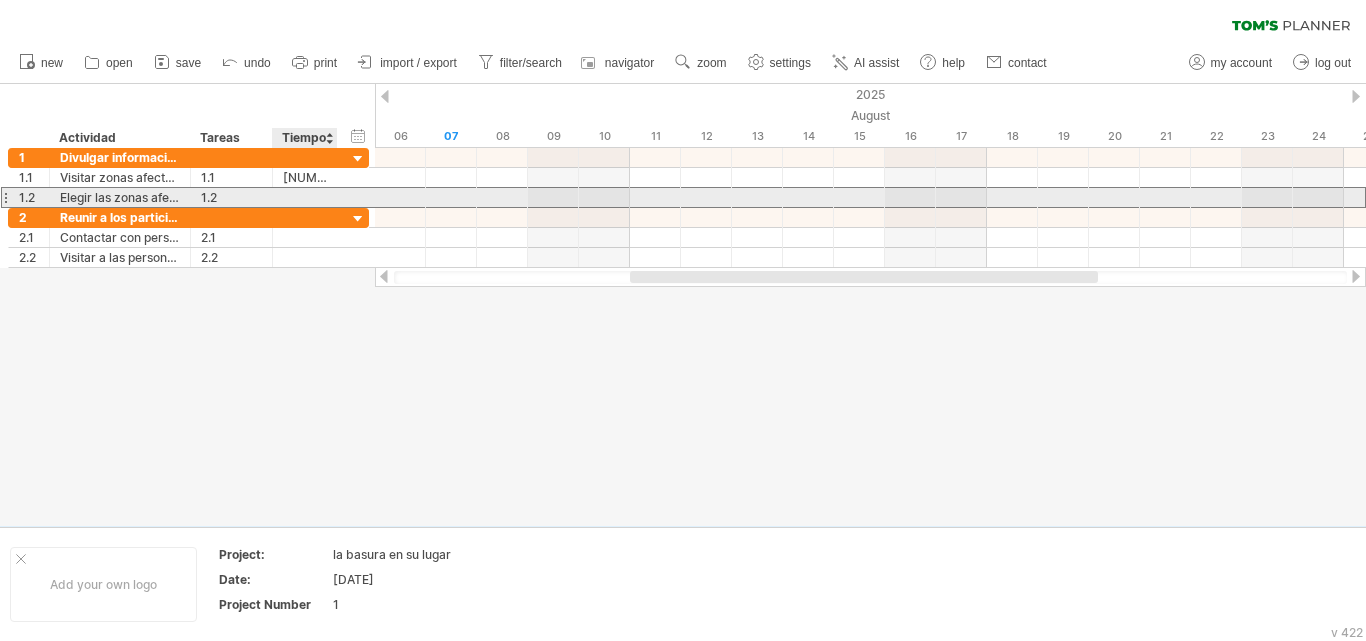 click at bounding box center (305, 197) 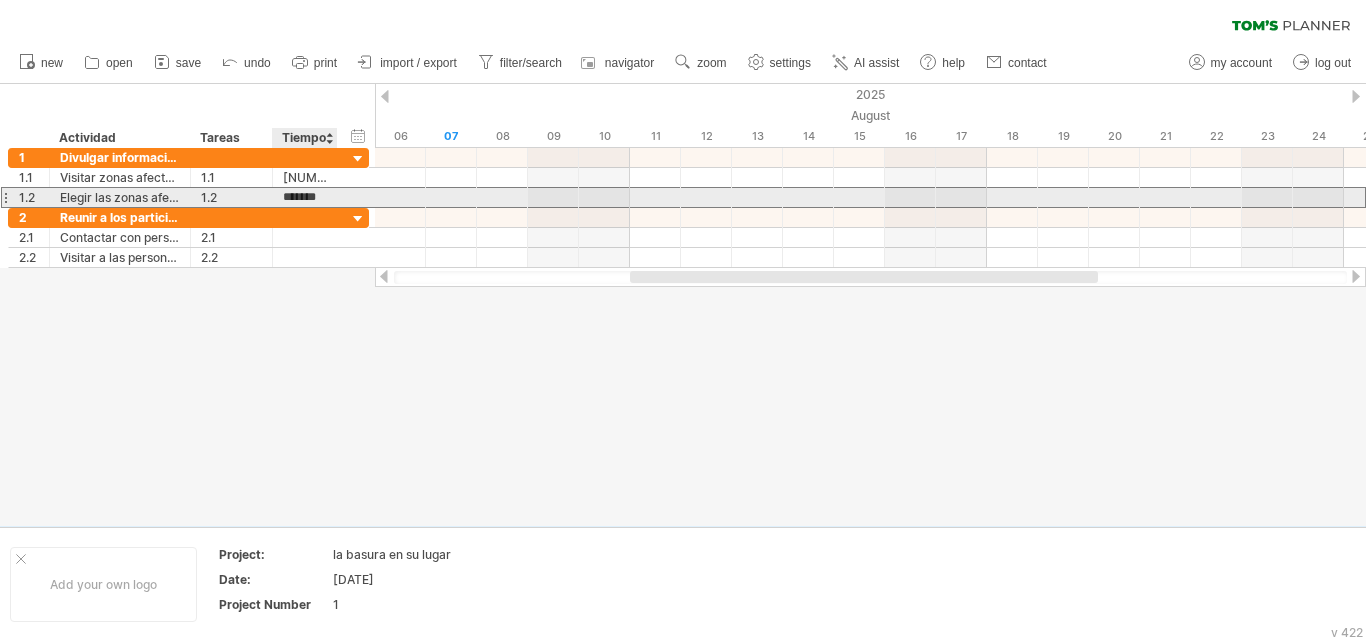 type on "********" 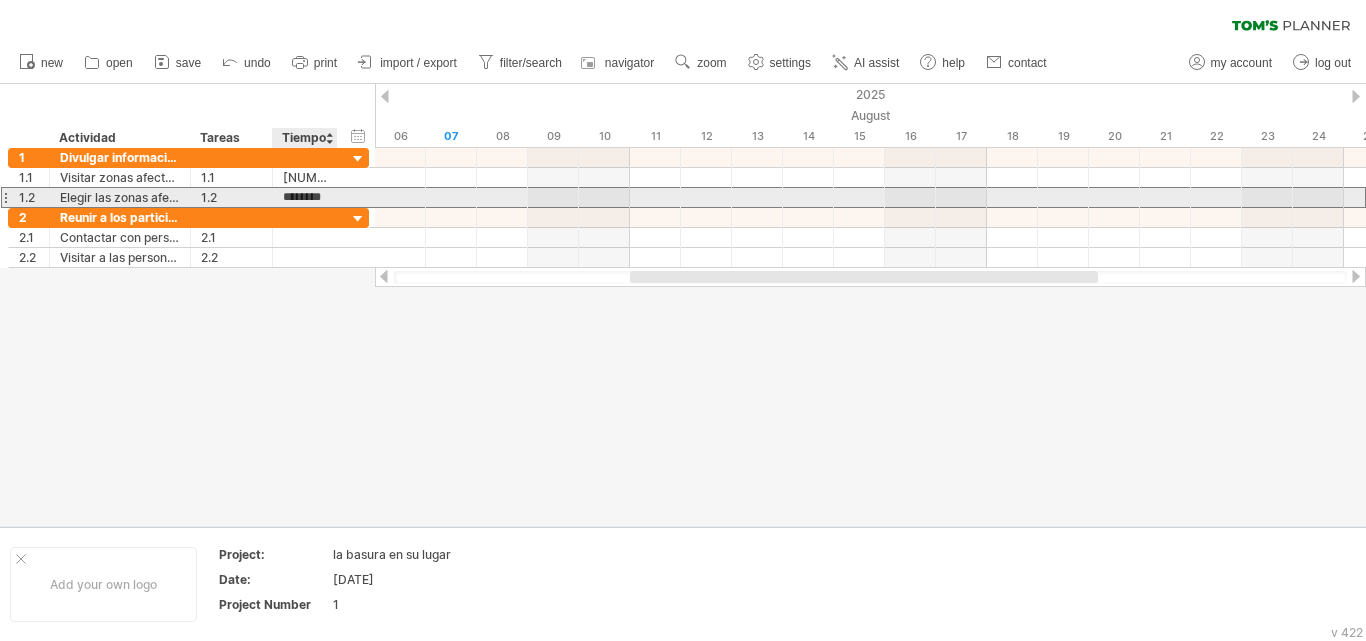 scroll, scrollTop: 0, scrollLeft: 10, axis: horizontal 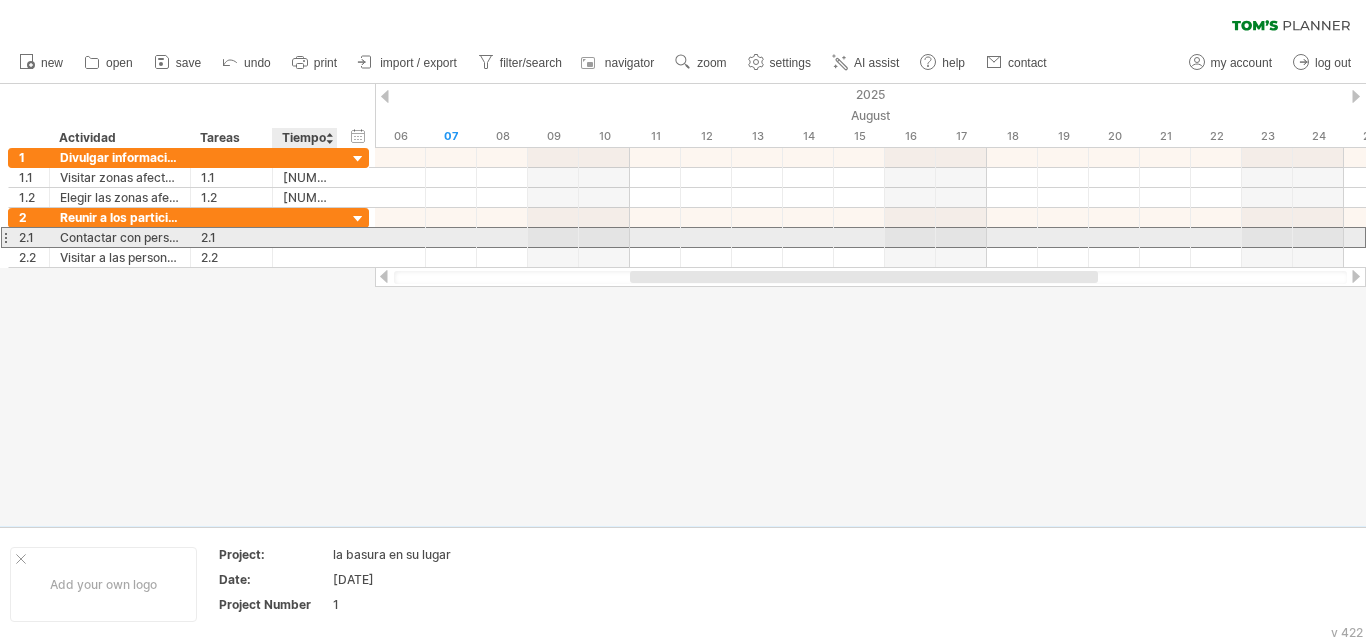 click at bounding box center [305, 237] 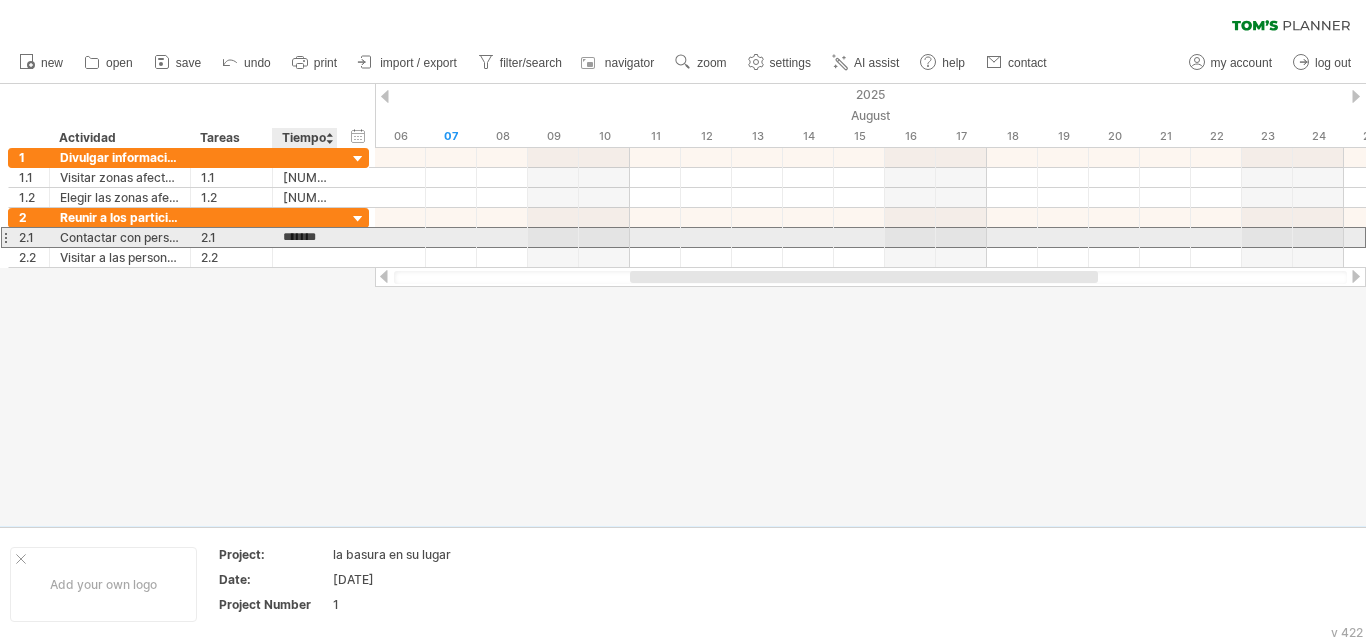 type on "********" 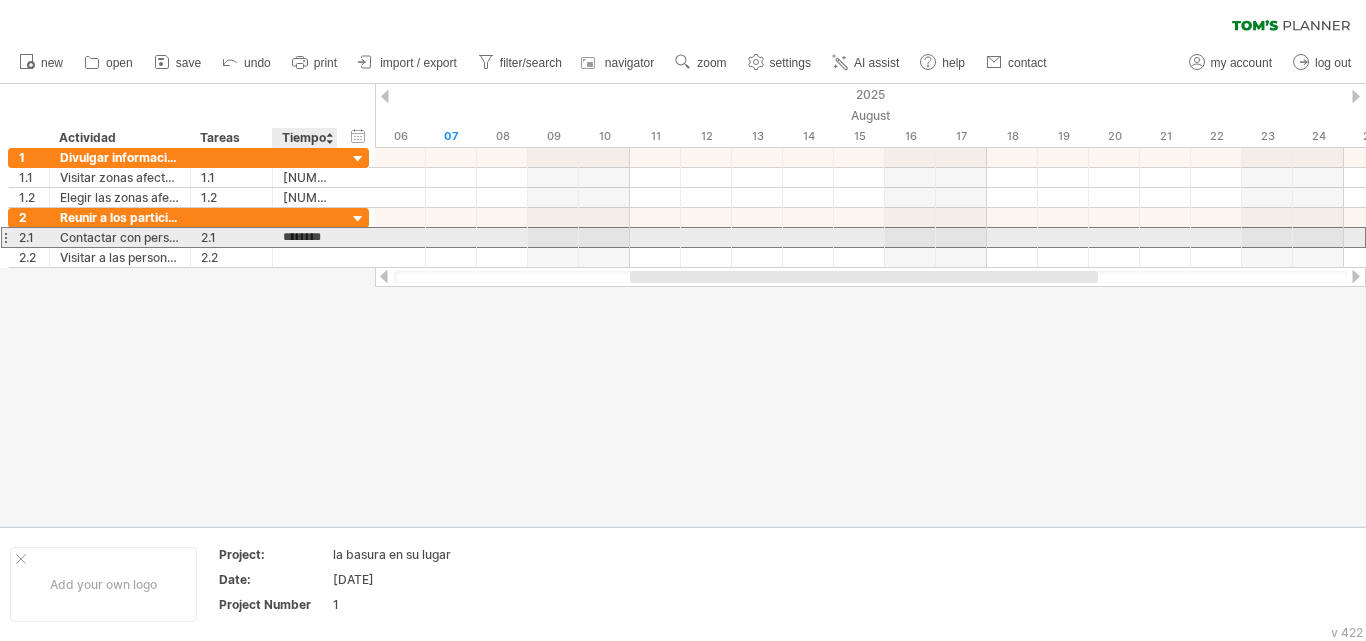 scroll, scrollTop: 0, scrollLeft: 10, axis: horizontal 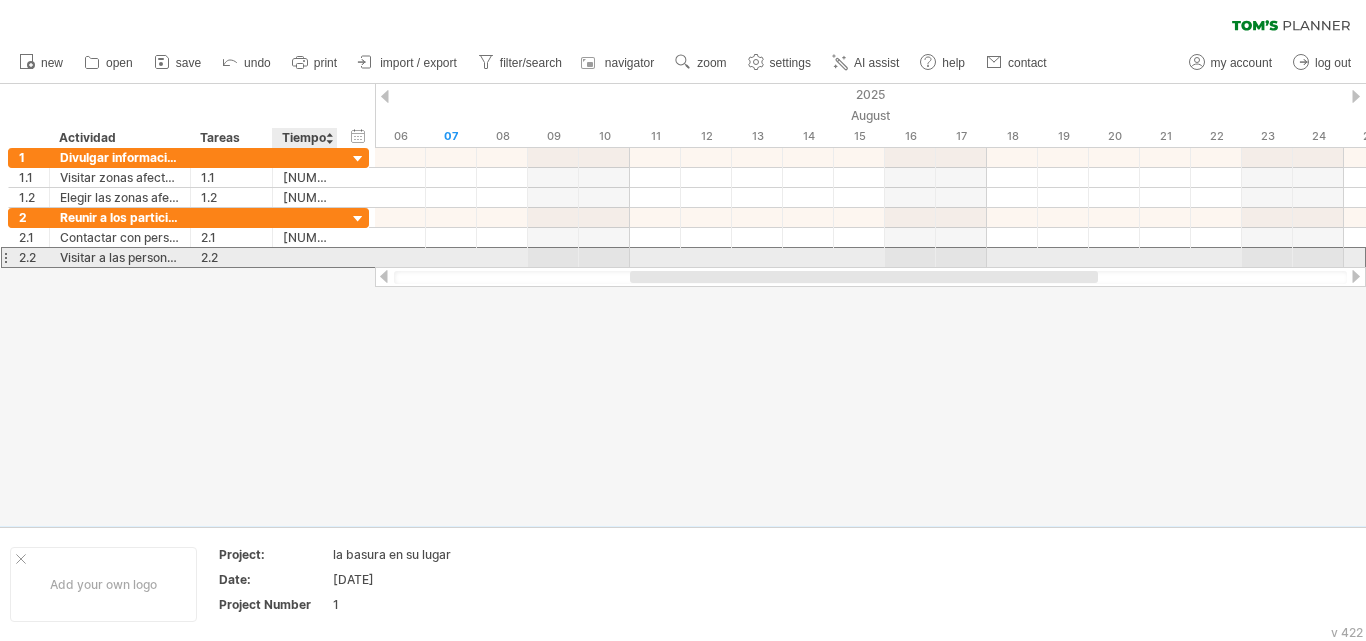 click at bounding box center [305, 257] 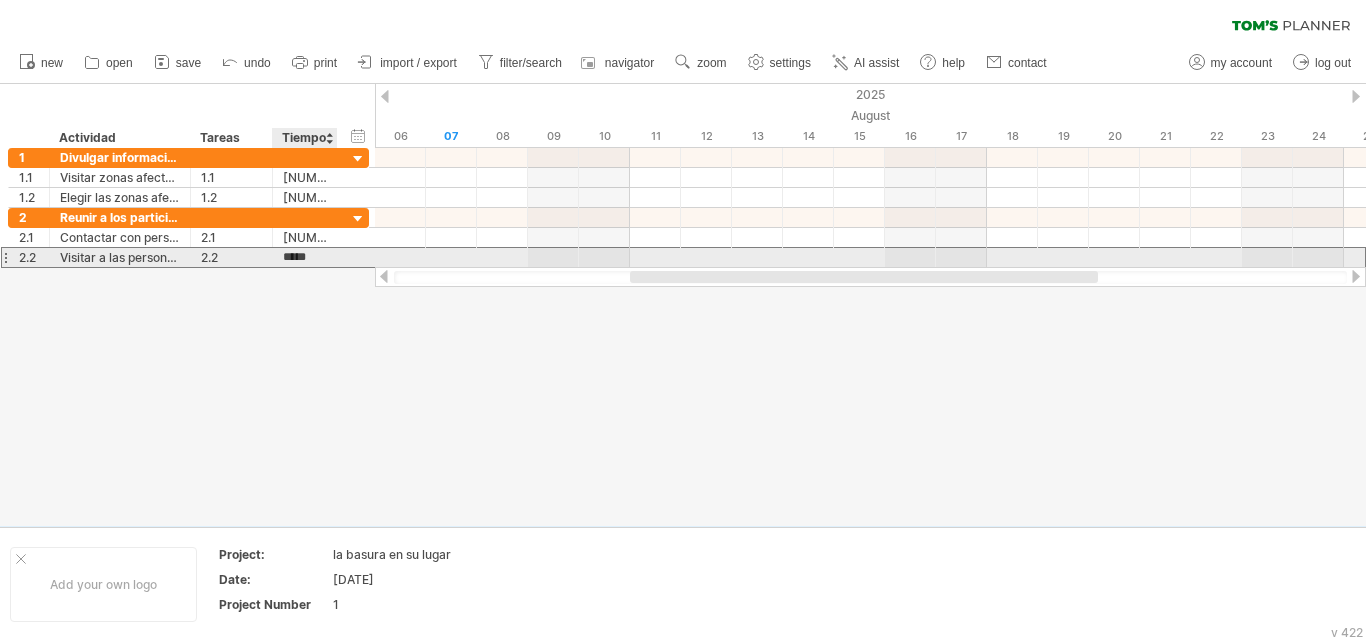 scroll, scrollTop: 0, scrollLeft: 0, axis: both 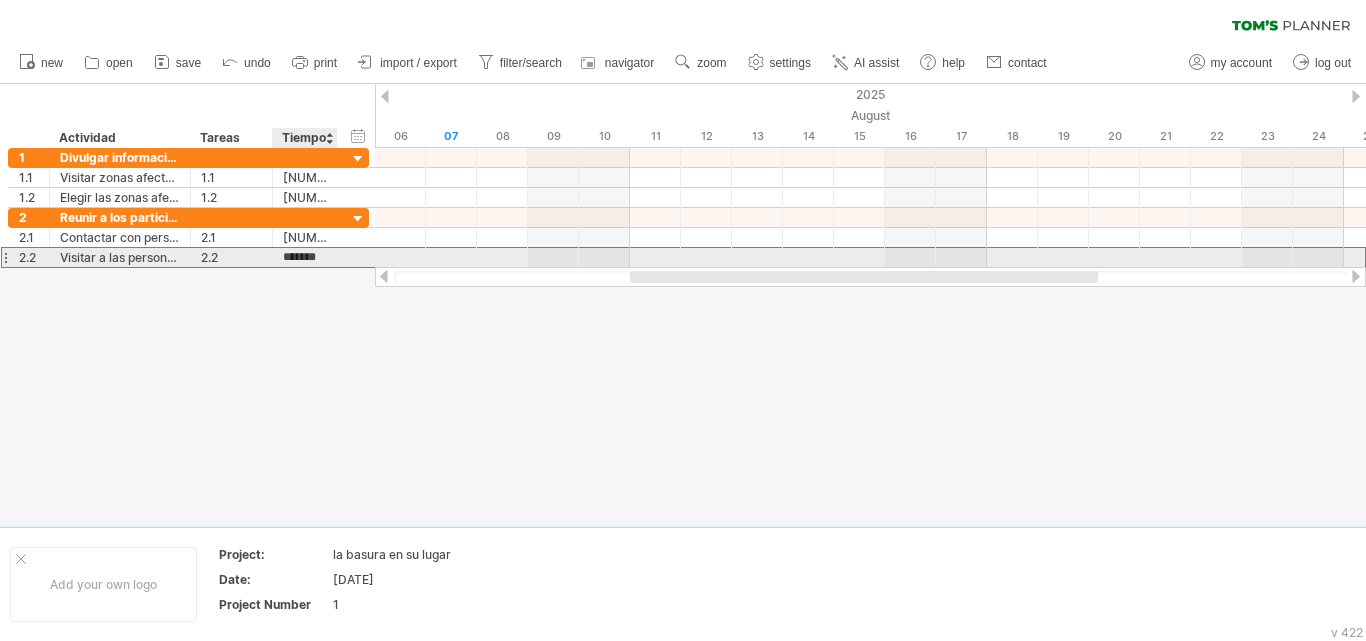 type on "********" 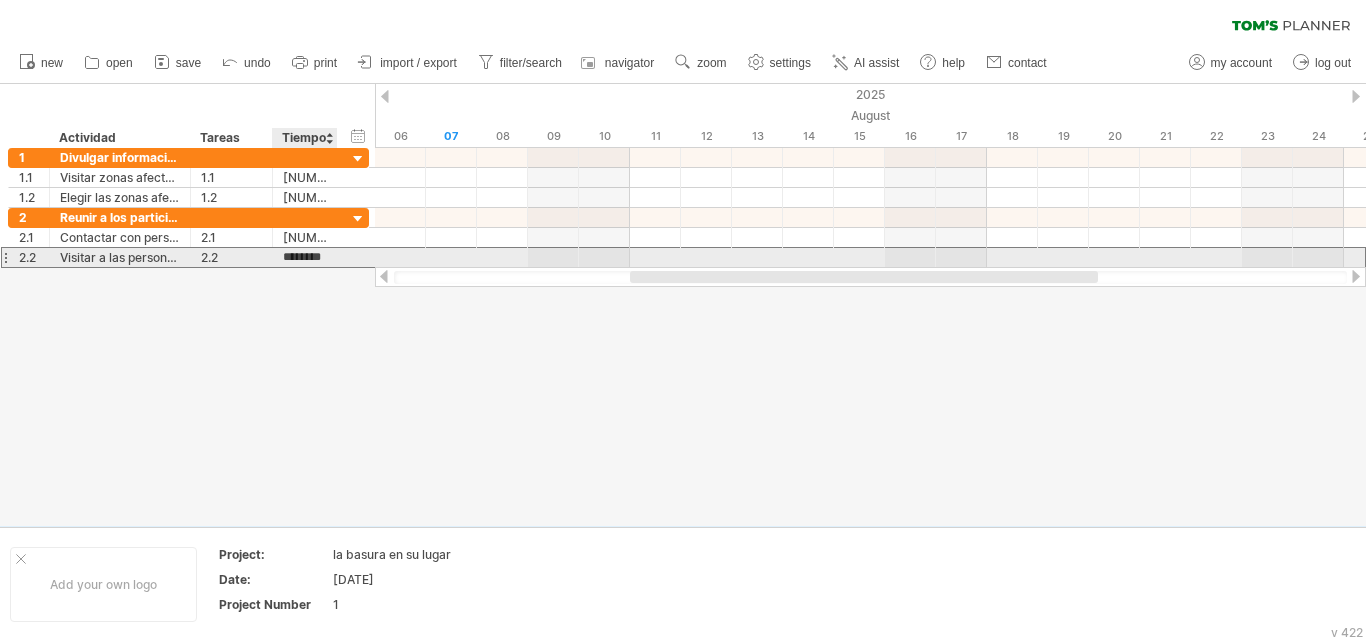 scroll, scrollTop: 0, scrollLeft: 10, axis: horizontal 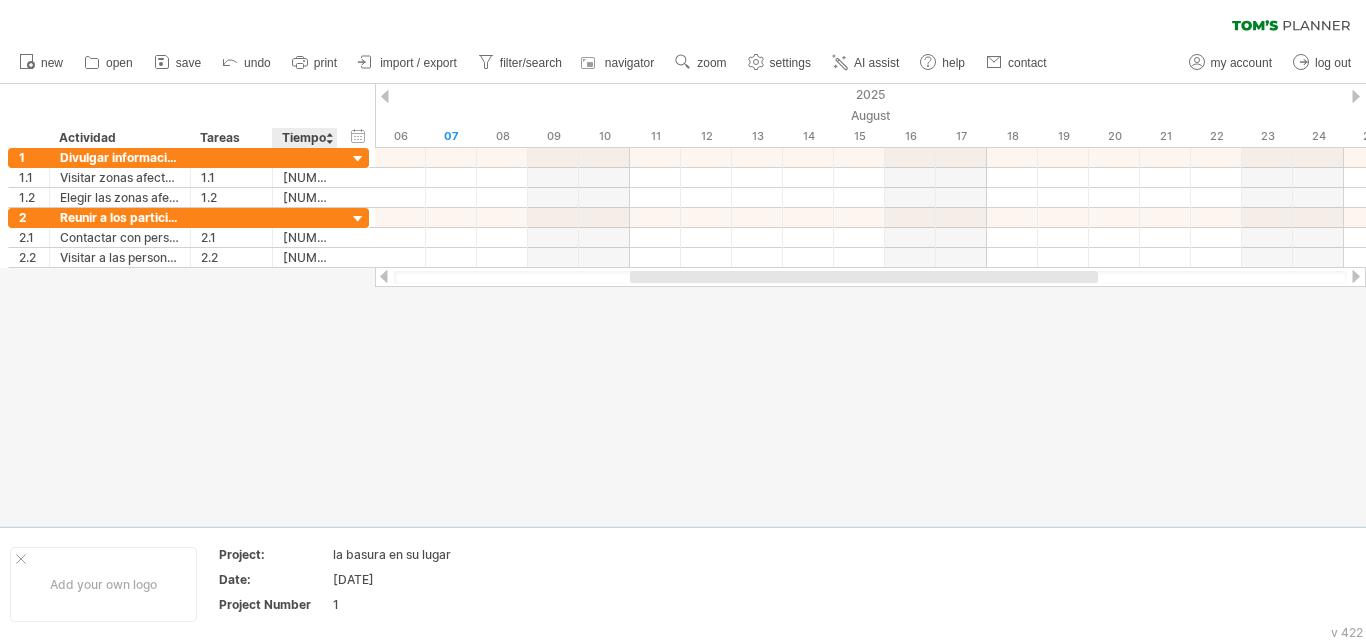 click at bounding box center (683, 305) 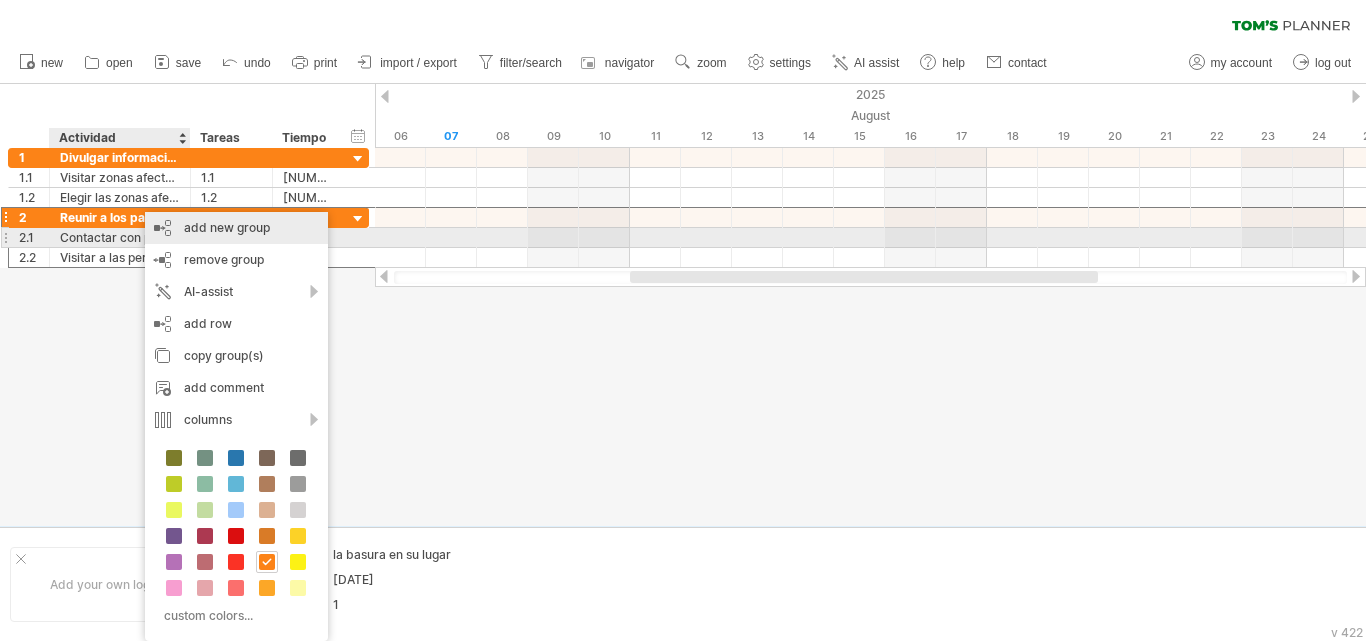 click on "add new group" at bounding box center (236, 228) 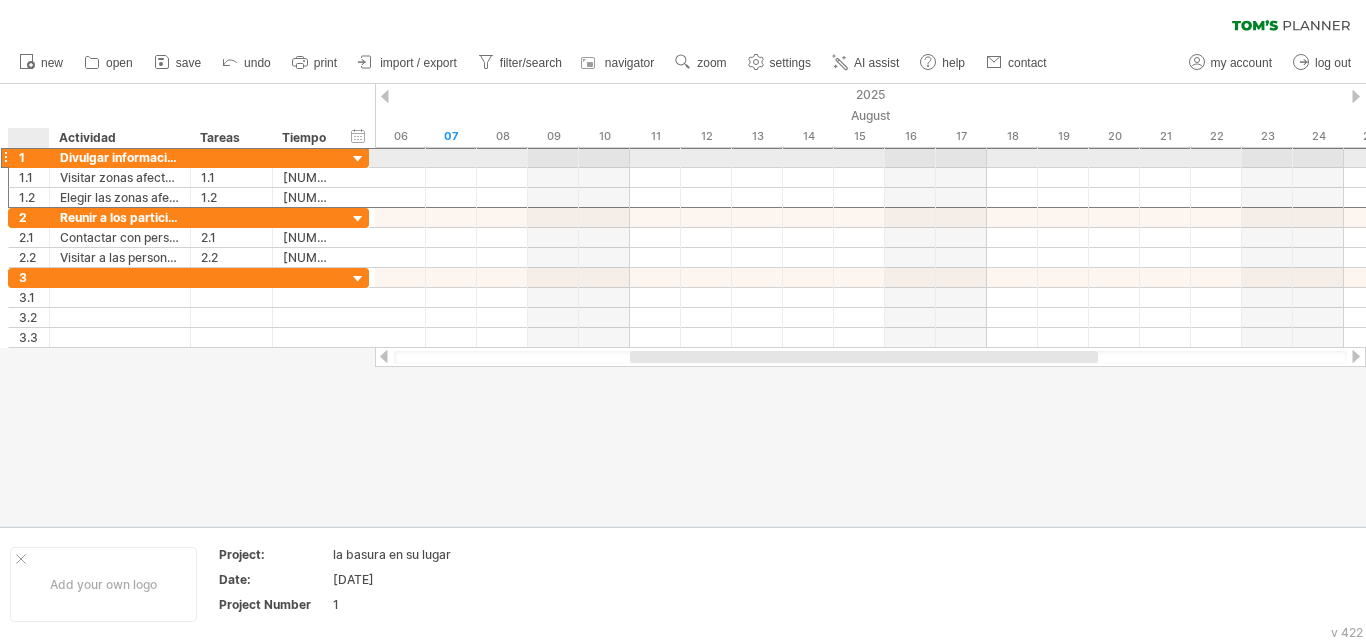 click on "1" at bounding box center (34, 157) 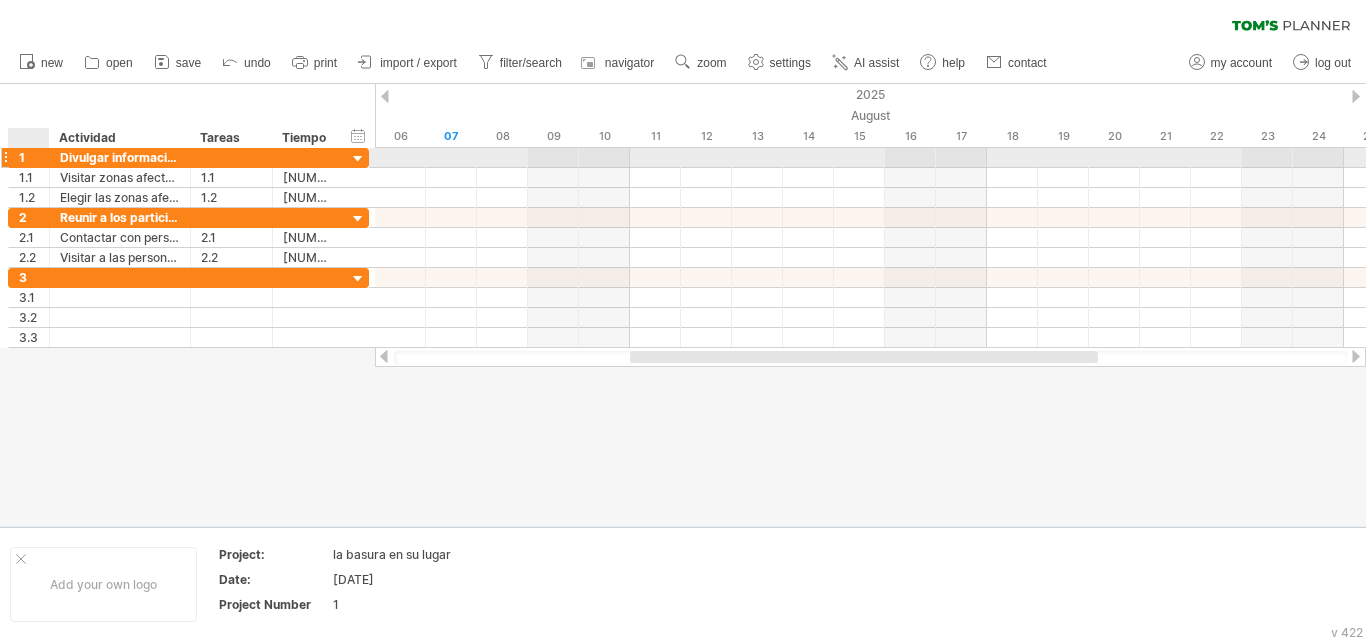 click on "1" at bounding box center [34, 157] 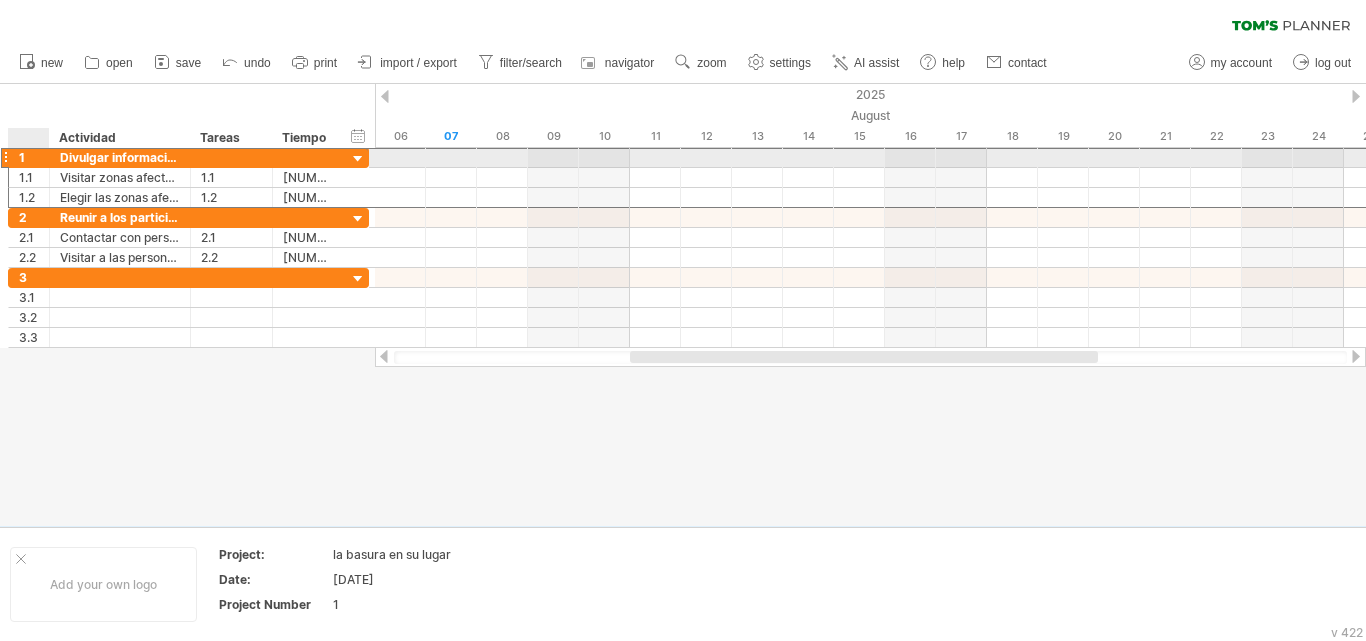 click on "1" at bounding box center (34, 157) 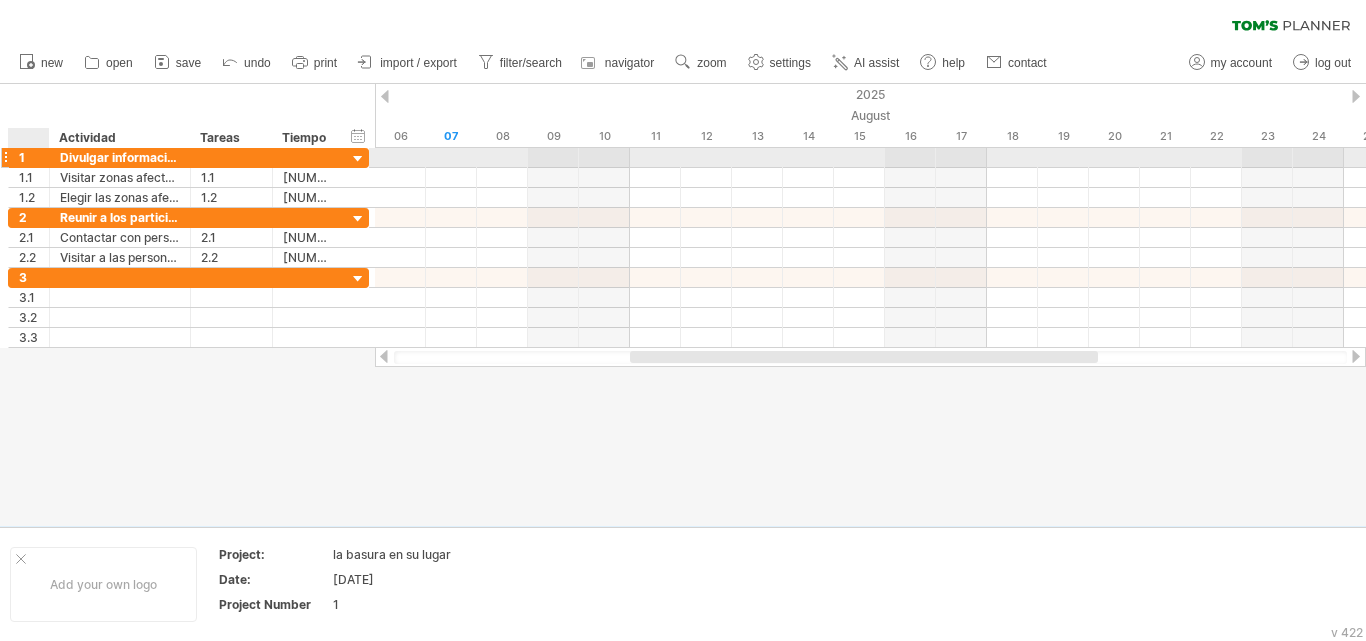 click on "1" at bounding box center (34, 157) 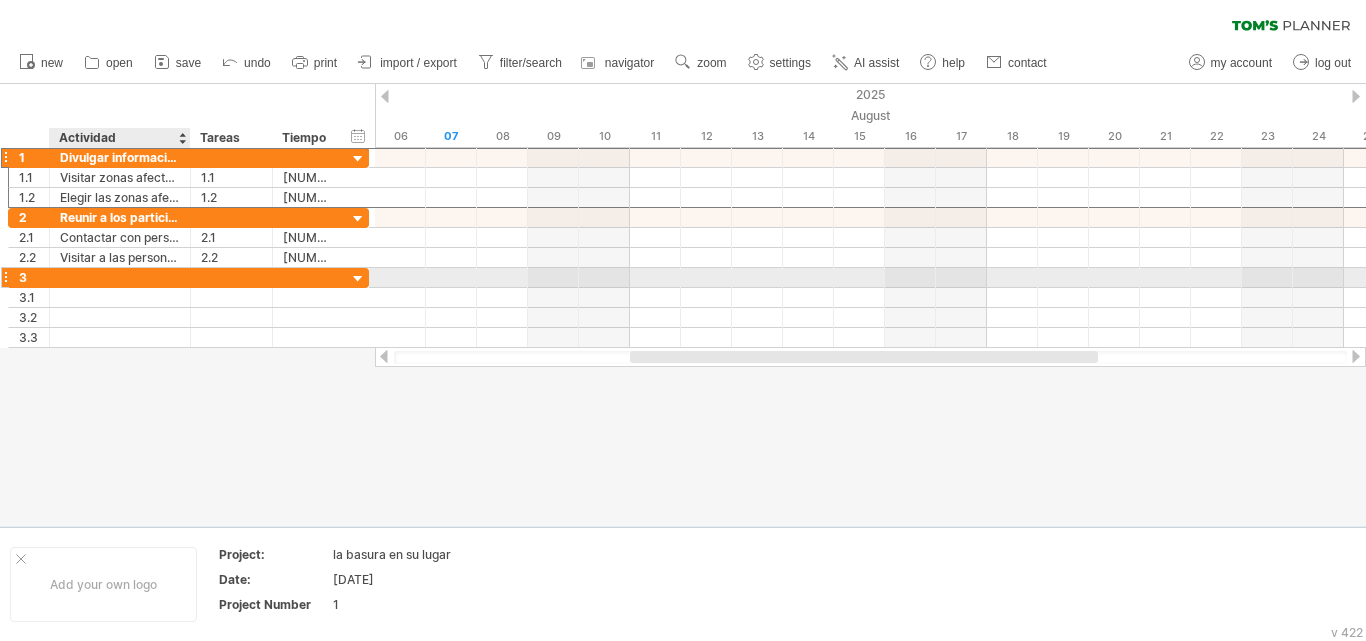 click at bounding box center [120, 277] 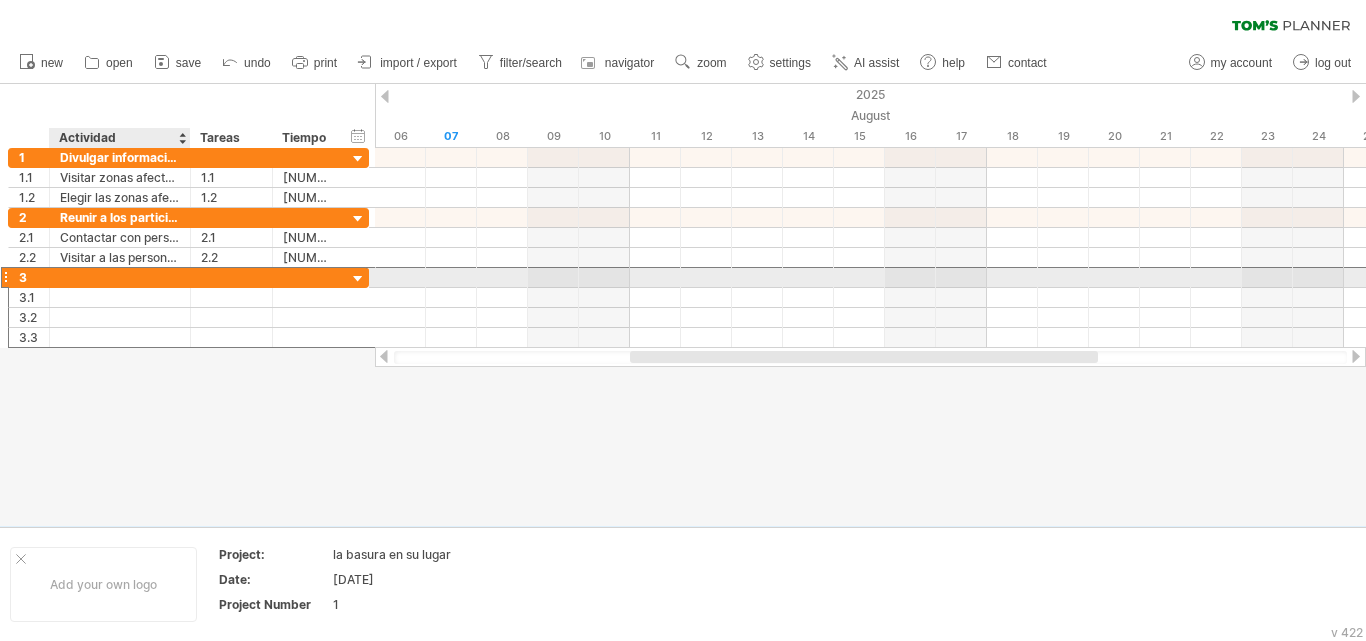 click at bounding box center (120, 277) 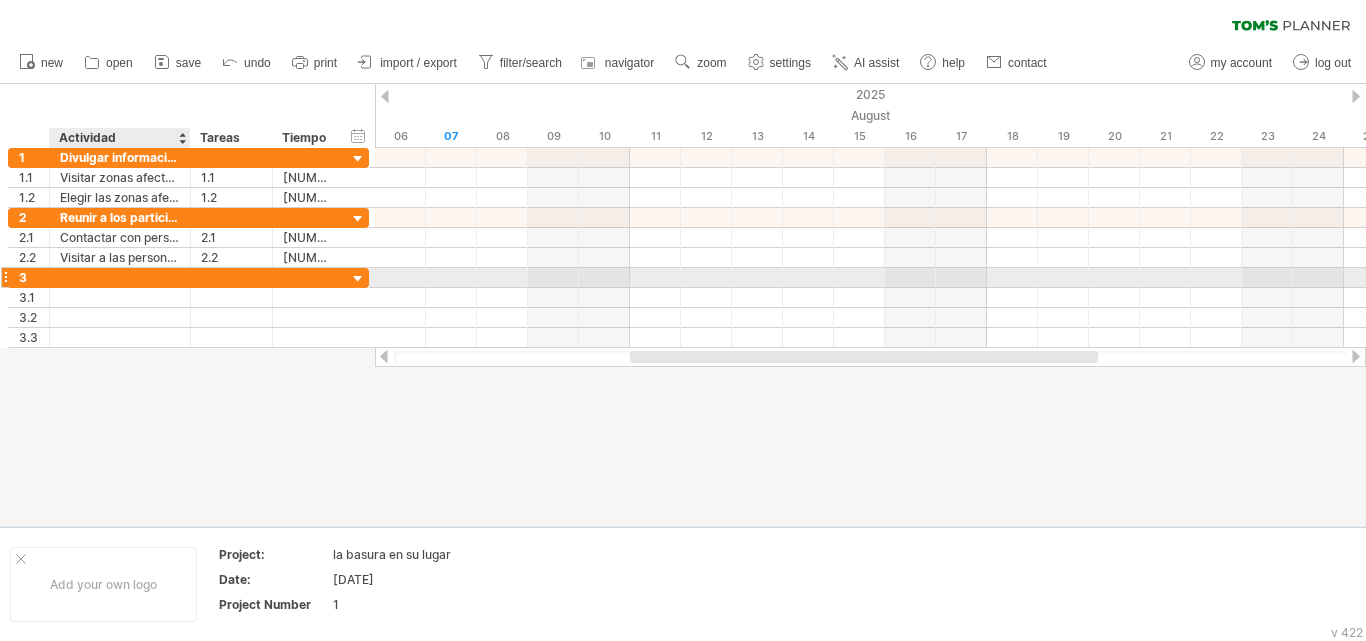 paste on "**********" 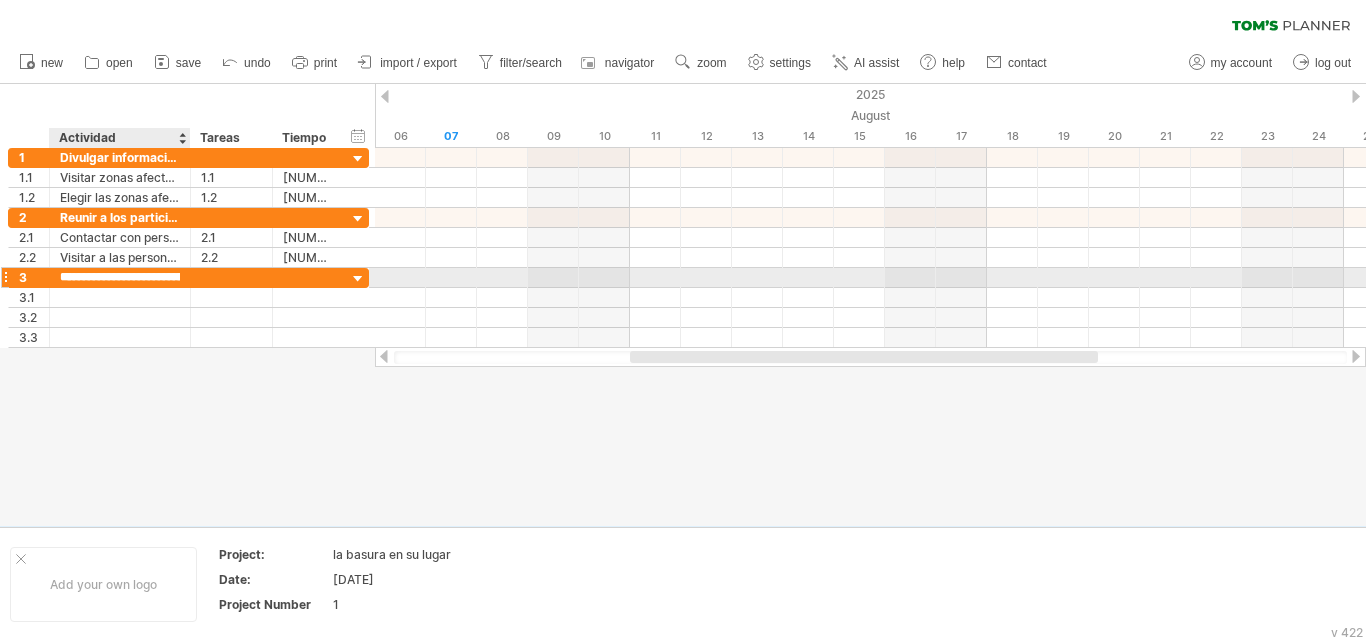scroll, scrollTop: 0, scrollLeft: 67, axis: horizontal 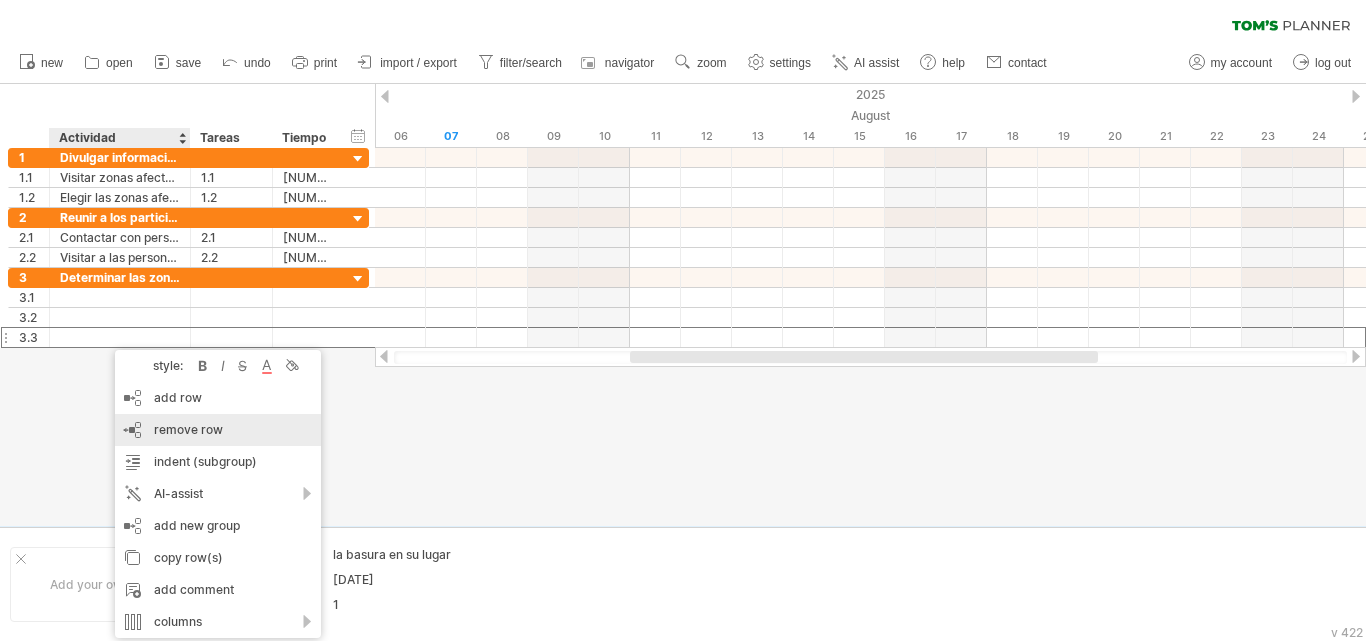 click on "remove row" at bounding box center [188, 429] 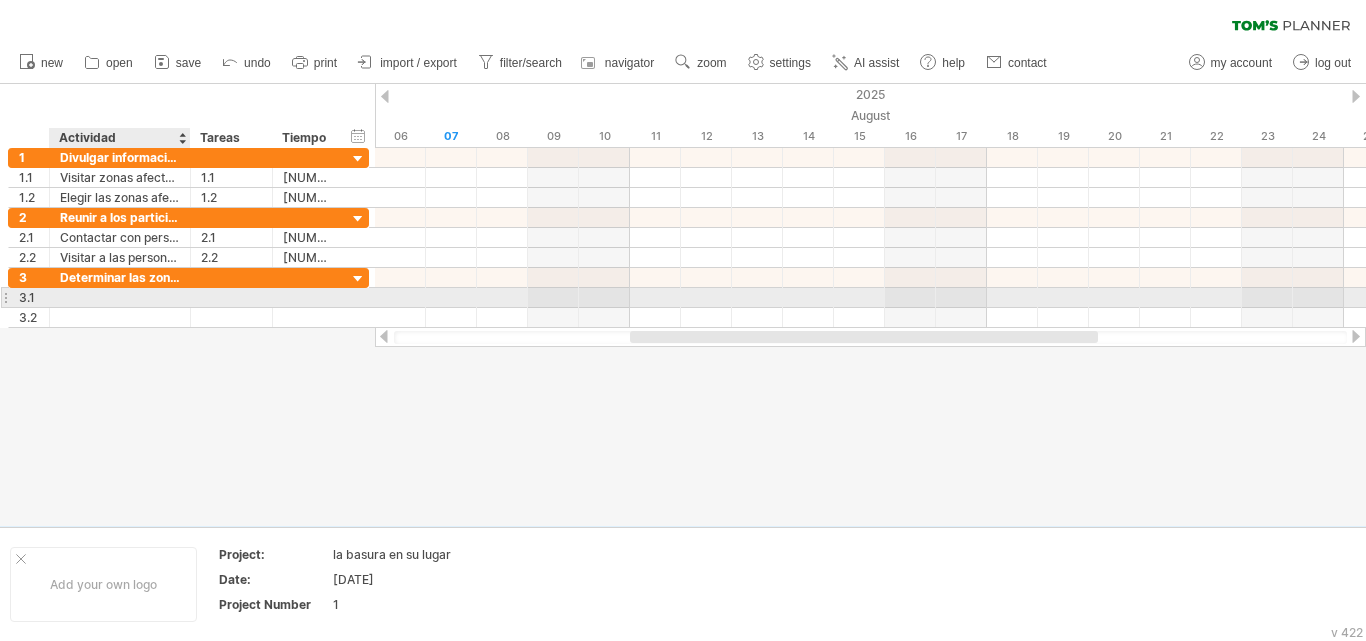 click at bounding box center (120, 297) 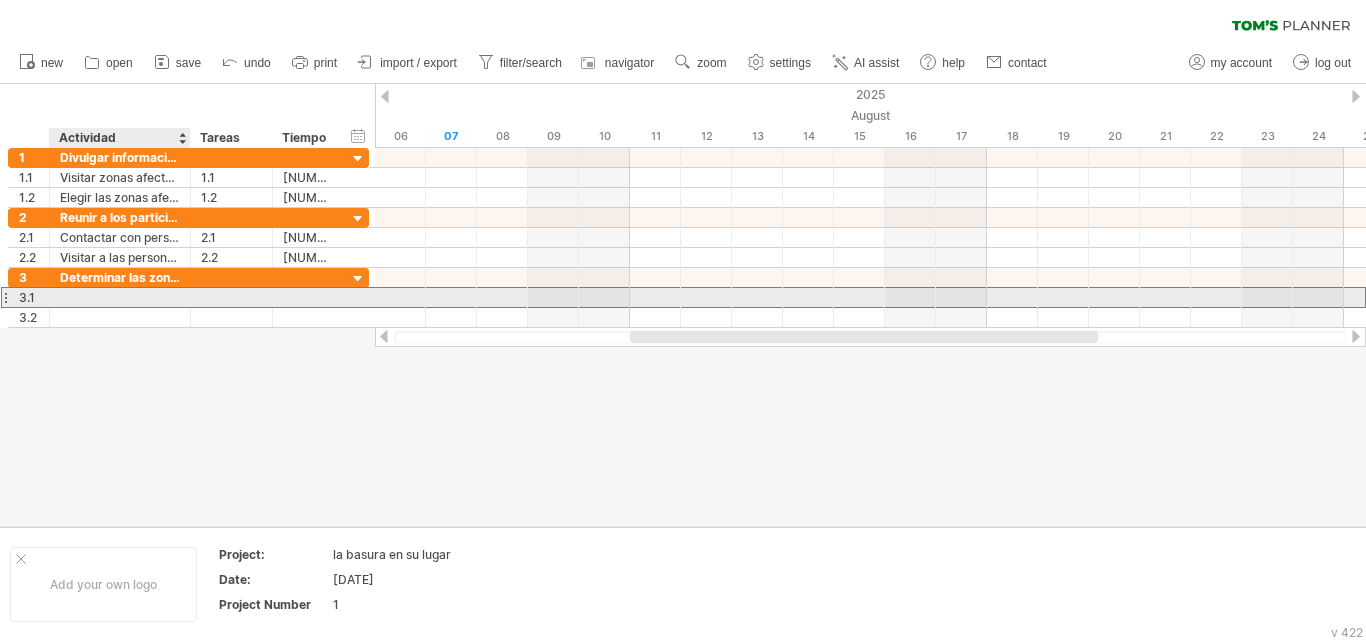 click at bounding box center [120, 297] 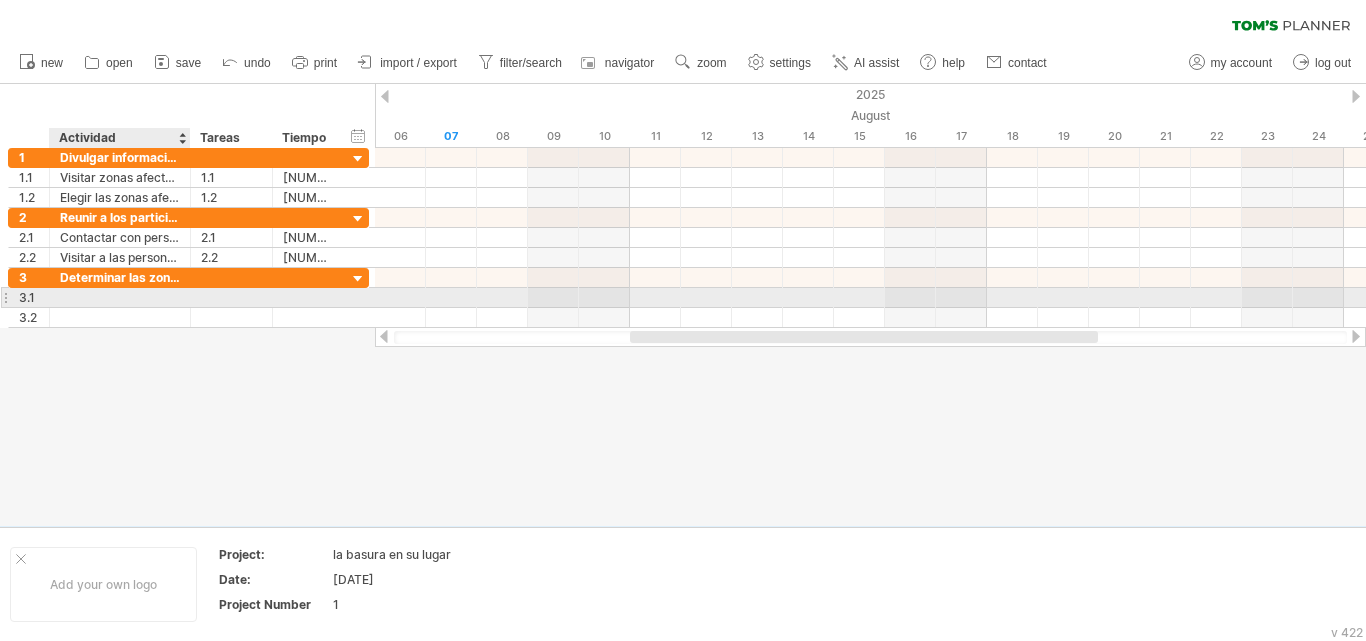 paste on "**********" 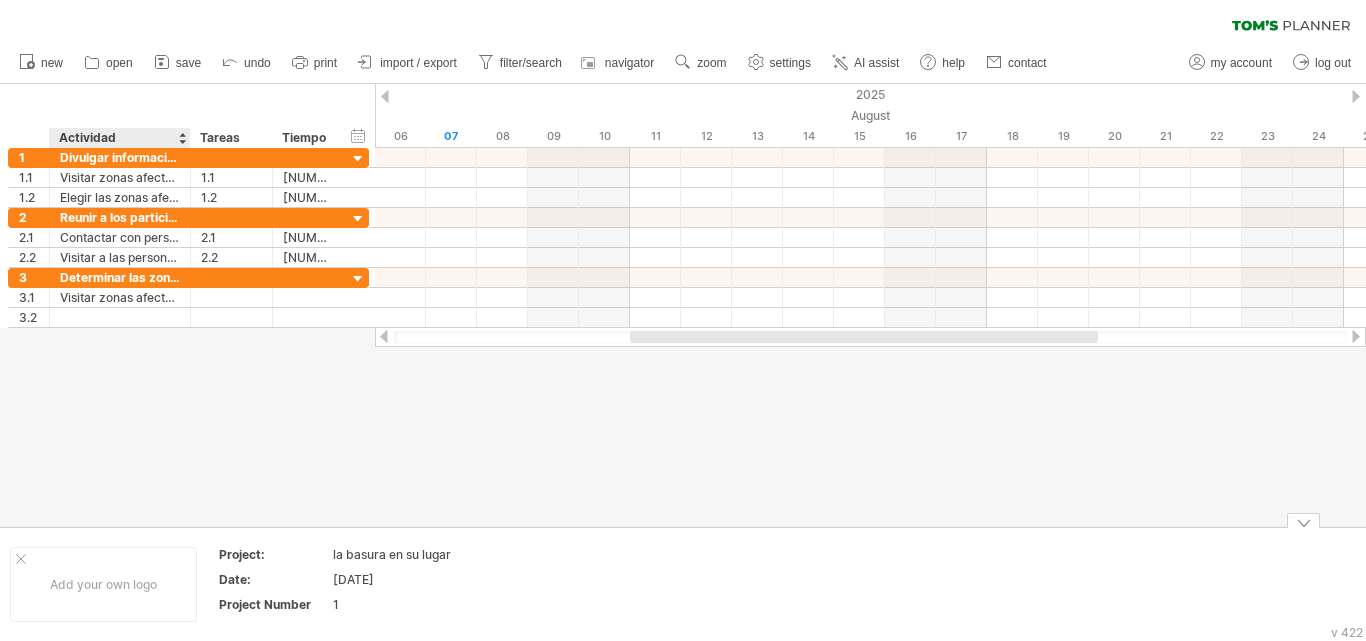 scroll, scrollTop: 0, scrollLeft: 0, axis: both 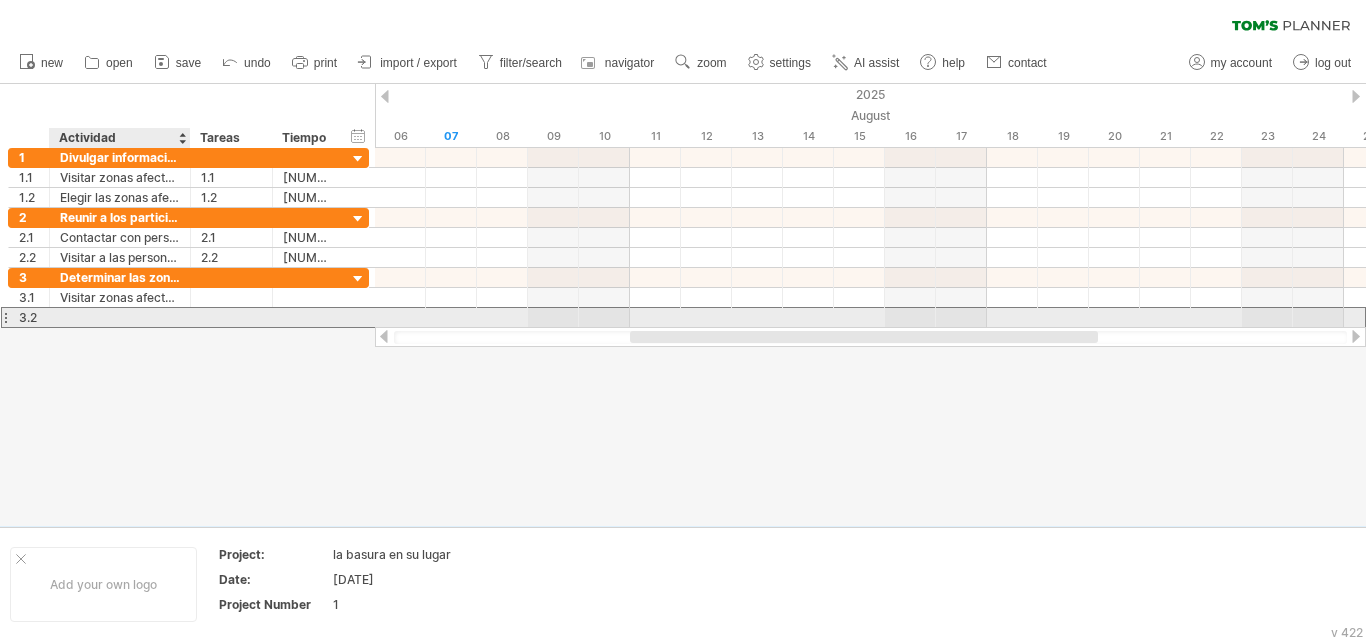 click at bounding box center [120, 317] 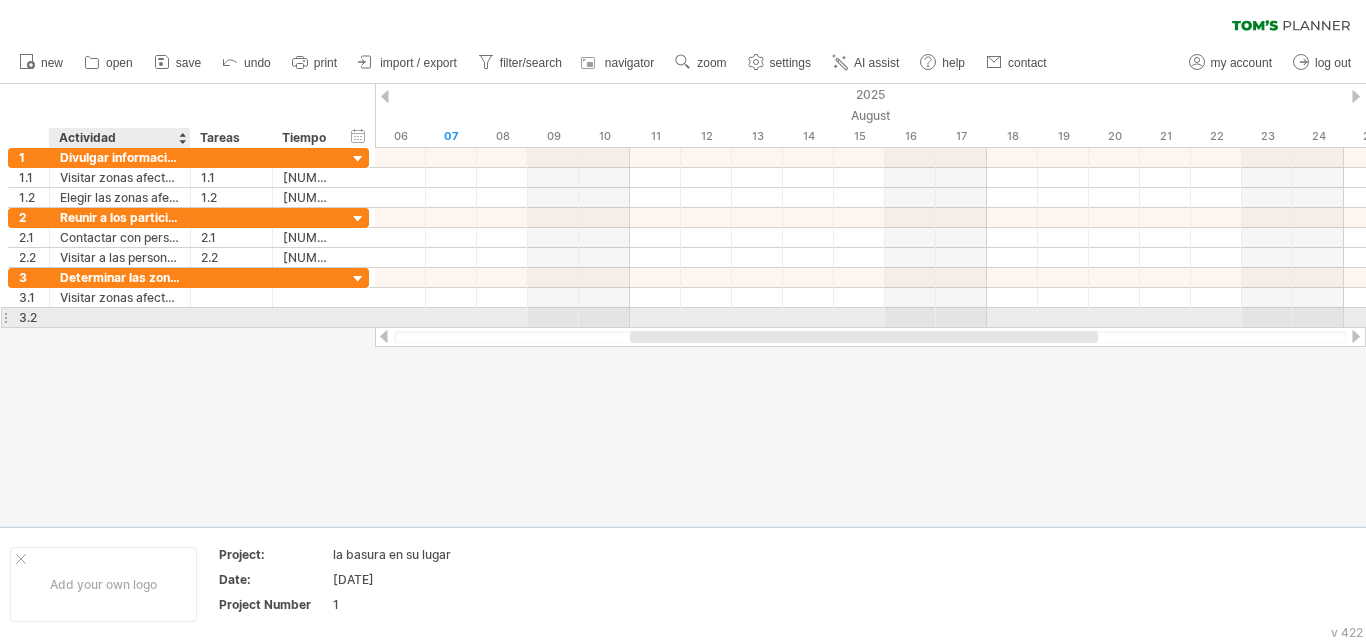 paste on "**********" 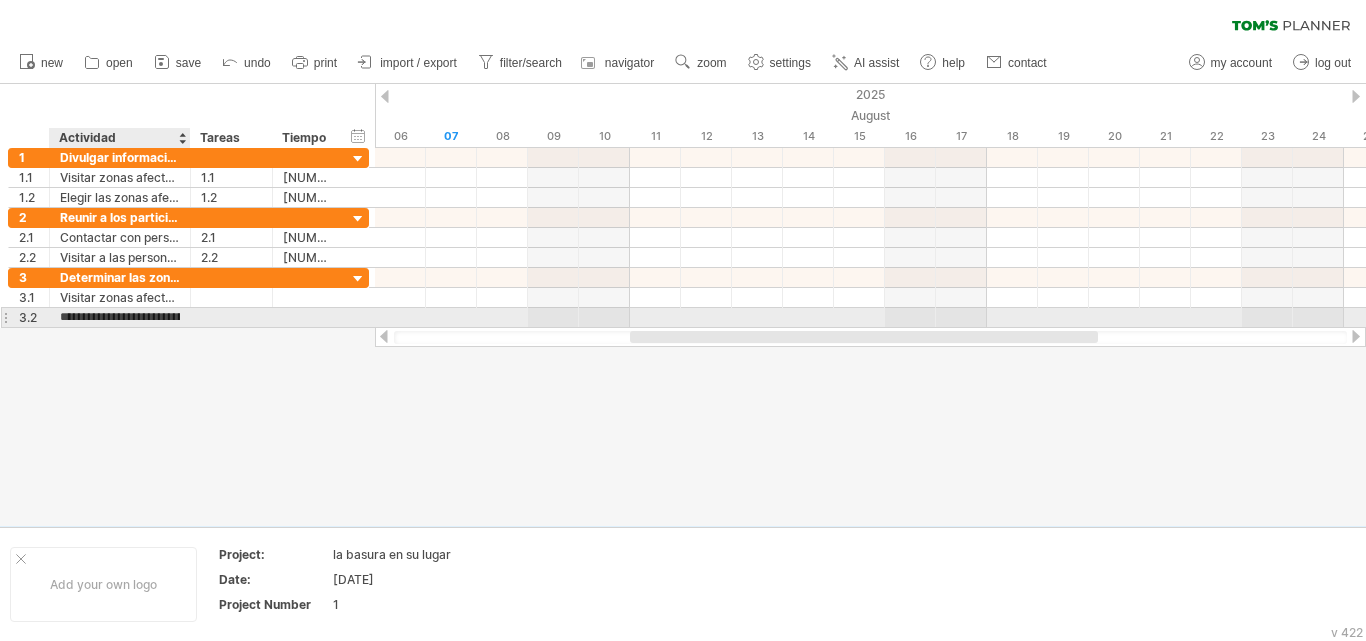scroll, scrollTop: 0, scrollLeft: 294, axis: horizontal 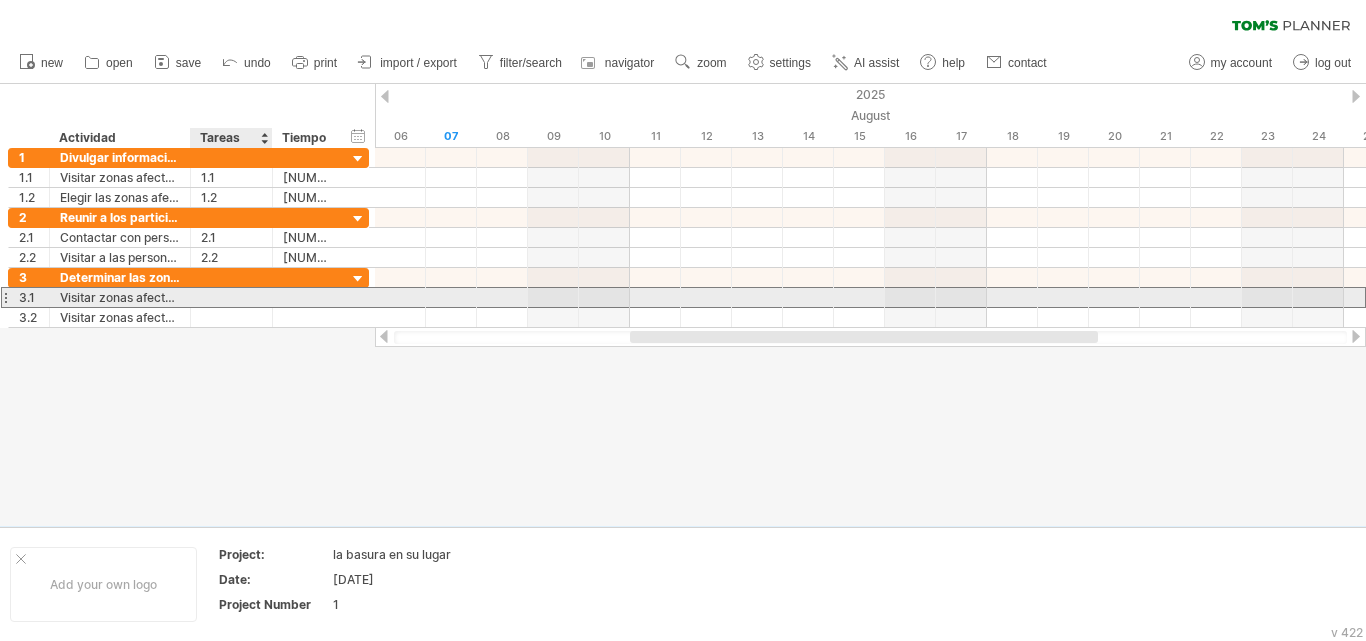 click at bounding box center (231, 297) 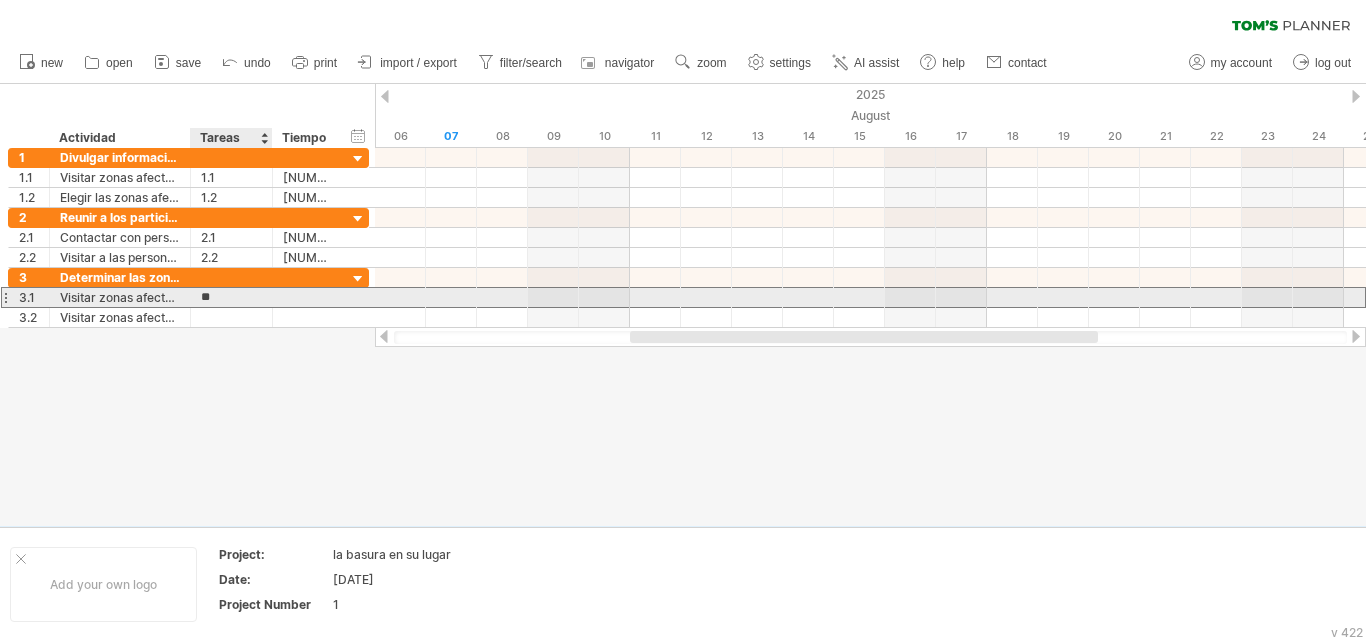 type on "***" 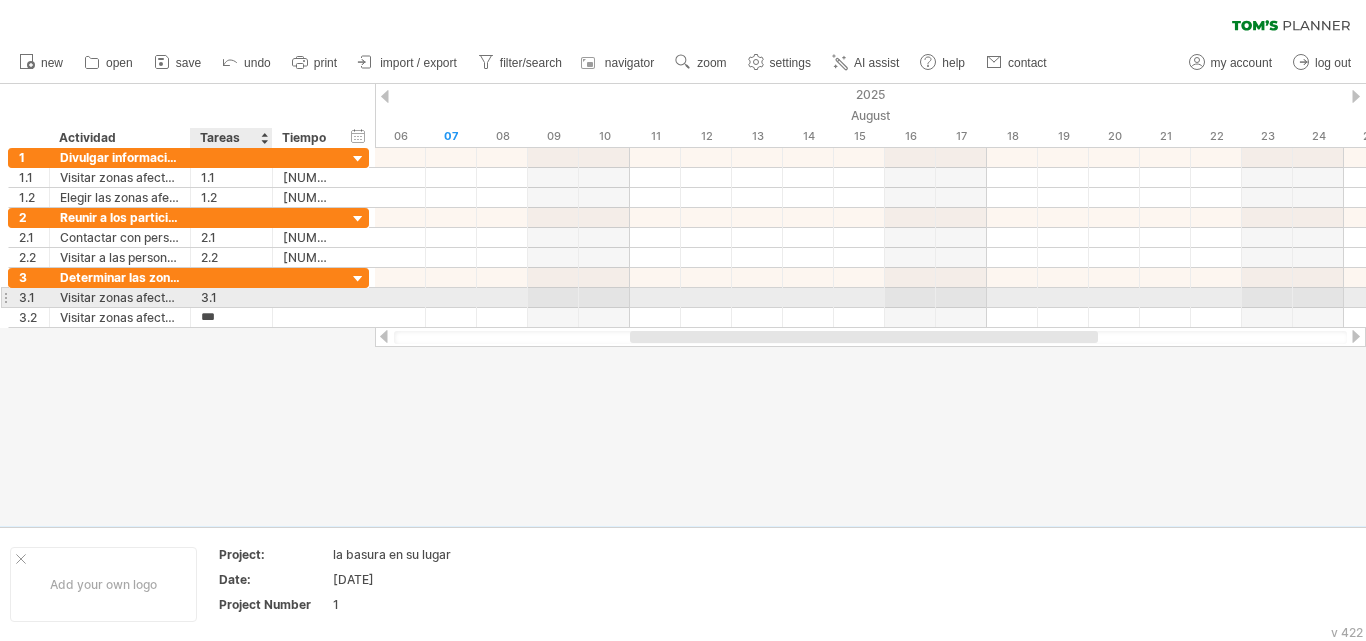 type on "***" 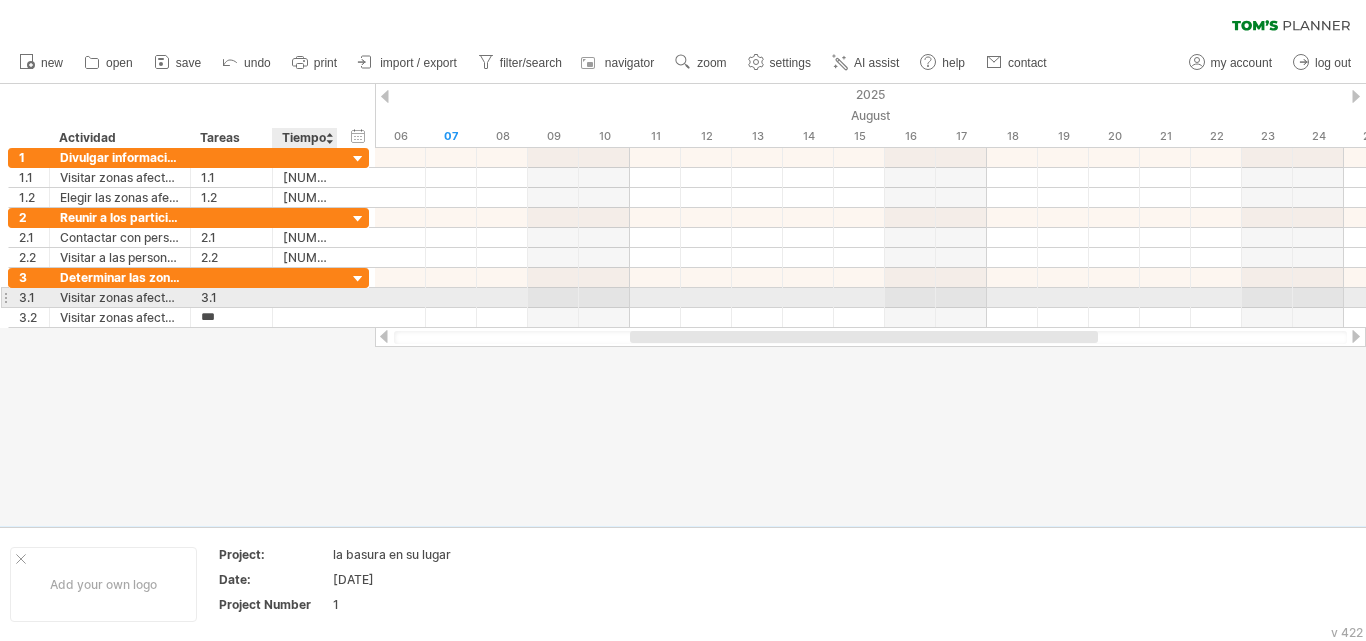 click at bounding box center (305, 297) 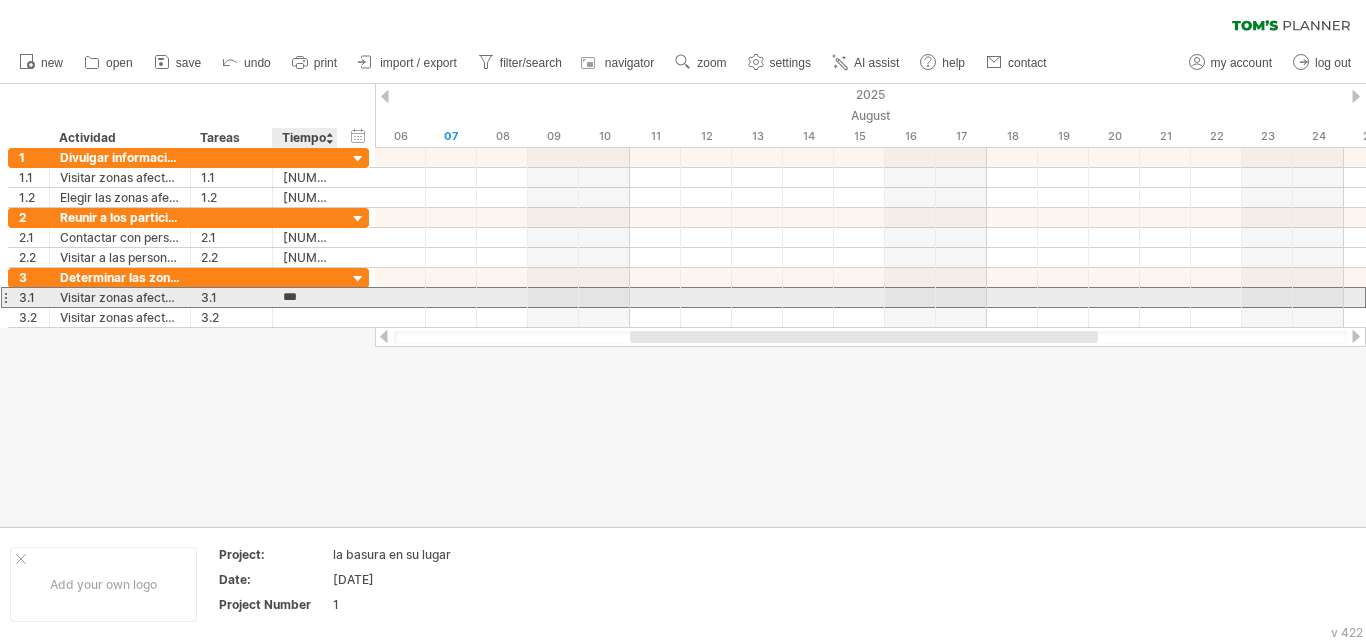 type on "********" 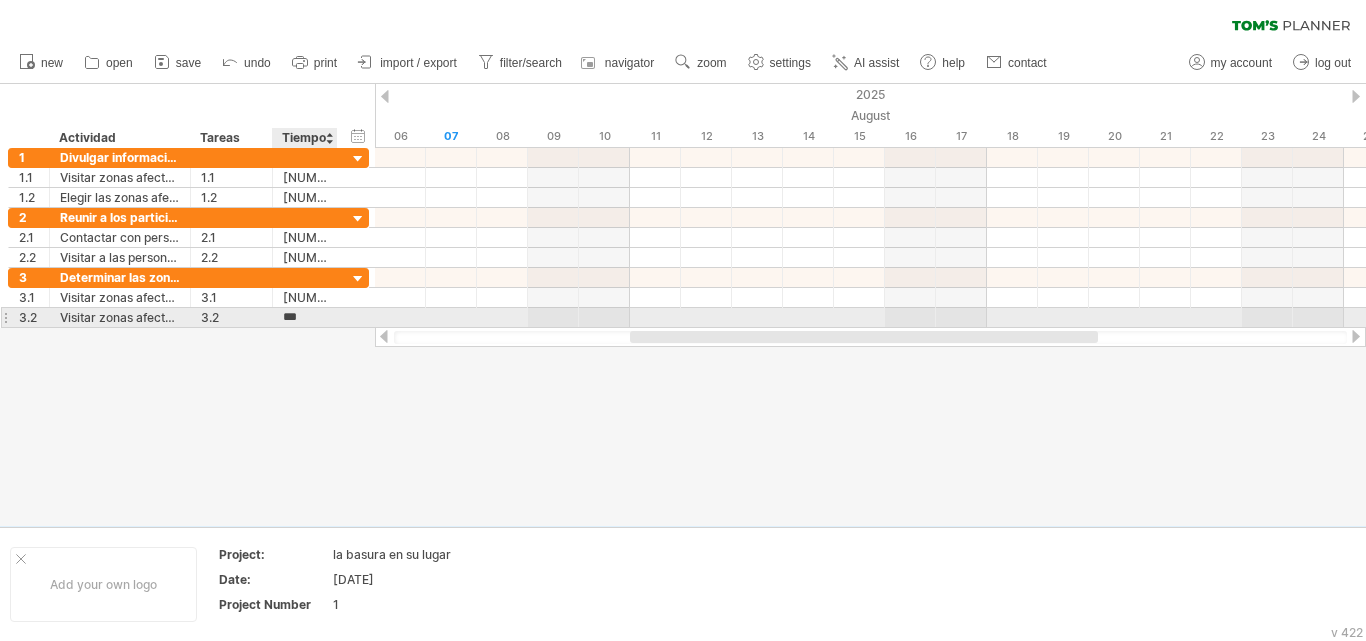 click on "***" at bounding box center [305, 317] 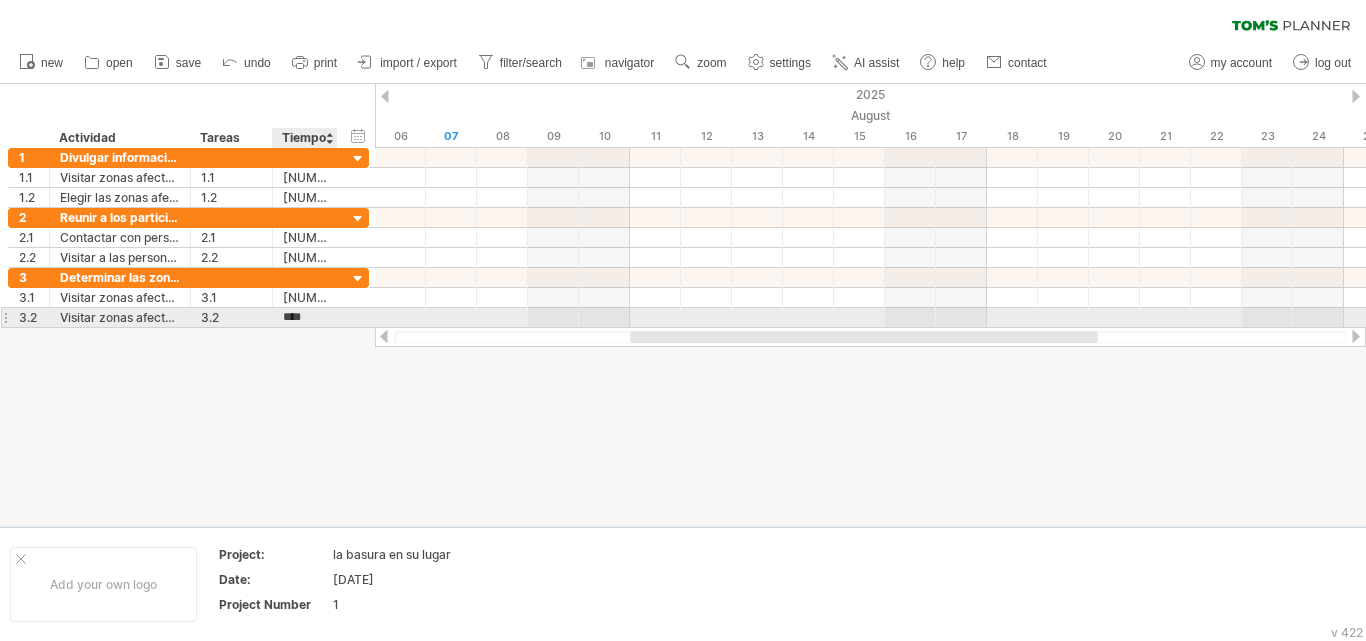 click on "****" at bounding box center [305, 317] 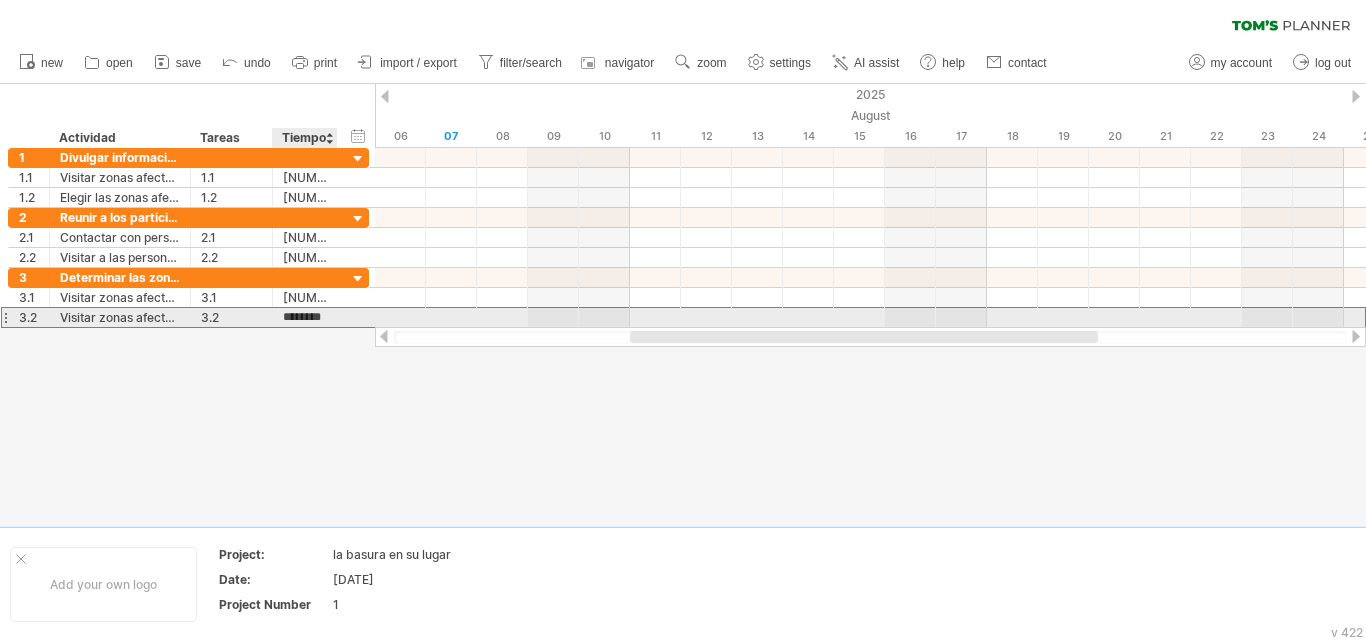 scroll, scrollTop: 0, scrollLeft: 10, axis: horizontal 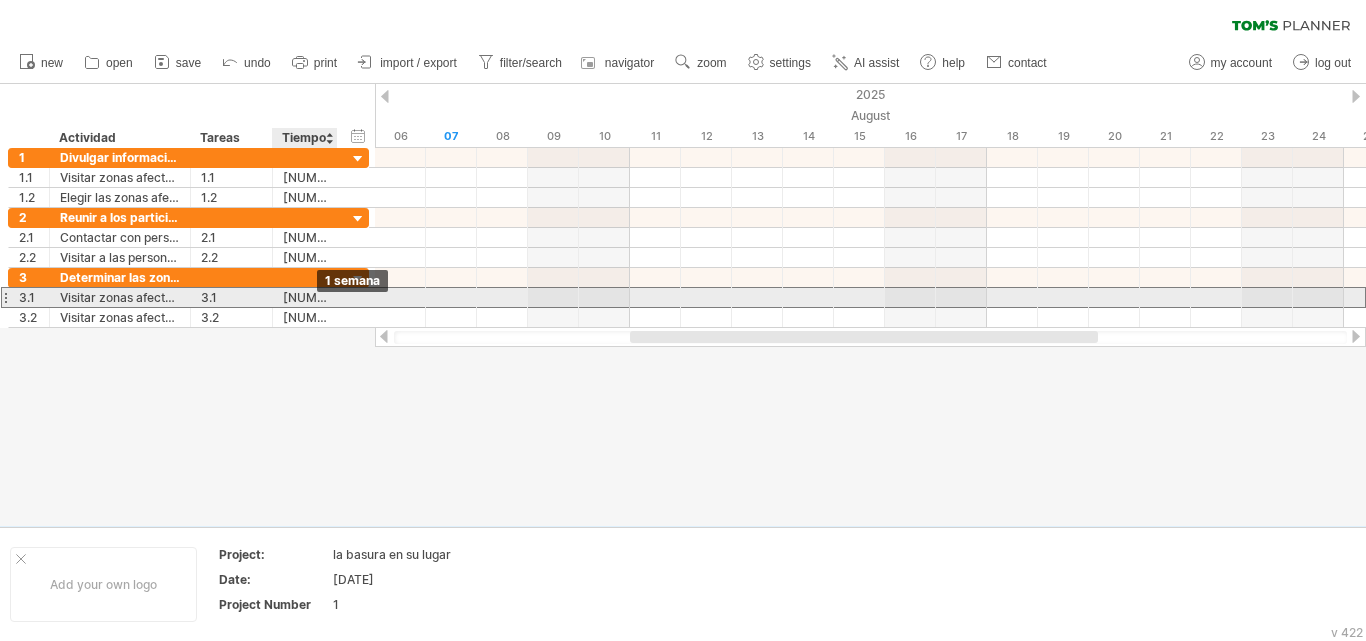 click on "[NUMBER] [TIME_UNIT]" at bounding box center [305, 297] 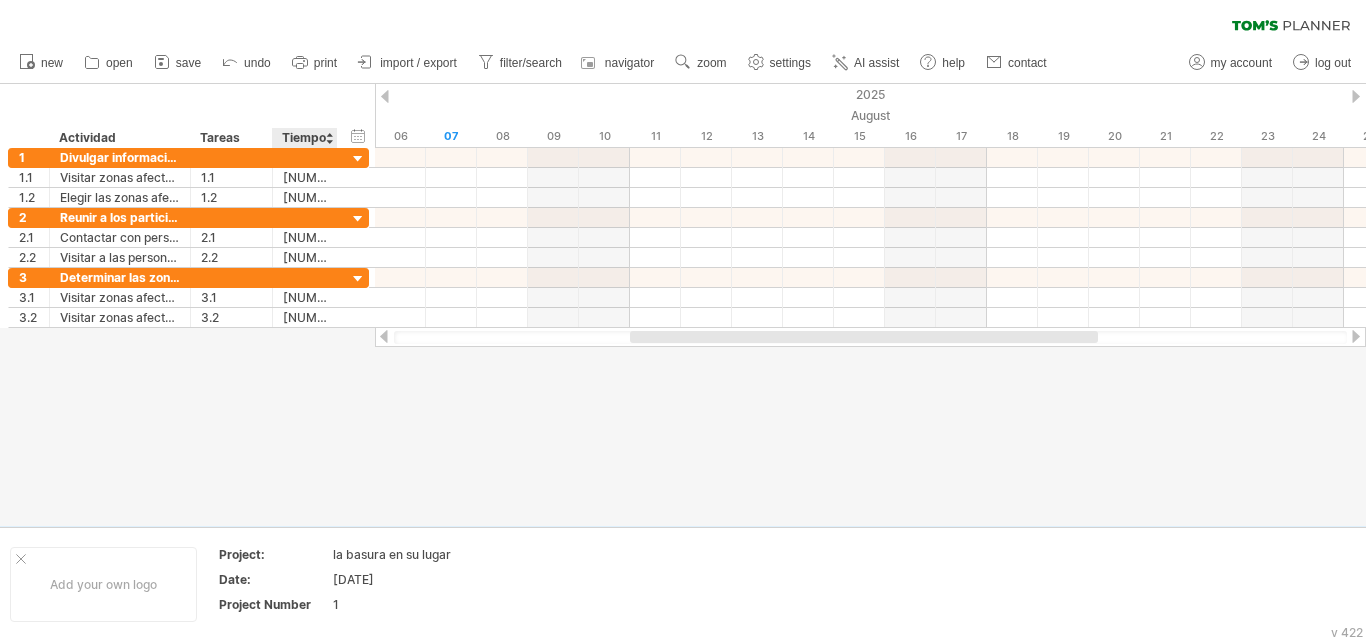 click at bounding box center [683, 305] 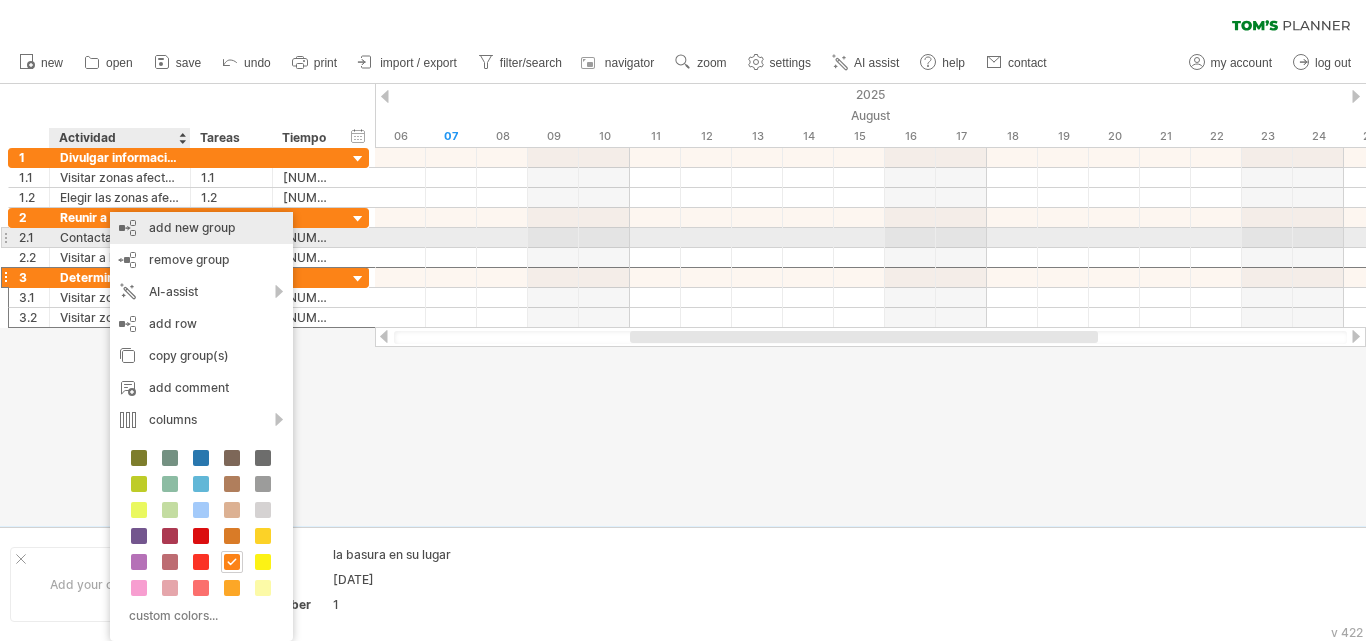 click on "add new group" at bounding box center [201, 228] 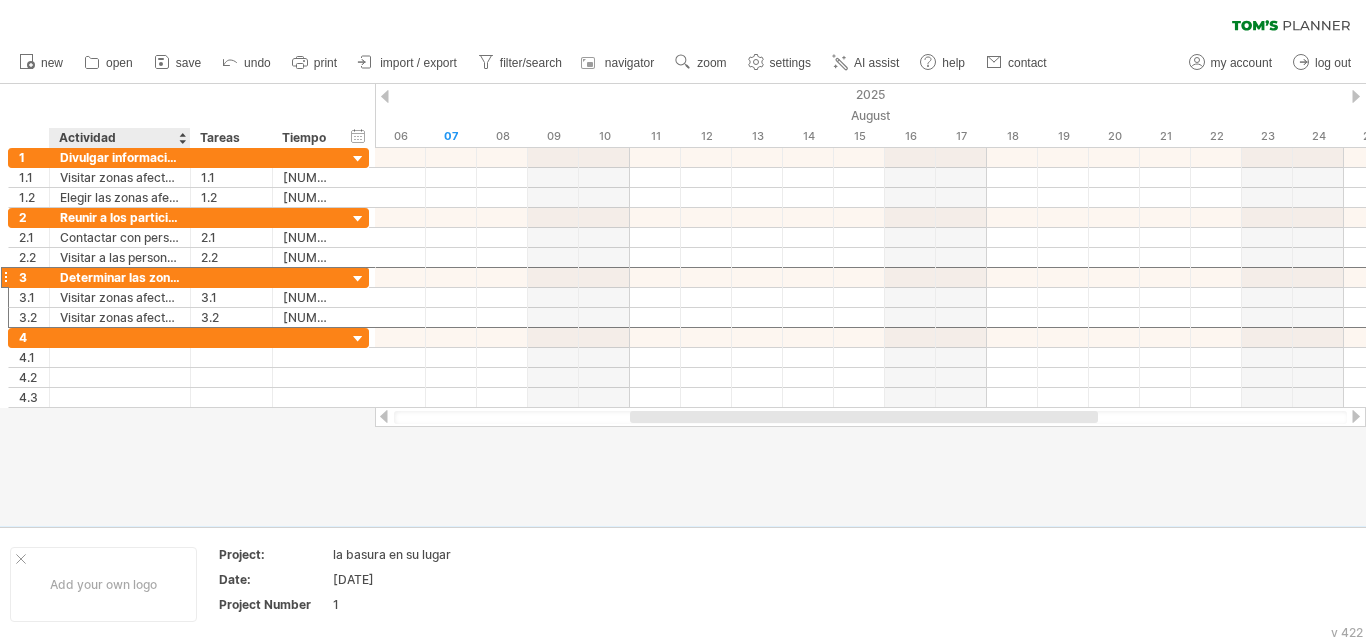 click at bounding box center [683, 305] 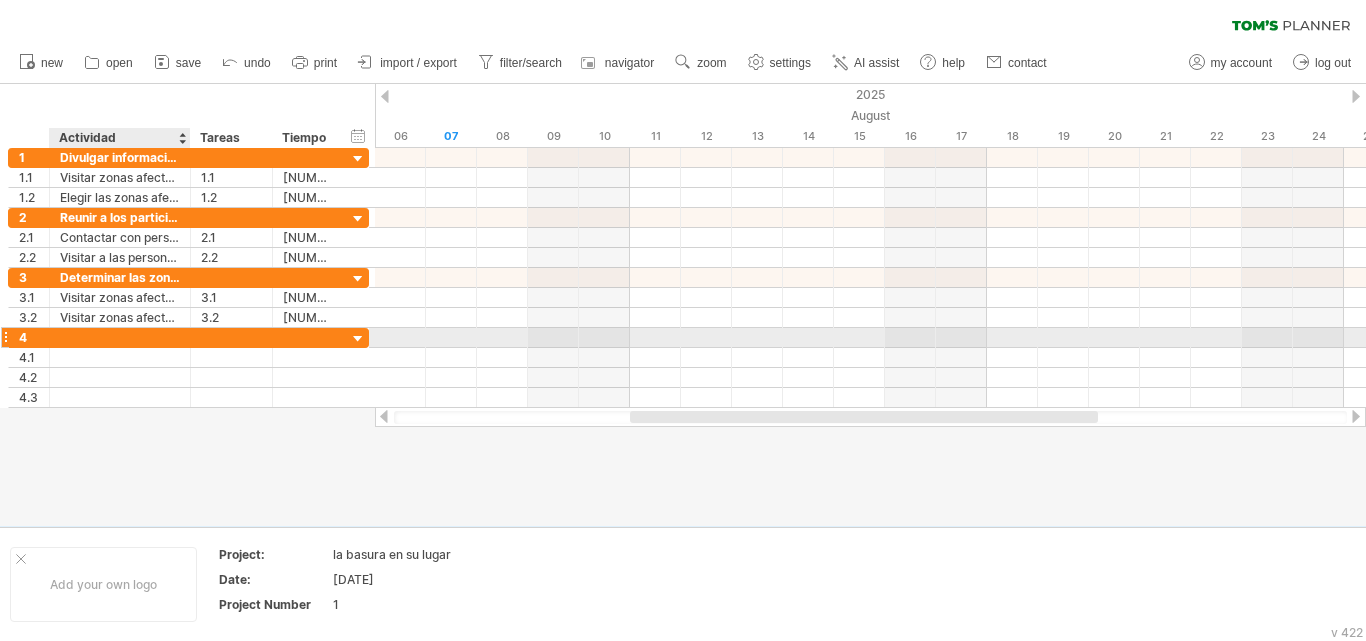 click at bounding box center (120, 337) 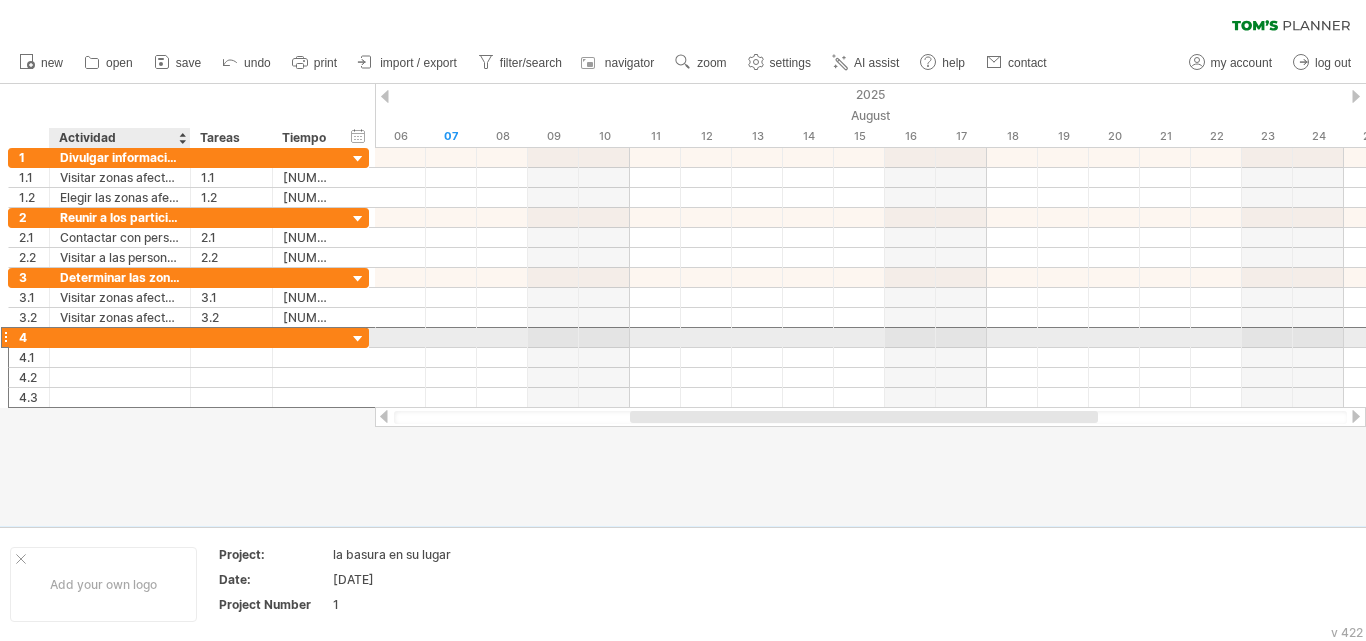click at bounding box center [120, 337] 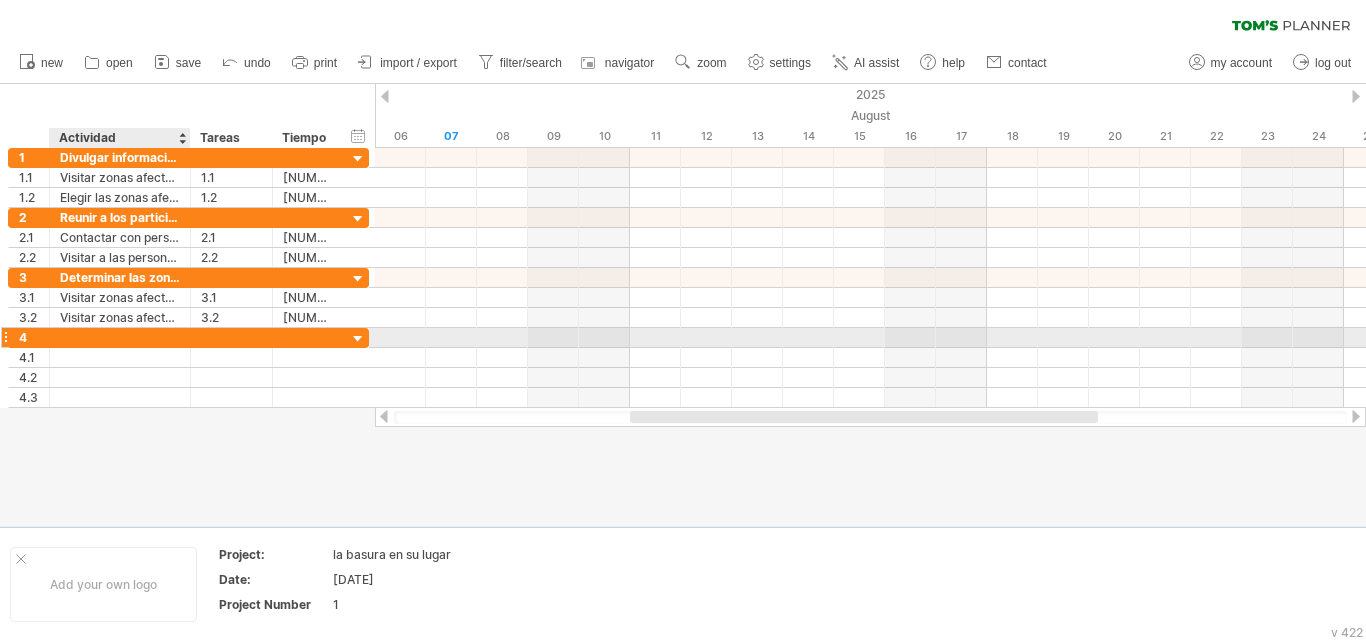 paste on "**********" 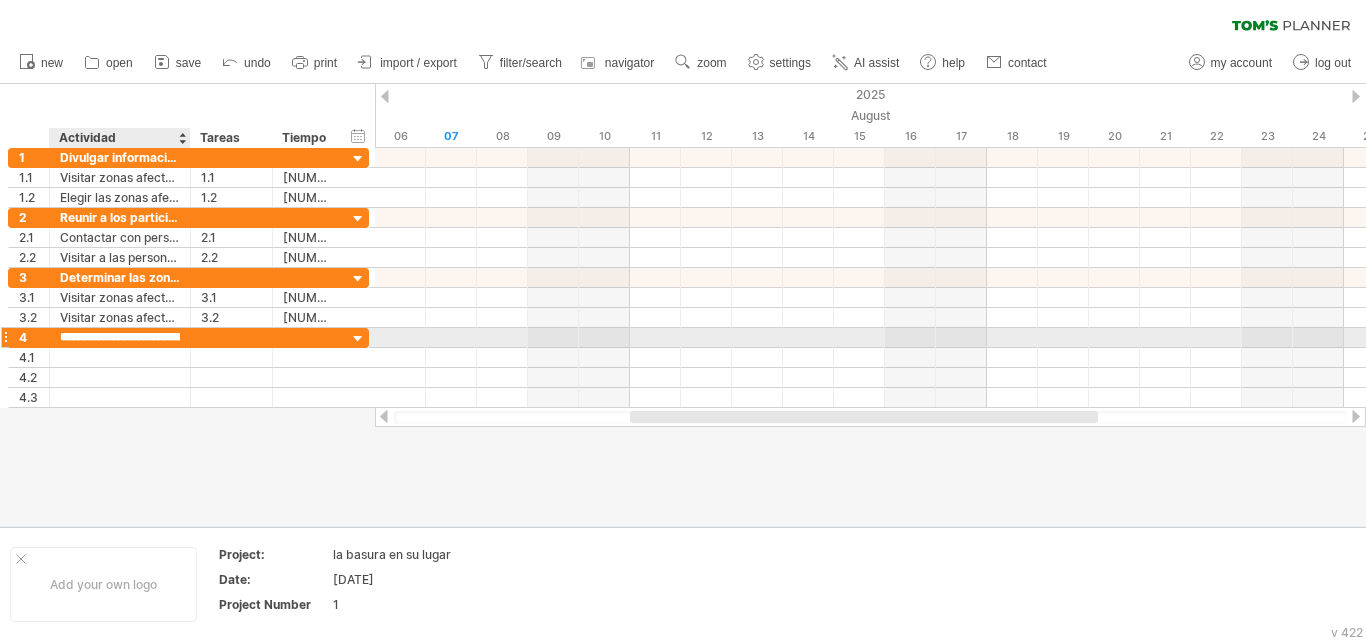 scroll, scrollTop: 0, scrollLeft: 150, axis: horizontal 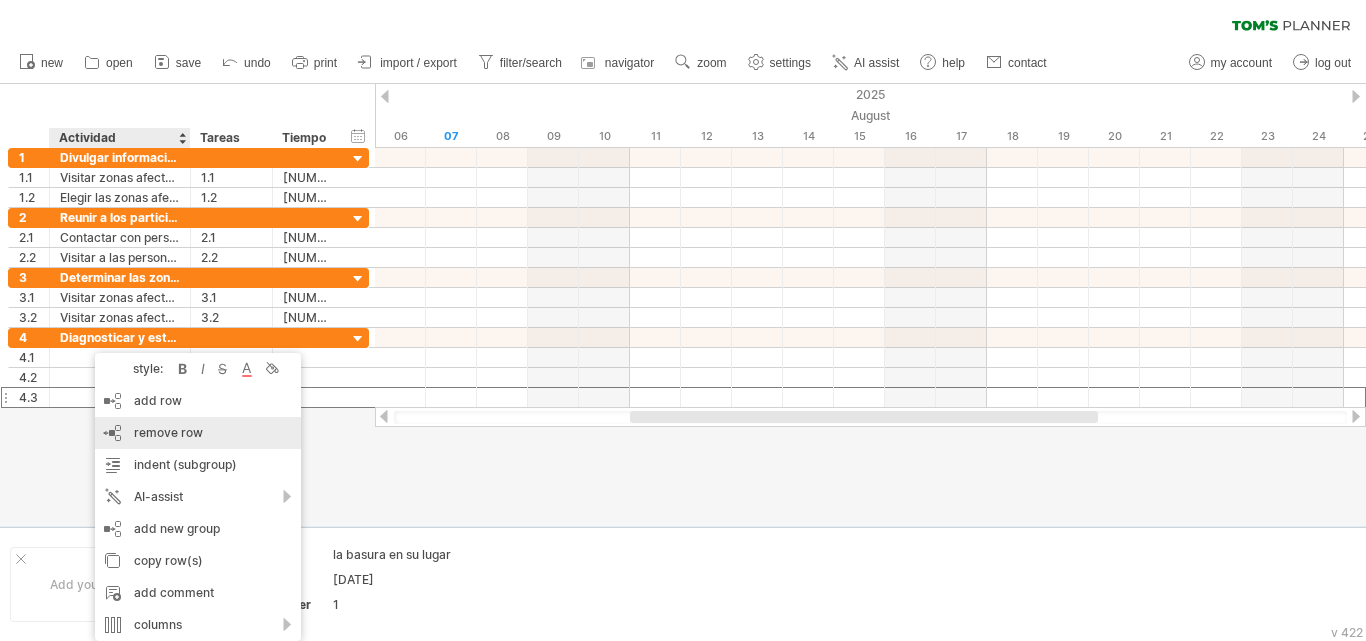 click on "remove row" at bounding box center [168, 432] 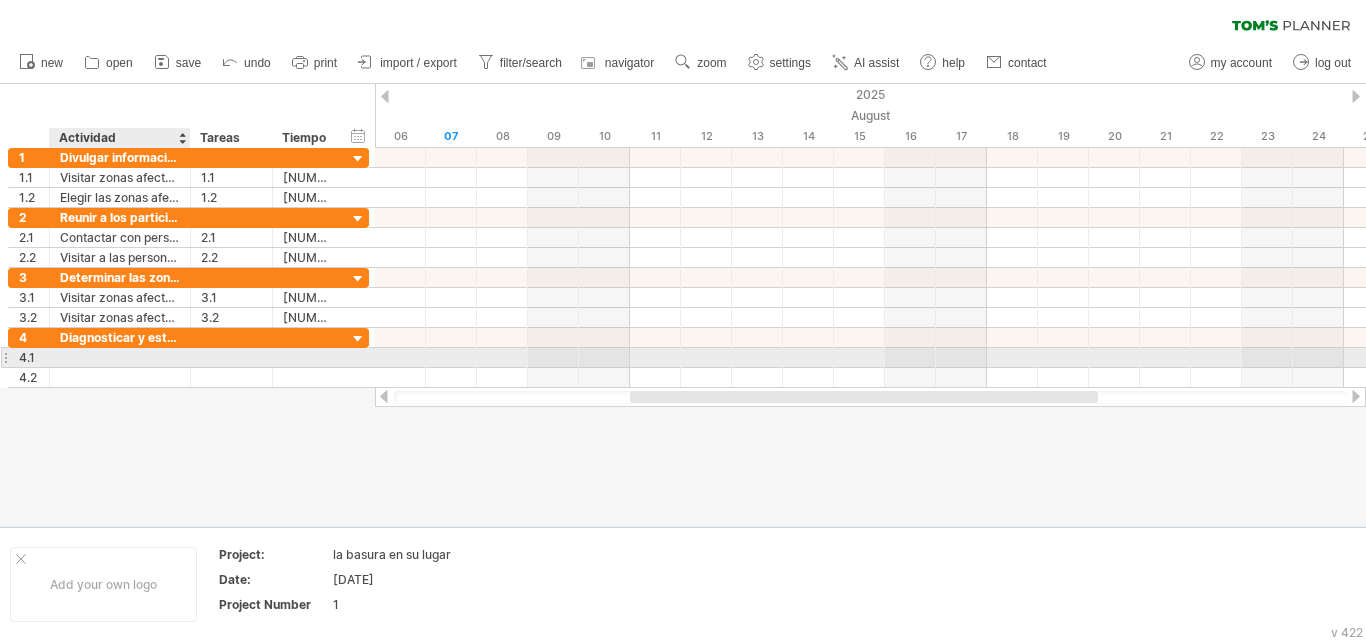 click at bounding box center [120, 357] 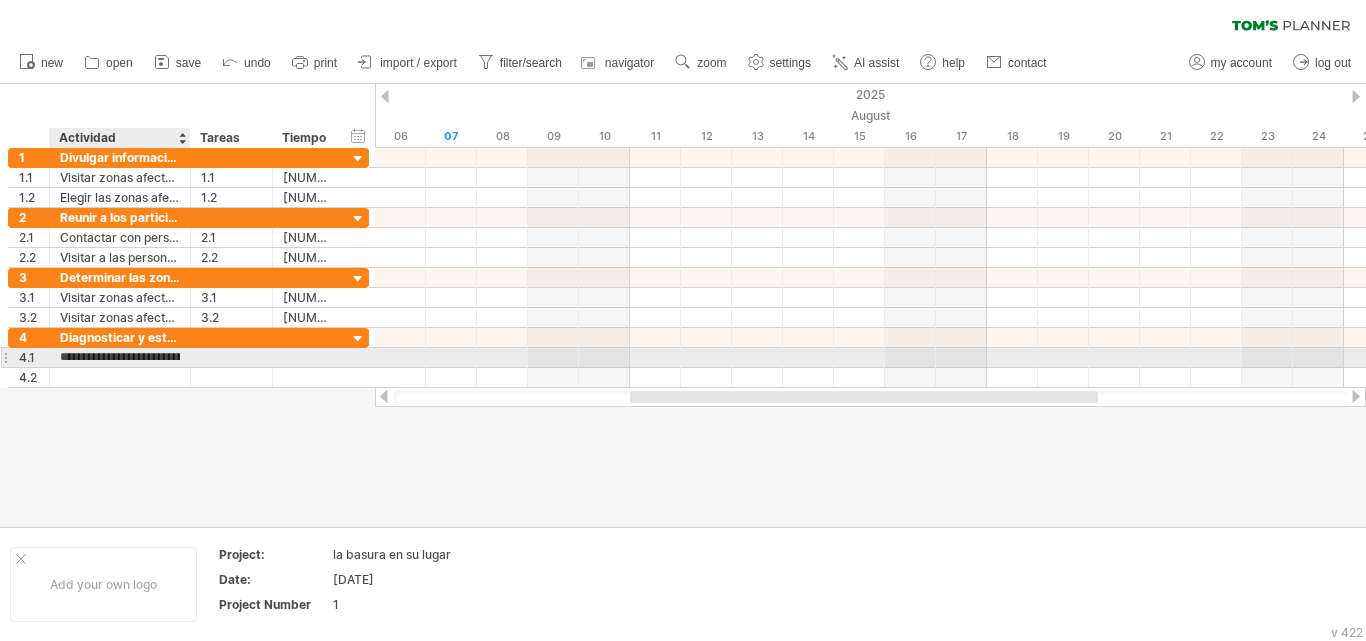 scroll, scrollTop: 0, scrollLeft: 96, axis: horizontal 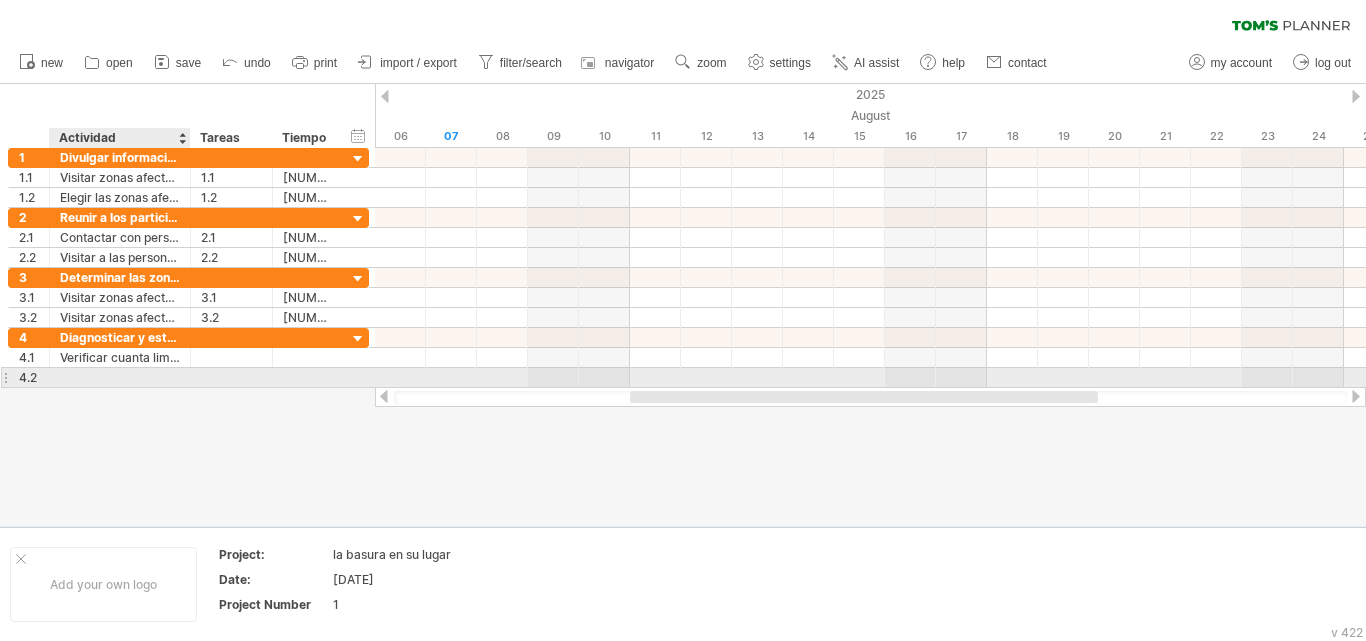 click at bounding box center (120, 377) 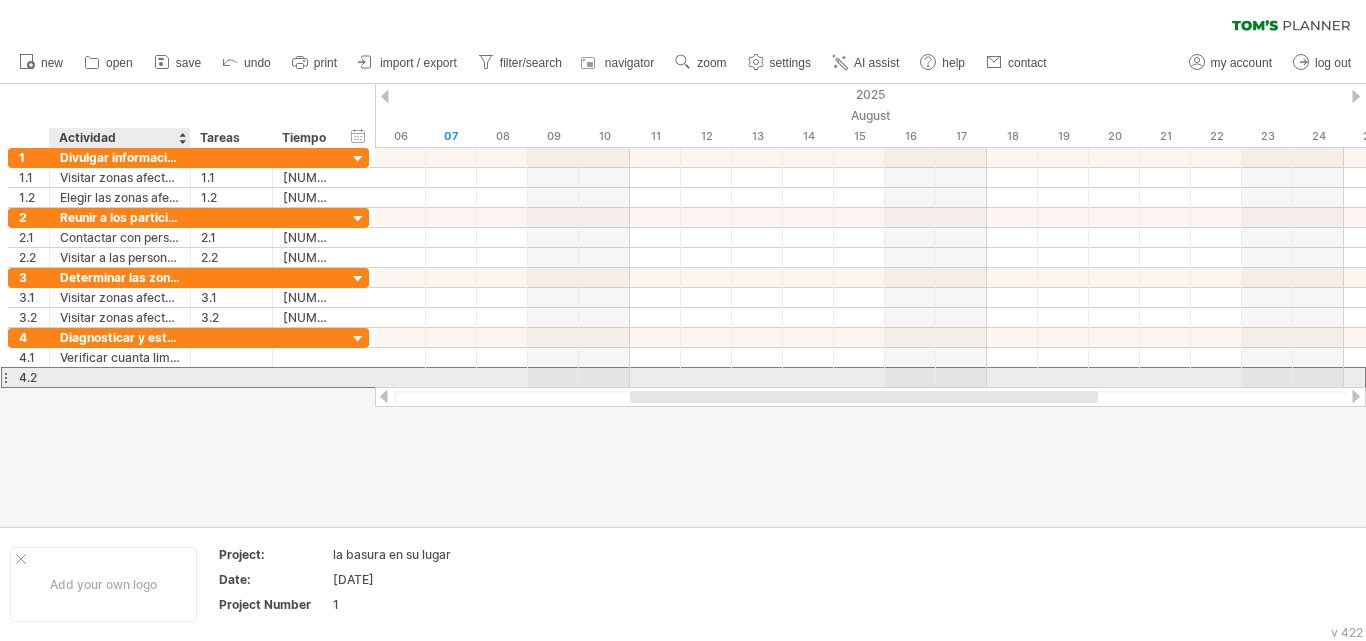 paste on "**********" 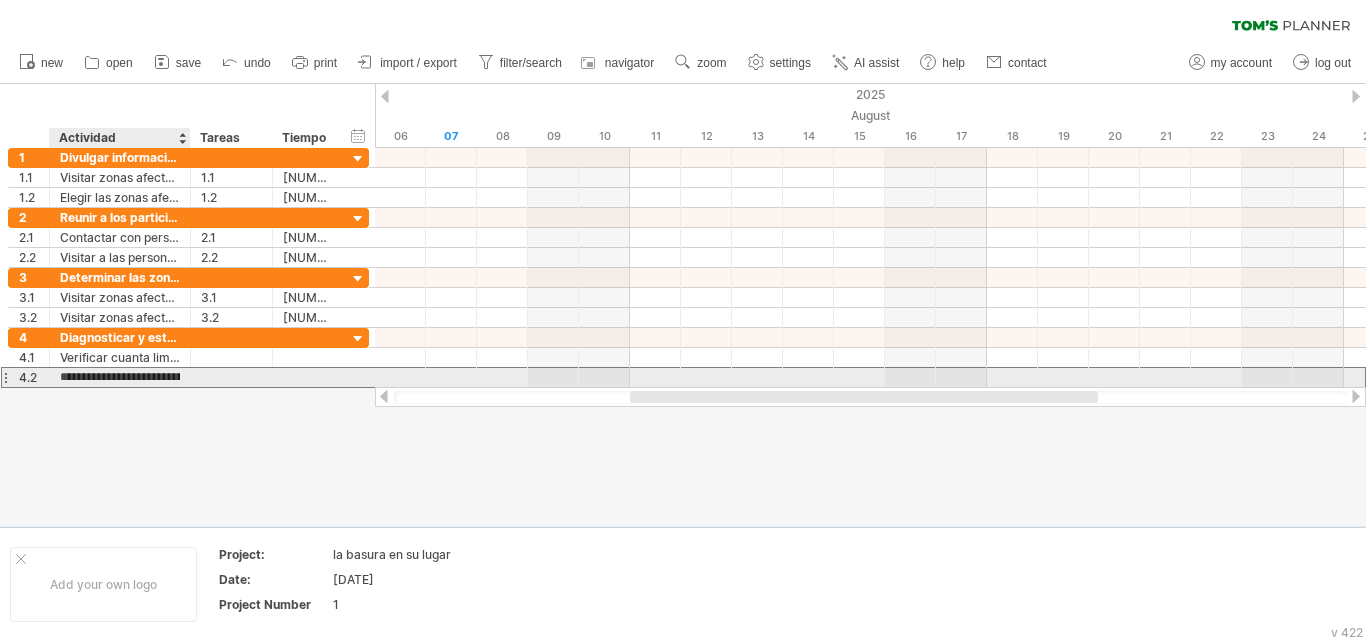 scroll, scrollTop: 0, scrollLeft: 70, axis: horizontal 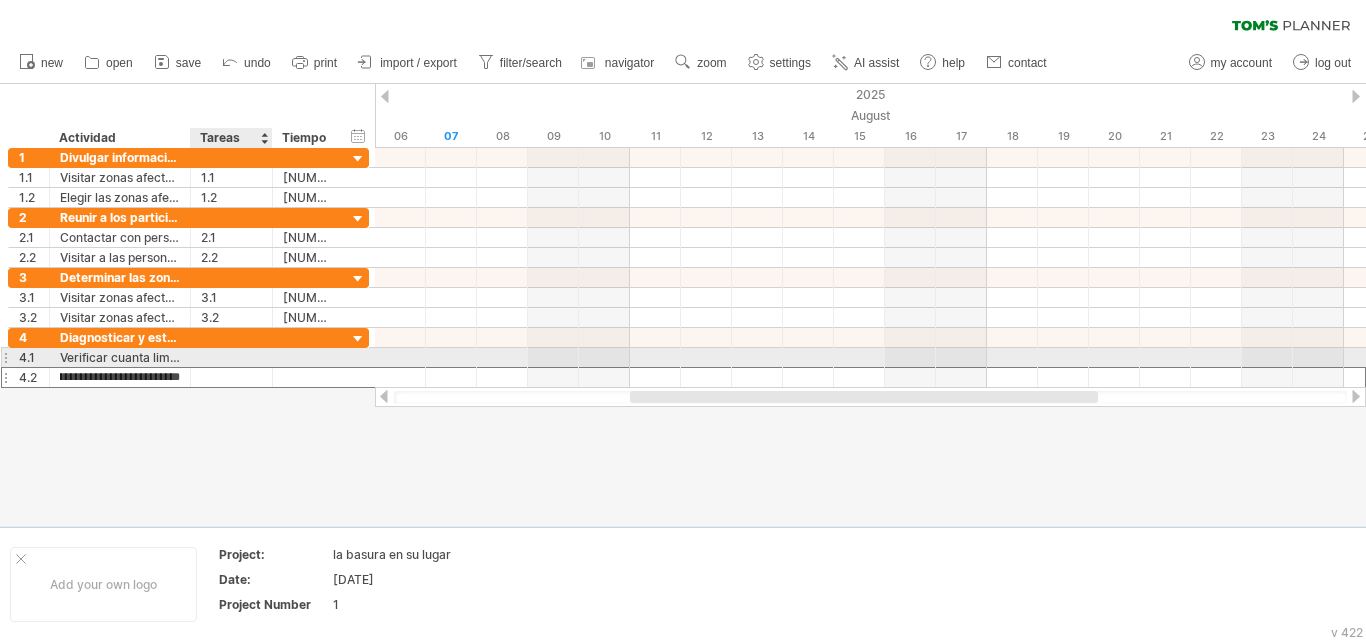 click at bounding box center [231, 357] 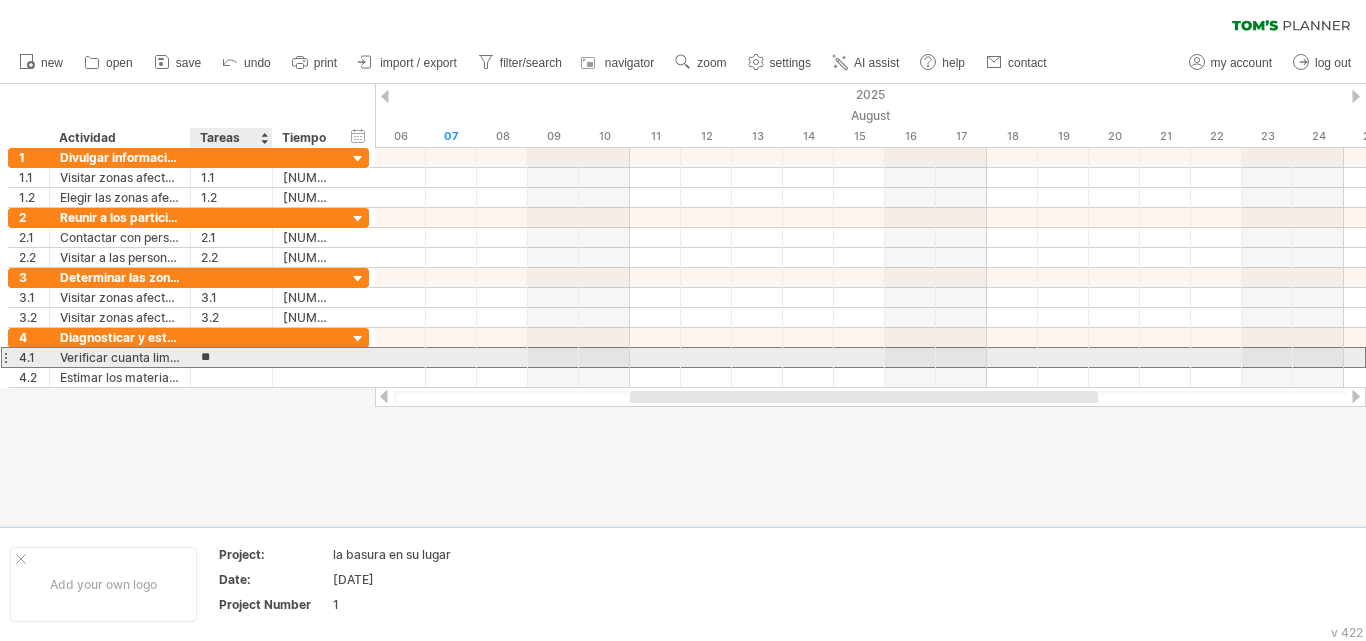 type on "***" 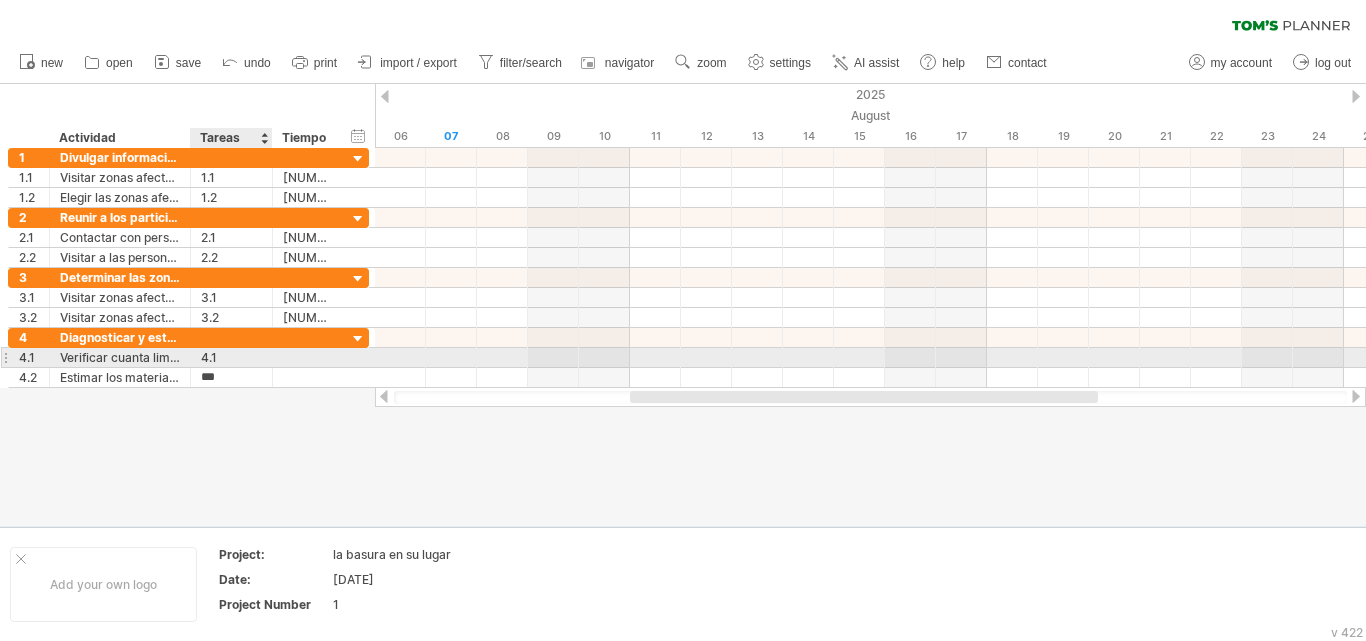 type on "***" 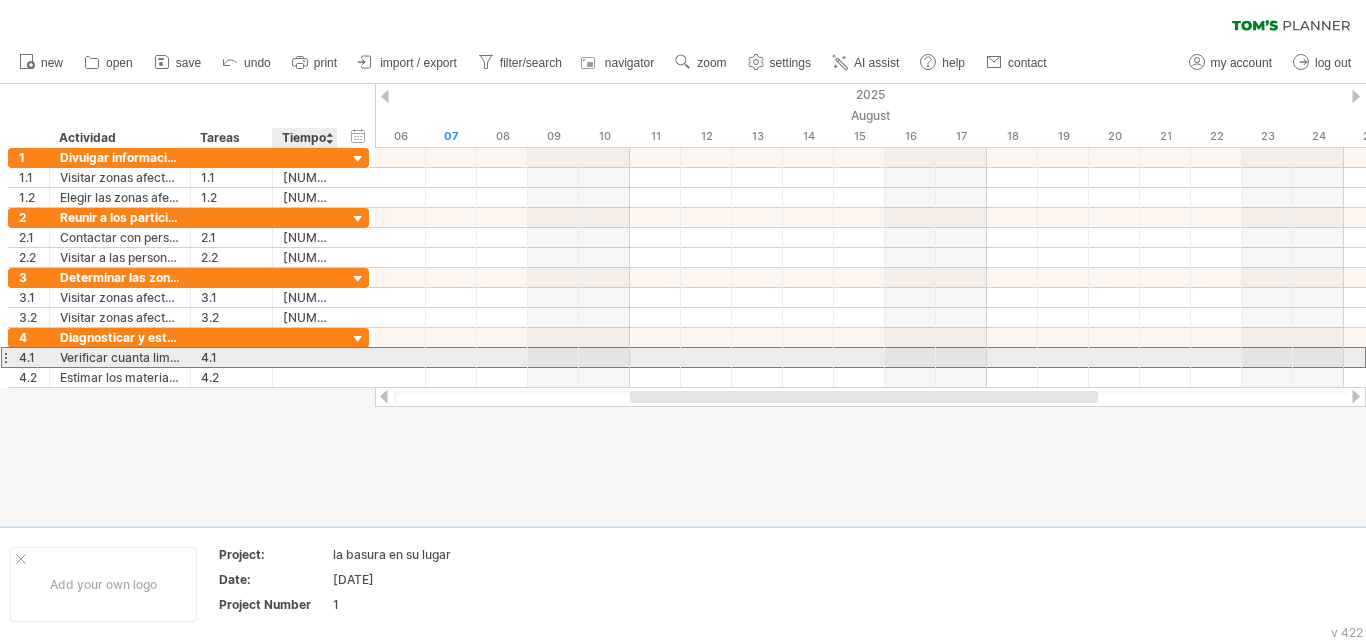click at bounding box center [305, 357] 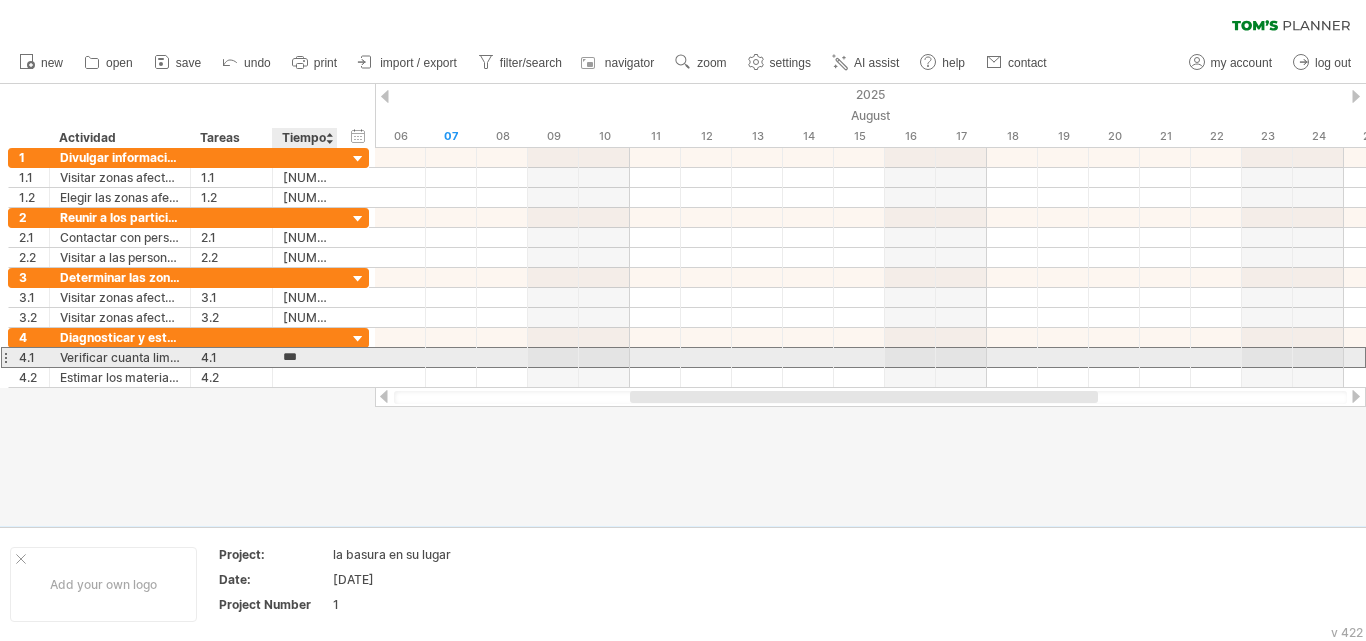 type on "*" 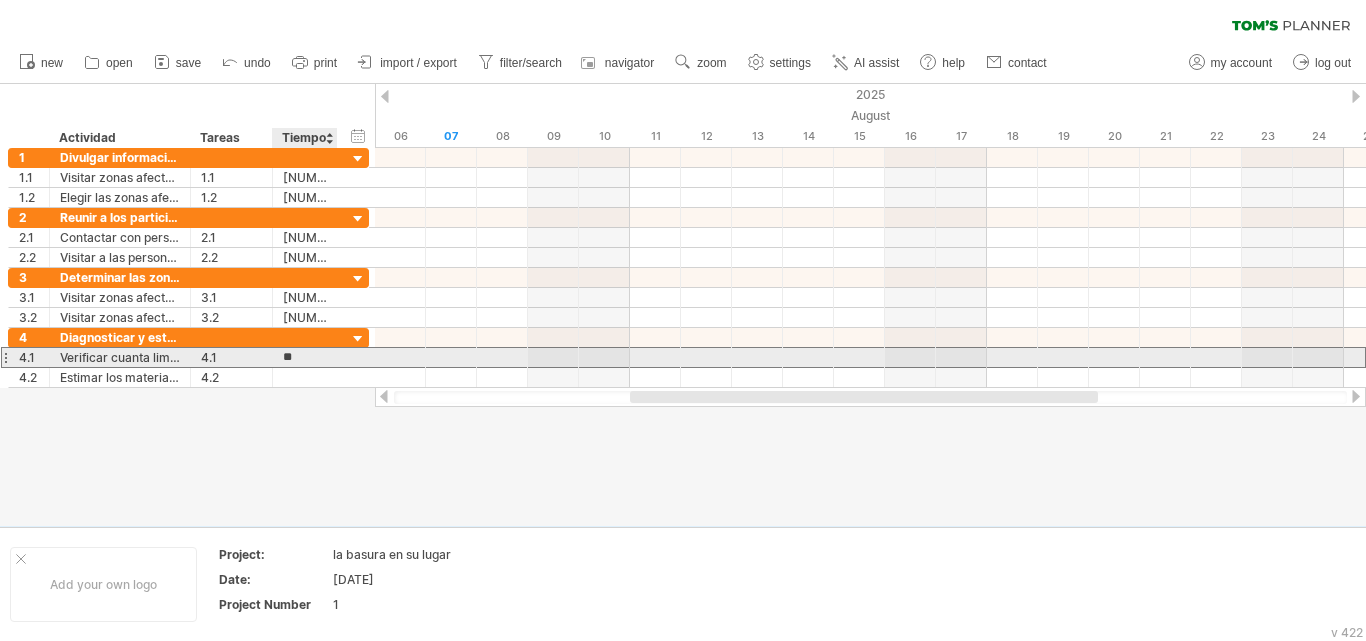 type on "*" 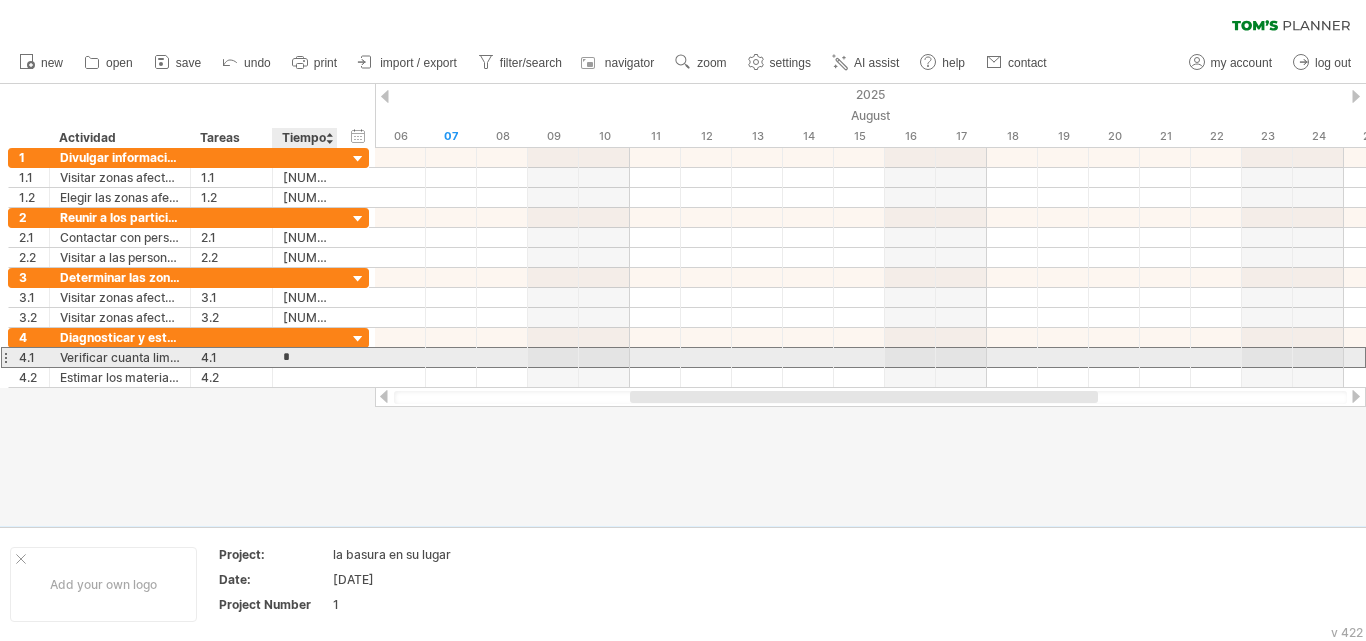 type 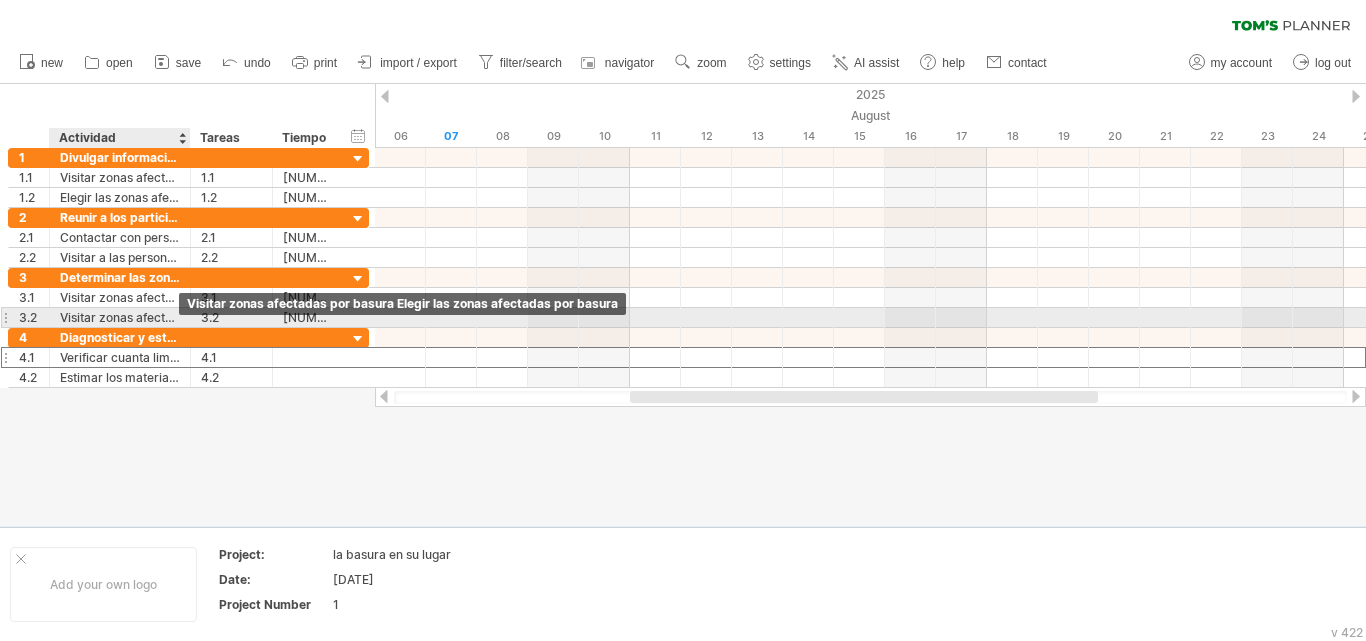 click on "Visitar zonas afectadas por basura Elegir las zonas afectadas por basura" at bounding box center [120, 317] 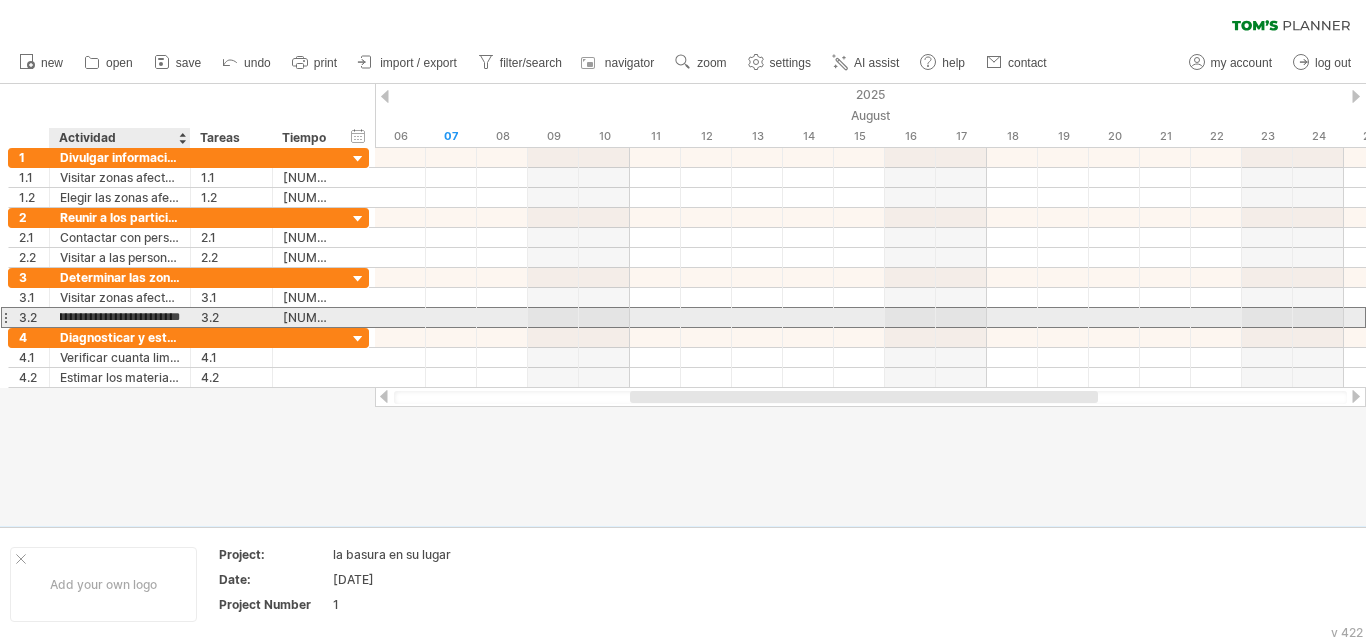 scroll, scrollTop: 0, scrollLeft: 0, axis: both 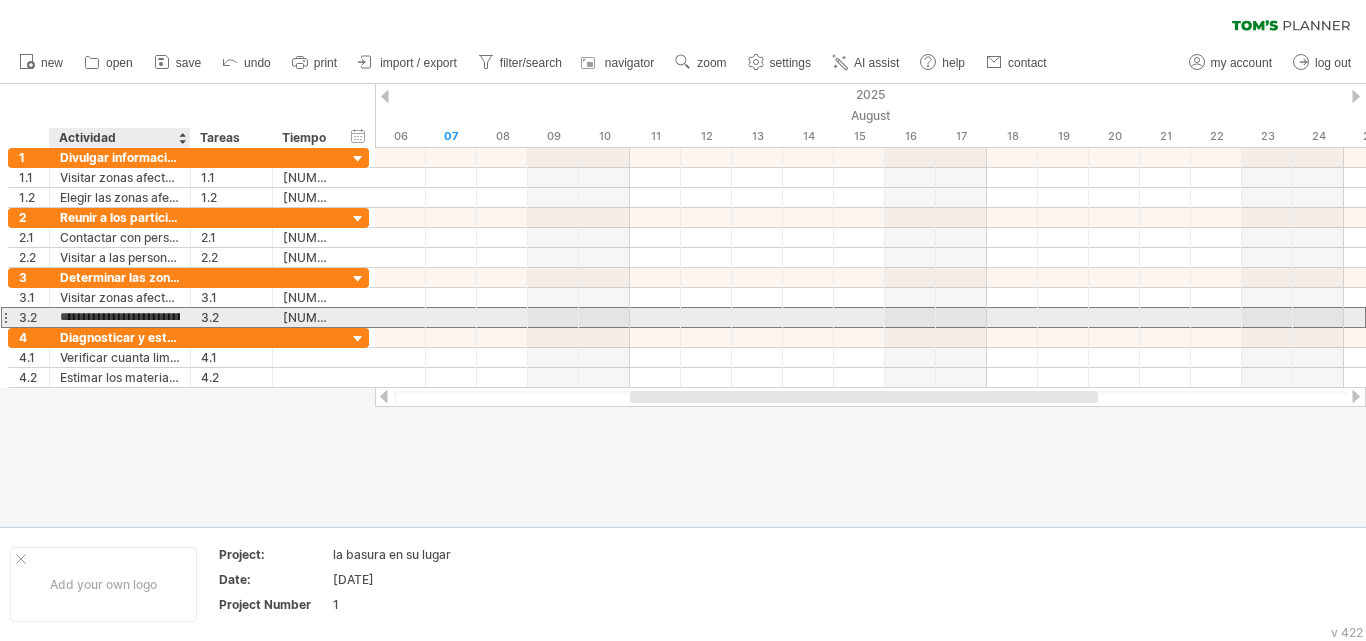 click on "**********" at bounding box center (120, 317) 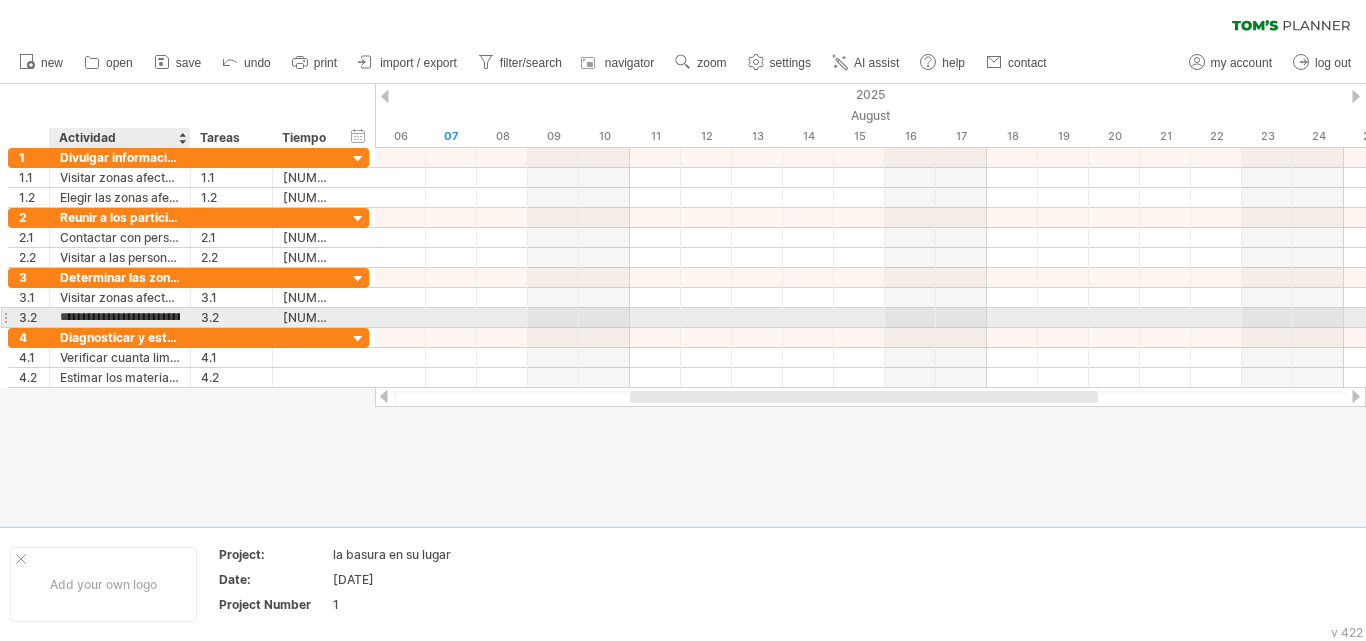 click on "**********" at bounding box center (120, 317) 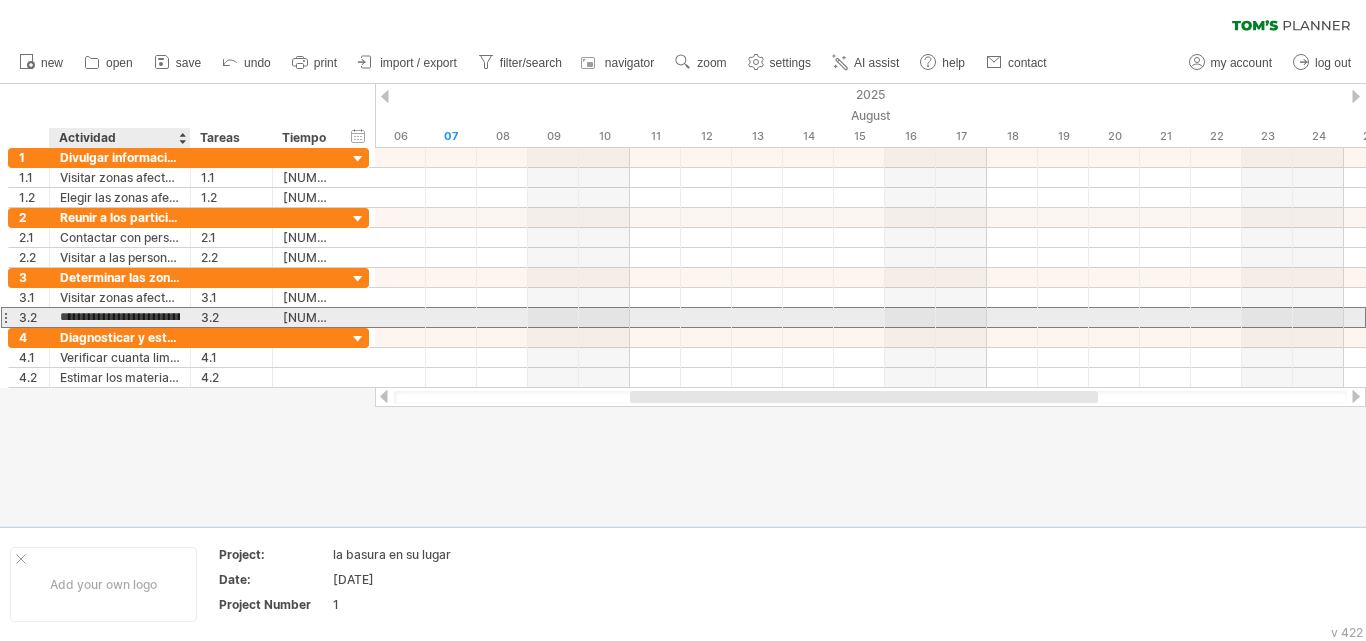 click on "**********" at bounding box center (120, 317) 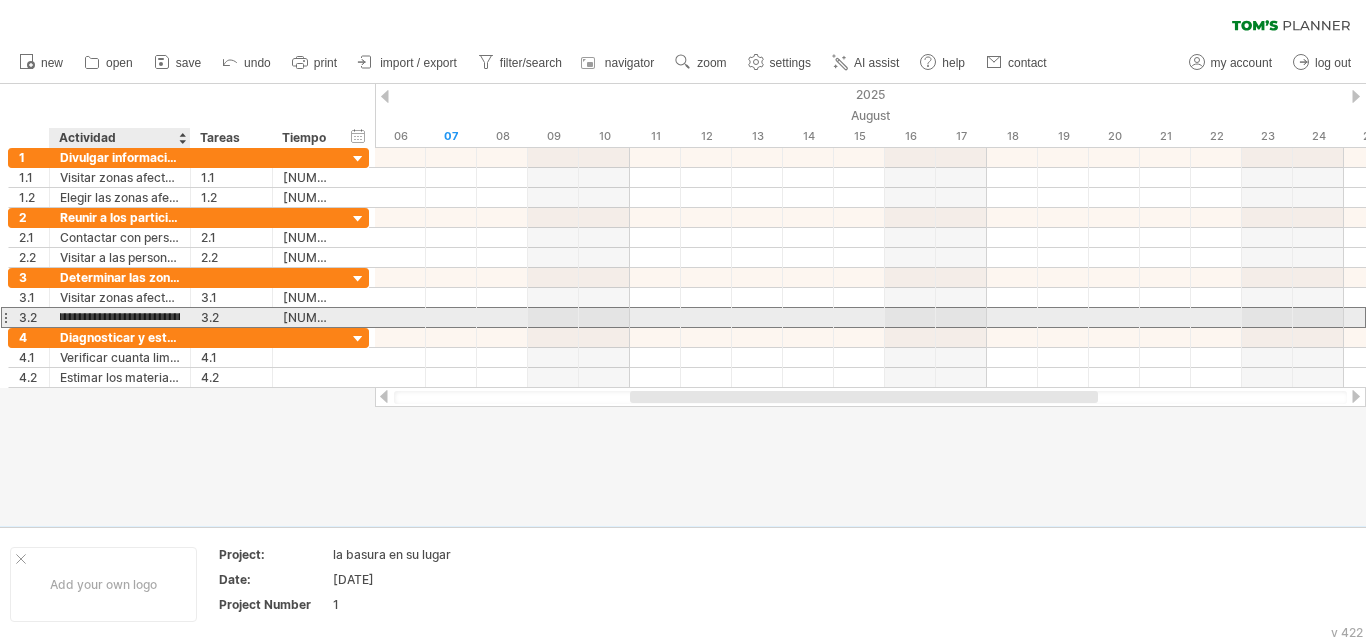 drag, startPoint x: 169, startPoint y: 316, endPoint x: 127, endPoint y: 319, distance: 42.107006 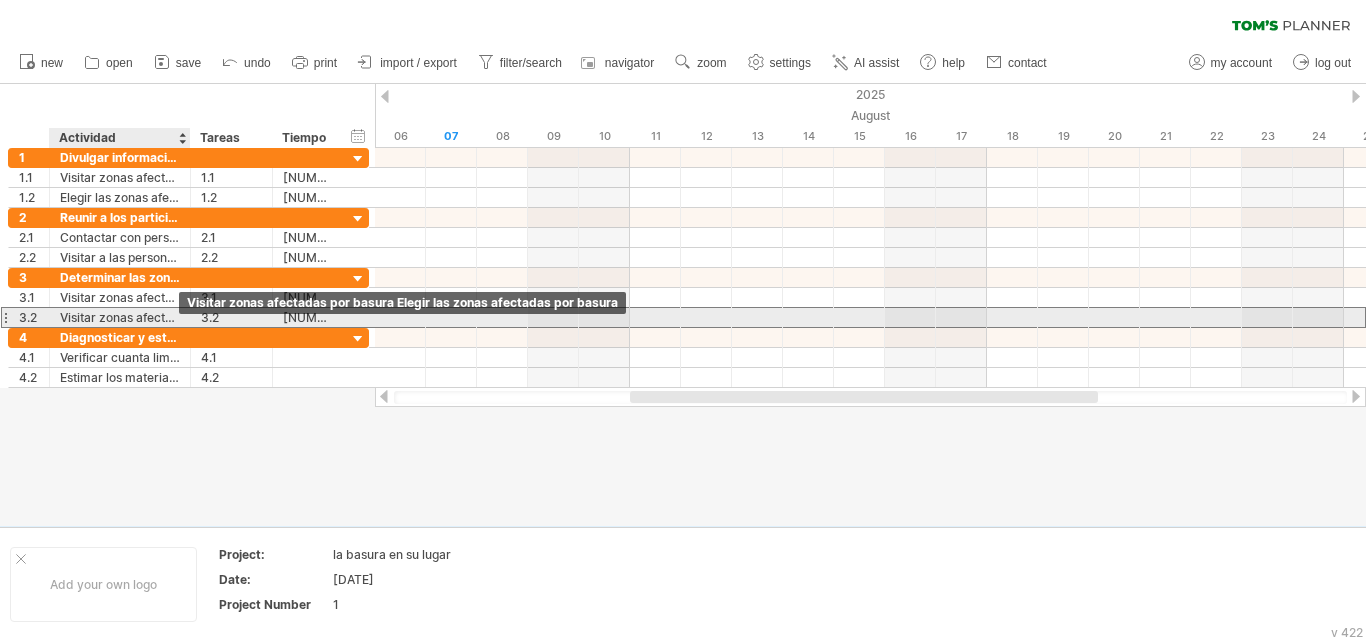 drag, startPoint x: 182, startPoint y: 321, endPoint x: 97, endPoint y: 316, distance: 85.146935 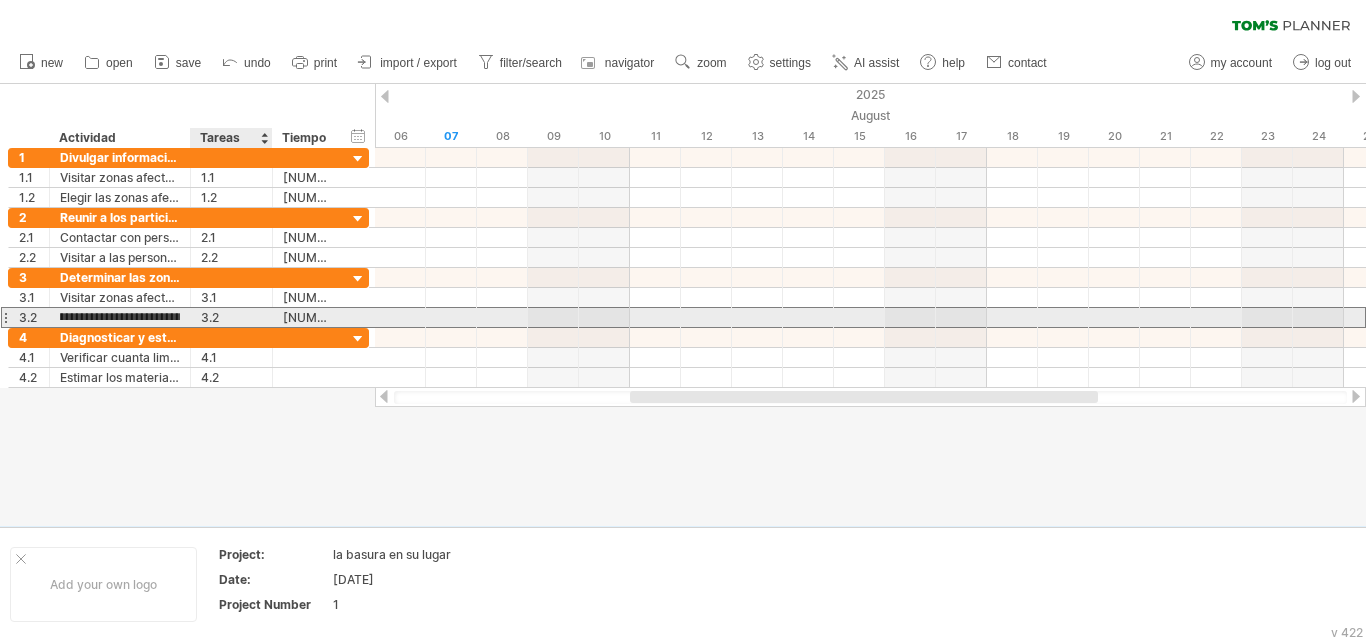 scroll, scrollTop: 0, scrollLeft: 294, axis: horizontal 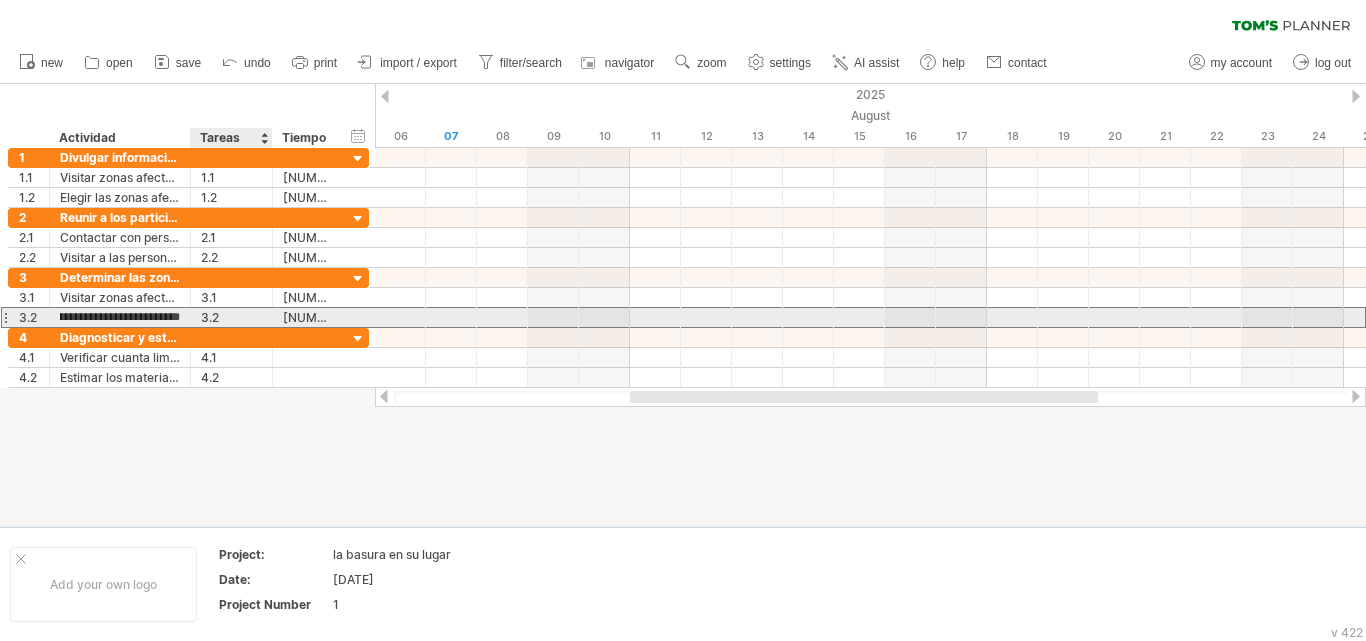 drag, startPoint x: 64, startPoint y: 315, endPoint x: 235, endPoint y: 326, distance: 171.35344 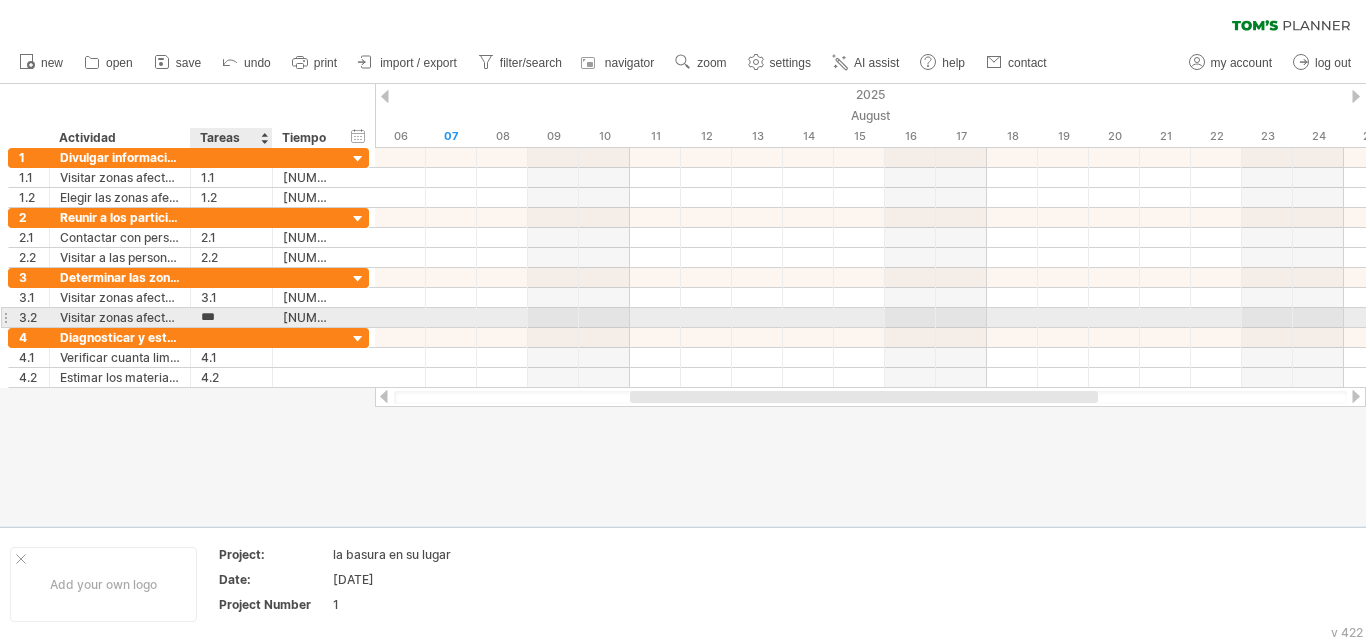 scroll, scrollTop: 0, scrollLeft: 0, axis: both 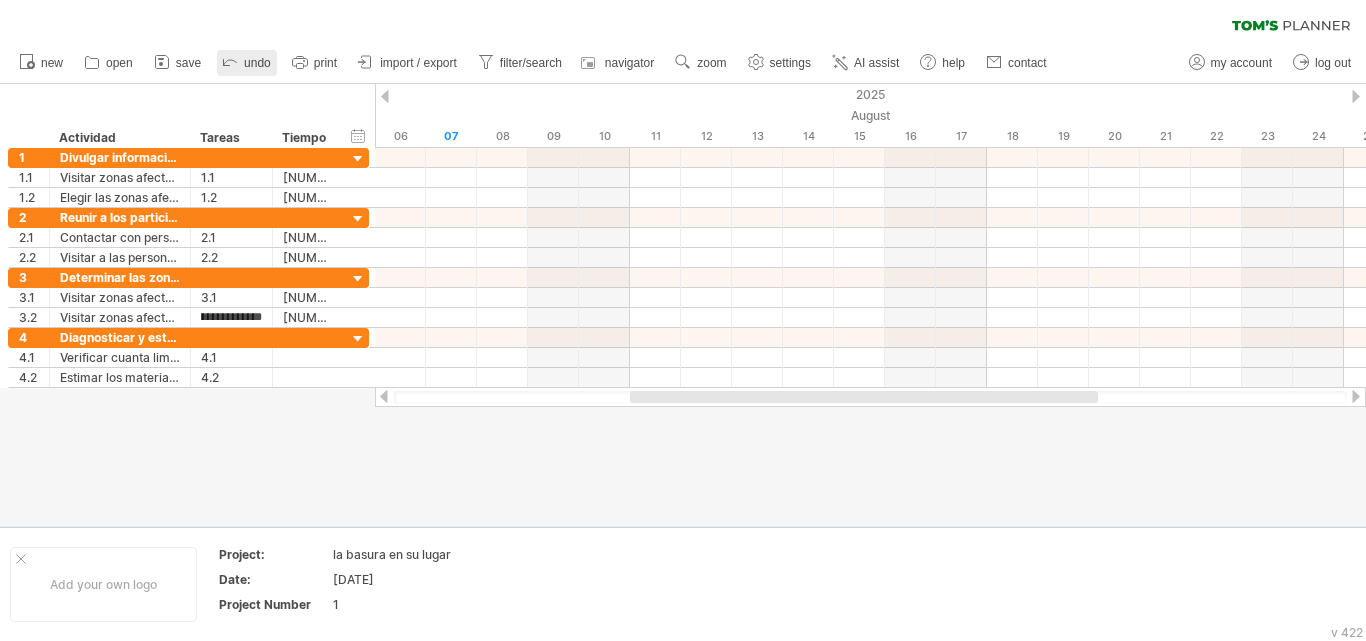 click 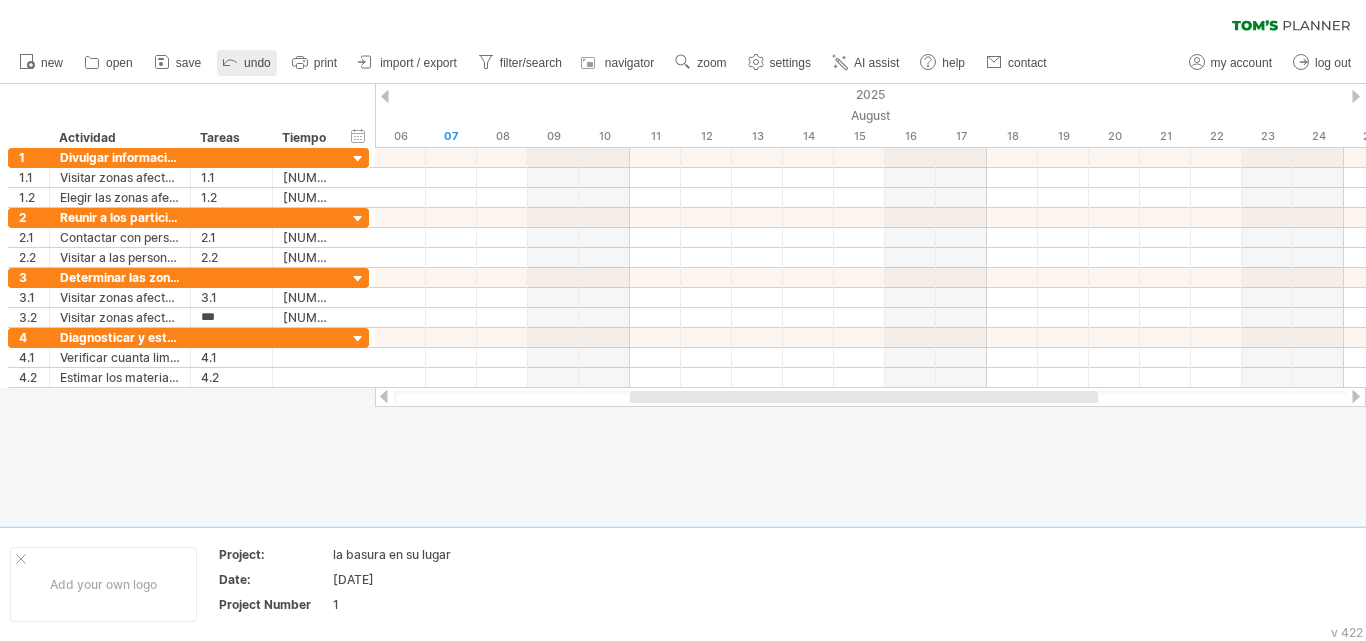 scroll, scrollTop: 0, scrollLeft: 0, axis: both 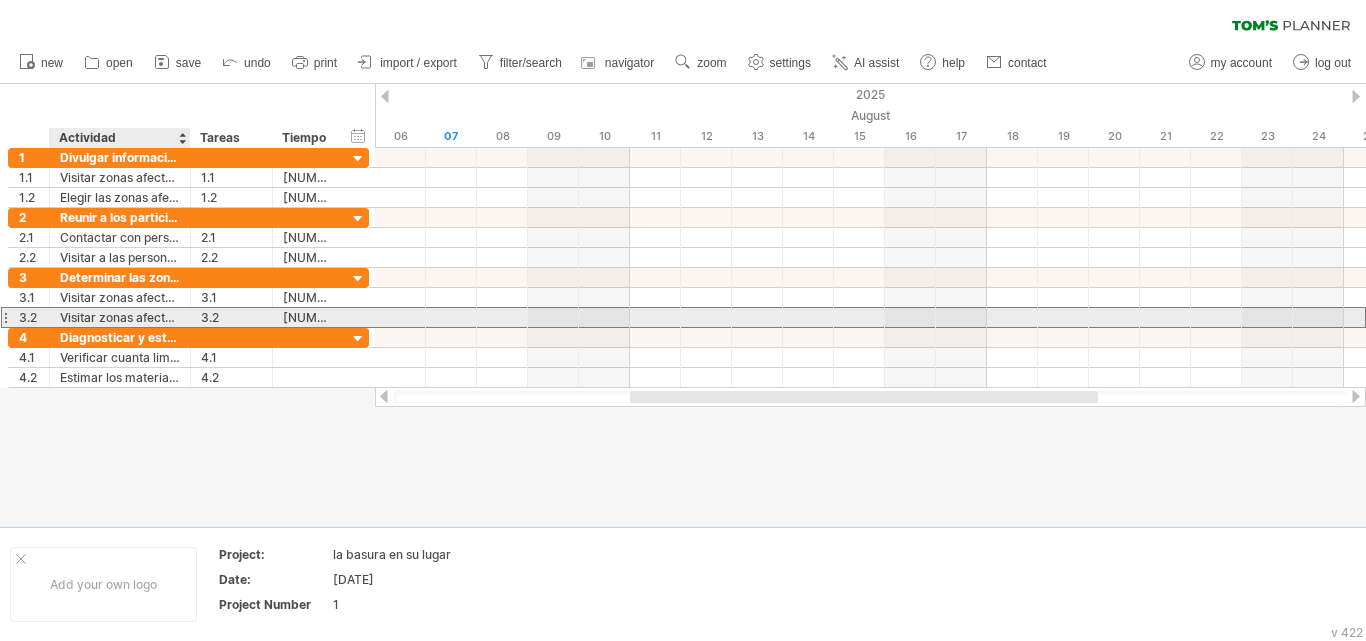 click on "Visitar zonas afectadas por basura Elegir las zonas afectadas por basura" at bounding box center (120, 317) 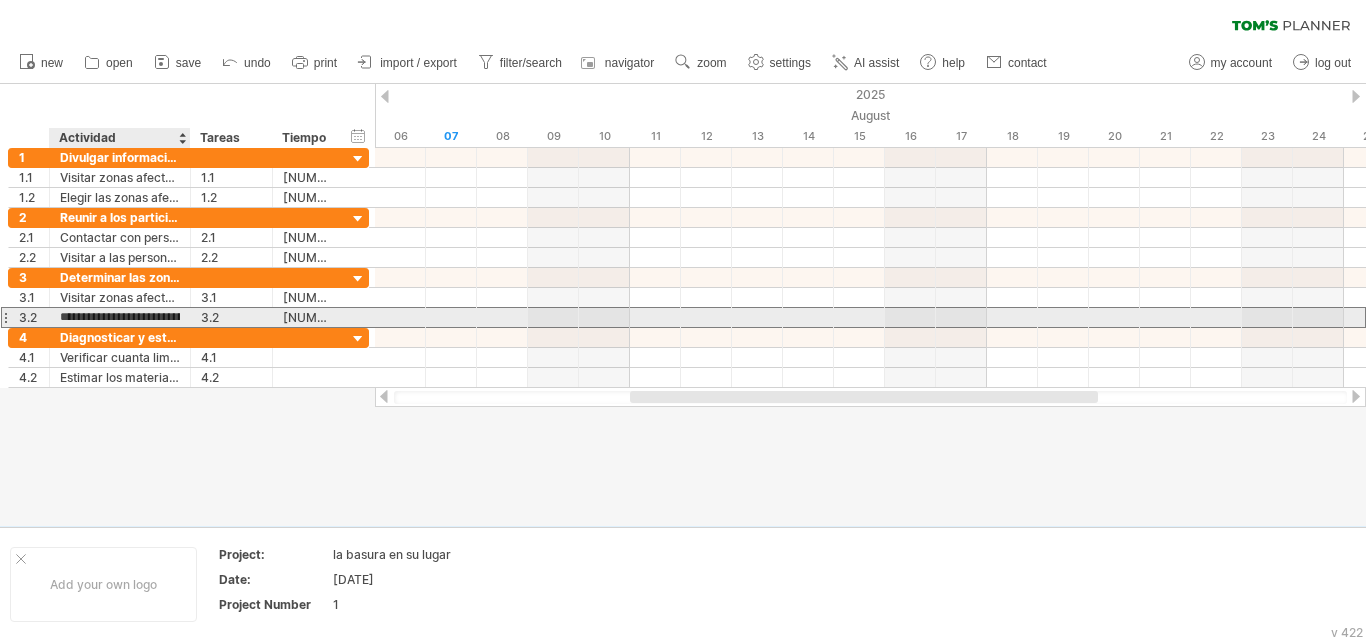 click on "**********" at bounding box center (120, 317) 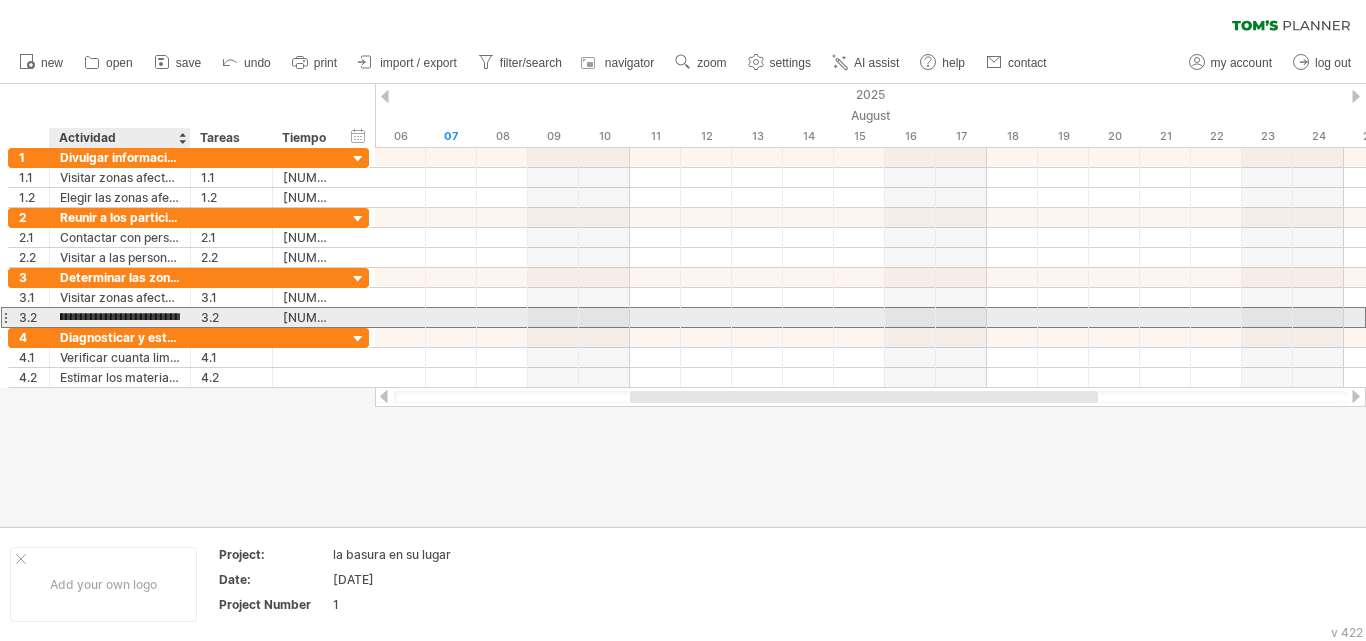 drag, startPoint x: 164, startPoint y: 320, endPoint x: 80, endPoint y: 323, distance: 84.05355 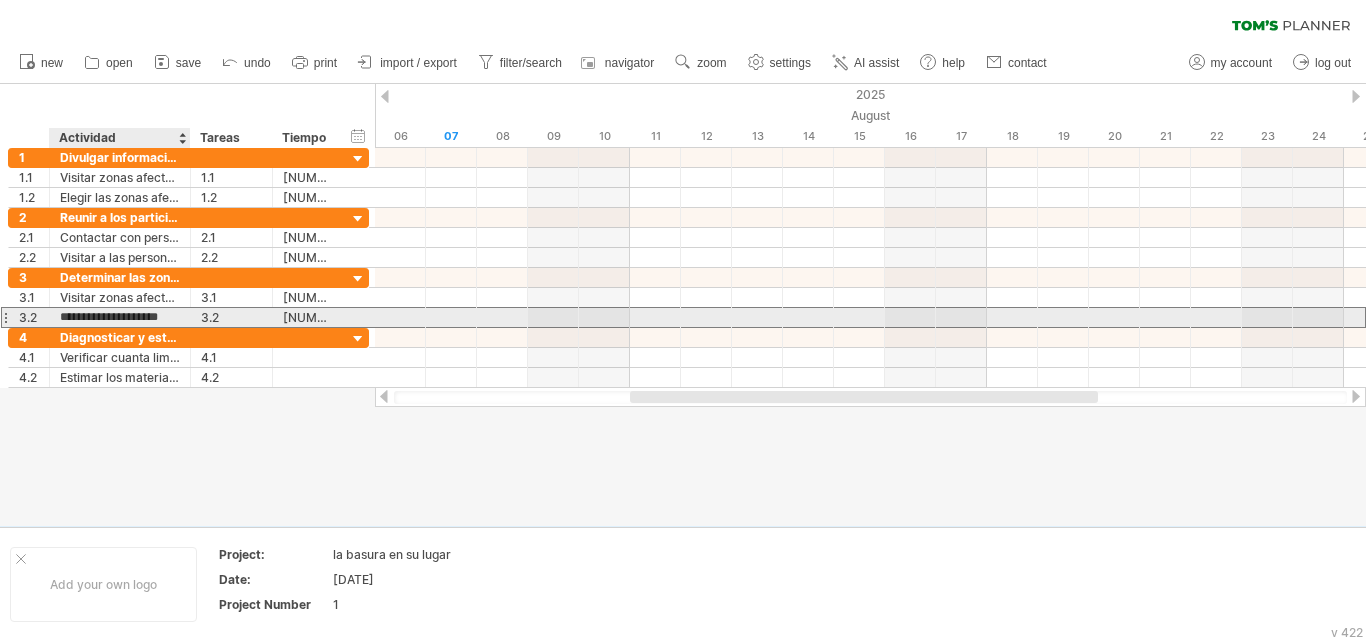 scroll, scrollTop: 0, scrollLeft: 0, axis: both 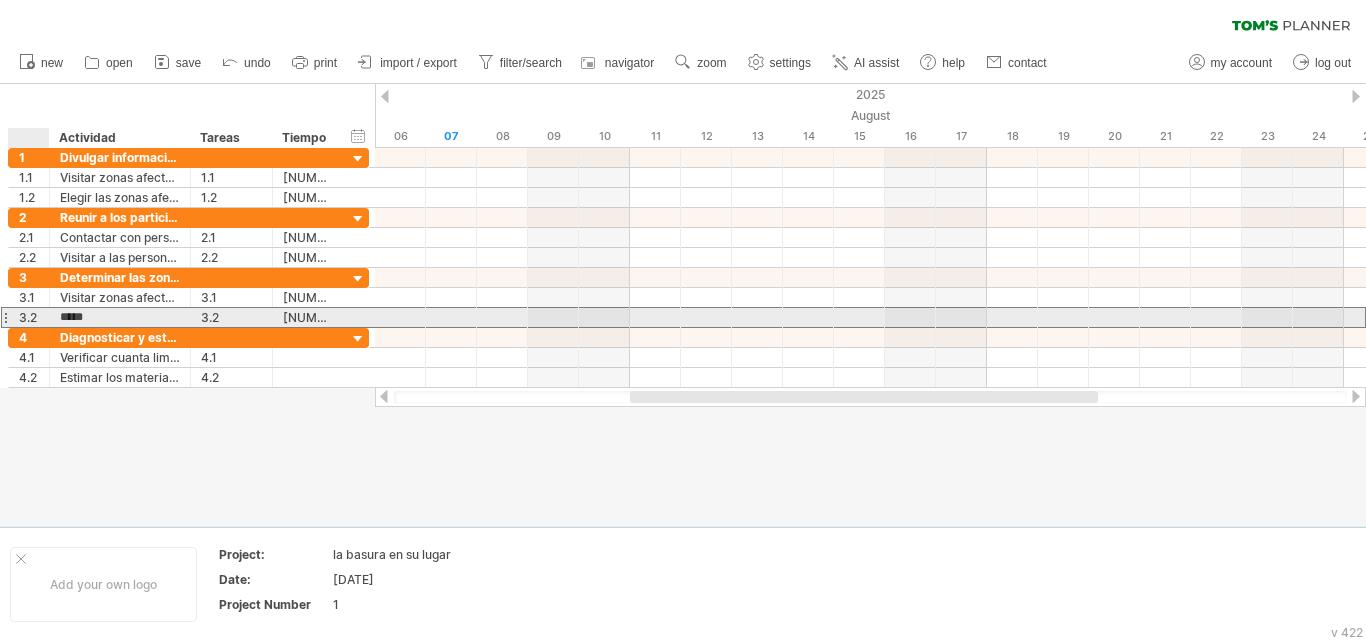 drag, startPoint x: 119, startPoint y: 321, endPoint x: 56, endPoint y: 320, distance: 63.007935 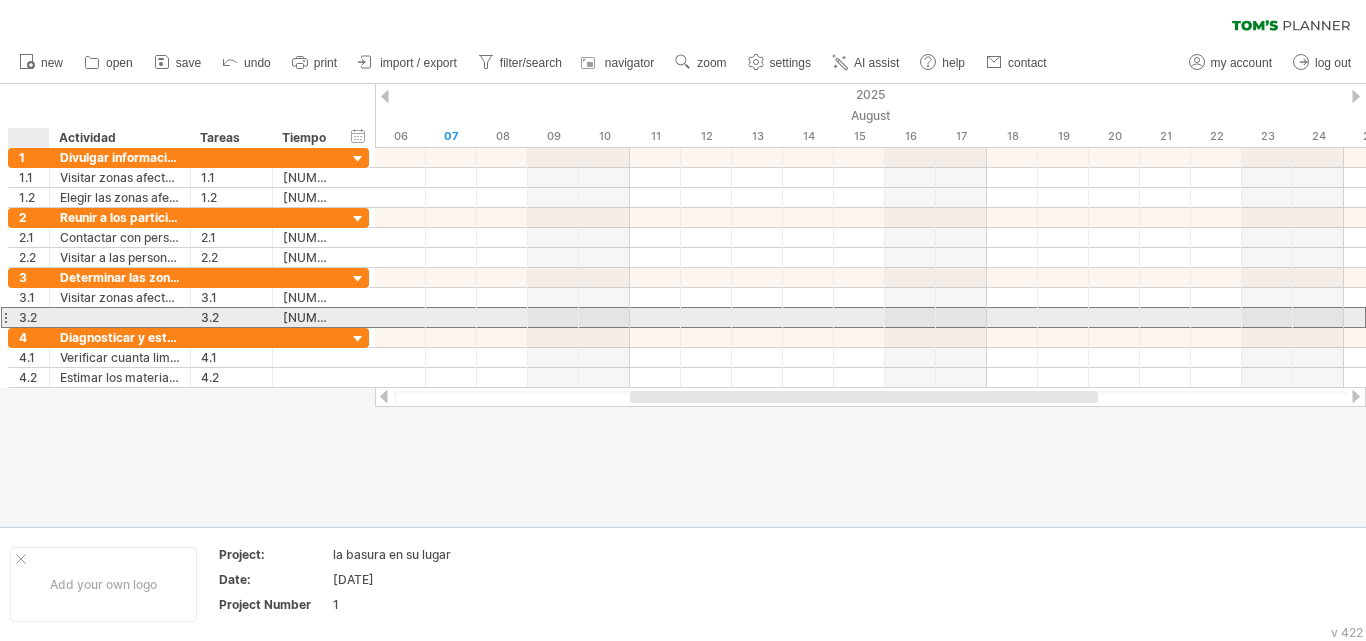 paste on "**********" 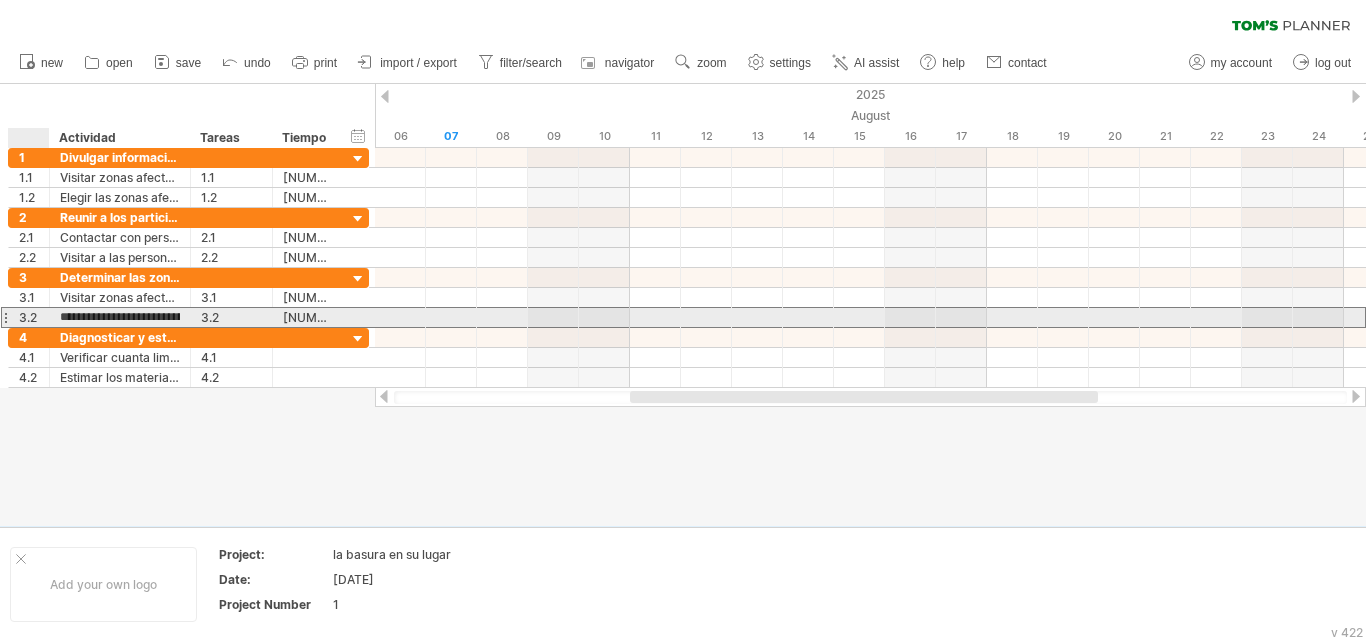 scroll, scrollTop: 0, scrollLeft: 93, axis: horizontal 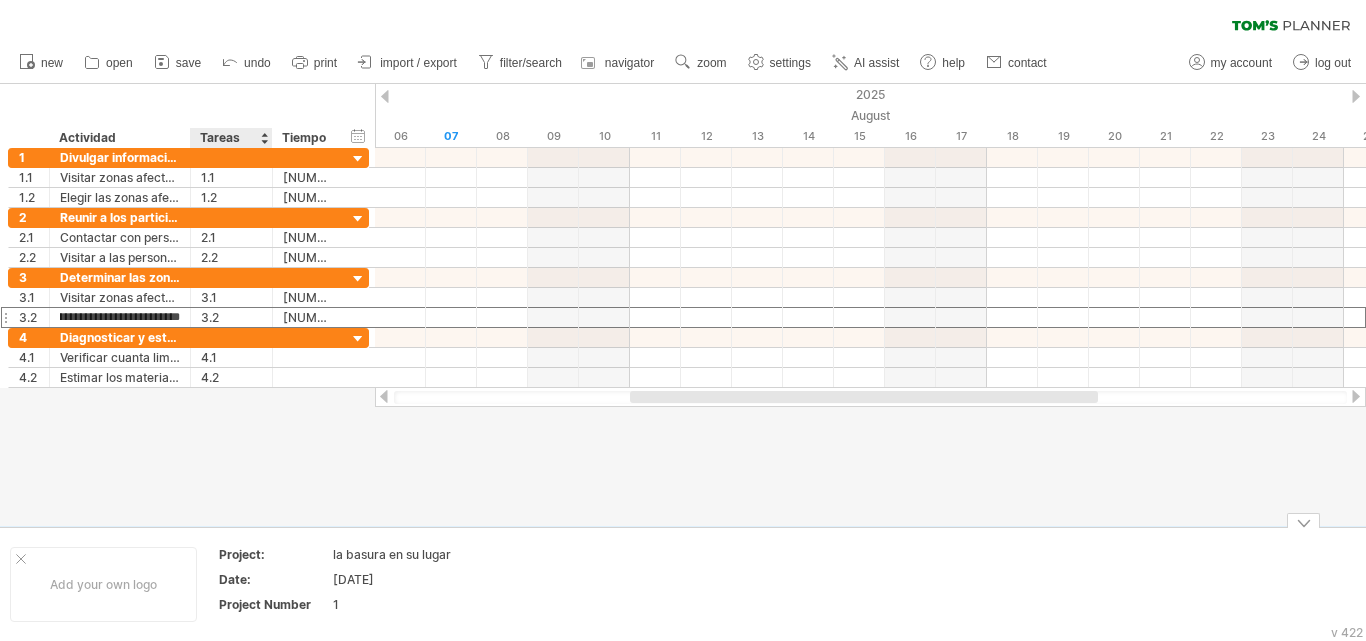 click at bounding box center [683, 305] 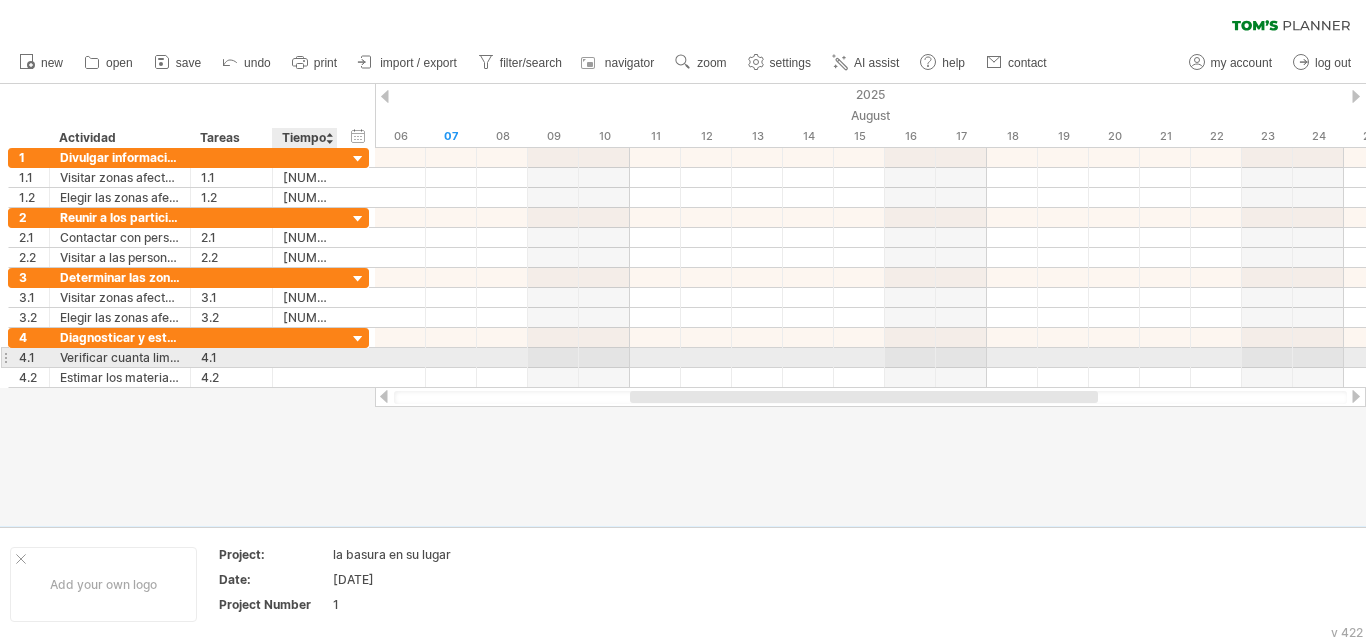 click at bounding box center [305, 357] 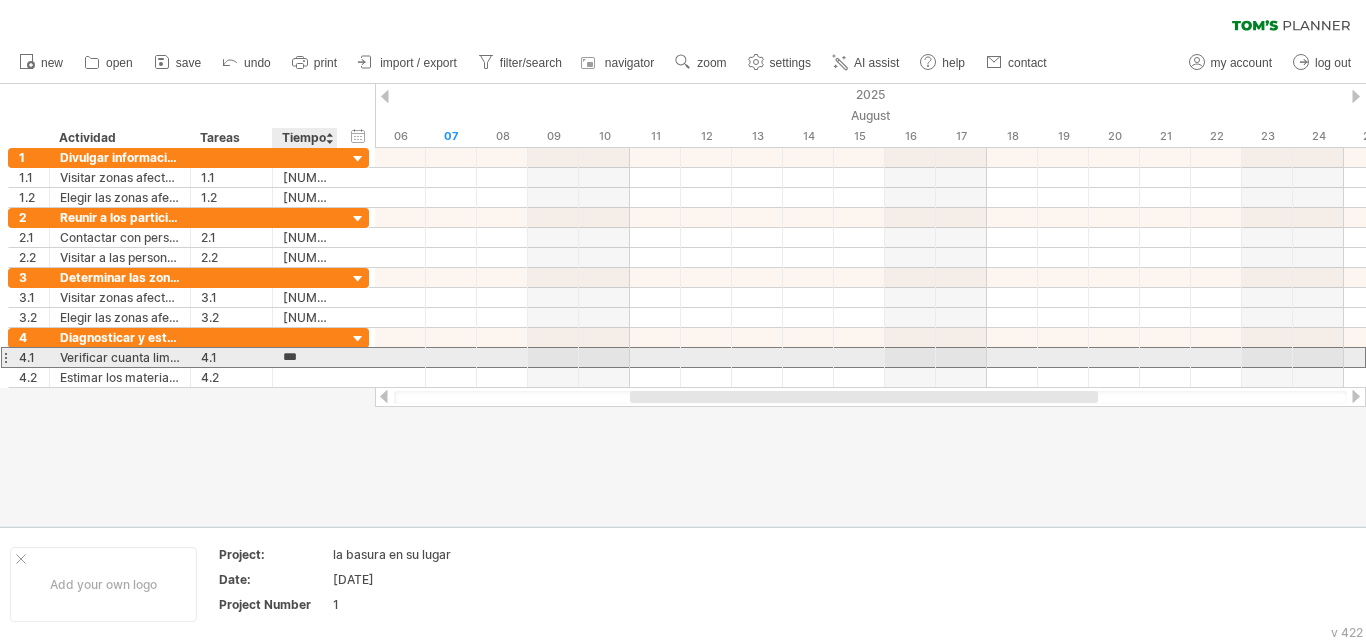 type on "********" 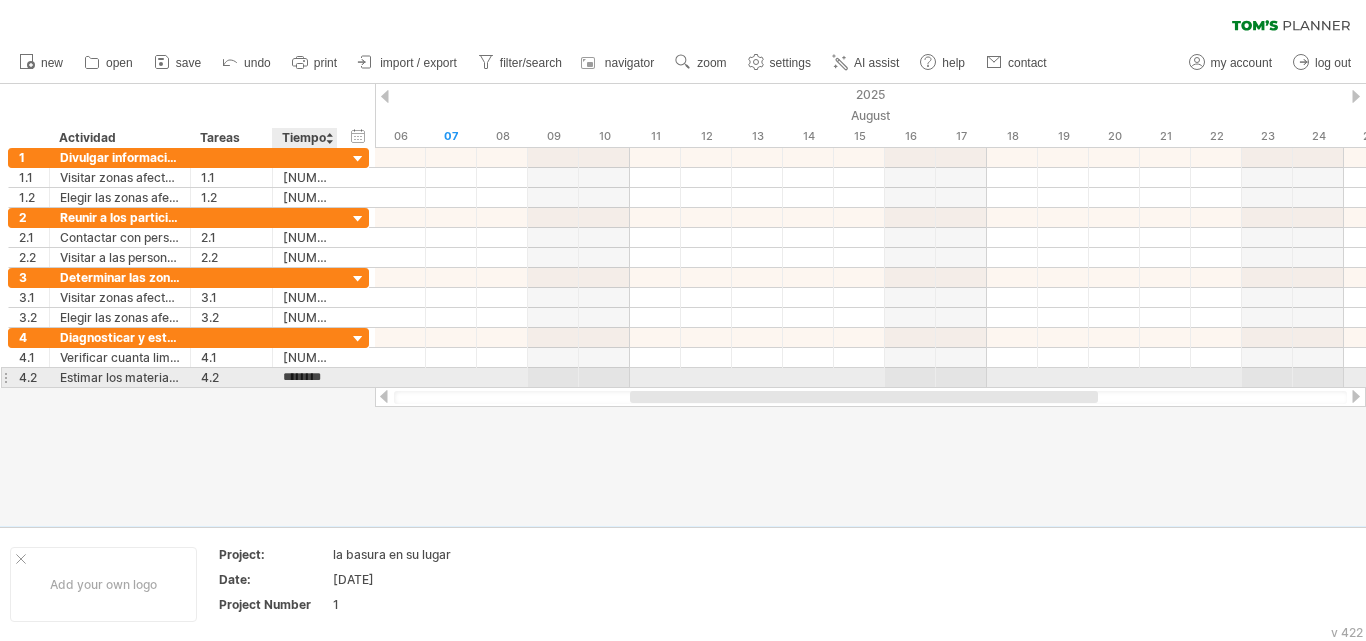 type on "***" 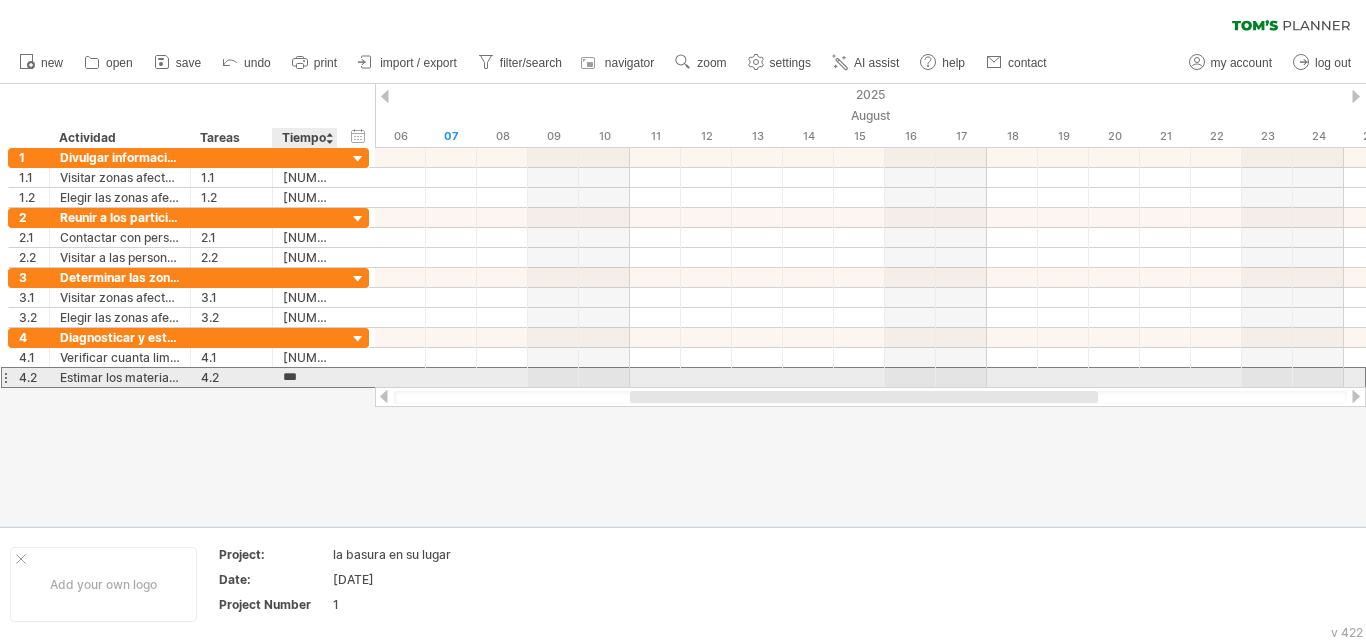 click on "***" at bounding box center (305, 377) 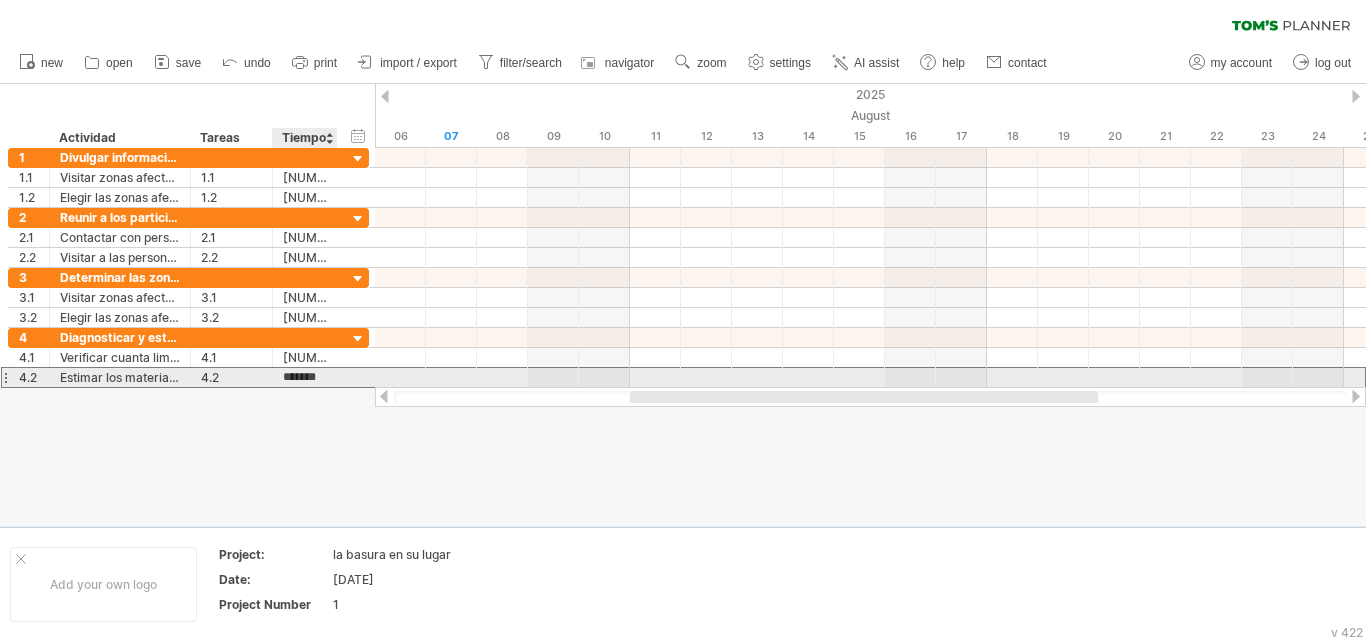 type on "********" 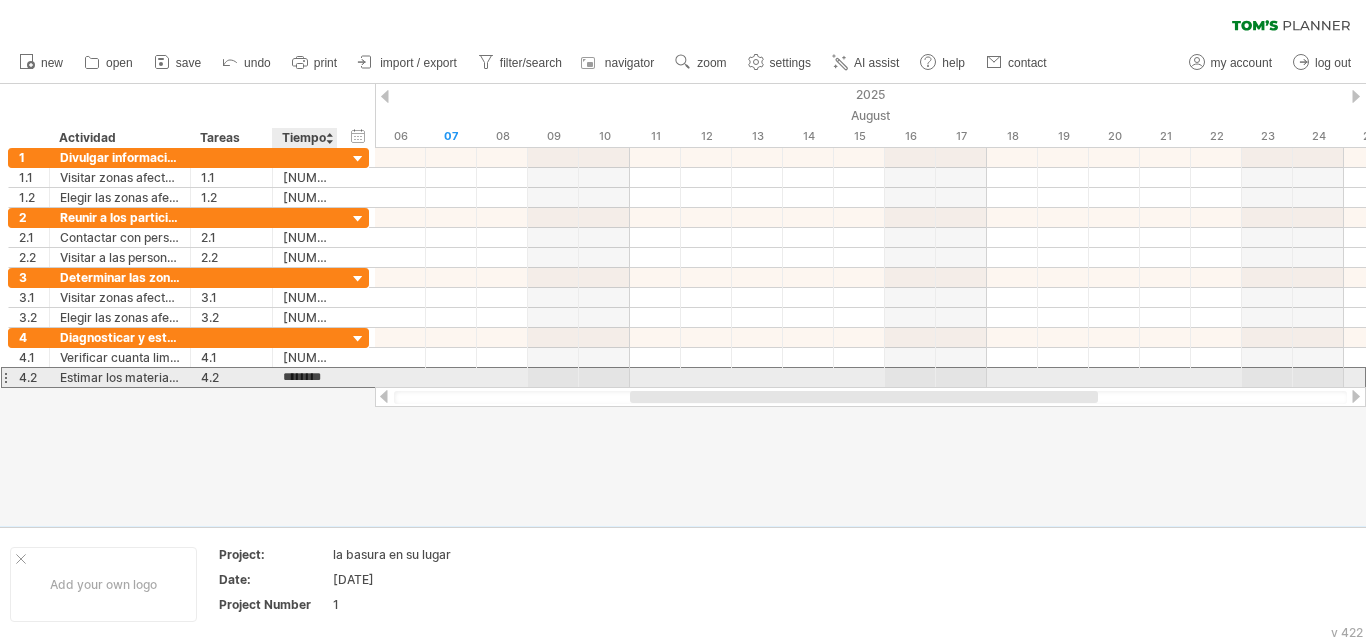 scroll, scrollTop: 0, scrollLeft: 0, axis: both 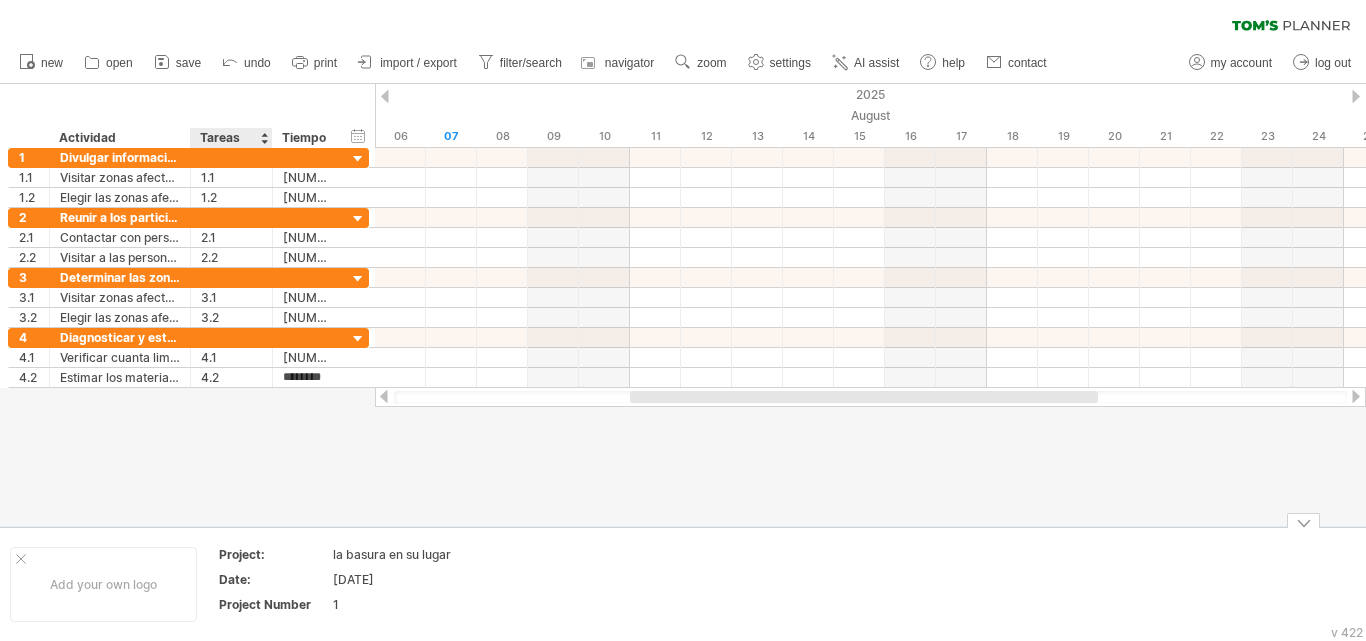 click at bounding box center (683, 305) 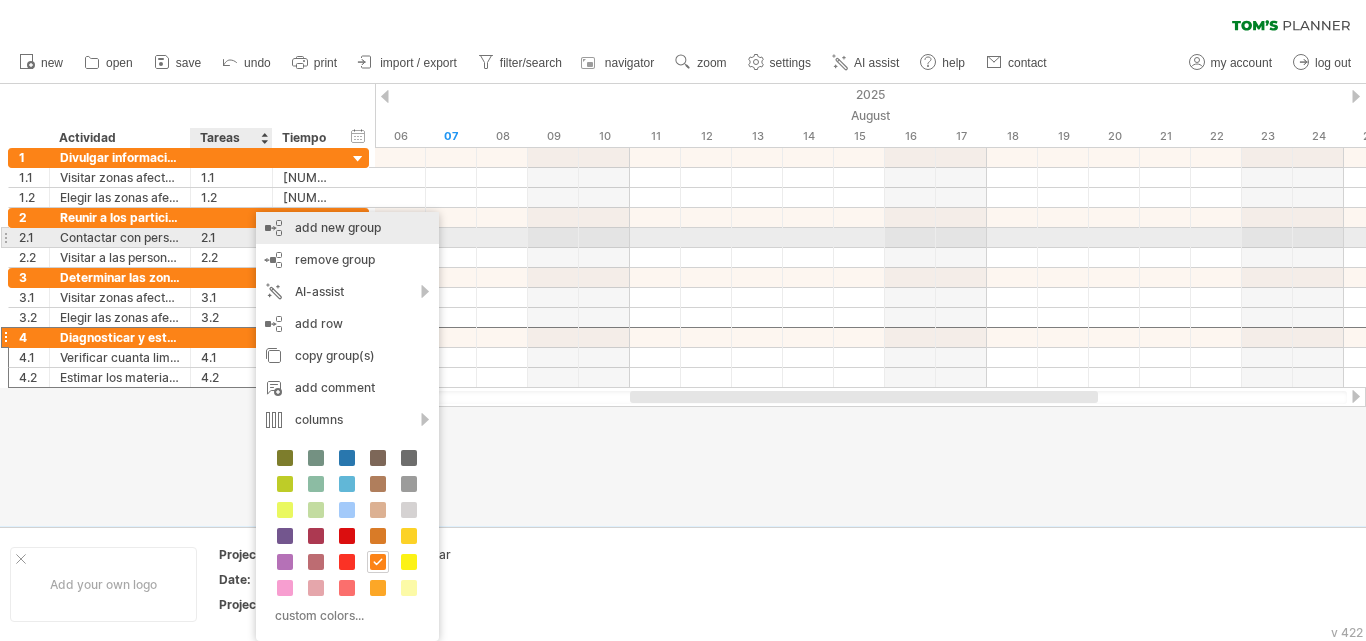 click on "add new group" at bounding box center [347, 228] 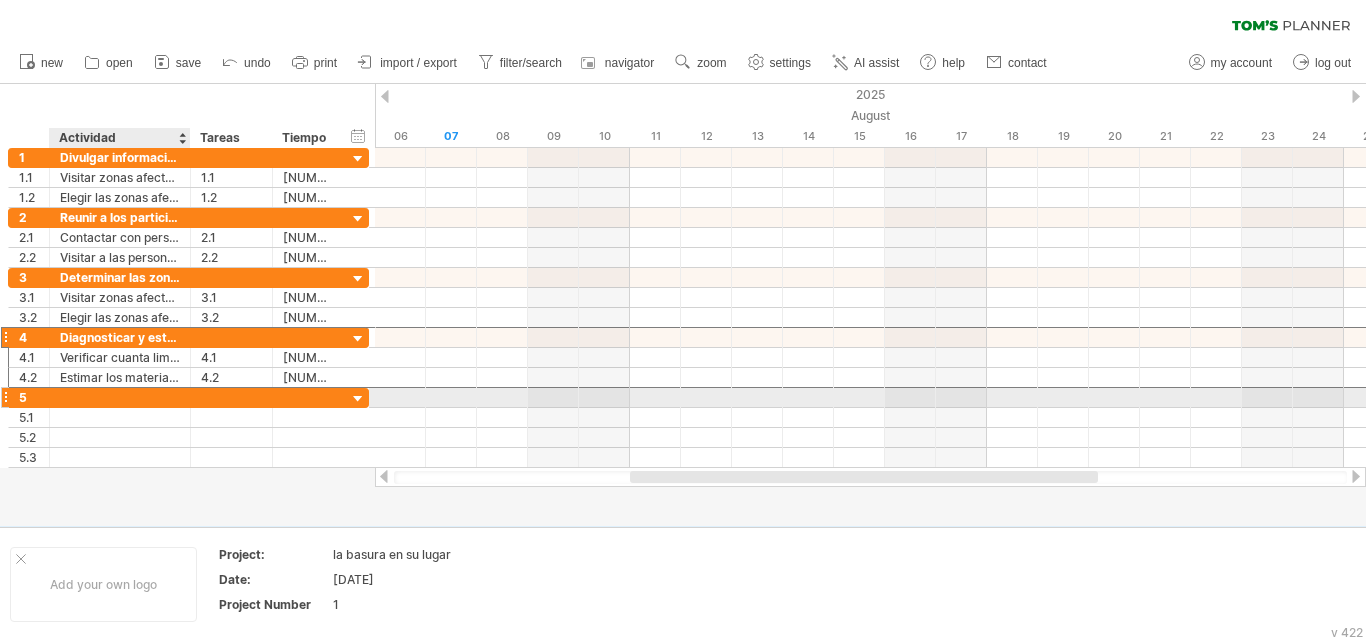 click at bounding box center (120, 397) 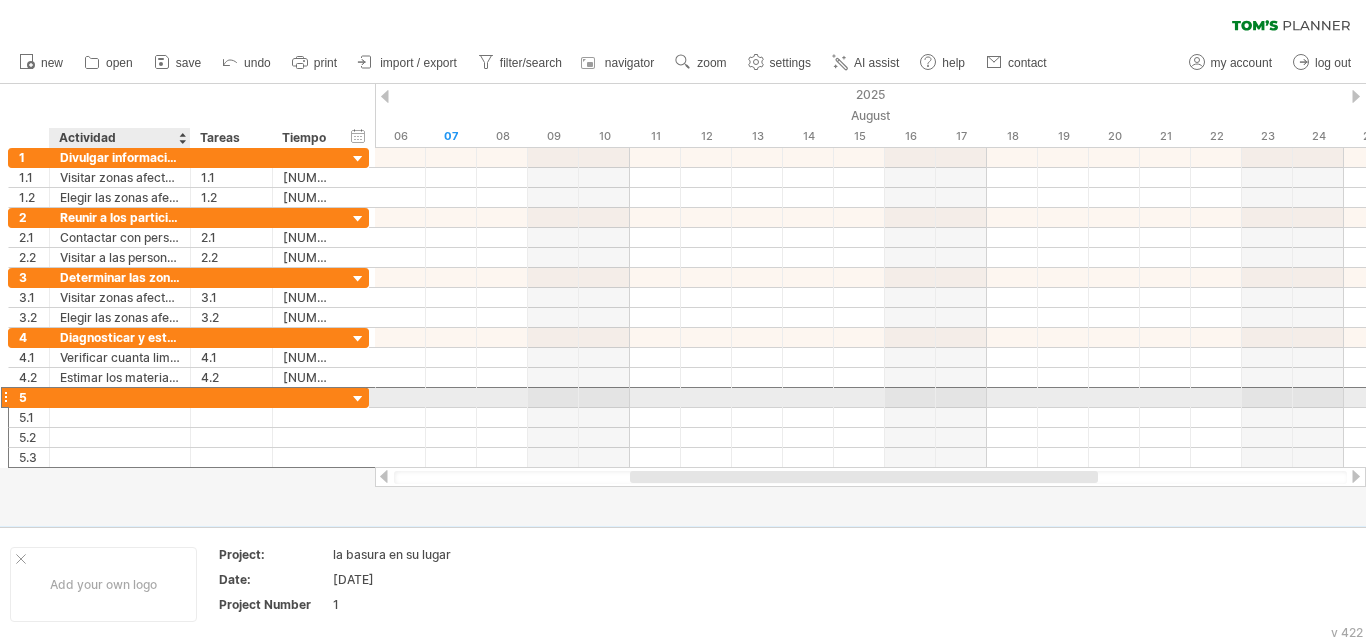 paste on "**********" 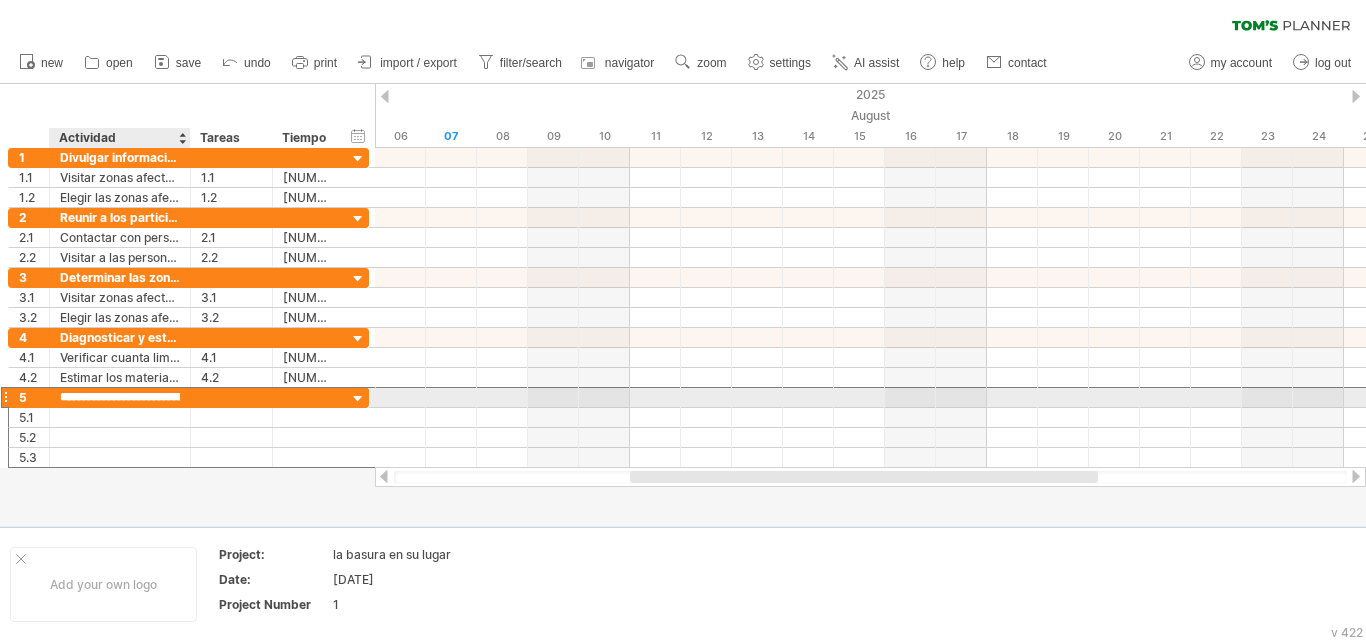 scroll, scrollTop: 0, scrollLeft: 51, axis: horizontal 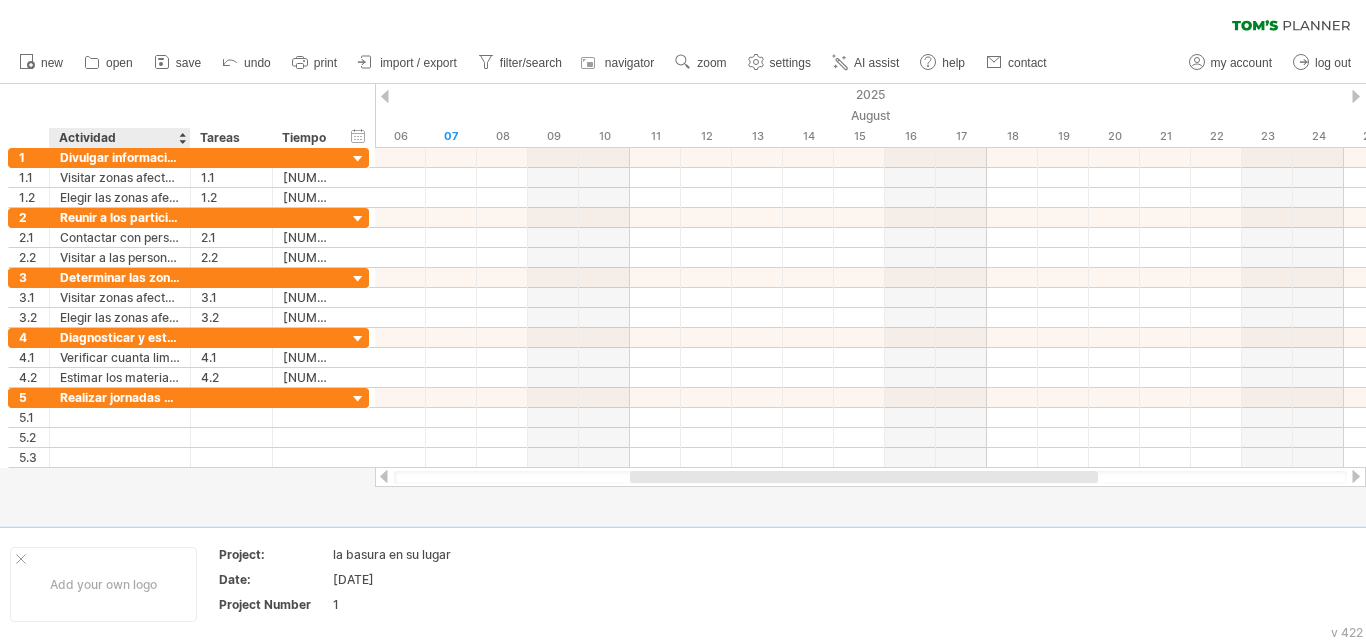 click at bounding box center (683, 305) 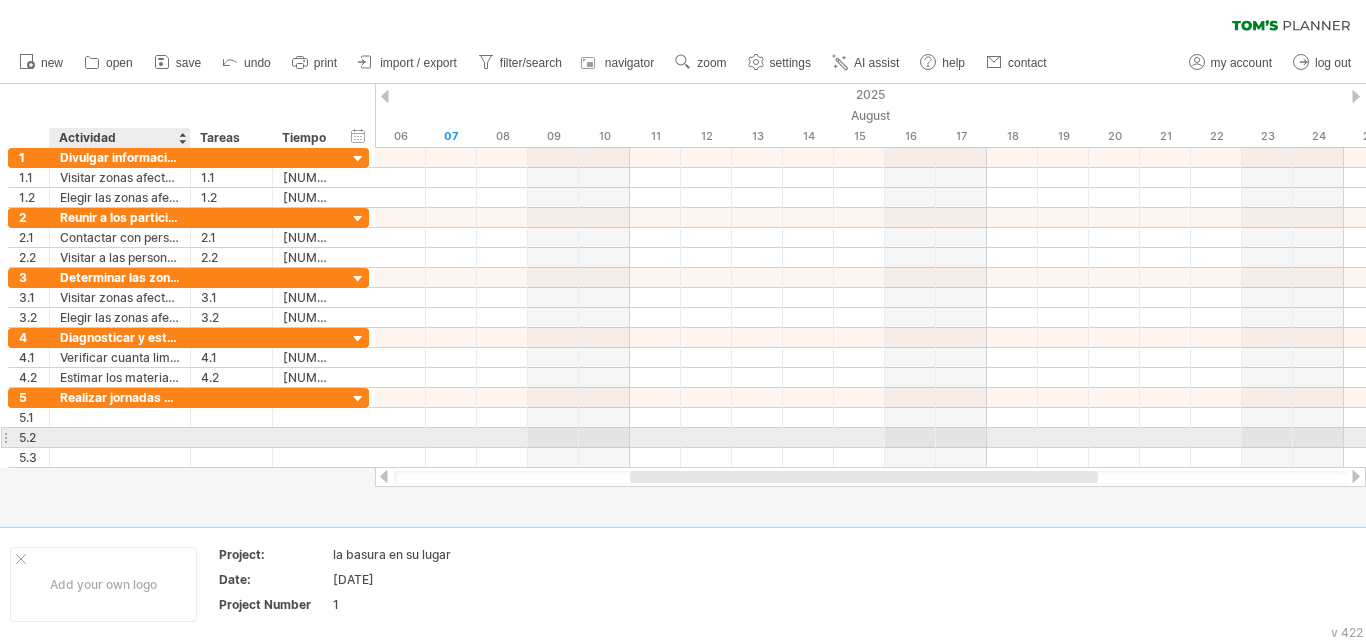 drag, startPoint x: 112, startPoint y: 478, endPoint x: 141, endPoint y: 442, distance: 46.227695 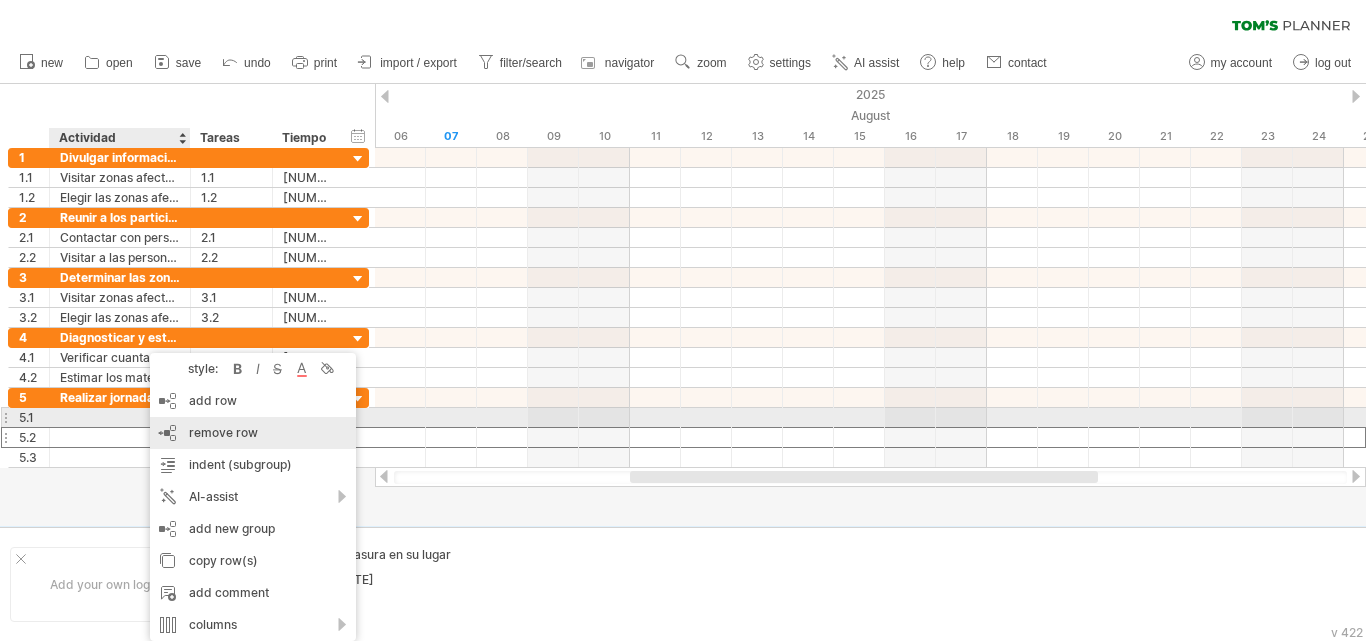click on "remove row remove selected rows" at bounding box center (253, 433) 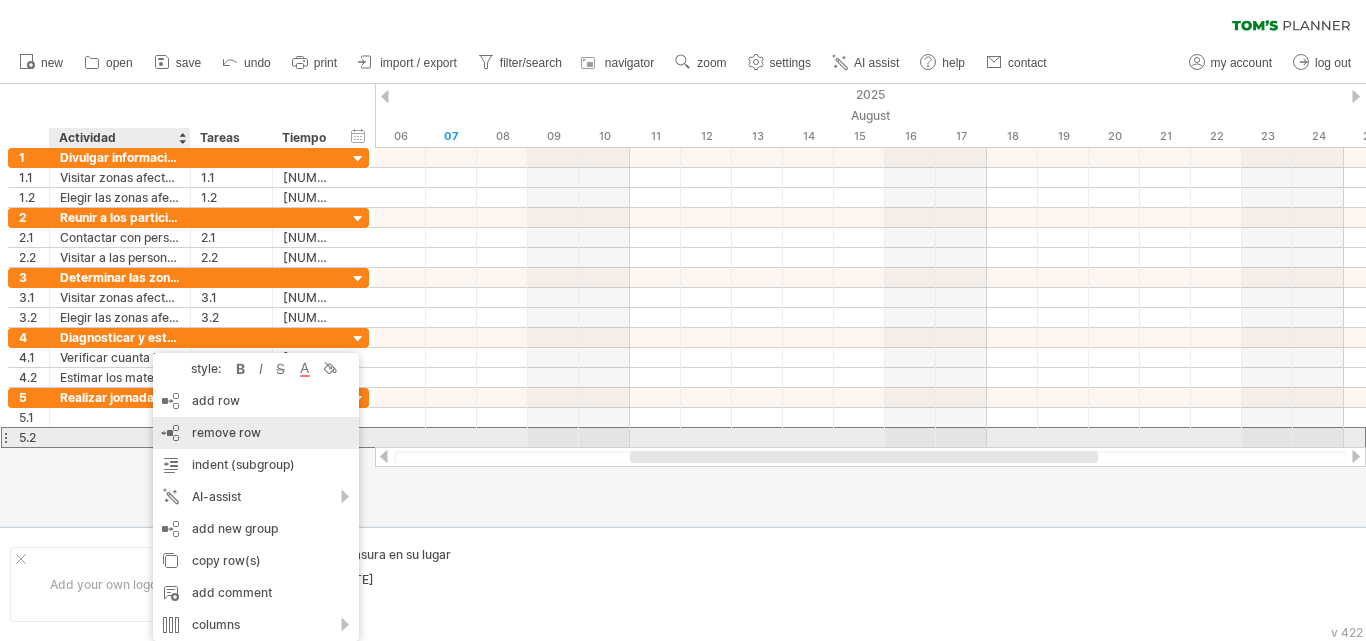 click on "remove row" at bounding box center [226, 432] 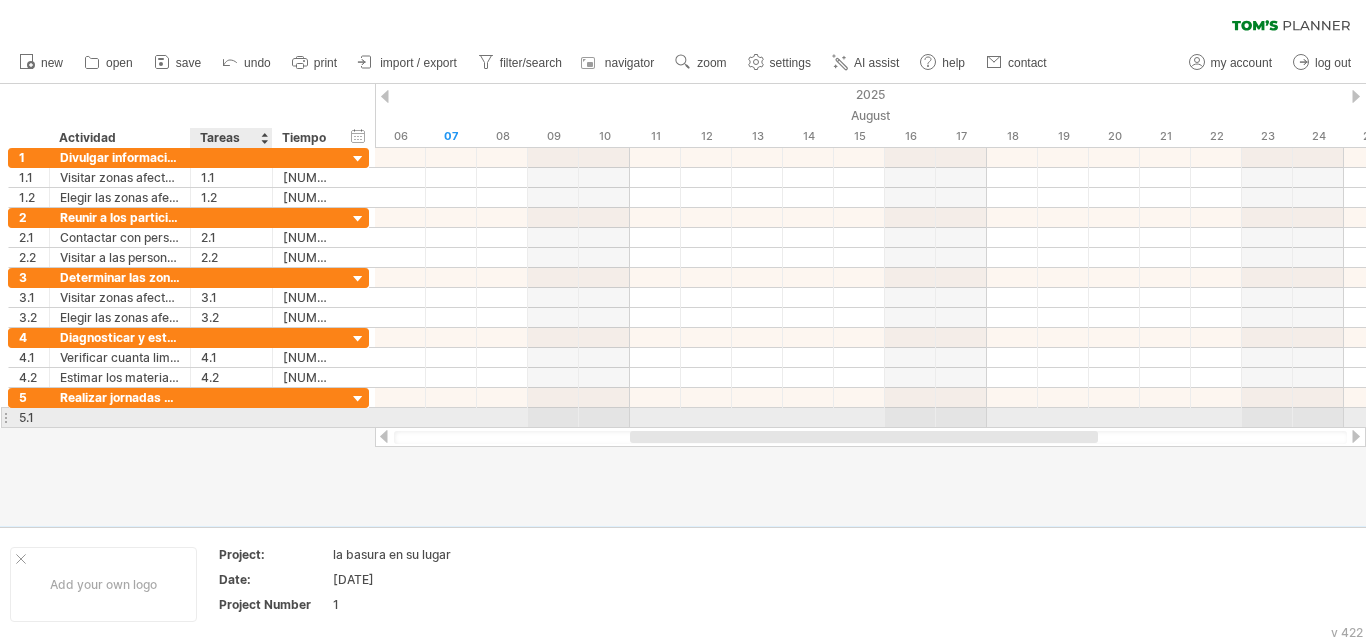 click at bounding box center [231, 417] 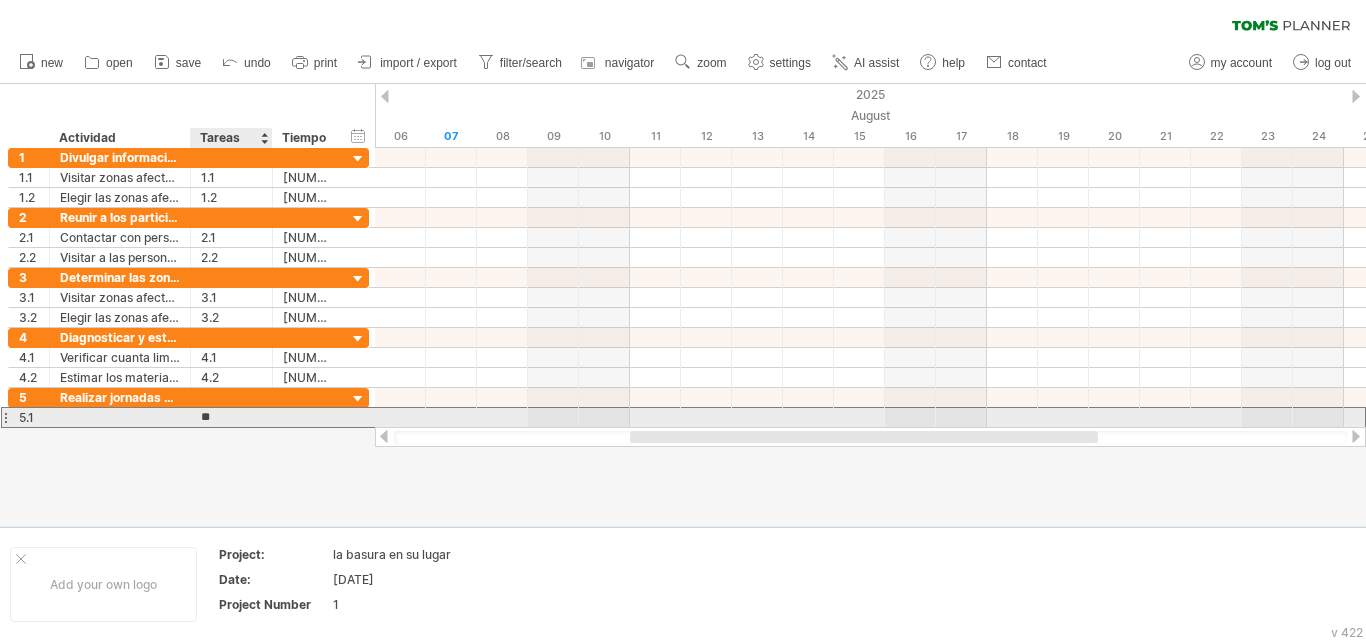 type on "***" 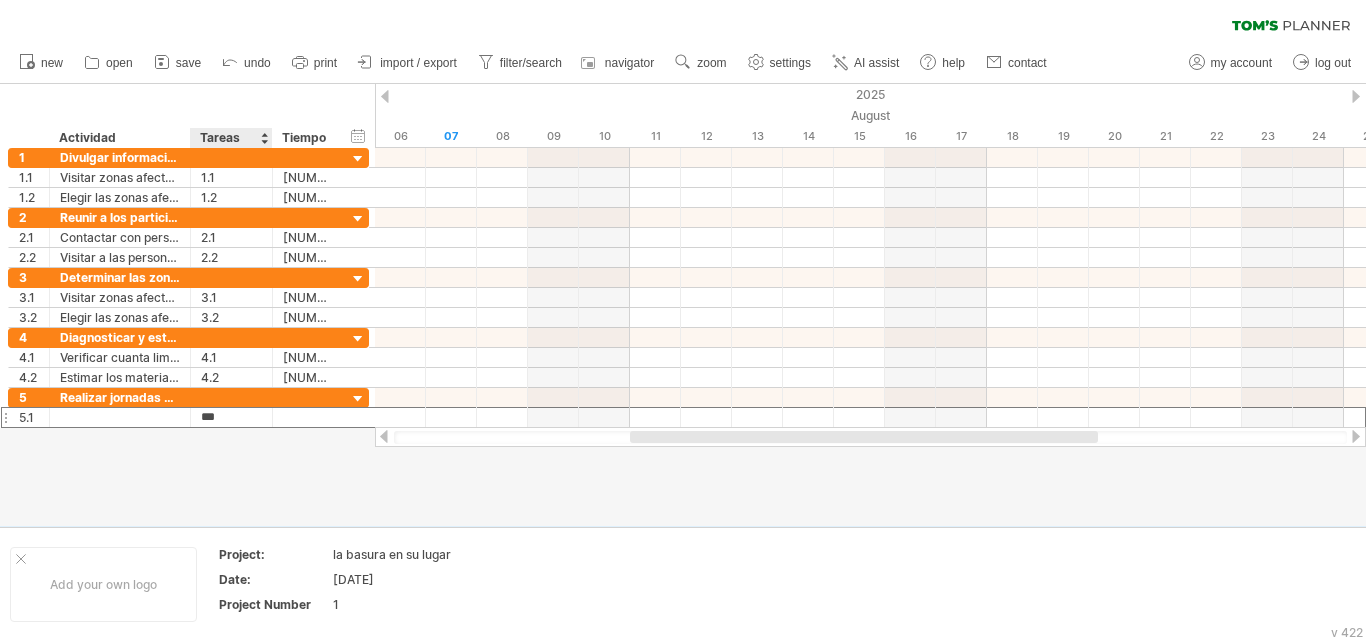 click at bounding box center [683, 305] 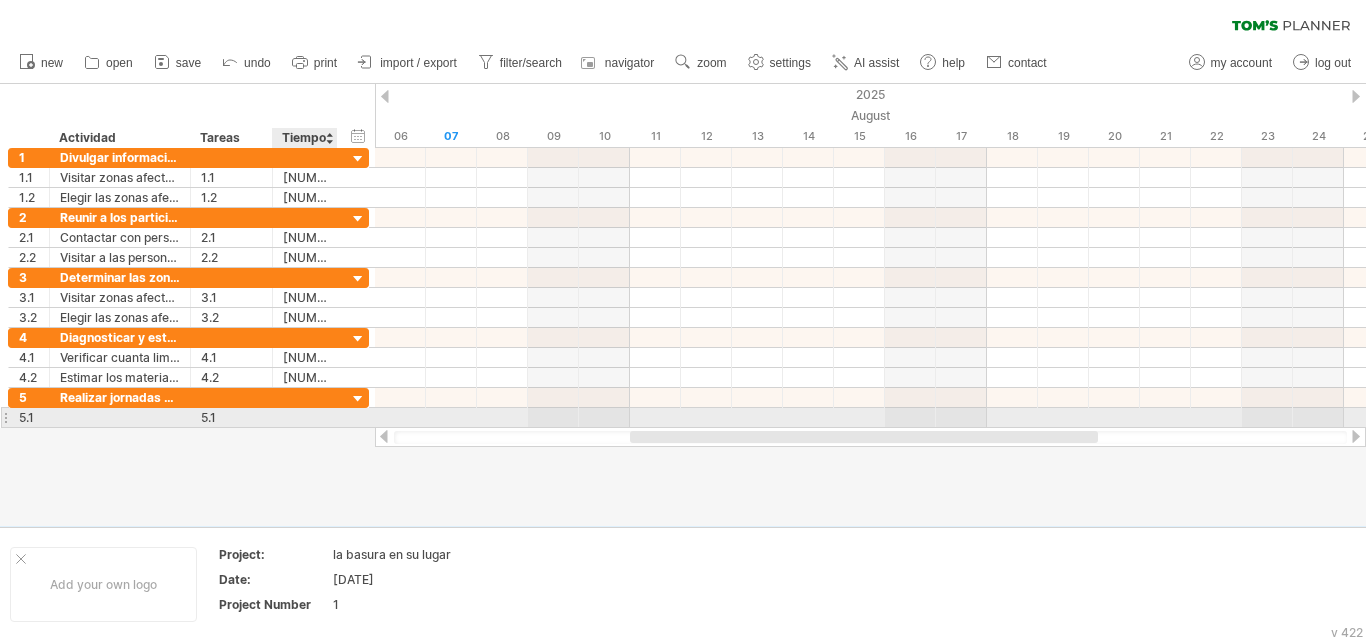 click at bounding box center (305, 417) 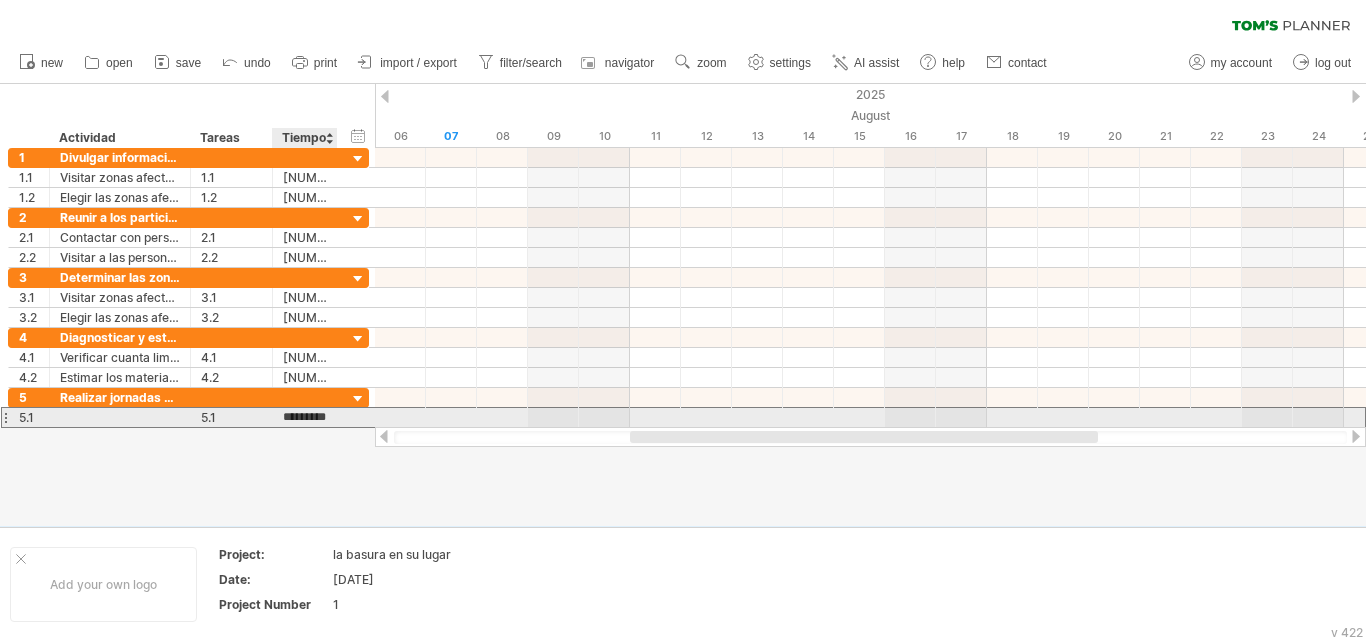 scroll, scrollTop: 0, scrollLeft: 17, axis: horizontal 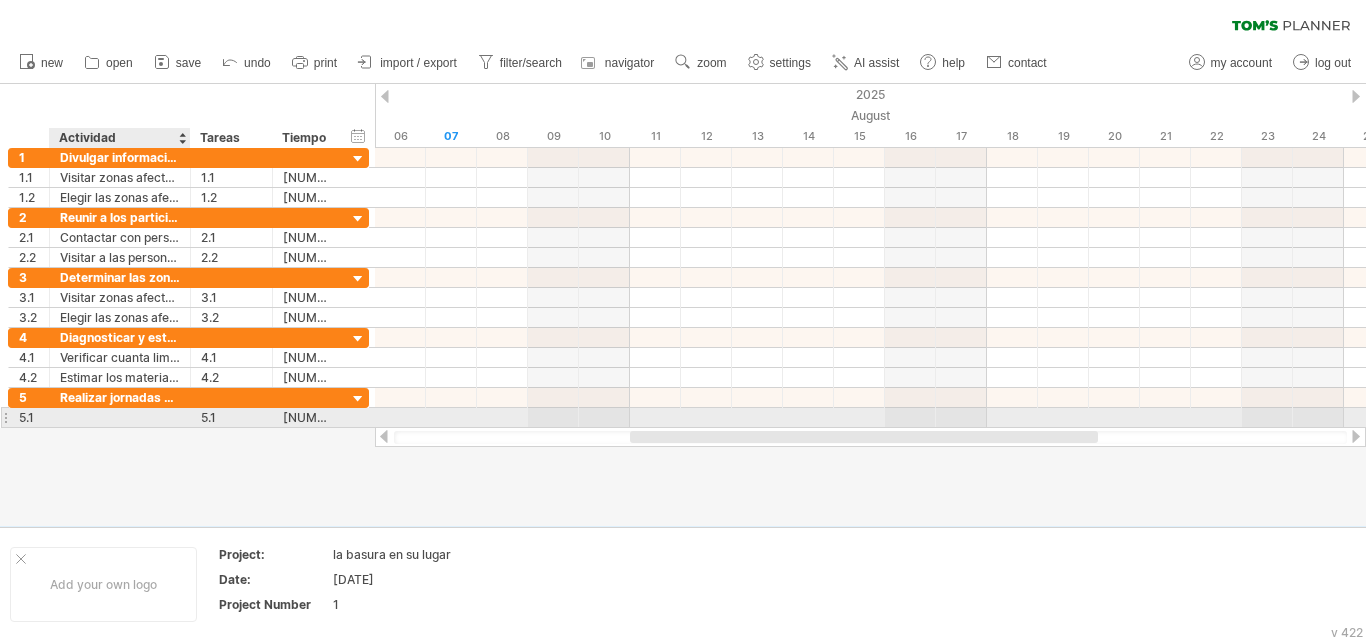 click at bounding box center (120, 417) 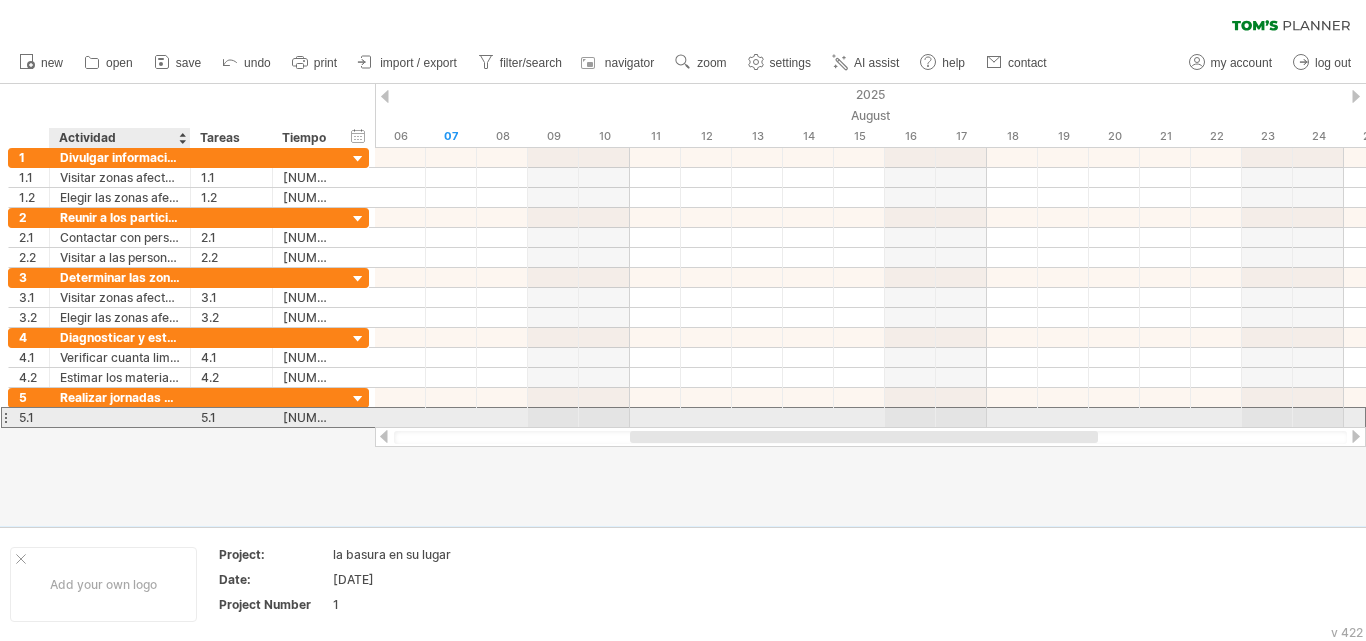 click at bounding box center (120, 417) 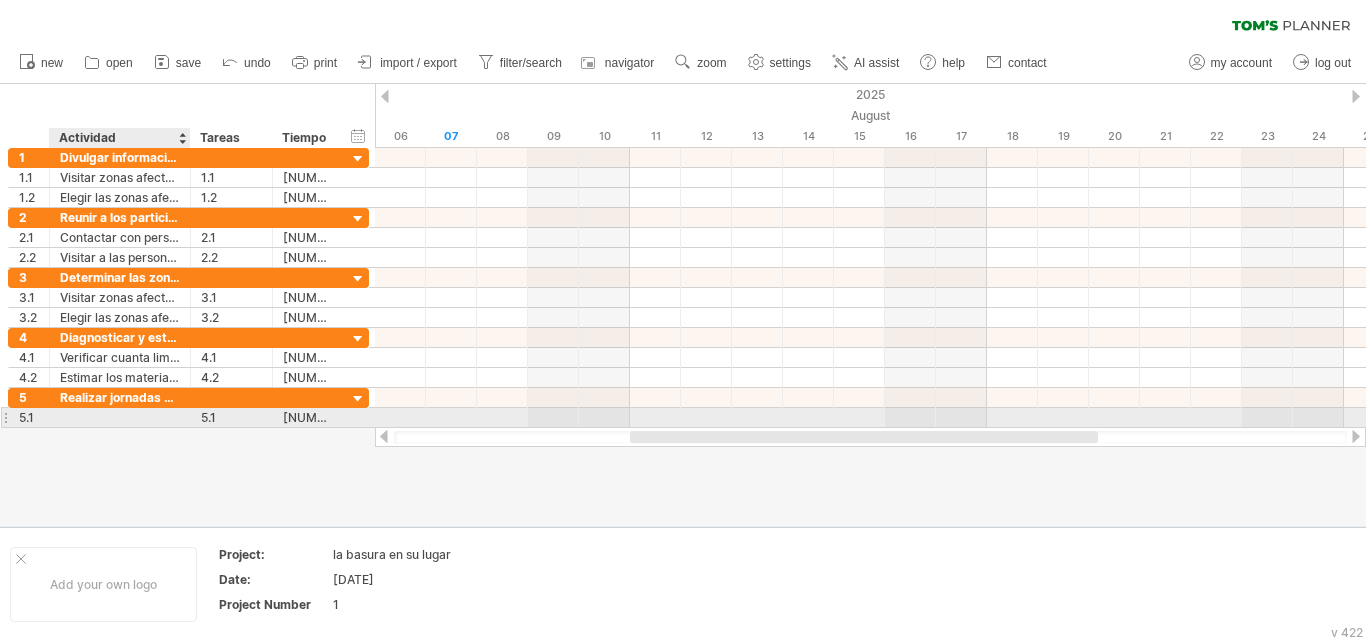 paste on "**********" 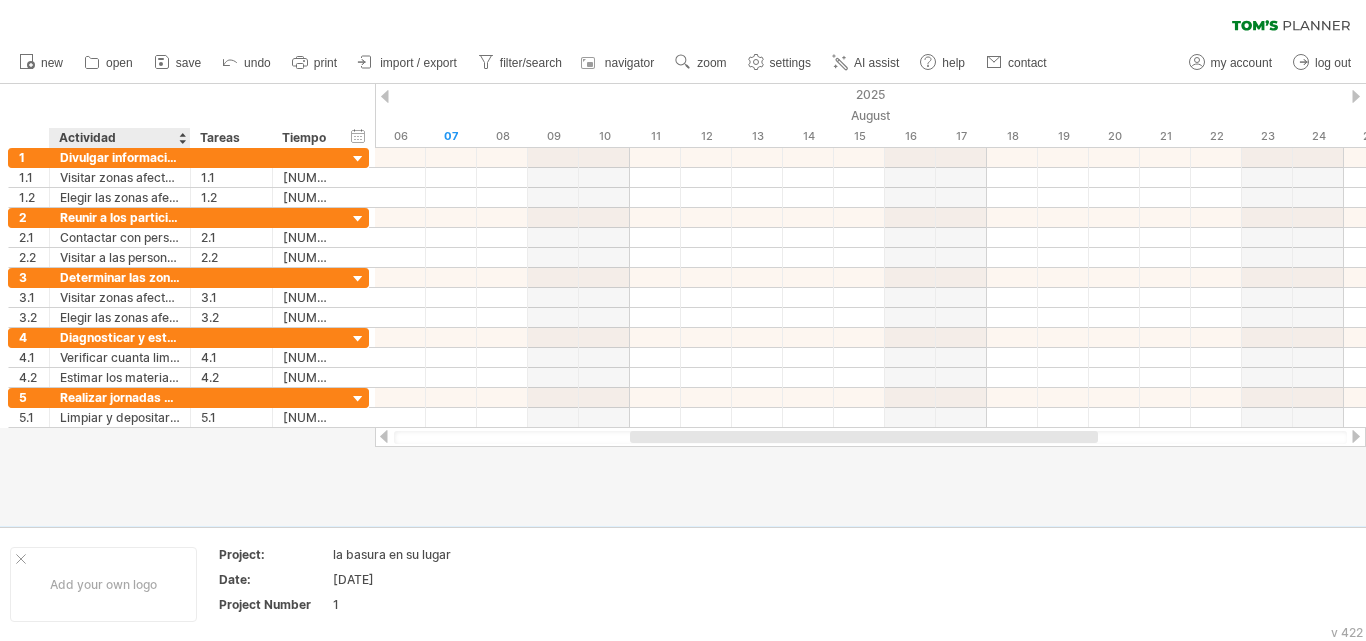 scroll, scrollTop: 0, scrollLeft: 0, axis: both 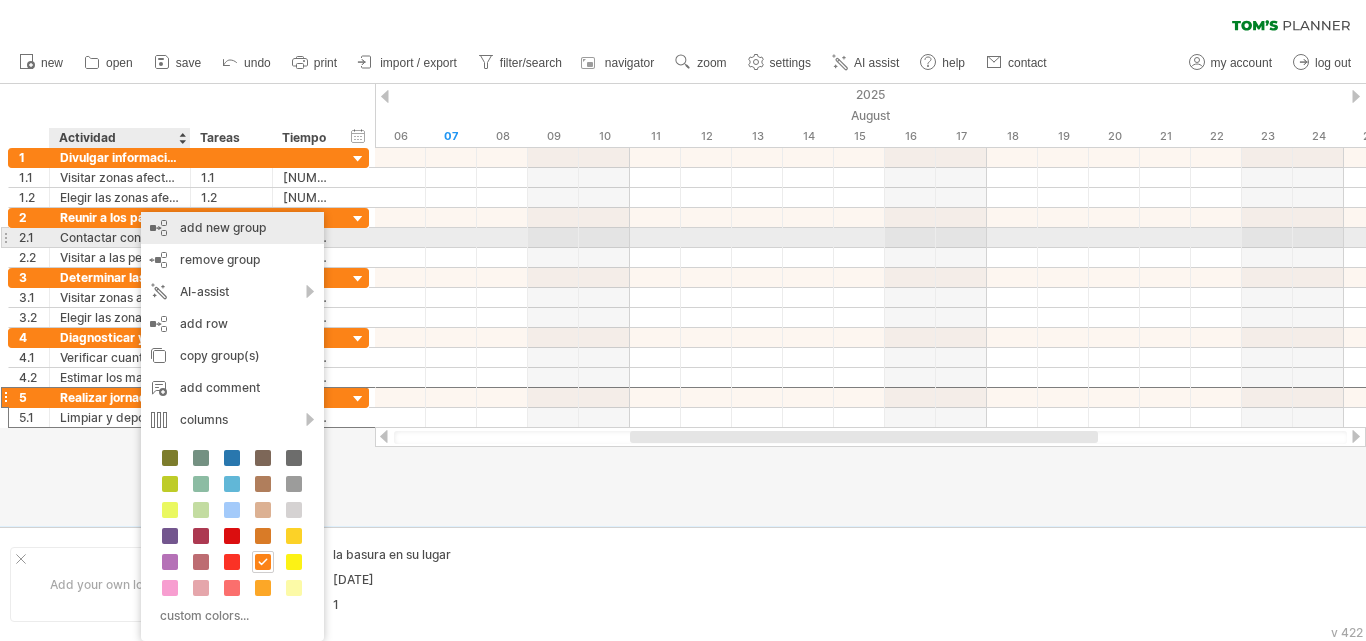 click on "add new group" at bounding box center (232, 228) 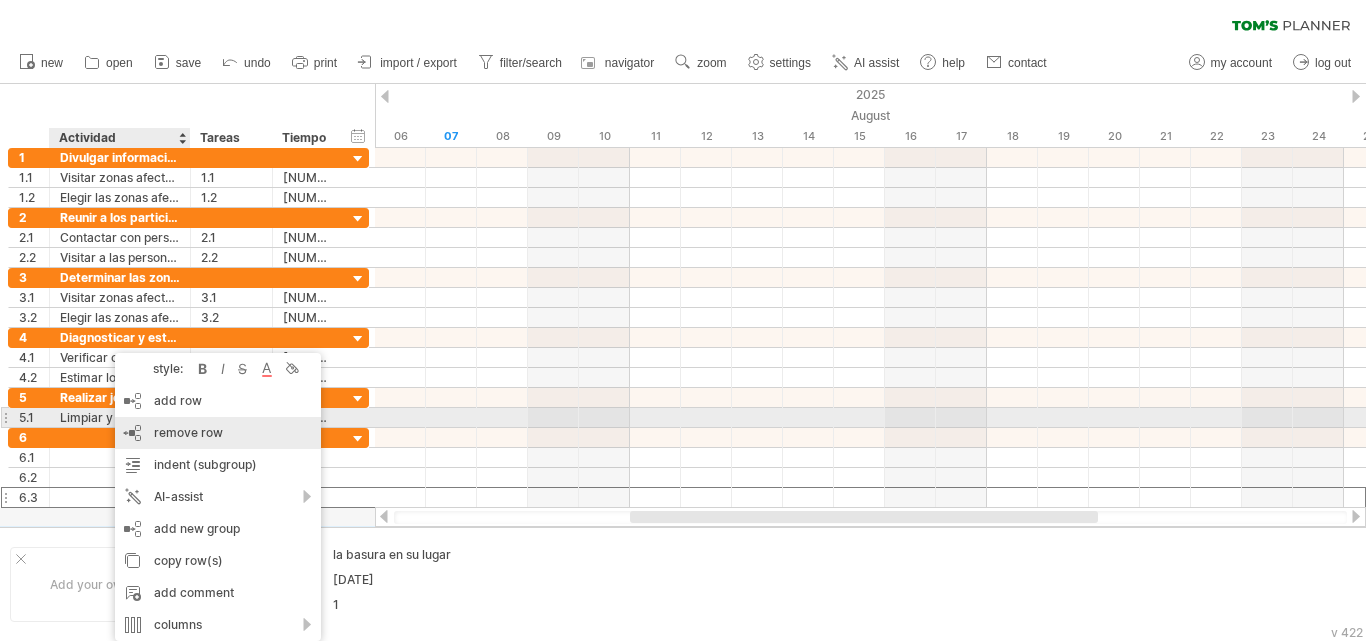 click on "remove row remove selected rows" at bounding box center [218, 433] 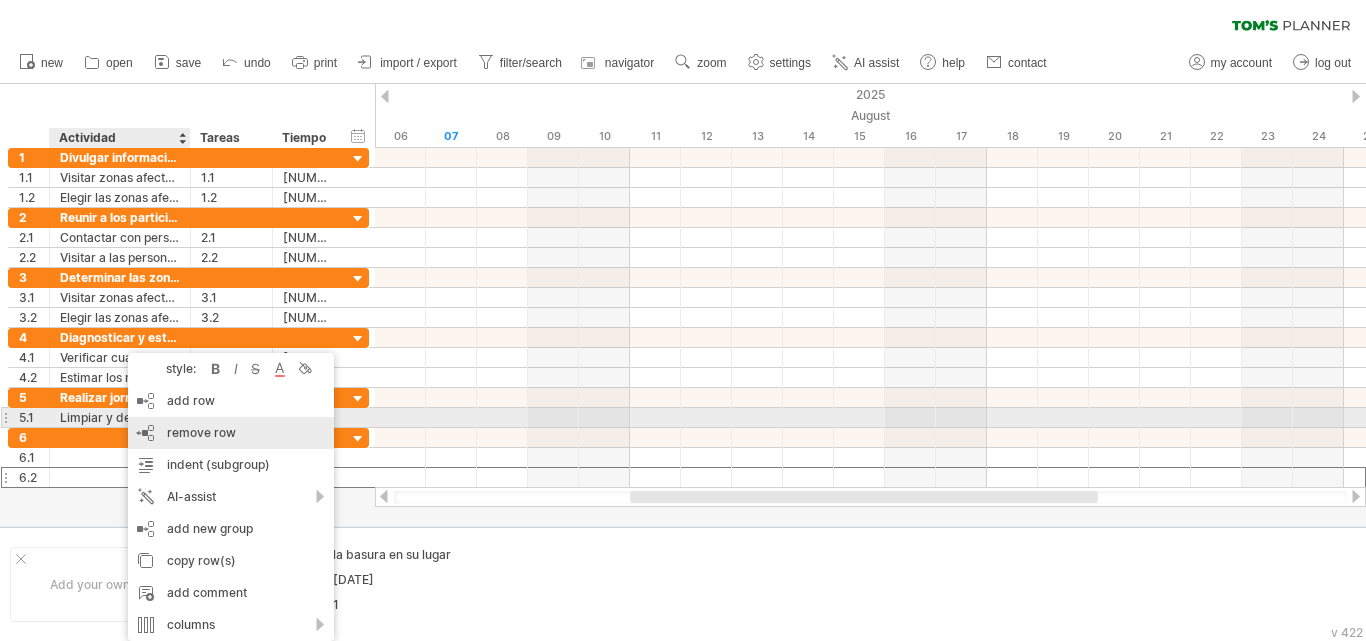 click on "remove row remove selected rows" at bounding box center [231, 433] 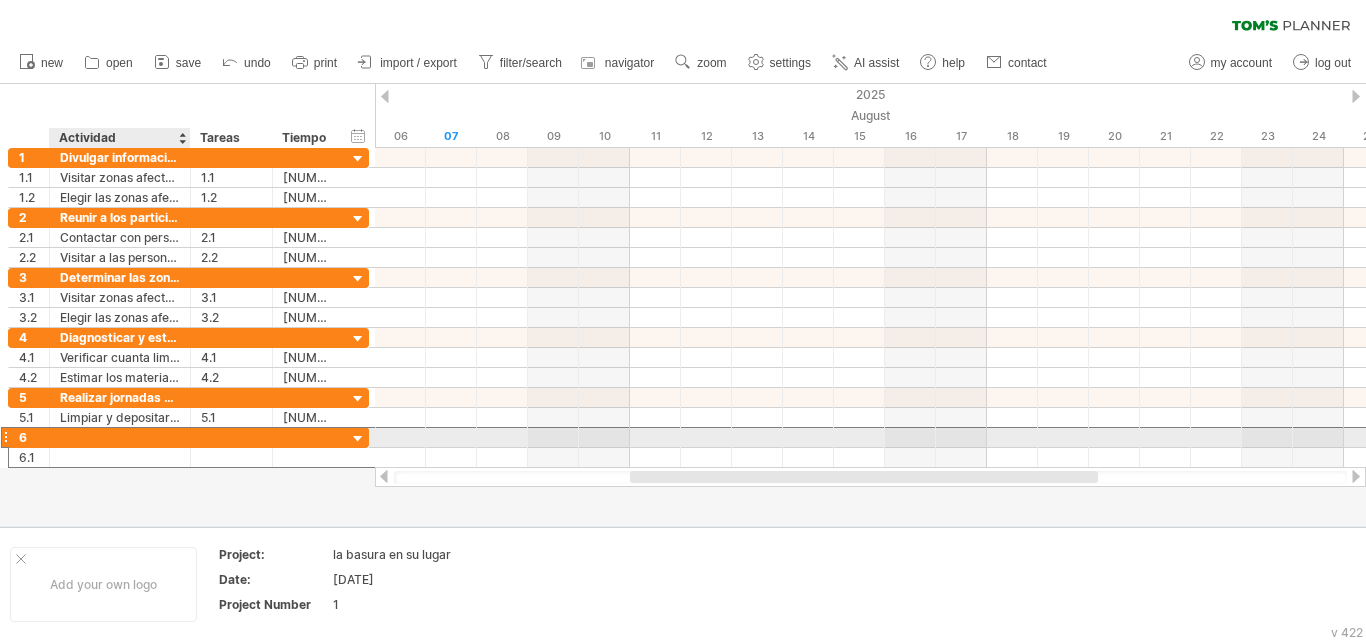 click at bounding box center (120, 437) 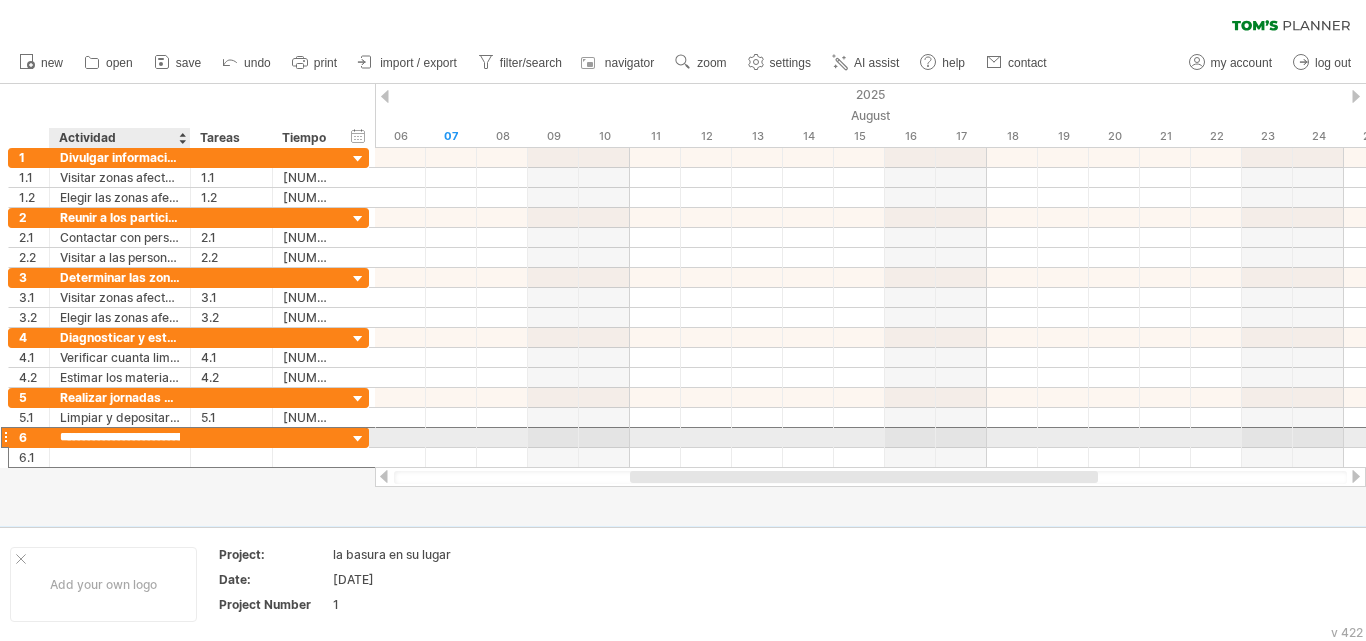 scroll, scrollTop: 0, scrollLeft: 160, axis: horizontal 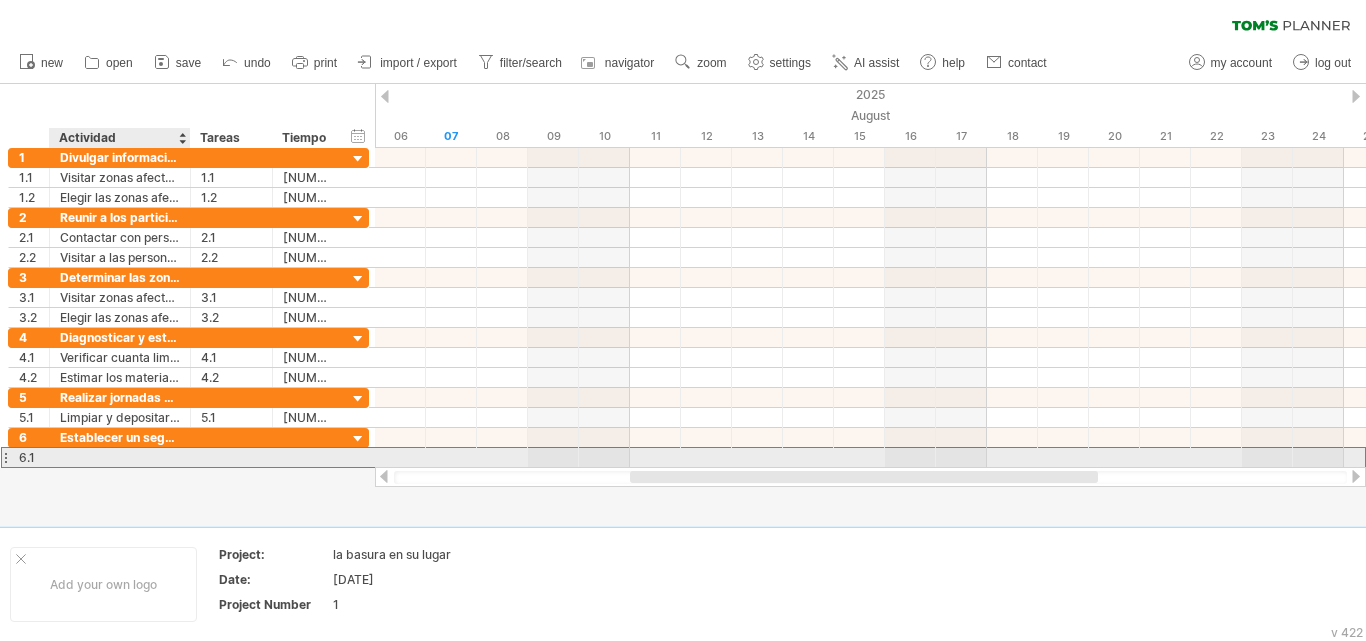 click at bounding box center [120, 457] 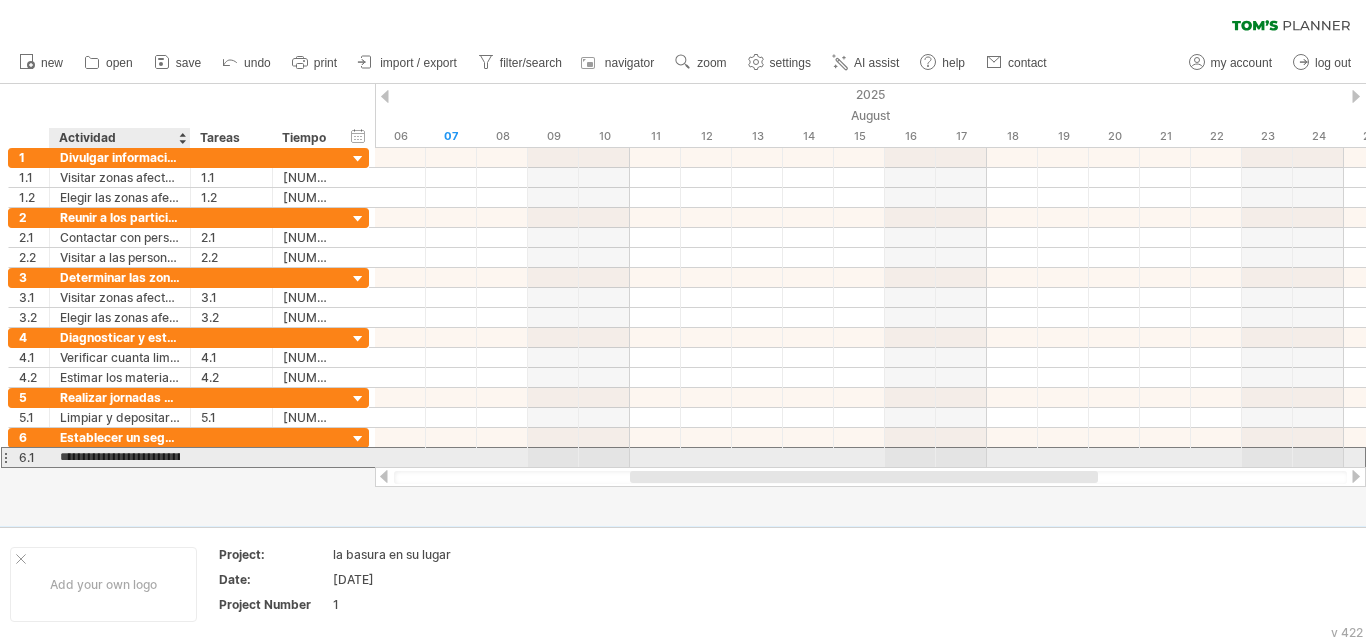 scroll, scrollTop: 0, scrollLeft: 229, axis: horizontal 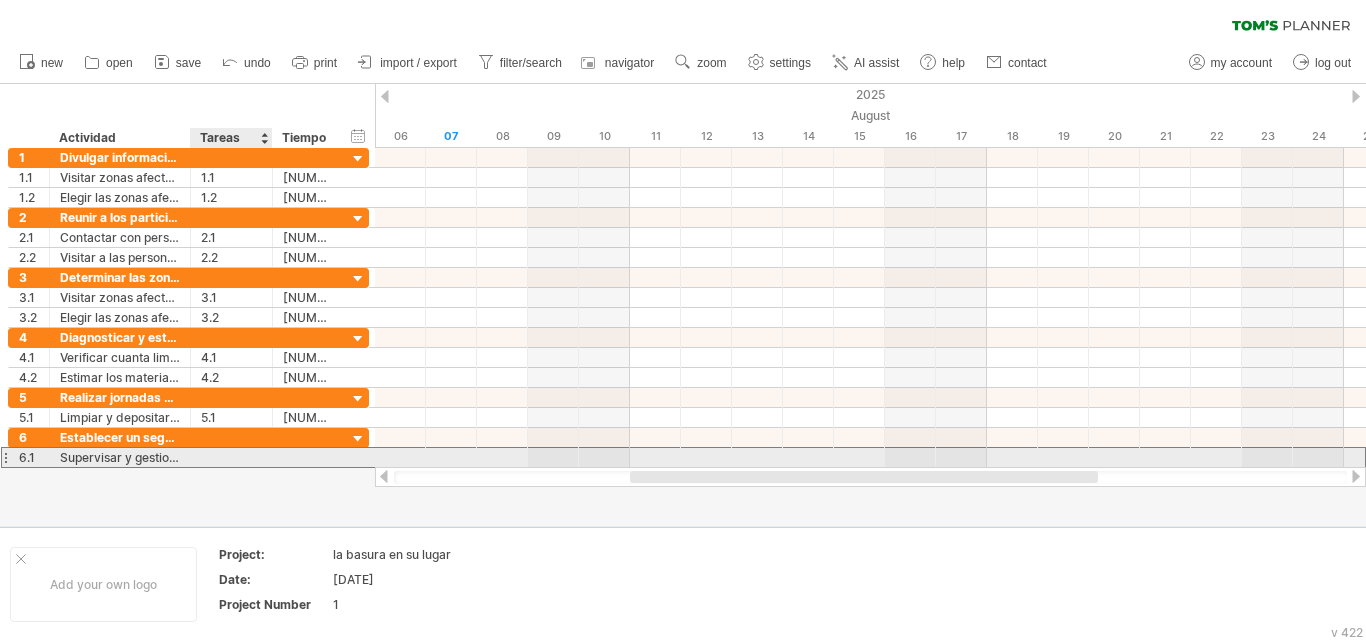 click at bounding box center (231, 457) 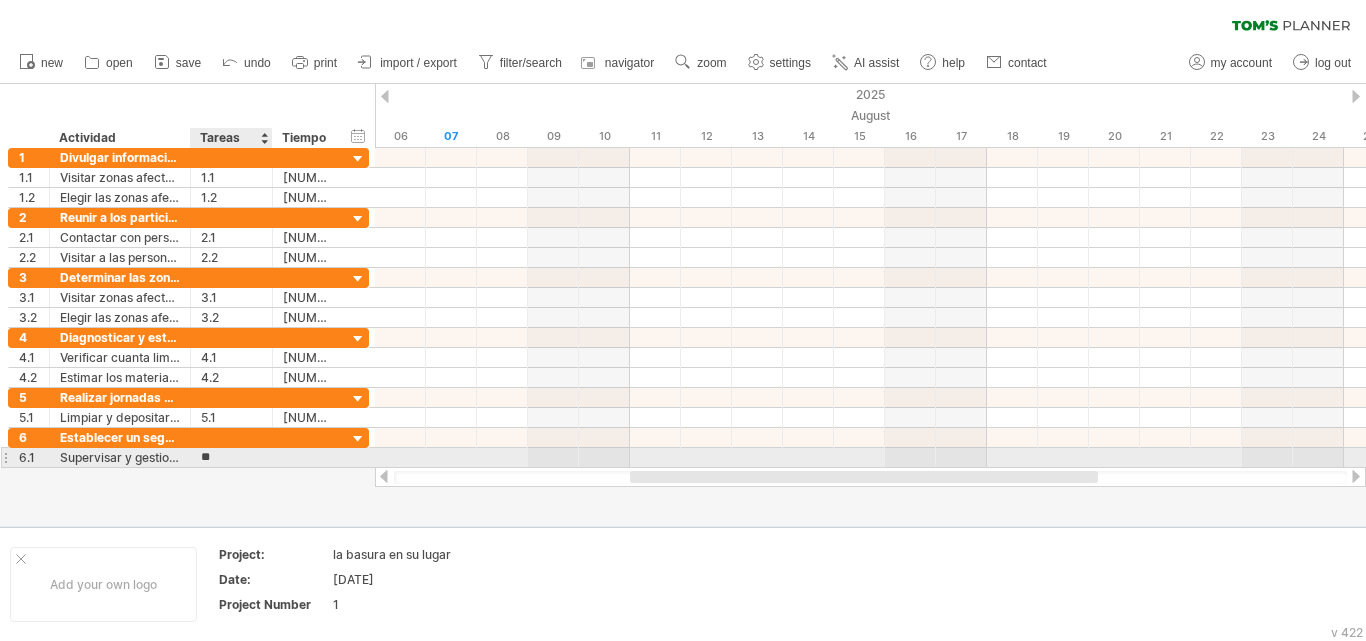 type on "***" 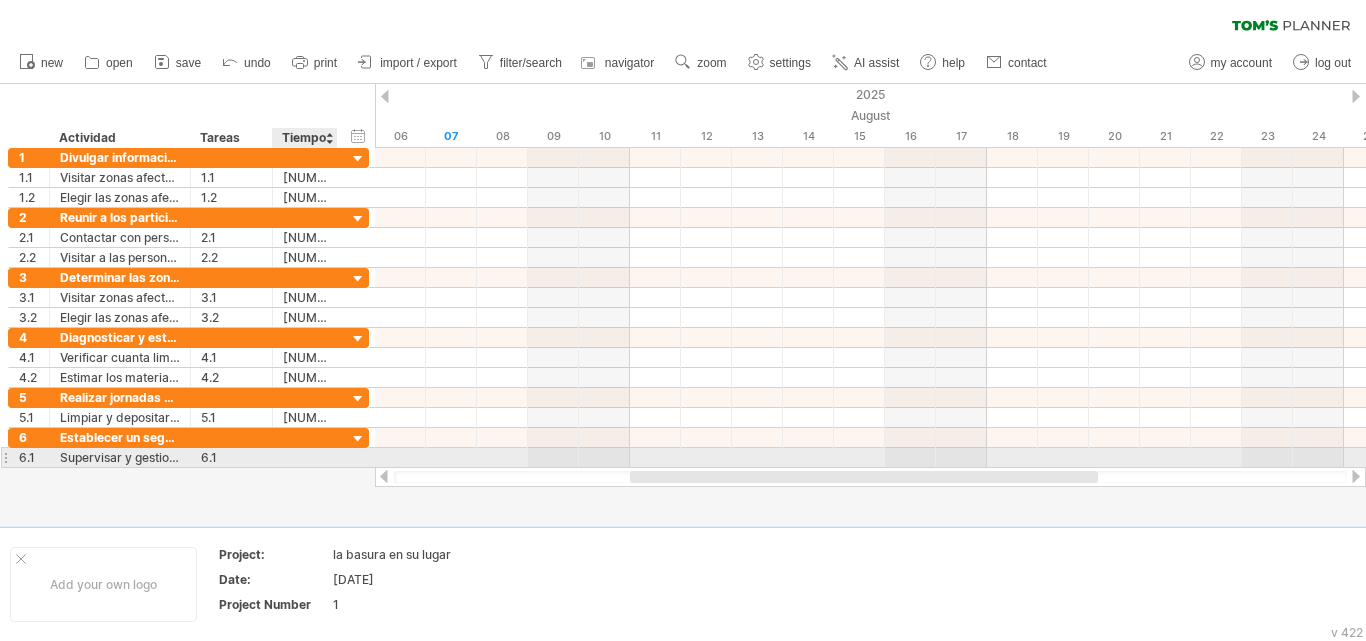 click at bounding box center [335, 458] 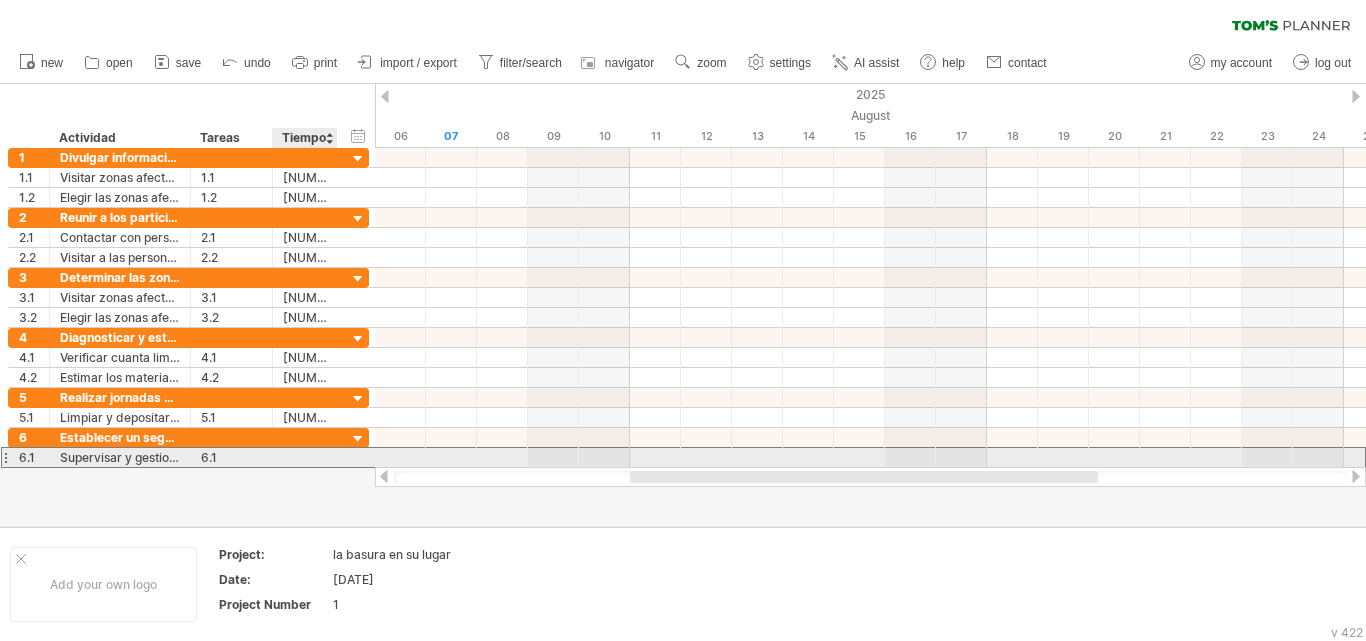 click at bounding box center (305, 457) 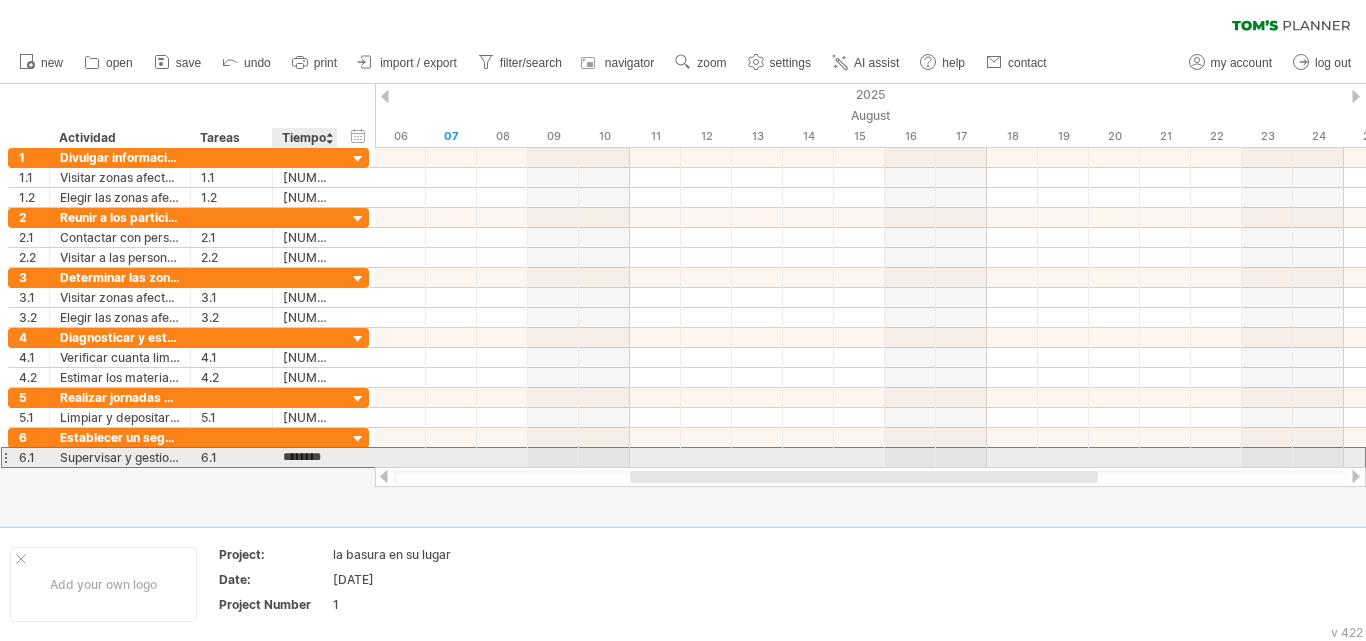 scroll, scrollTop: 0, scrollLeft: 10, axis: horizontal 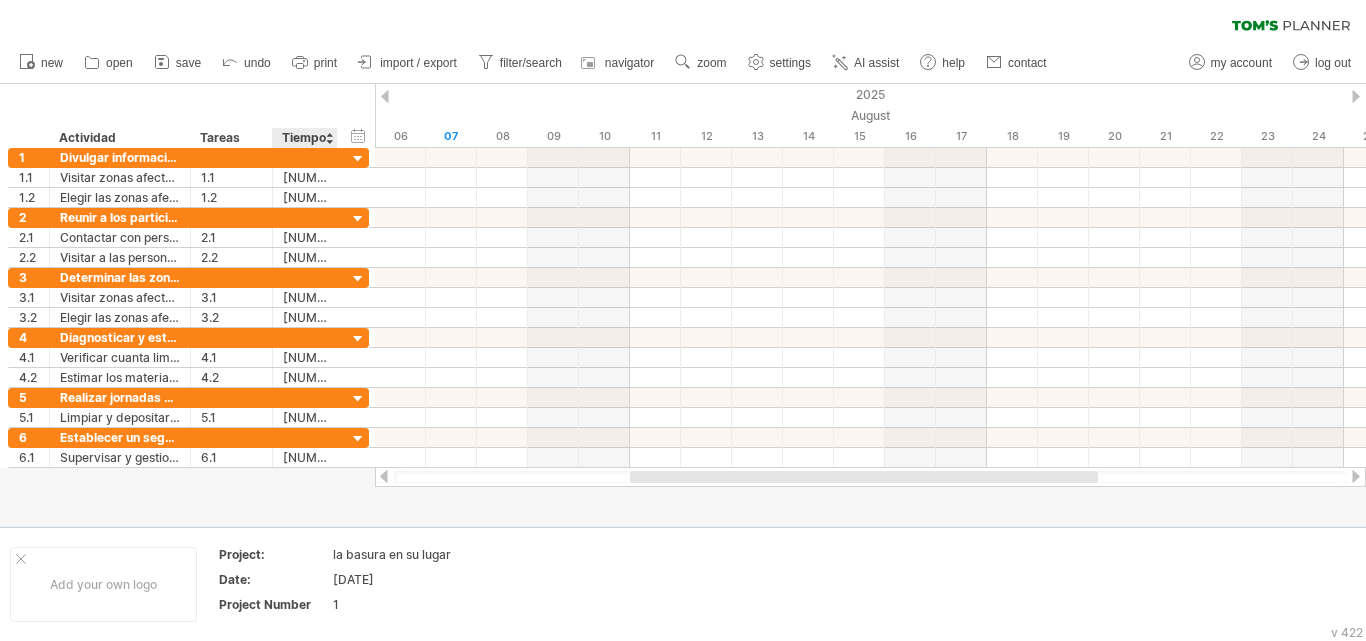 click at bounding box center (683, 305) 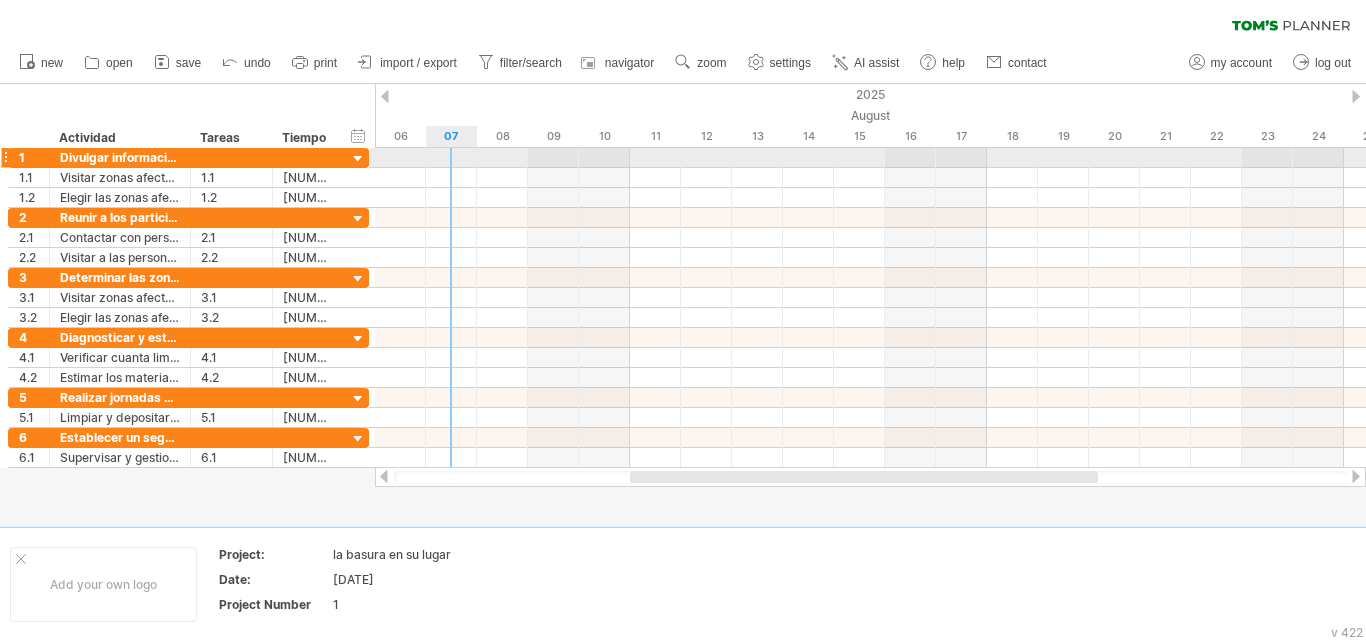 click at bounding box center (870, 158) 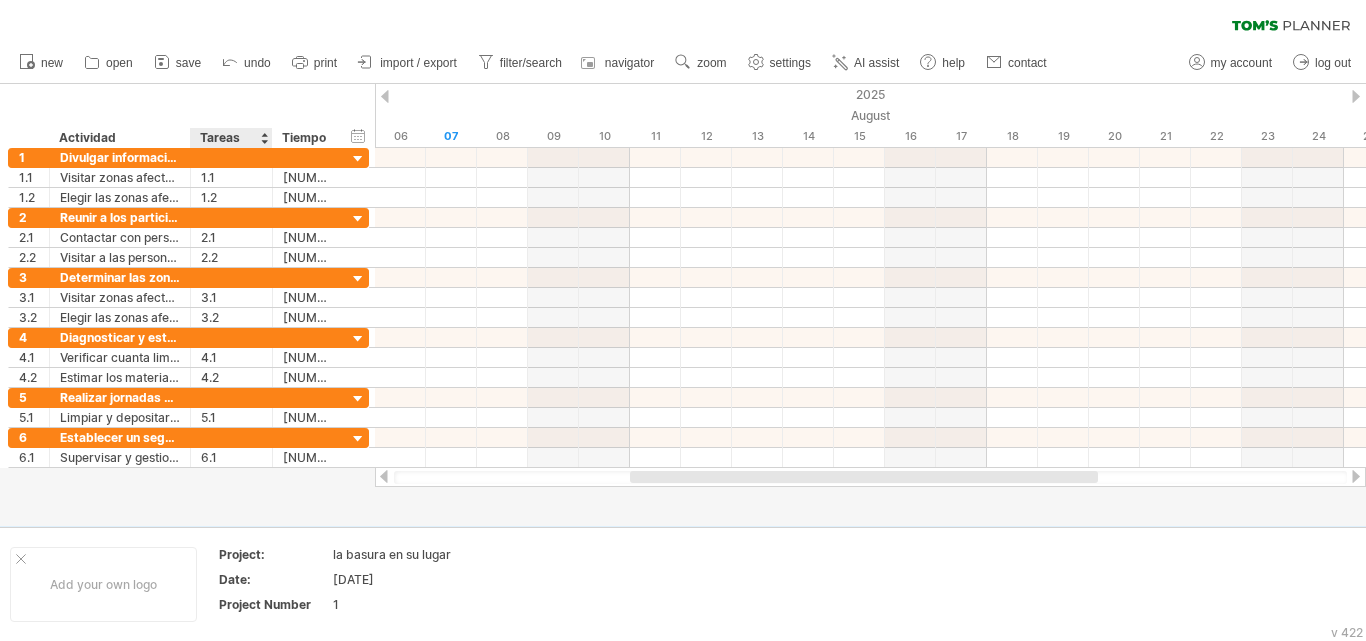 drag, startPoint x: 208, startPoint y: 499, endPoint x: 275, endPoint y: 418, distance: 105.11898 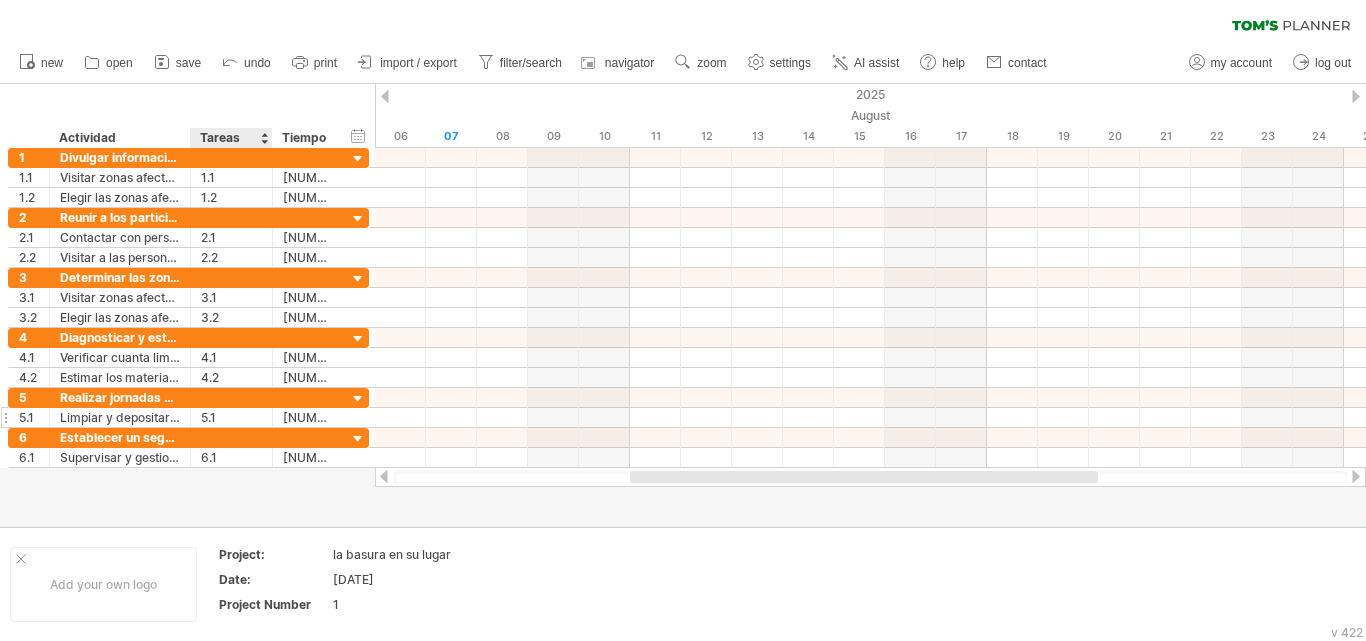 click at bounding box center [683, 305] 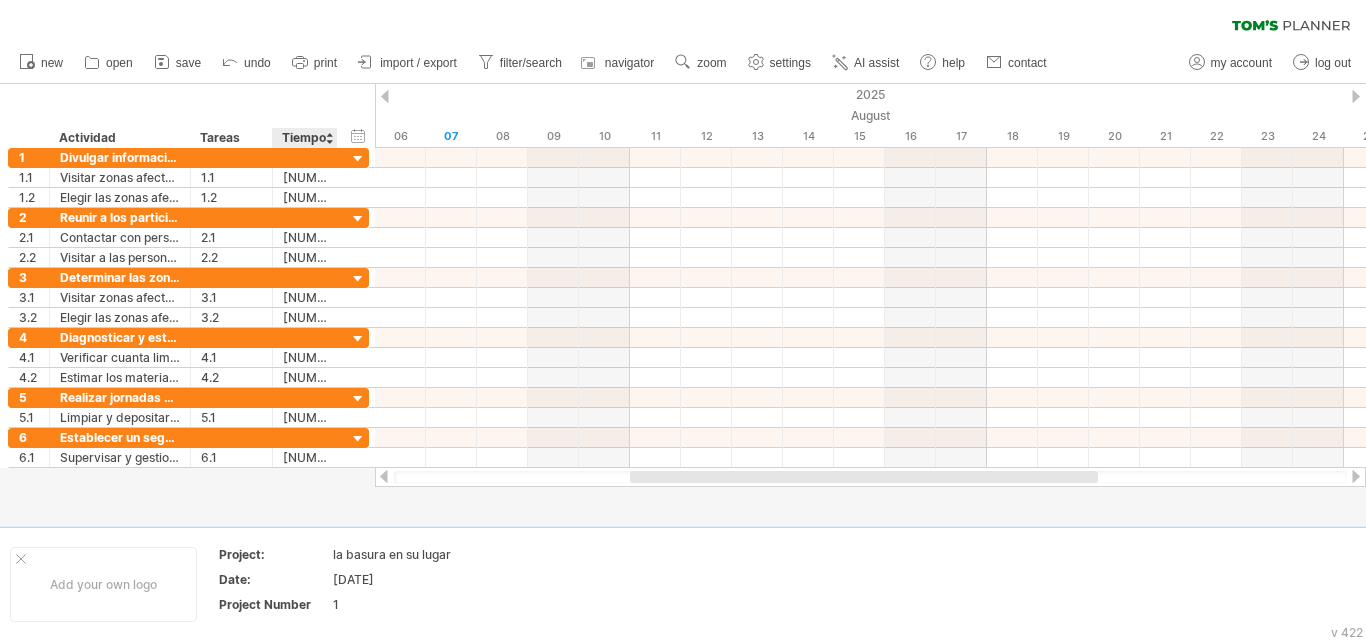 click at bounding box center [683, 305] 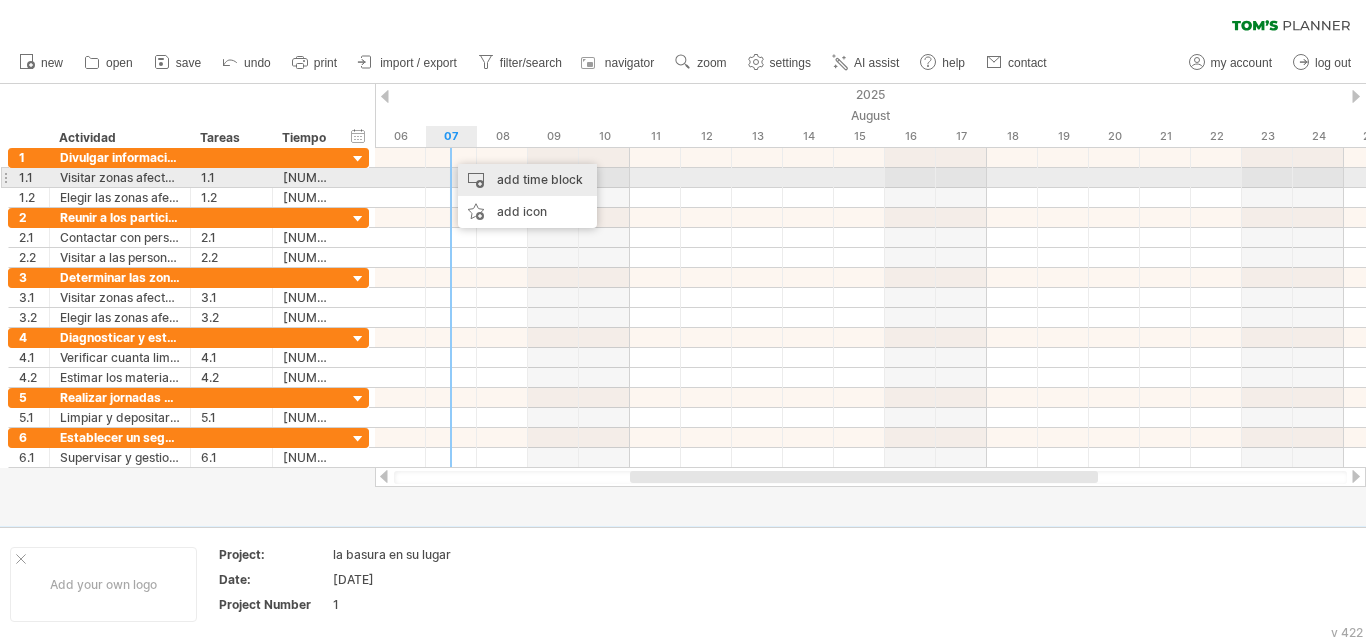 click on "add time block" at bounding box center [527, 180] 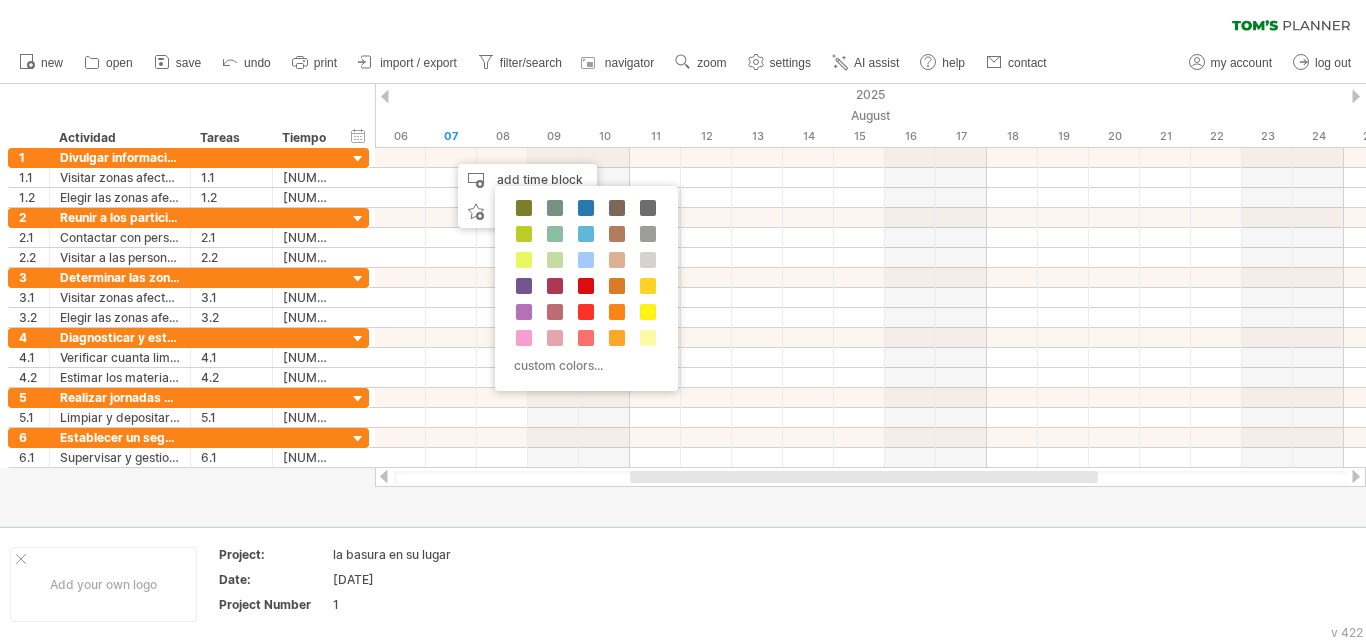 click at bounding box center [683, 305] 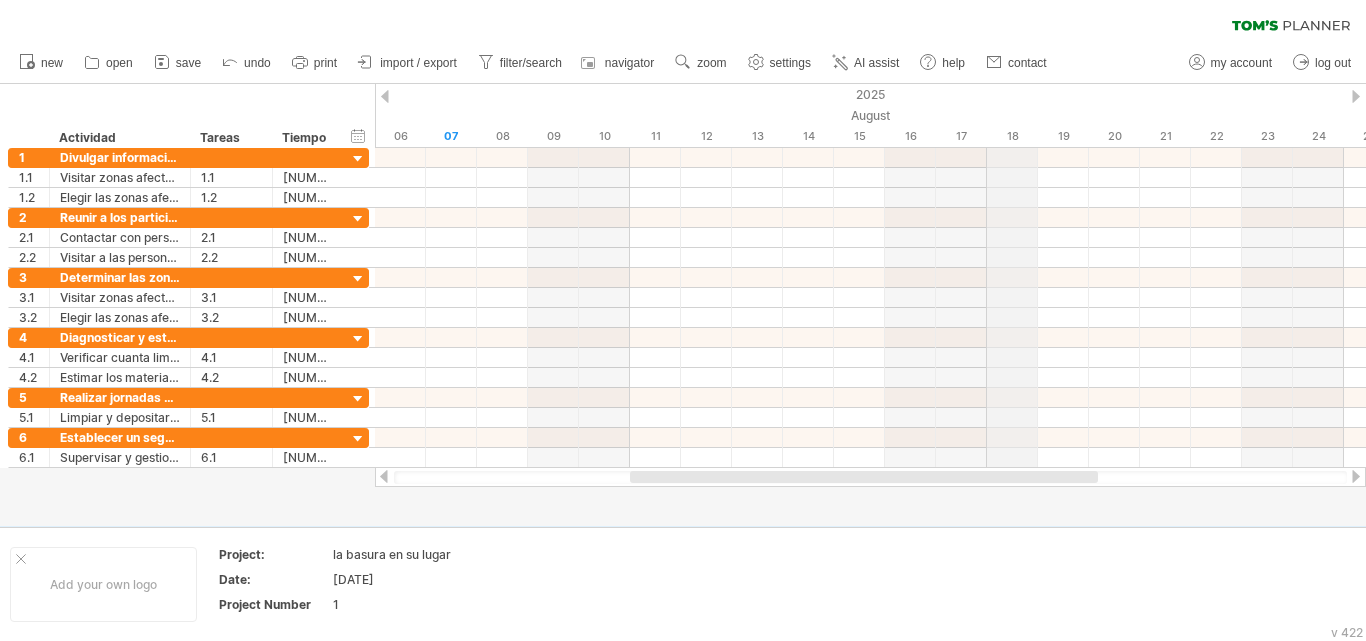 click on "18" at bounding box center (1012, 136) 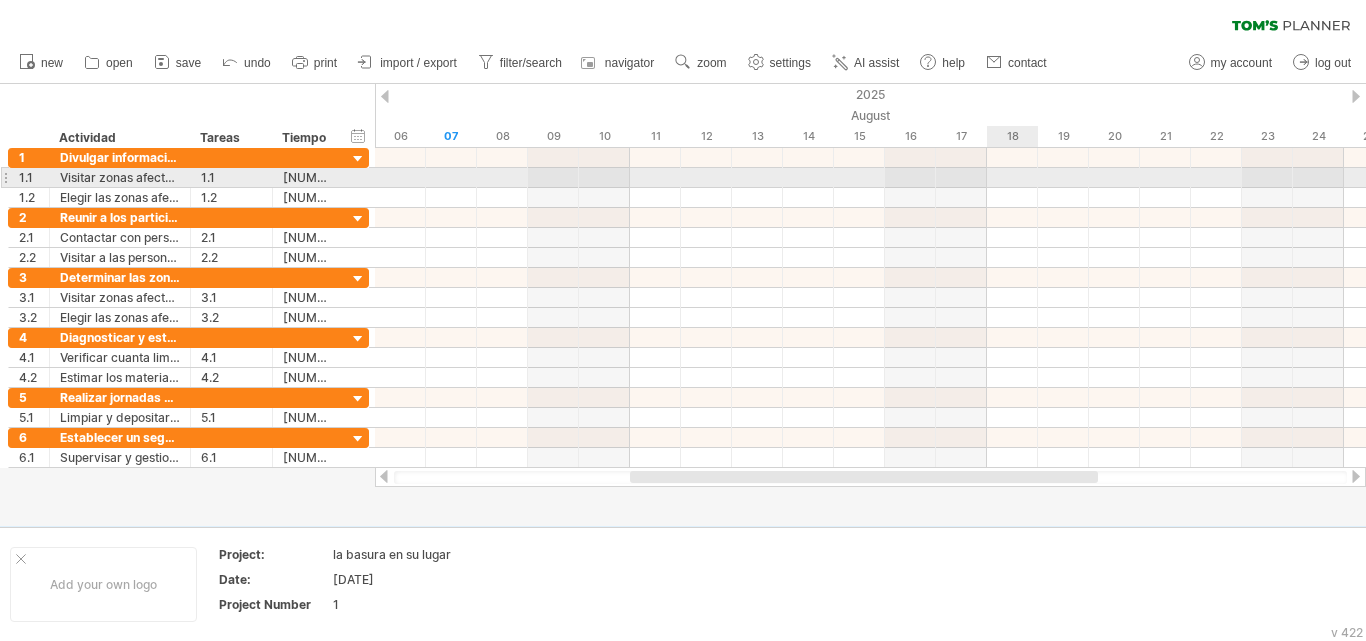 click at bounding box center (870, 178) 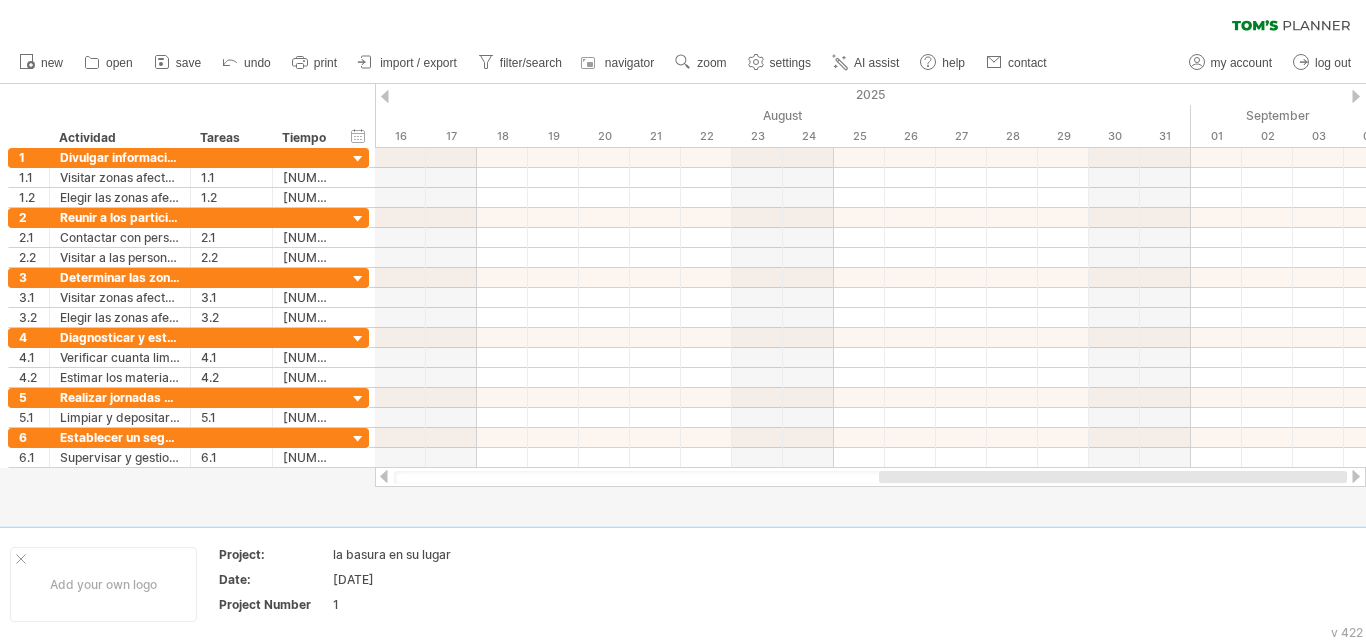 drag, startPoint x: 726, startPoint y: 478, endPoint x: 997, endPoint y: 482, distance: 271.0295 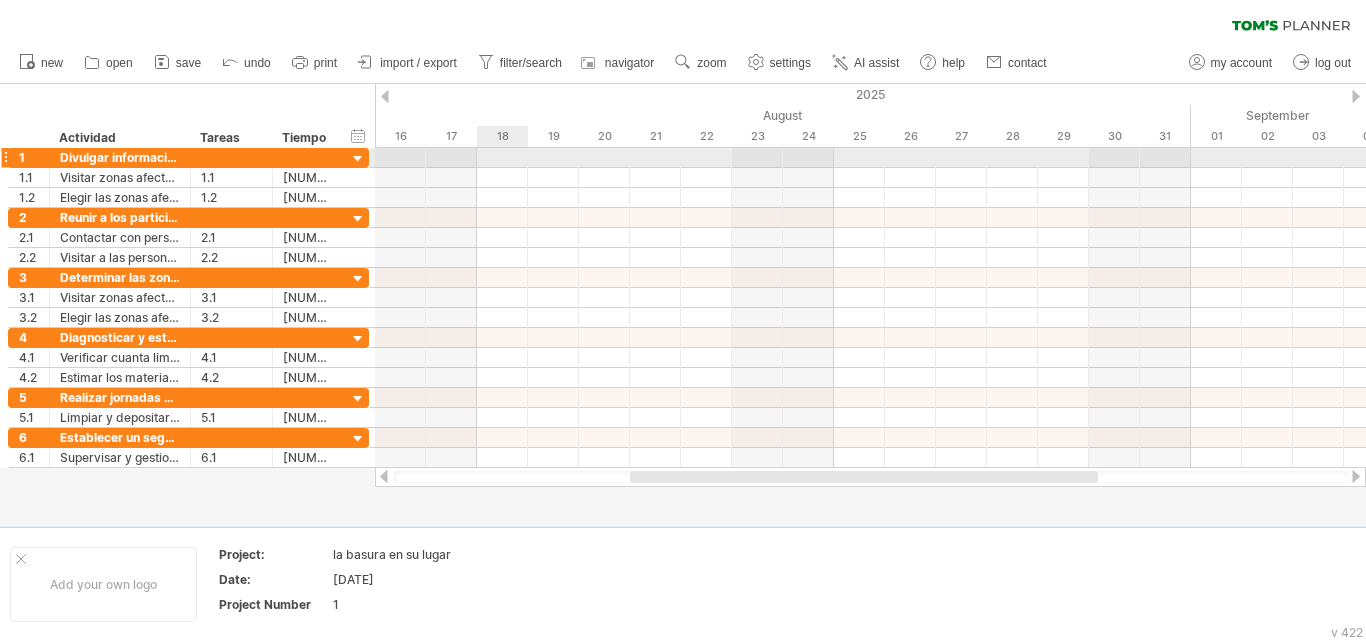 click at bounding box center [870, 158] 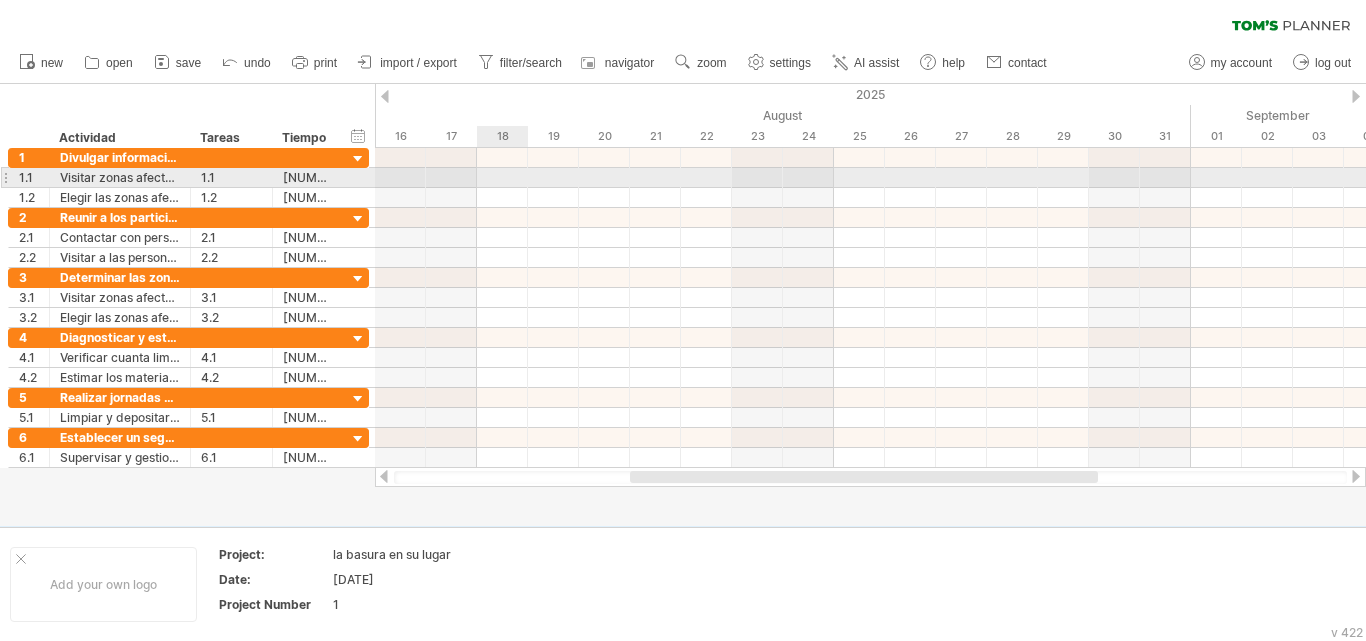 click at bounding box center (870, 178) 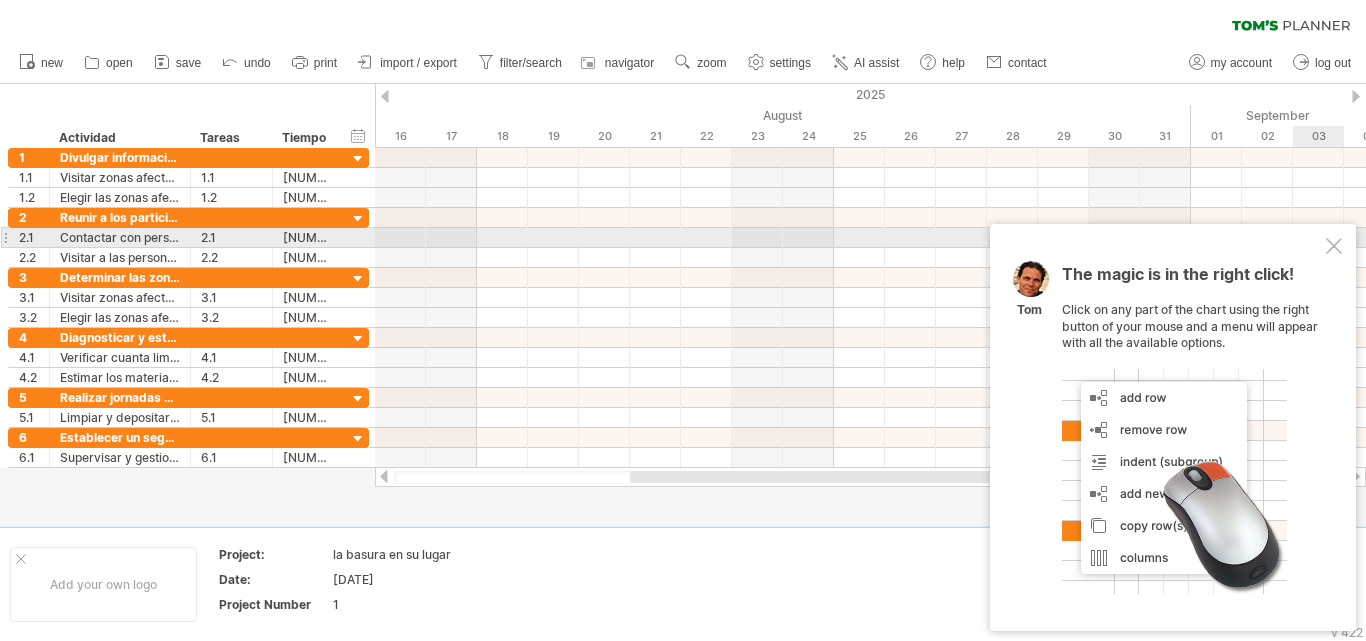 click at bounding box center [1334, 246] 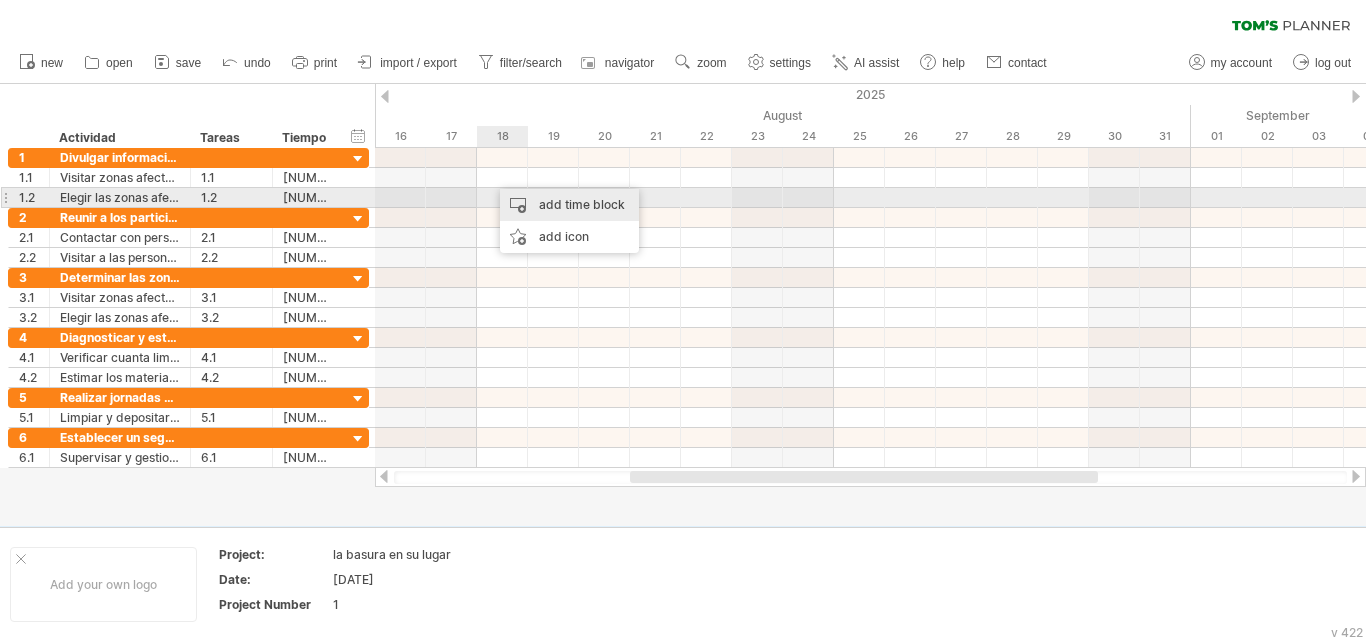 click on "add time block" at bounding box center [569, 205] 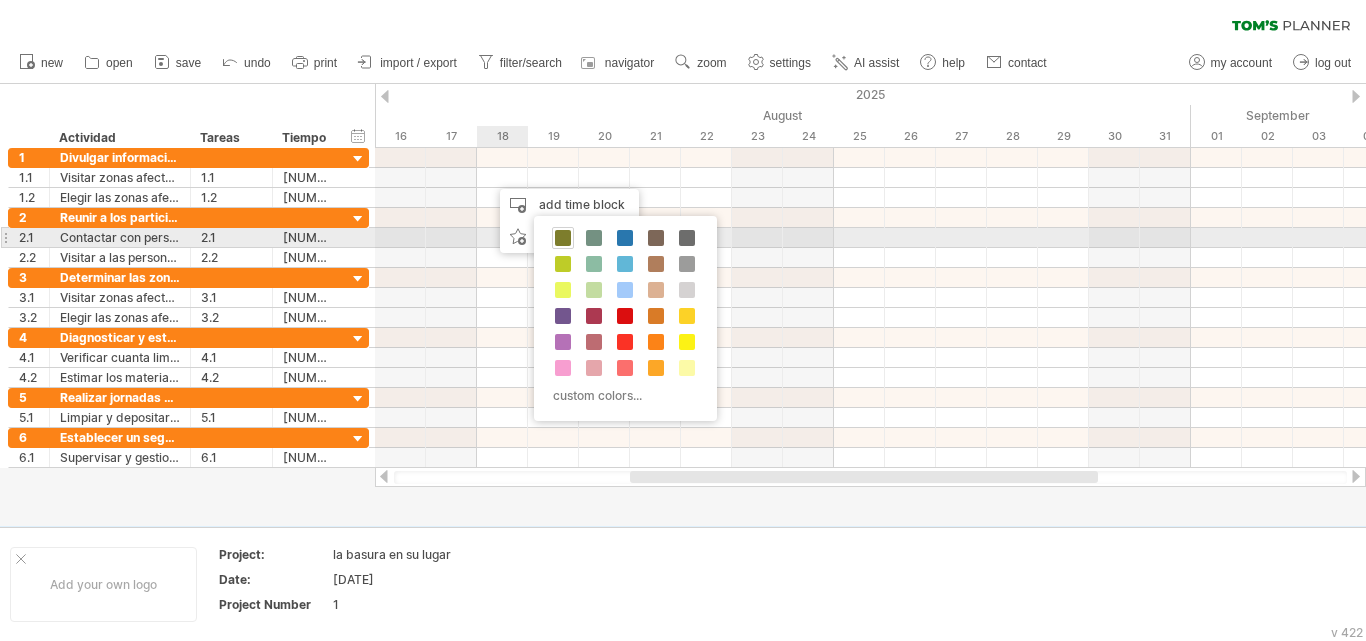 click at bounding box center [563, 238] 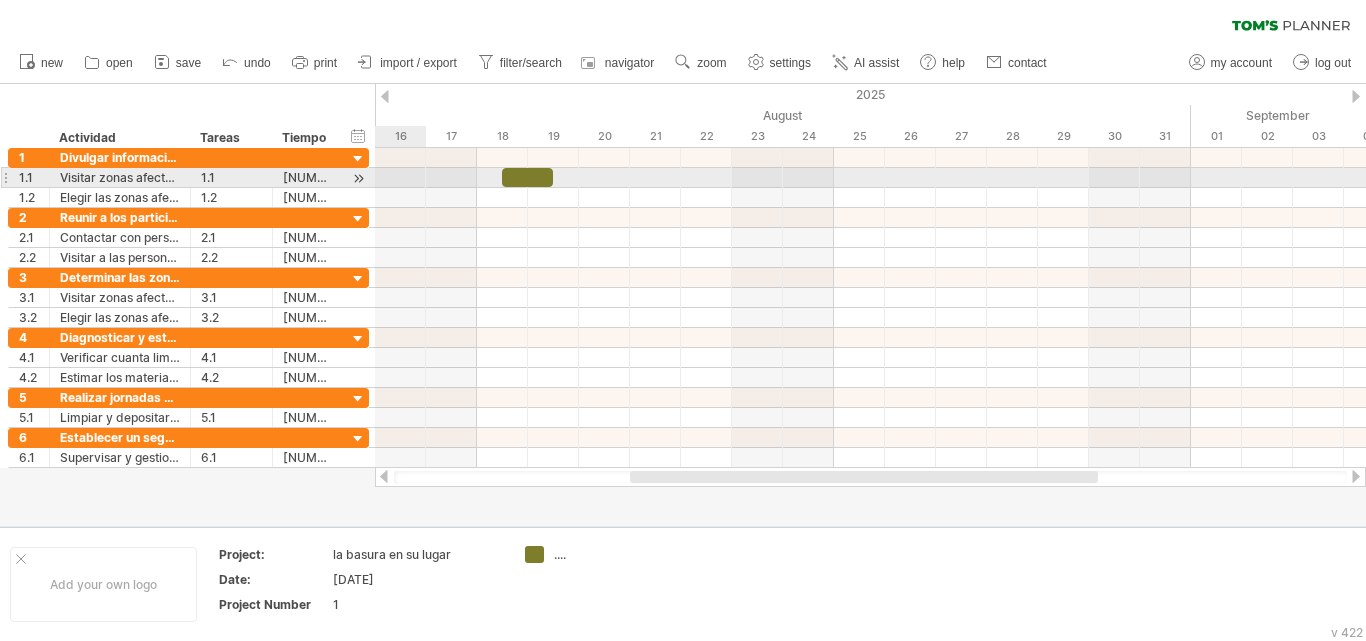 click at bounding box center [358, 178] 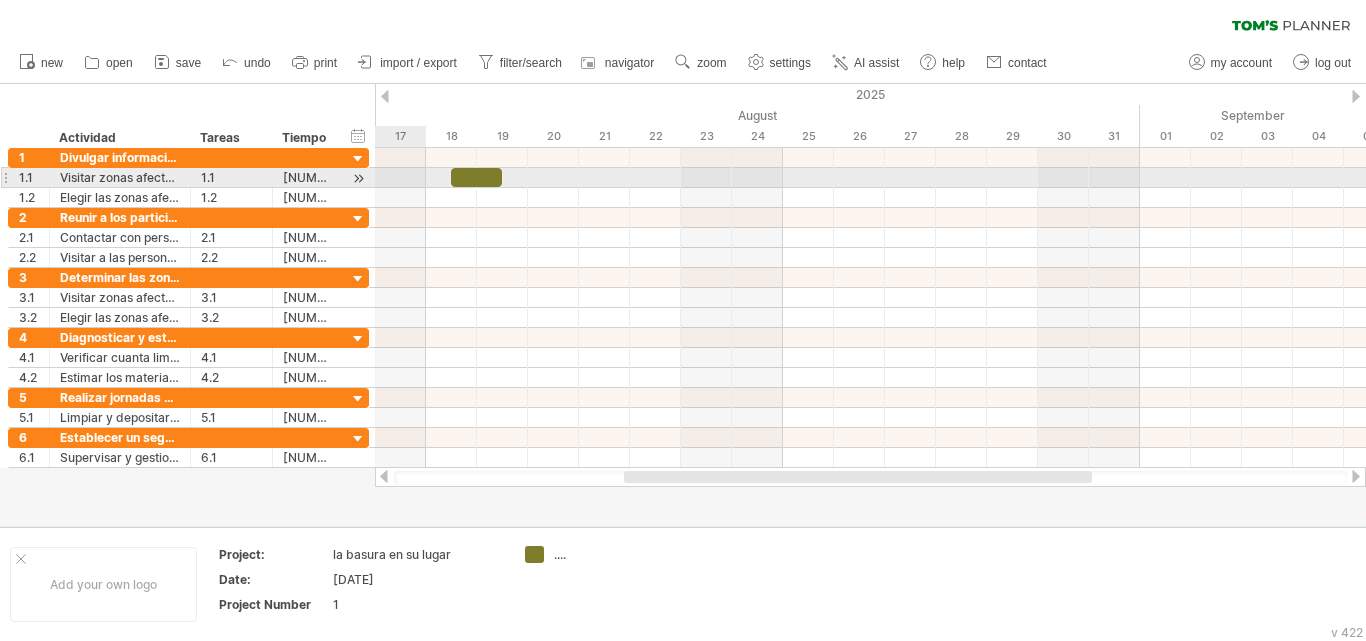 click at bounding box center (358, 178) 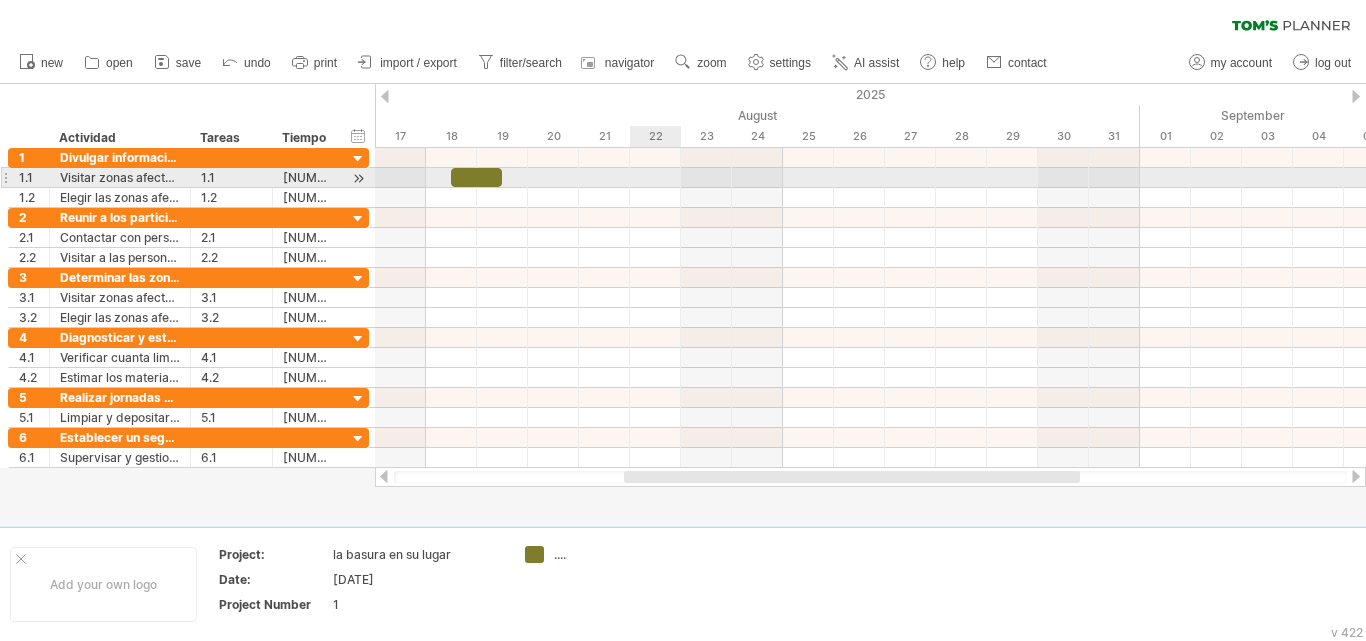 click at bounding box center (870, 178) 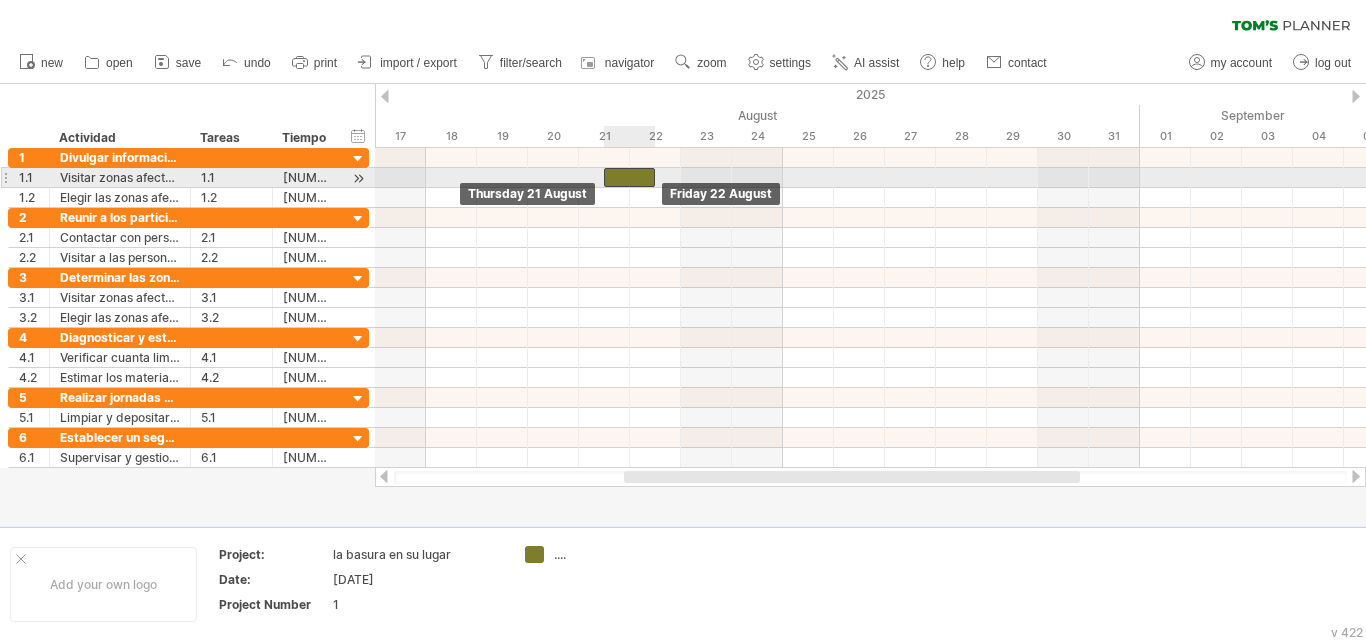 drag, startPoint x: 489, startPoint y: 176, endPoint x: 652, endPoint y: 183, distance: 163.15024 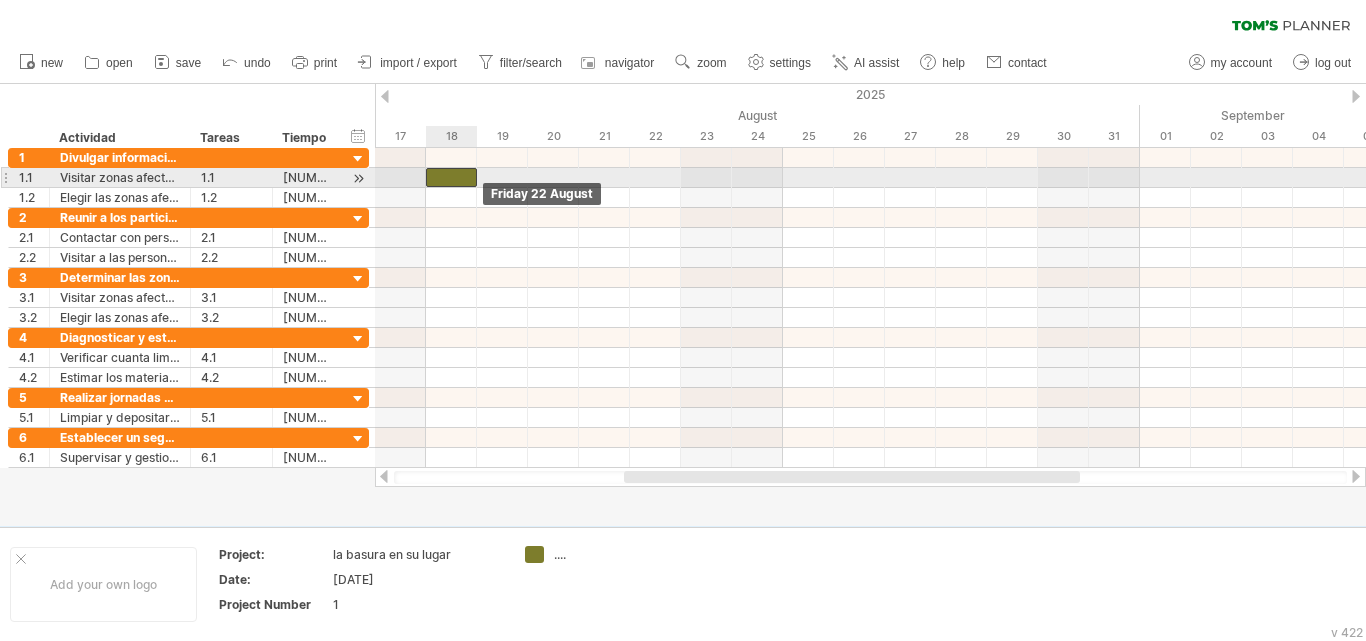 drag, startPoint x: 634, startPoint y: 183, endPoint x: 453, endPoint y: 181, distance: 181.01105 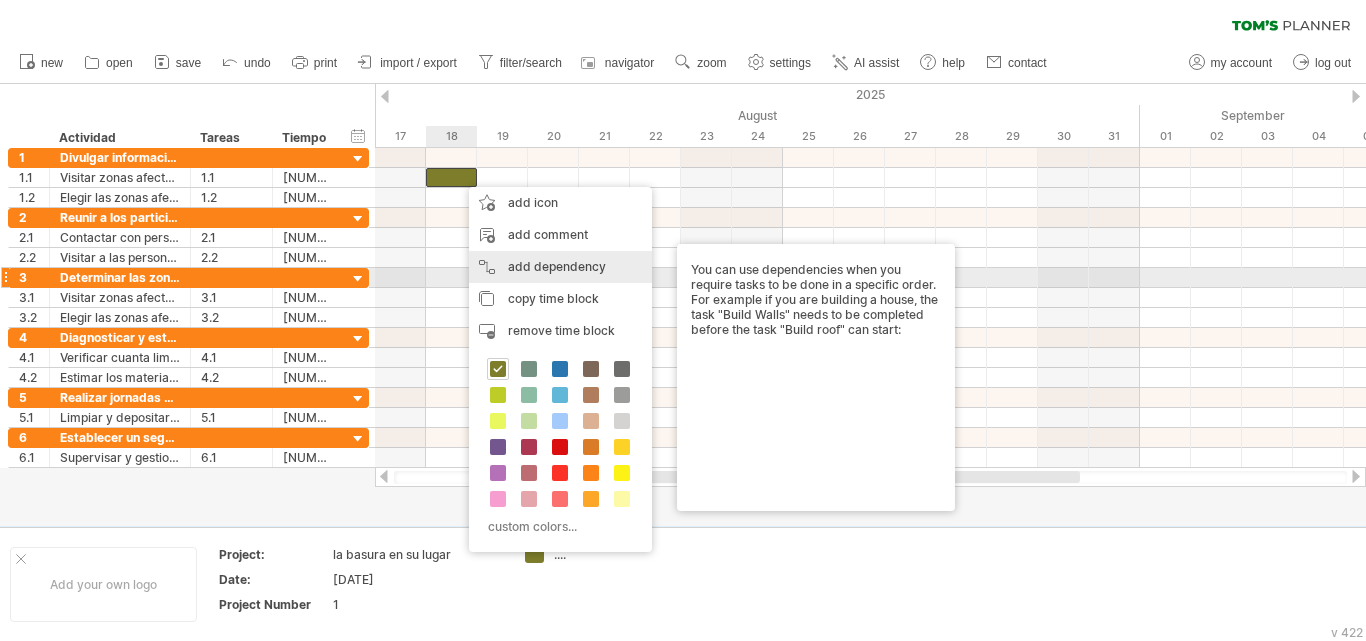 click on "add dependency You can use dependencies when you require tasks to be done in a specific order. For example if you are building a house, the task "Build Walls" needs to be completed before the task "Build roof" can start:" at bounding box center [560, 267] 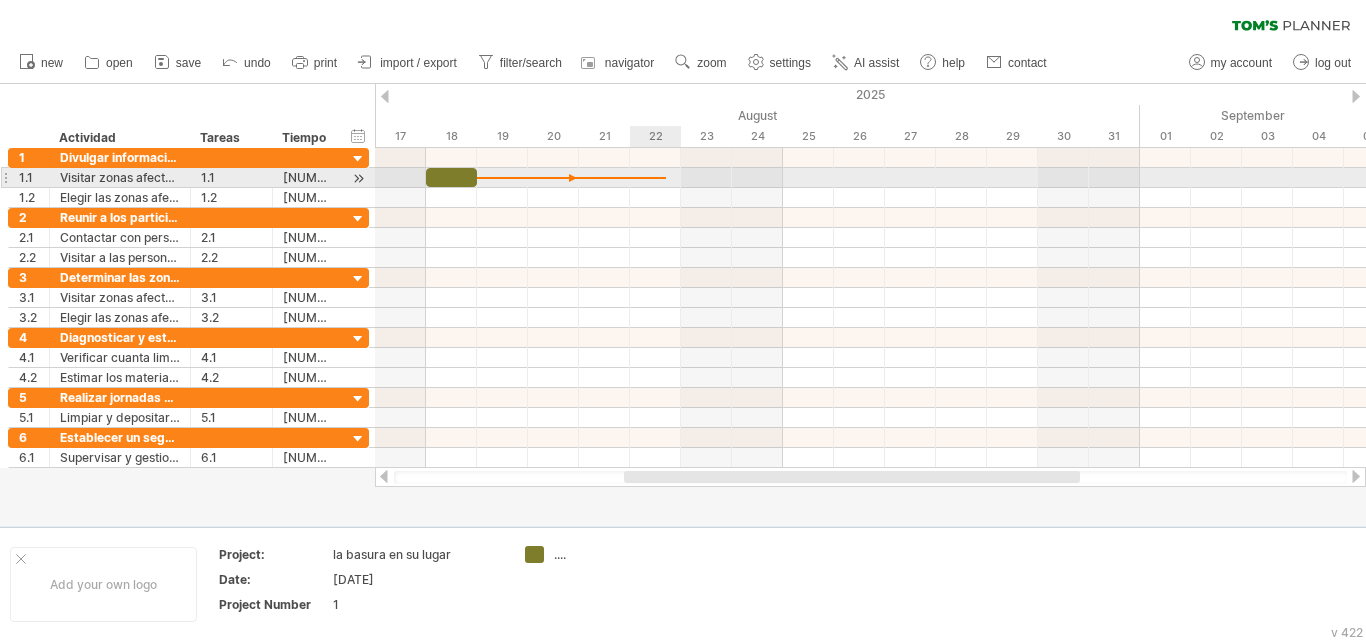 click at bounding box center (571, 178) 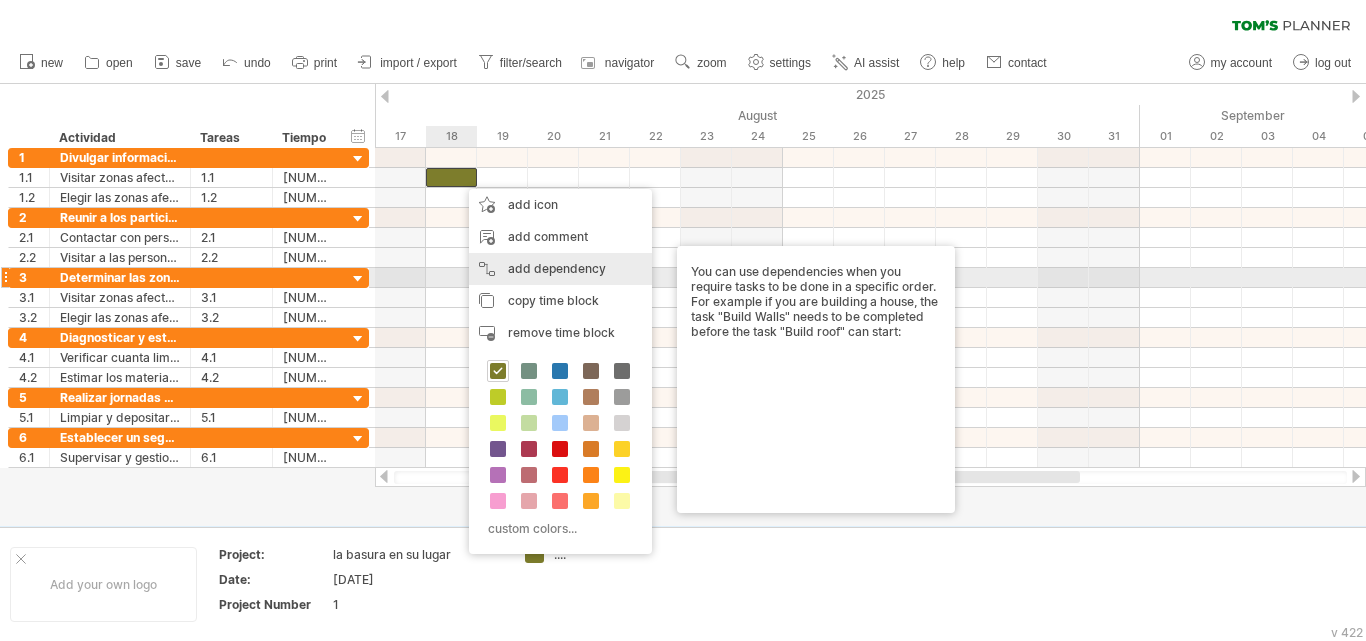 click on "add dependency You can use dependencies when you require tasks to be done in a specific order. For example if you are building a house, the task "Build Walls" needs to be completed before the task "Build roof" can start:" at bounding box center [560, 269] 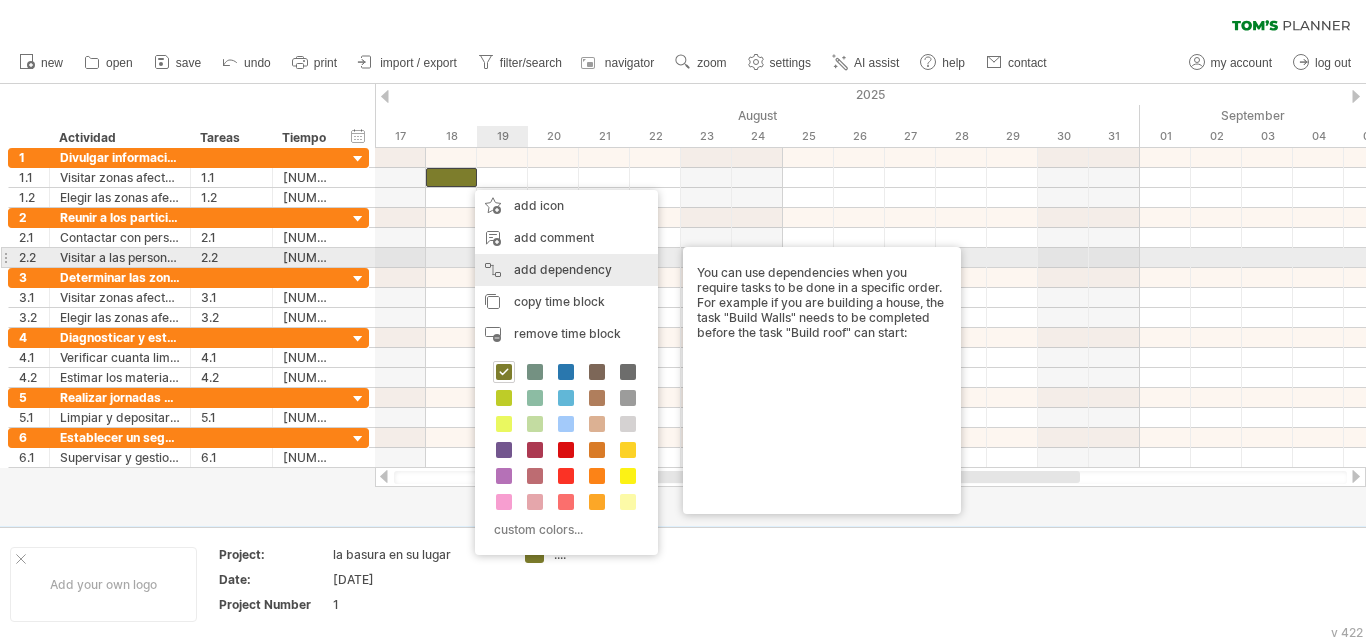 click on "add dependency You can use dependencies when you require tasks to be done in a specific order. For example if you are building a house, the task "Build Walls" needs to be completed before the task "Build roof" can start:" at bounding box center (566, 270) 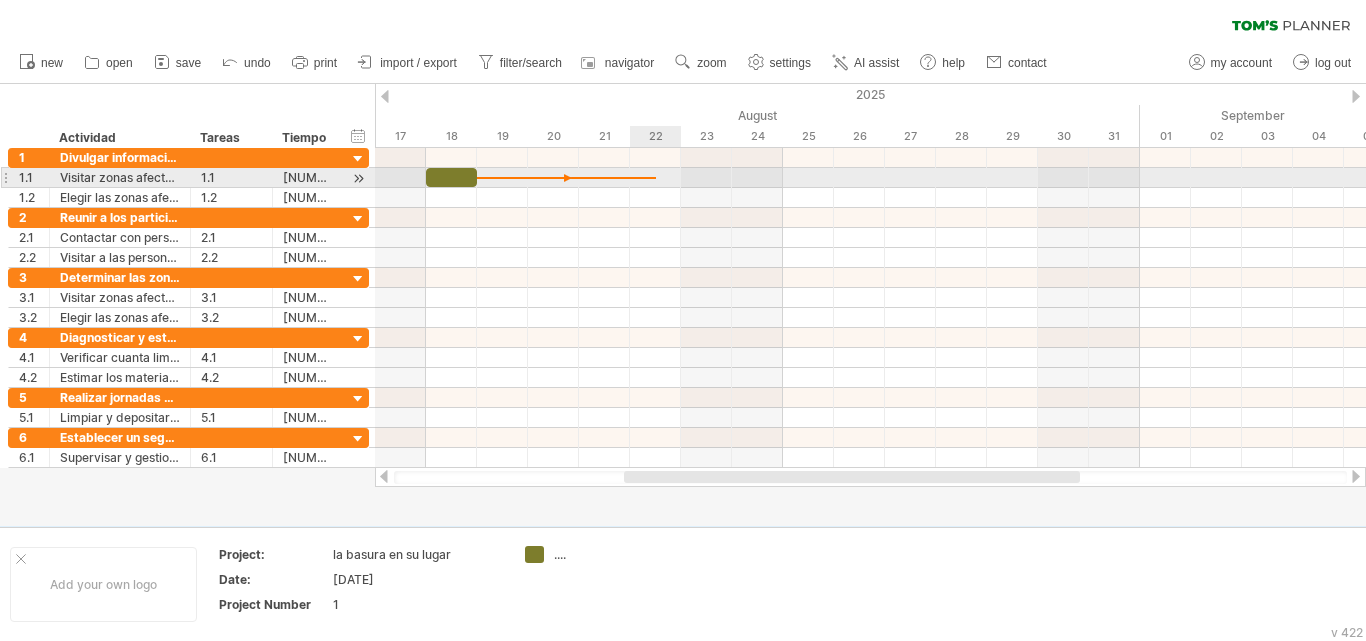 click at bounding box center [870, 178] 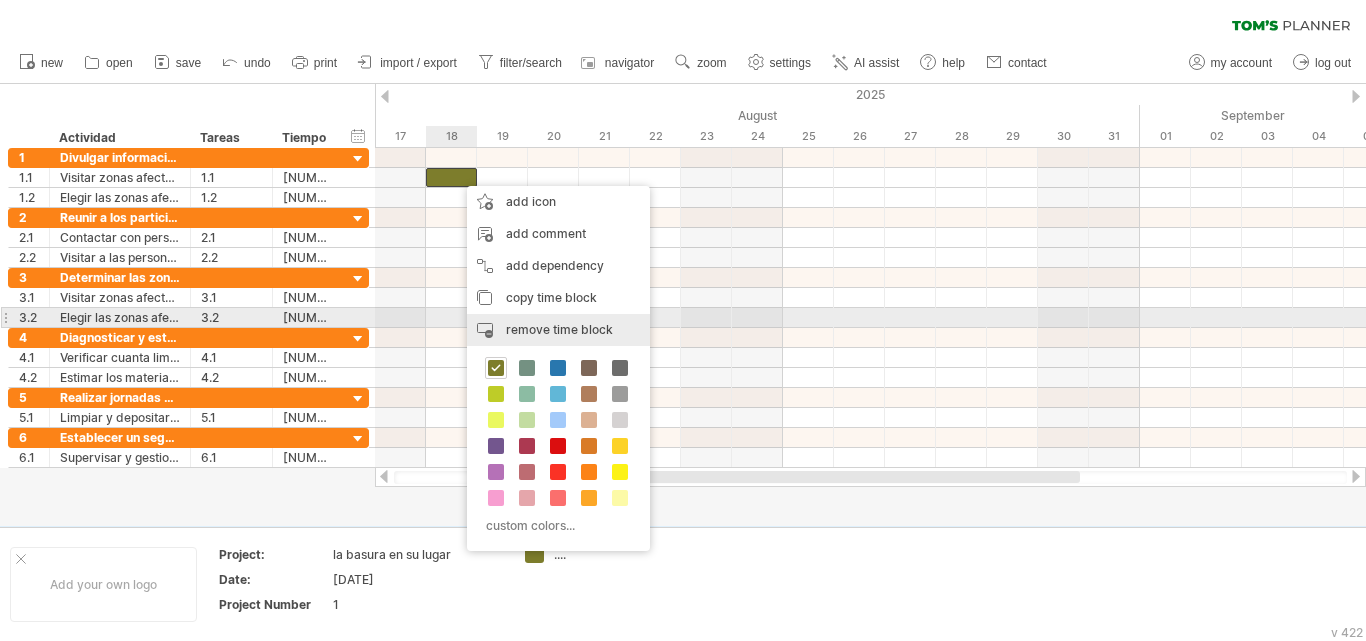 click on "remove time block" at bounding box center (559, 329) 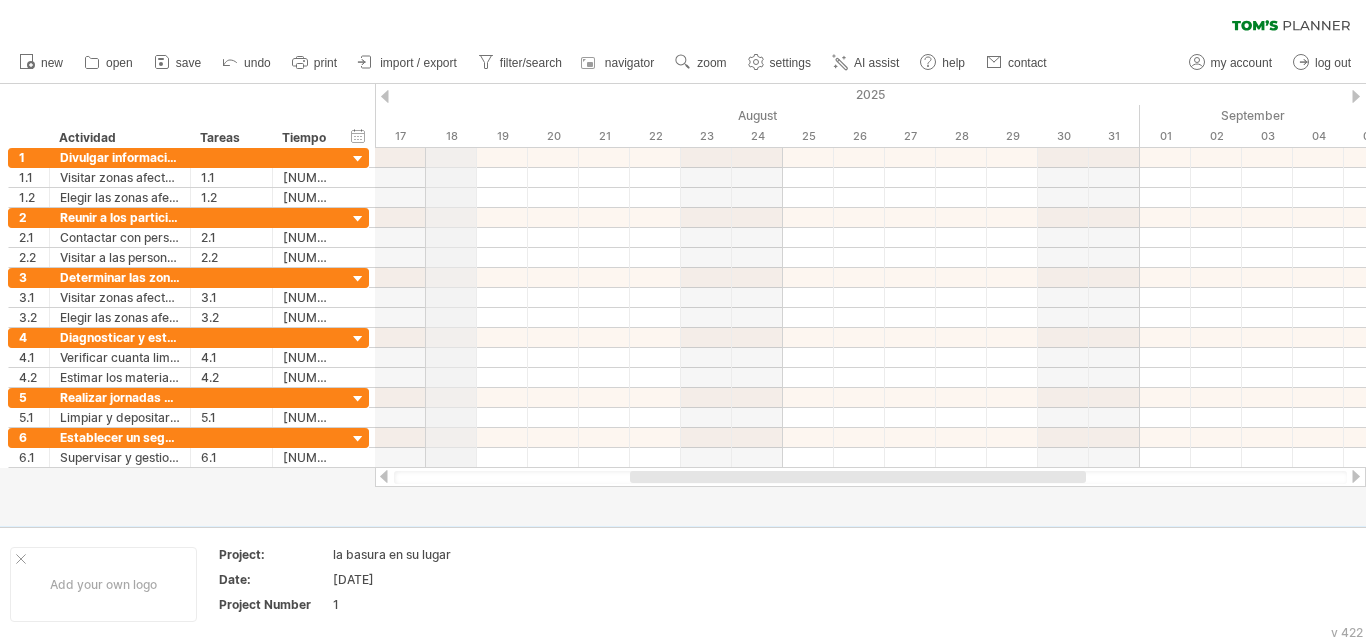 click on "18" at bounding box center (451, 136) 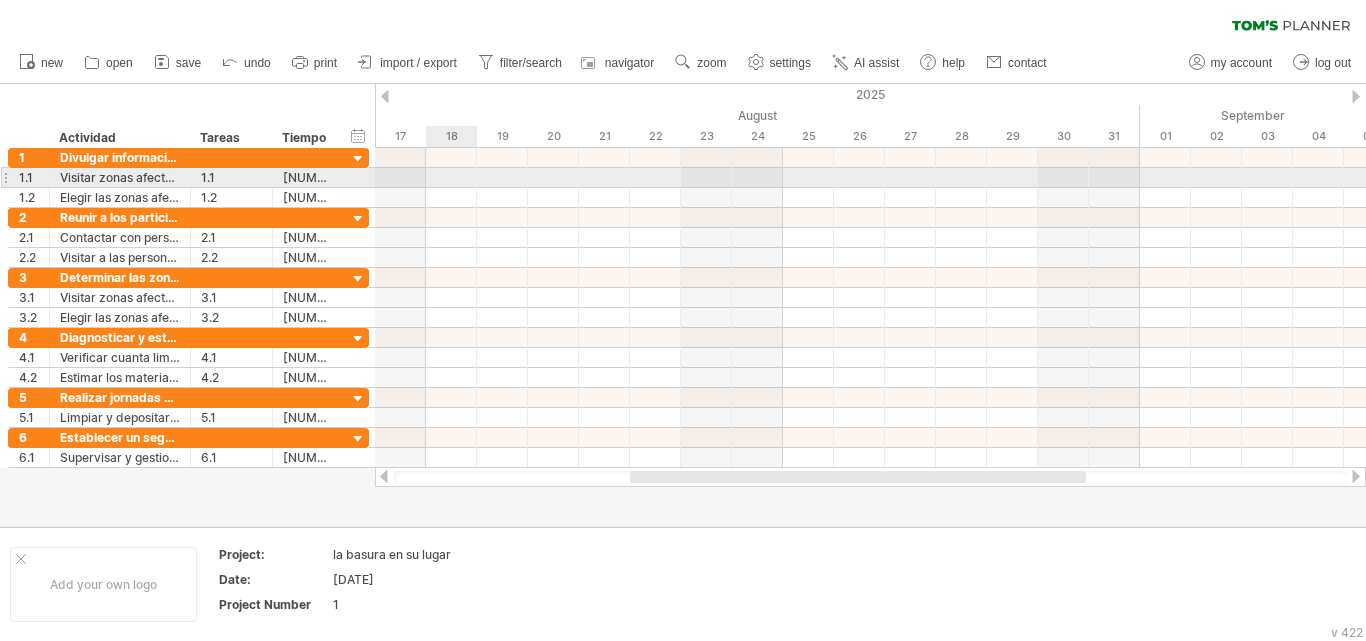 click at bounding box center (870, 178) 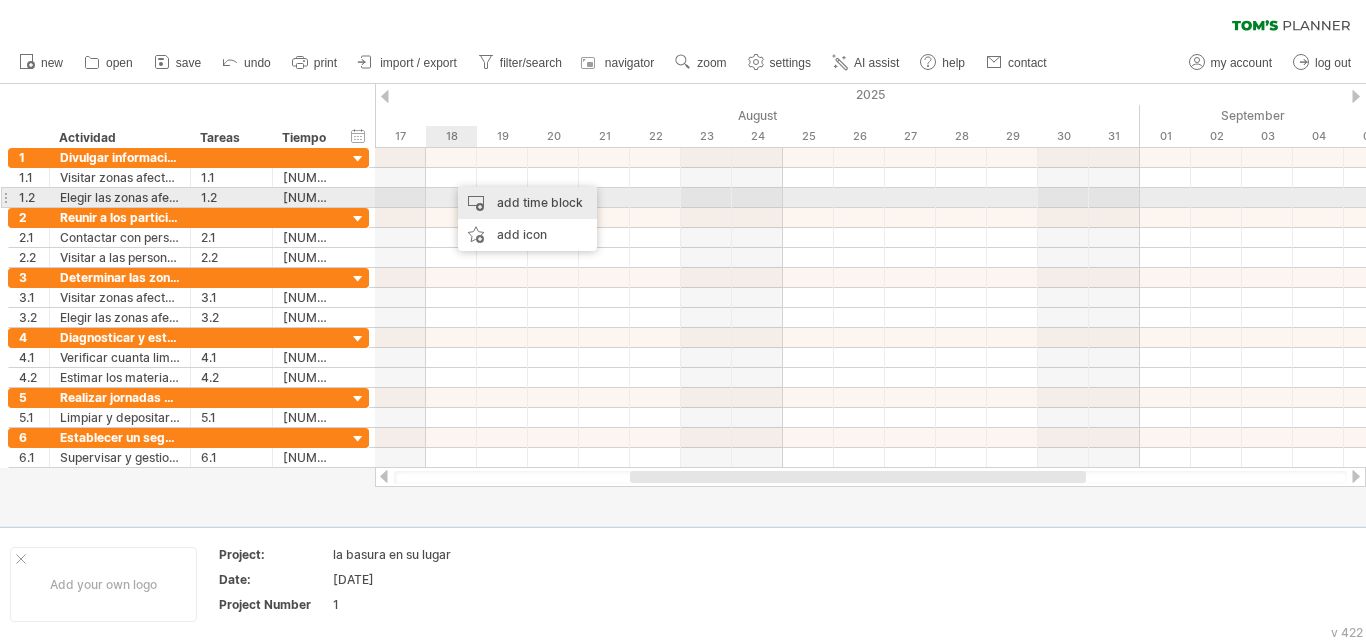 click on "add time block" at bounding box center (527, 203) 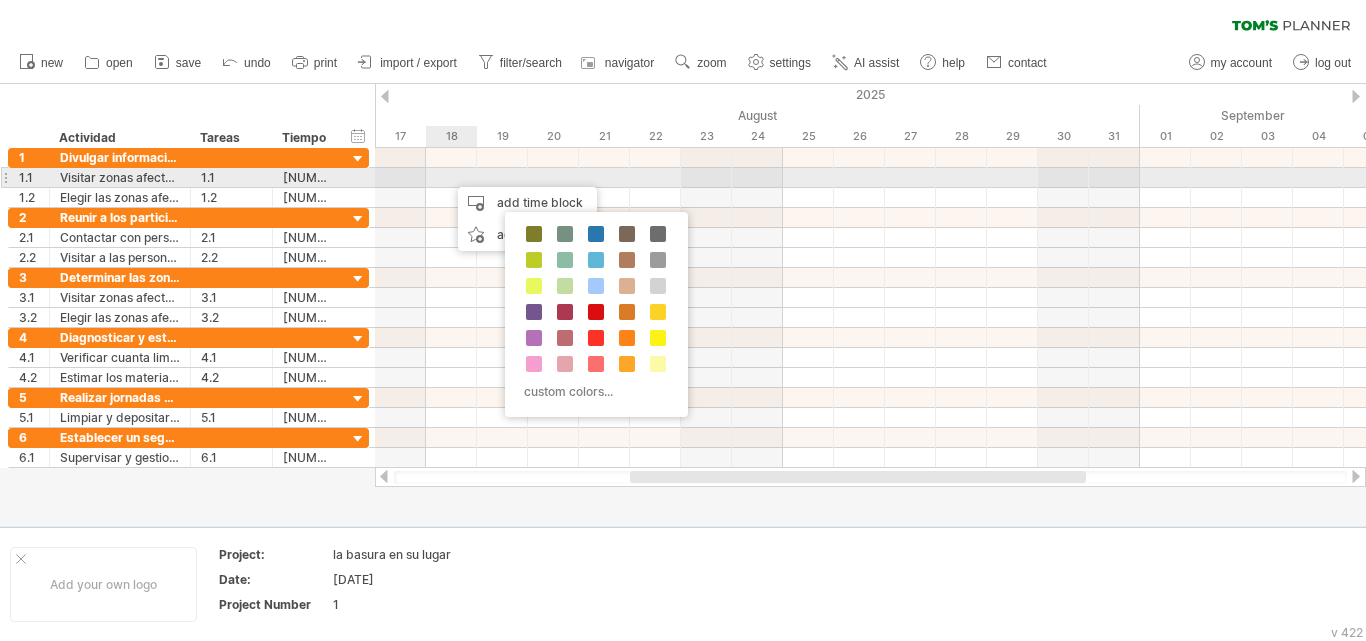 click at bounding box center (870, 178) 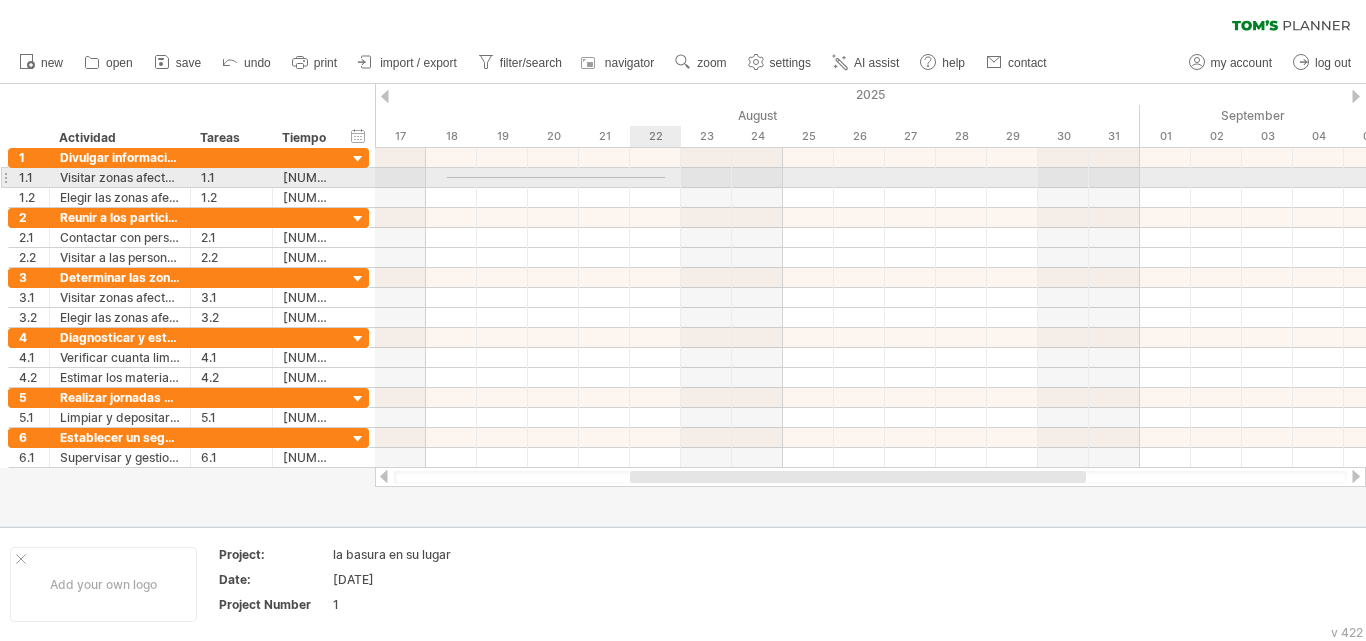 drag, startPoint x: 470, startPoint y: 177, endPoint x: 665, endPoint y: 178, distance: 195.00256 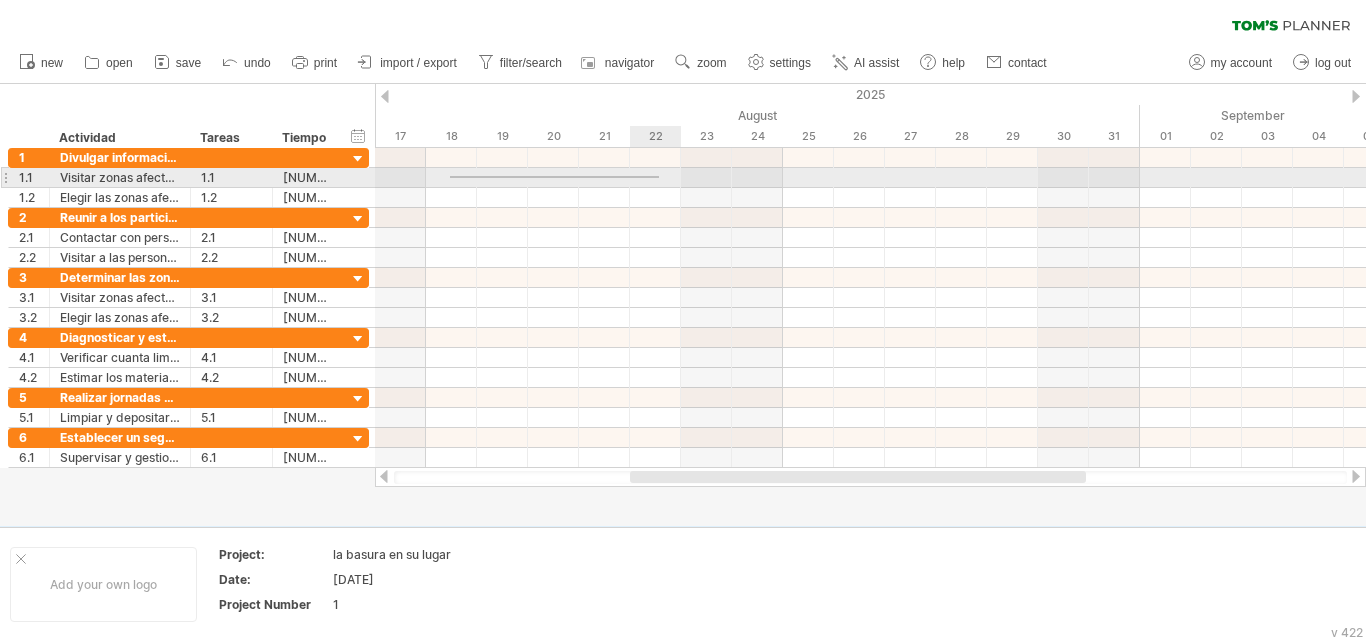 drag, startPoint x: 450, startPoint y: 178, endPoint x: 659, endPoint y: 176, distance: 209.00957 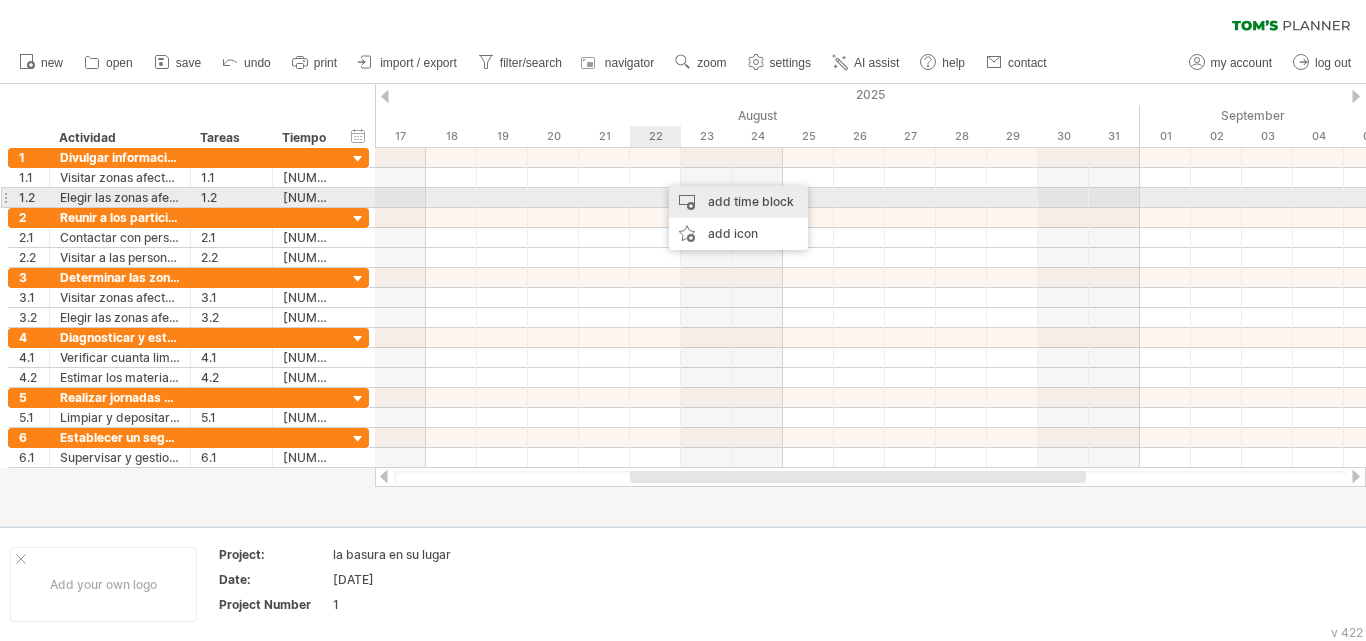 click on "add time block" at bounding box center [738, 202] 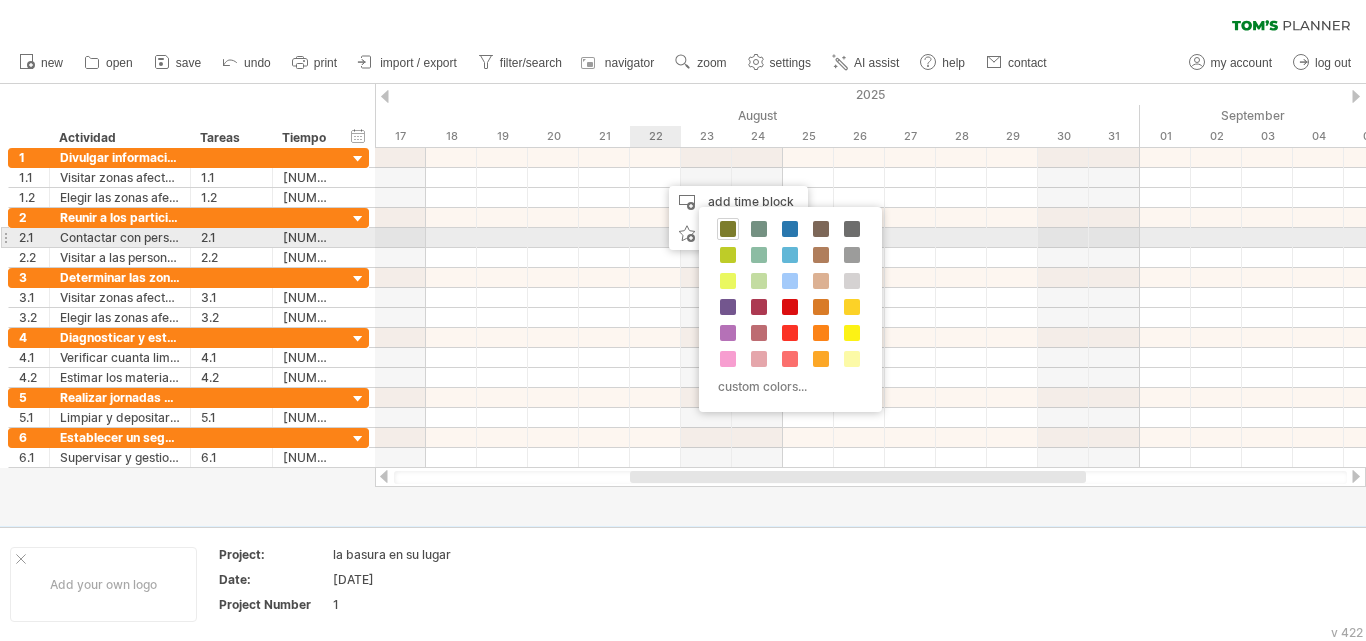 click at bounding box center (728, 229) 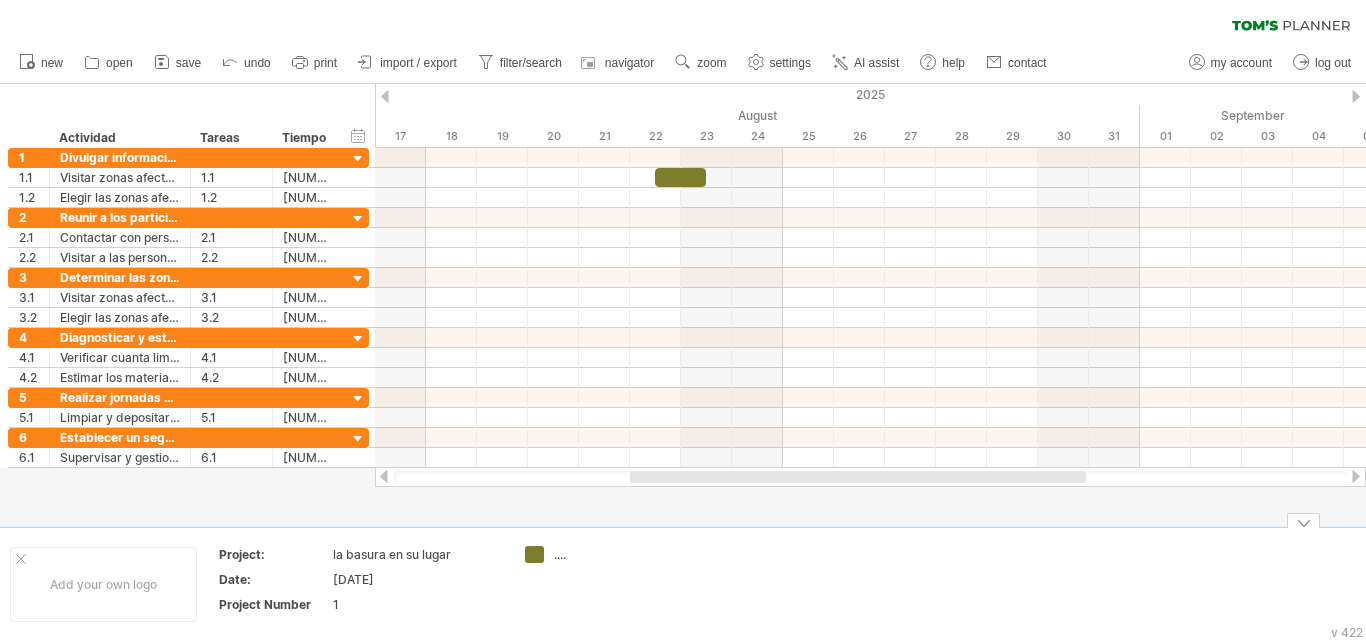 click on "...." at bounding box center (608, 554) 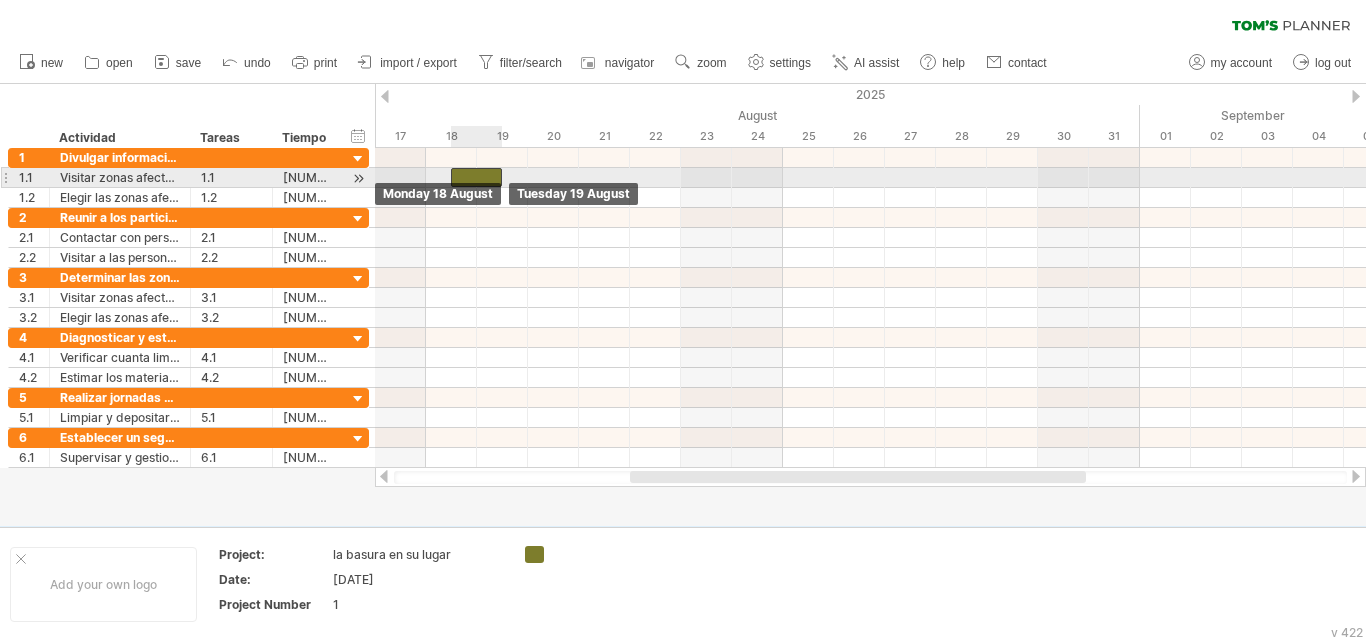 drag, startPoint x: 669, startPoint y: 179, endPoint x: 457, endPoint y: 182, distance: 212.02122 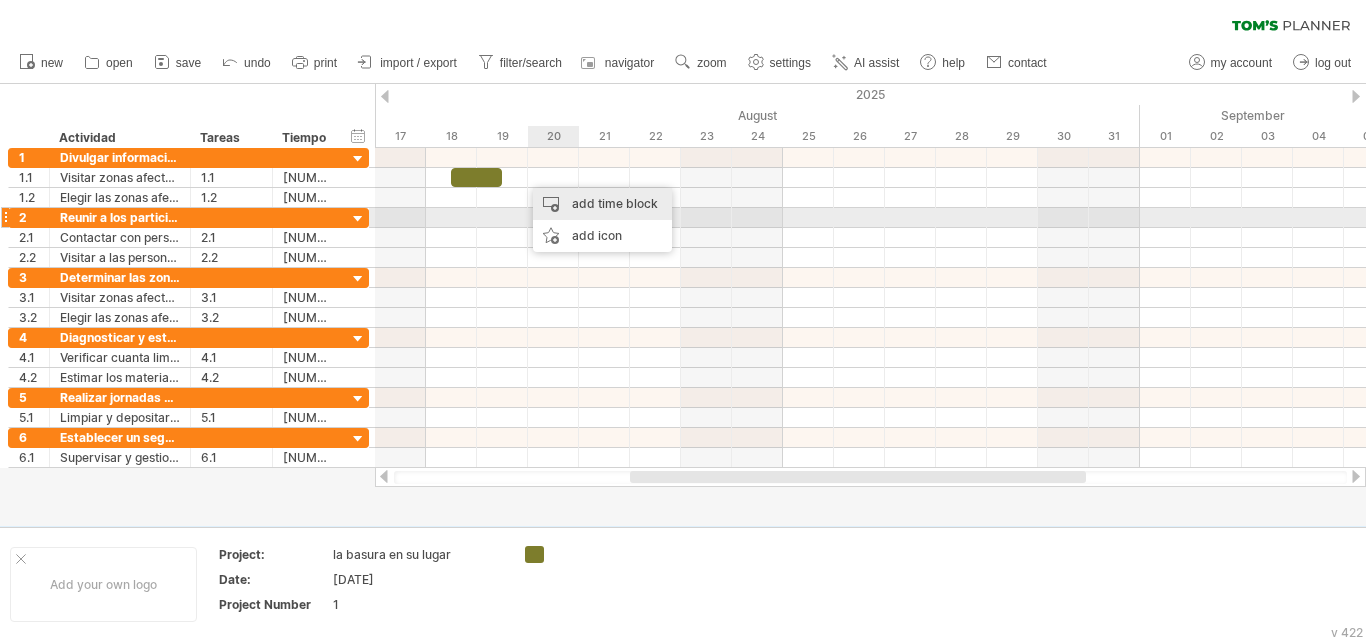 click on "add time block" at bounding box center (602, 204) 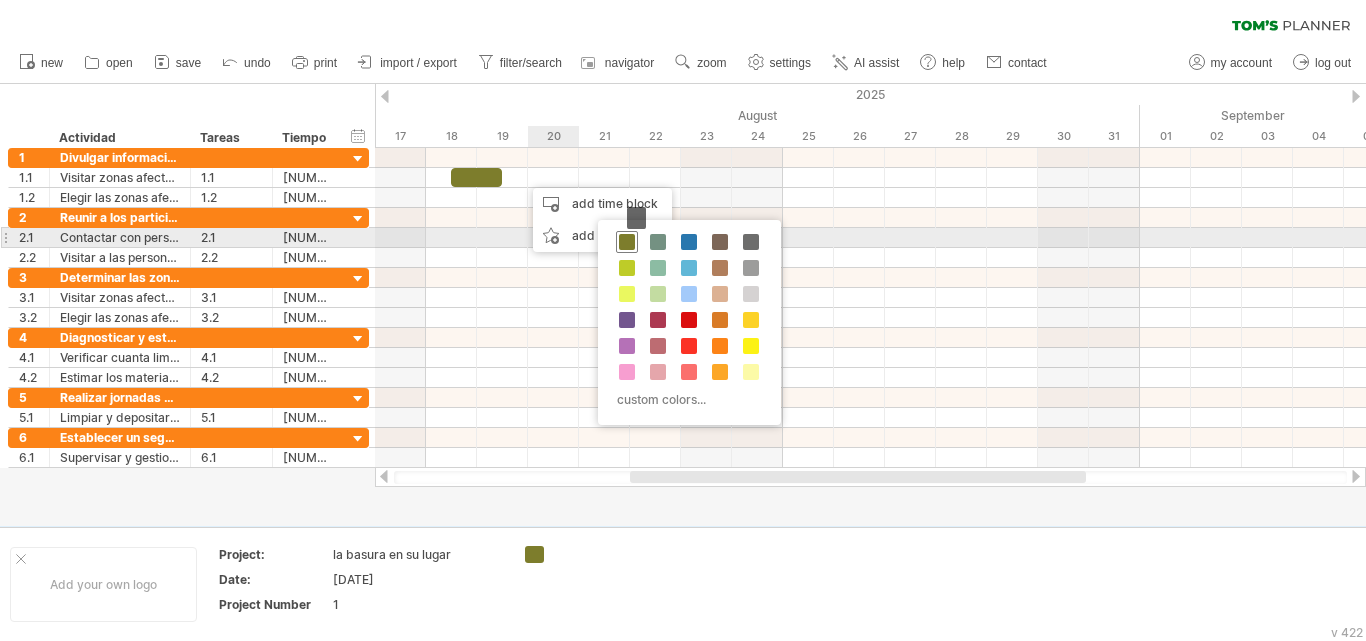 click at bounding box center (627, 242) 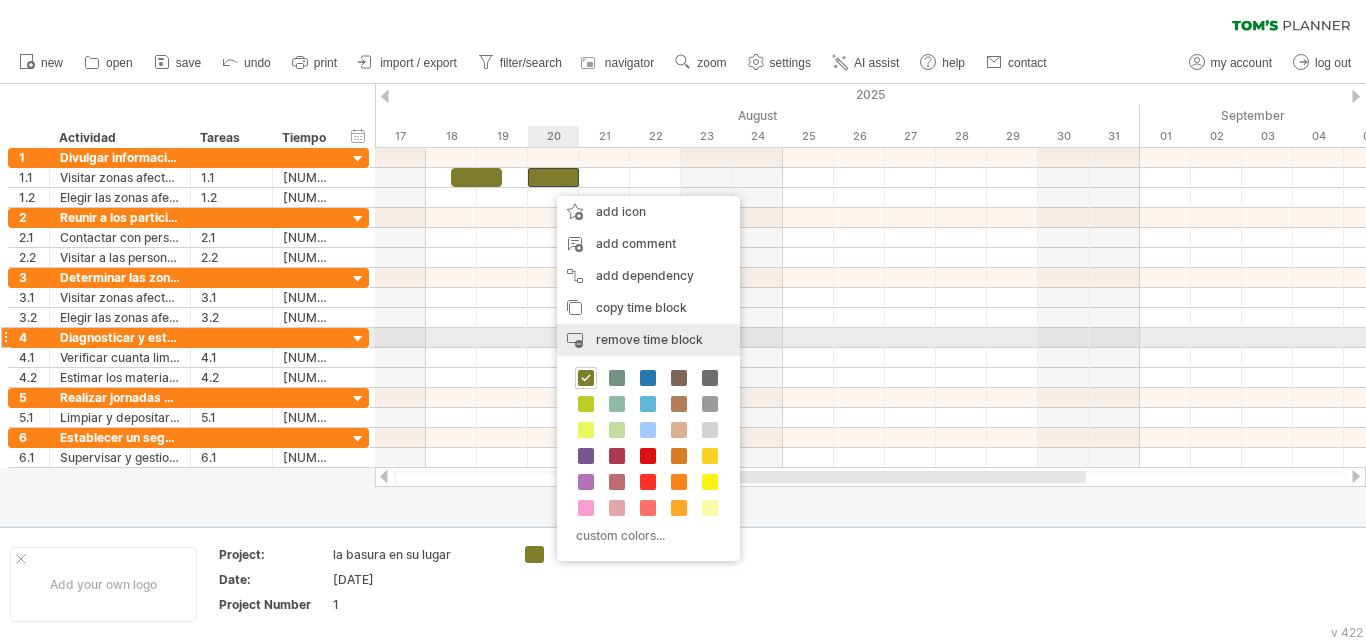 click on "remove time block" at bounding box center [649, 339] 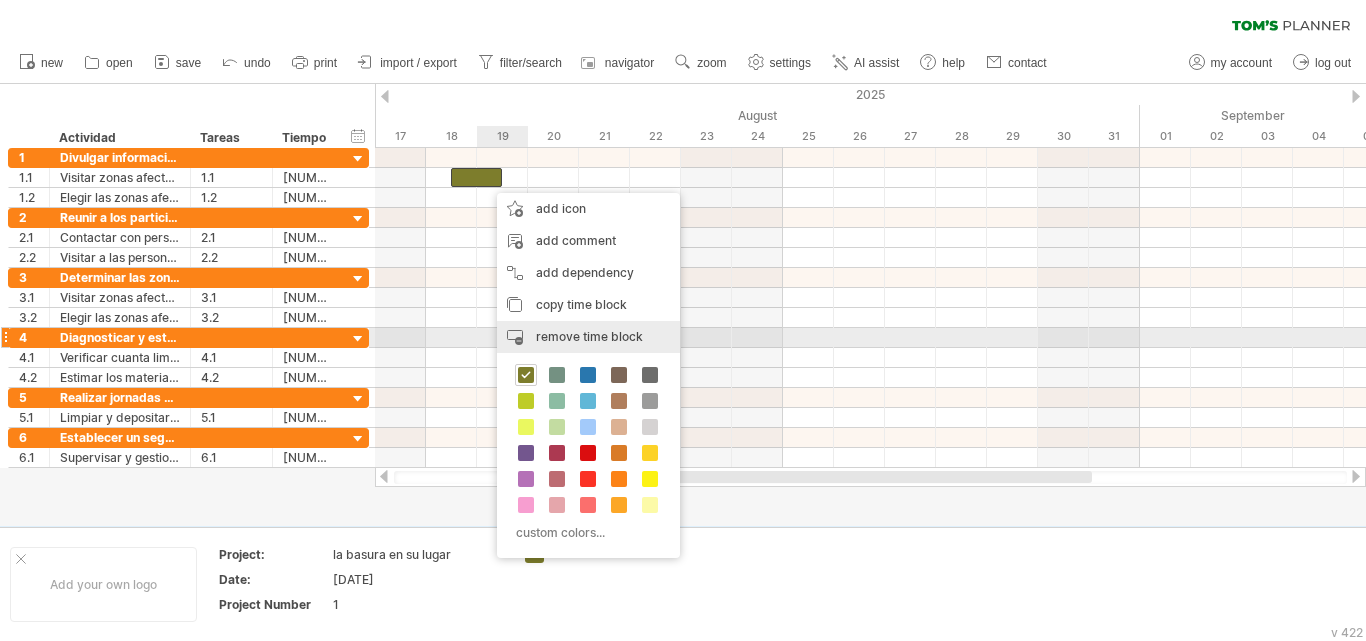 click on "remove time block" at bounding box center [589, 336] 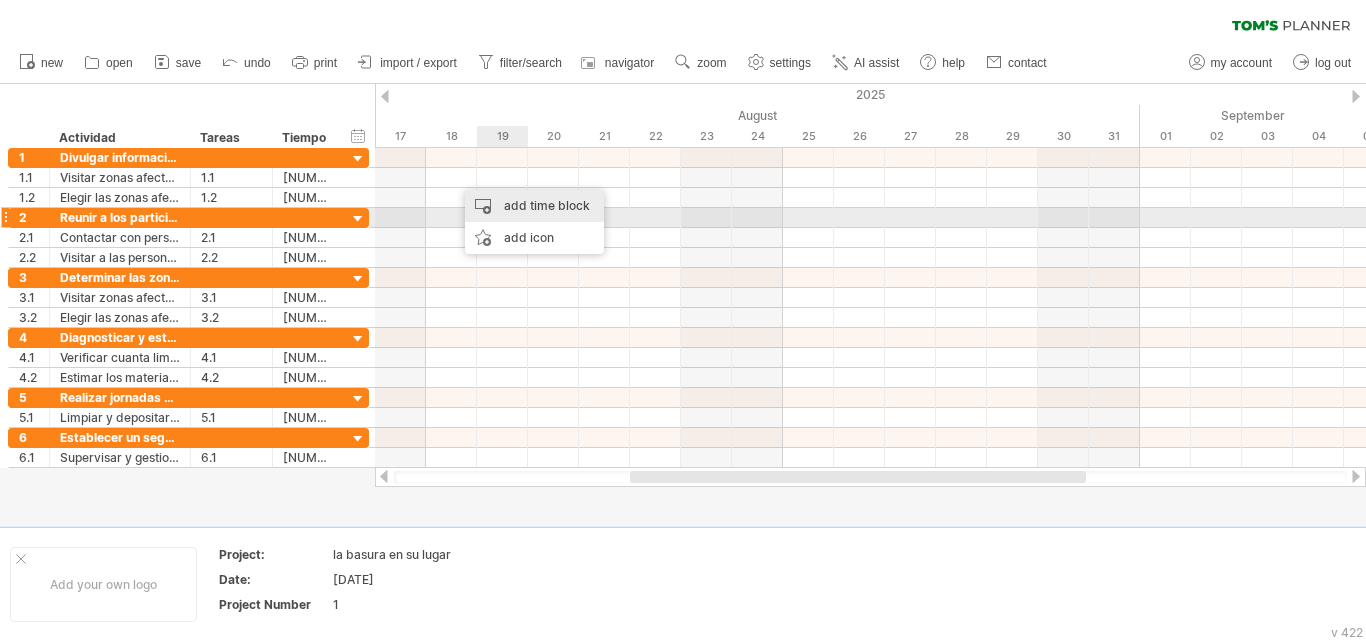 click on "add time block" at bounding box center [534, 206] 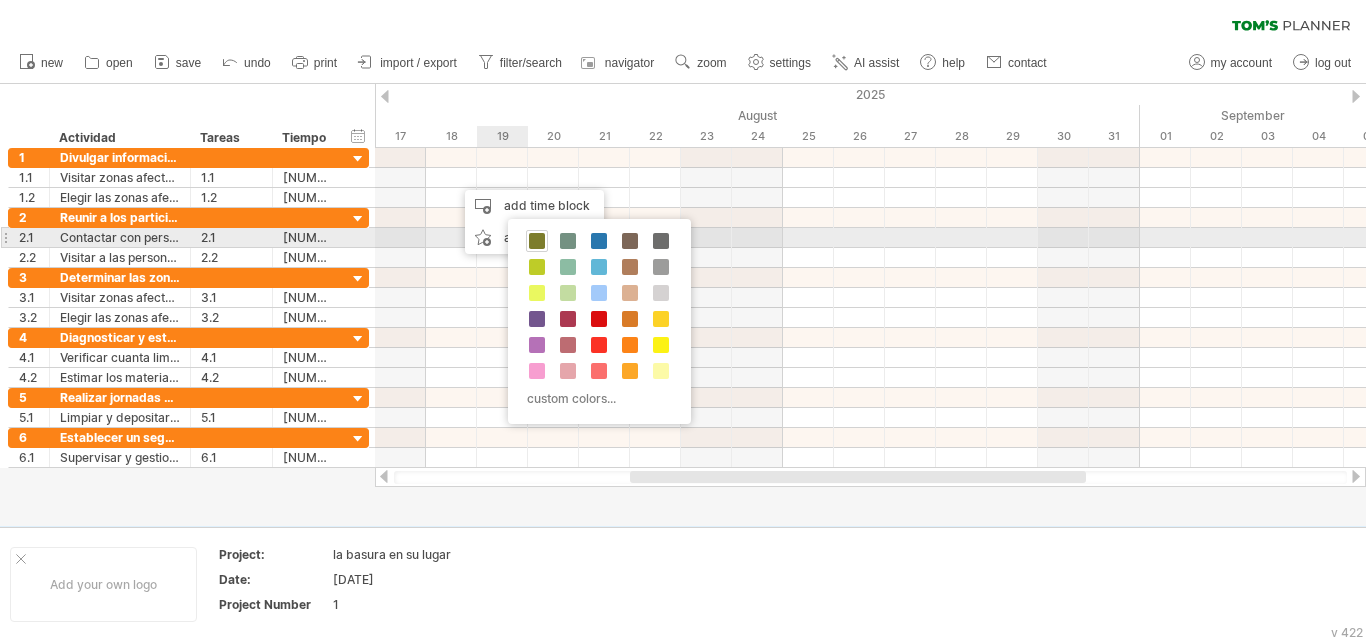 click at bounding box center [537, 241] 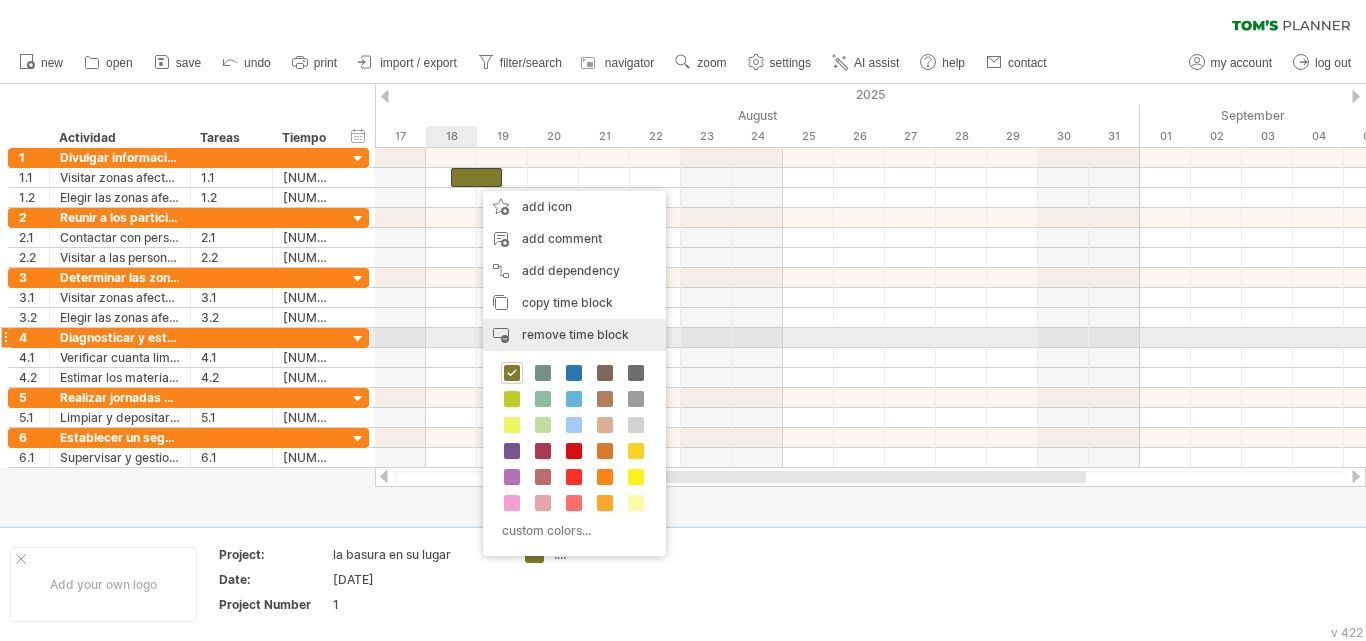 click on "remove time block" at bounding box center (575, 334) 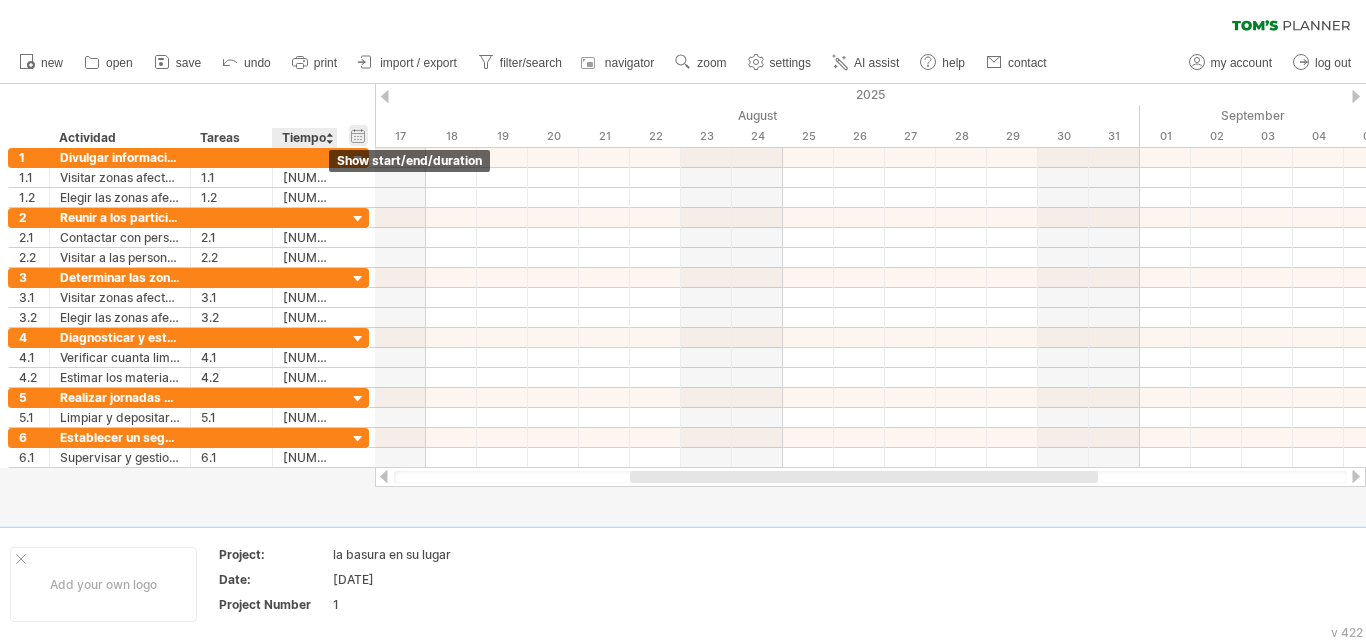 click on "hide start/end/duration show start/end/duration" at bounding box center (358, 135) 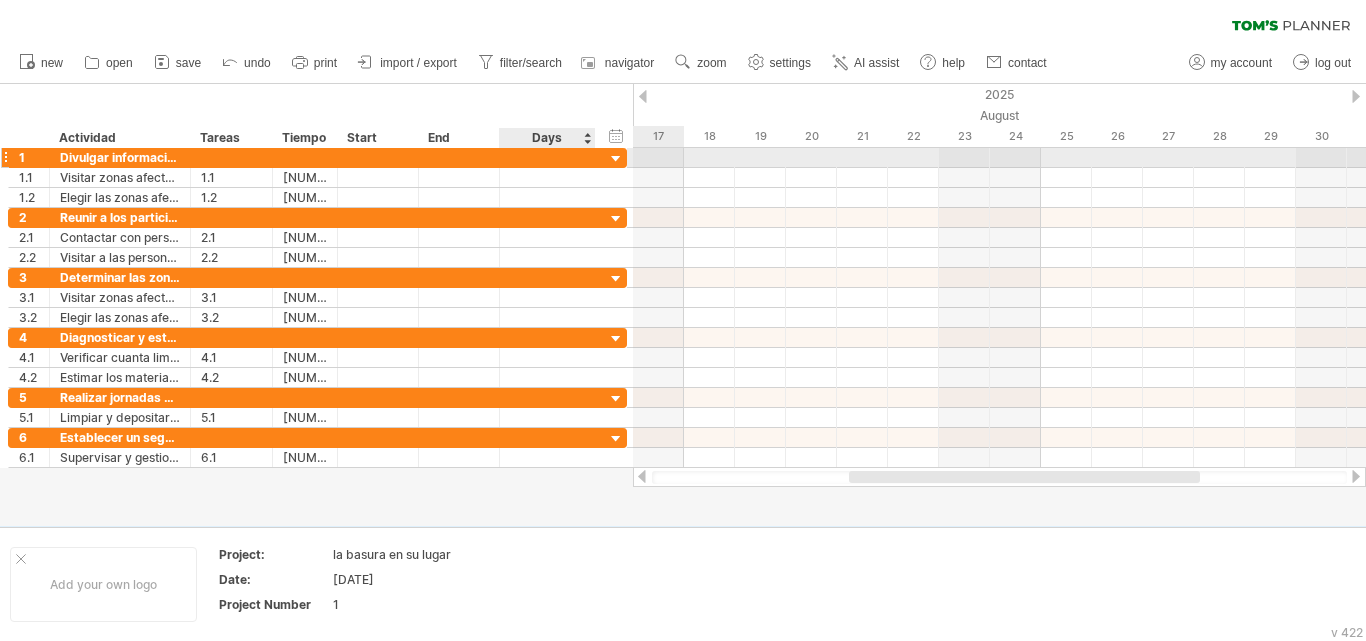 click at bounding box center (547, 157) 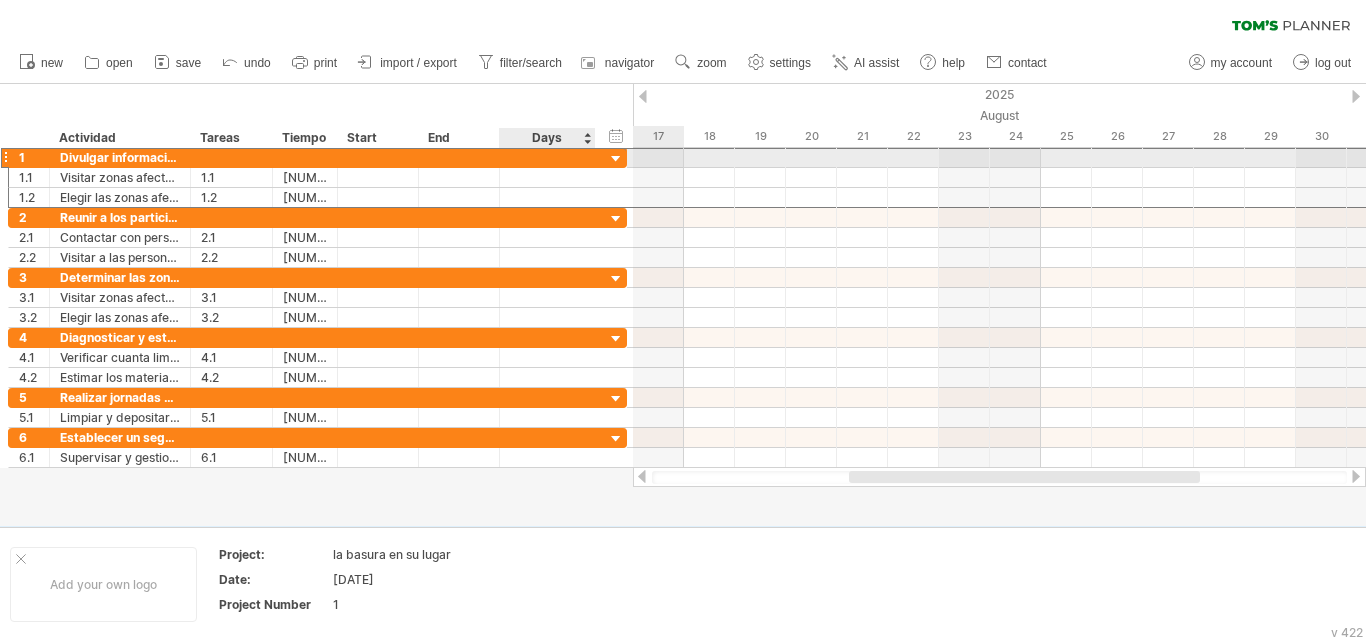 scroll, scrollTop: 1, scrollLeft: 0, axis: vertical 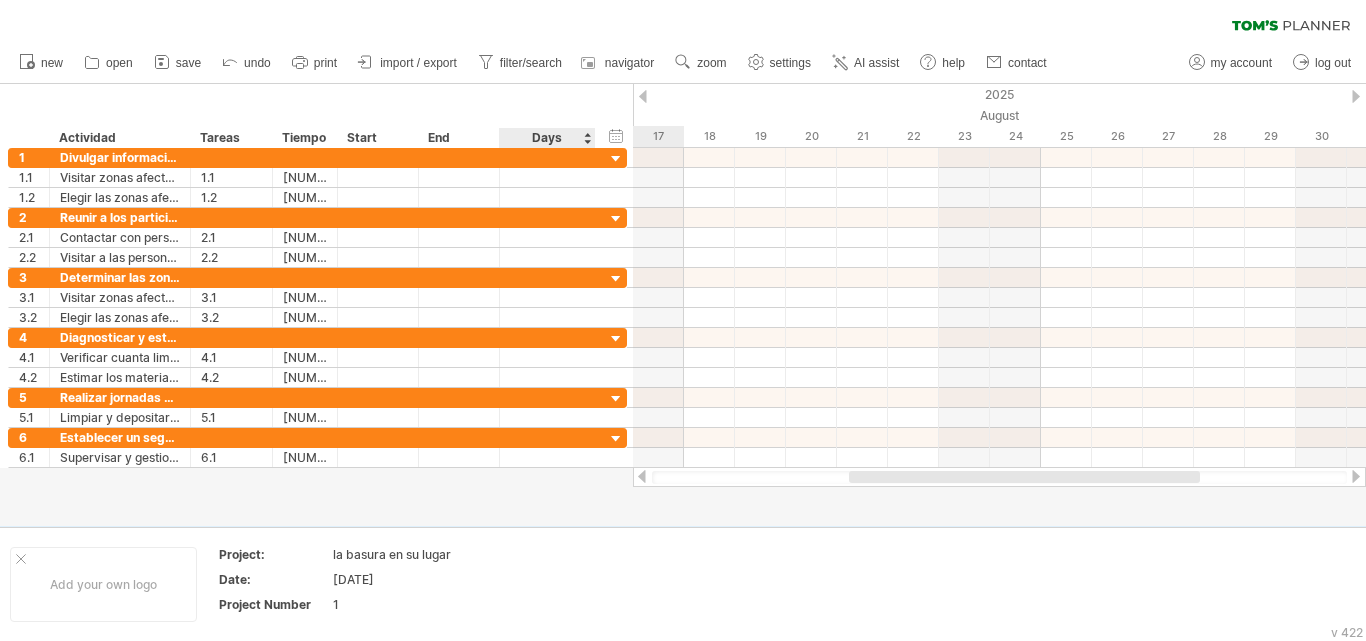 click on "Days" at bounding box center [546, 138] 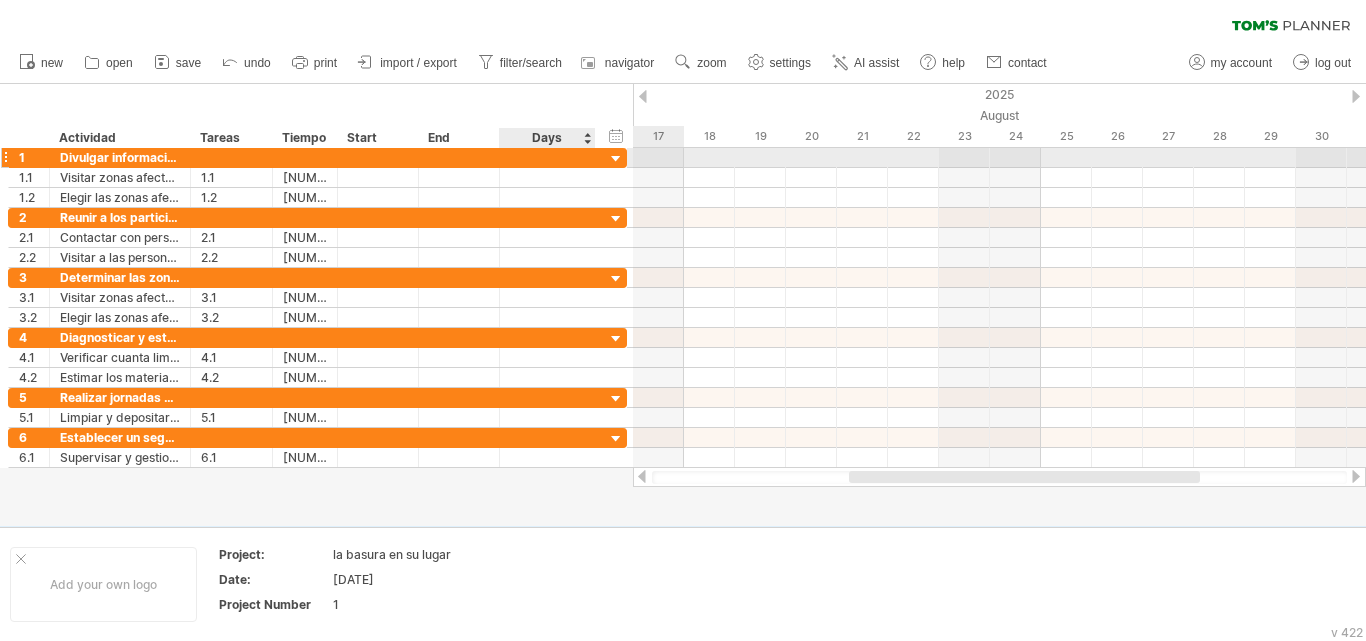 click at bounding box center [547, 157] 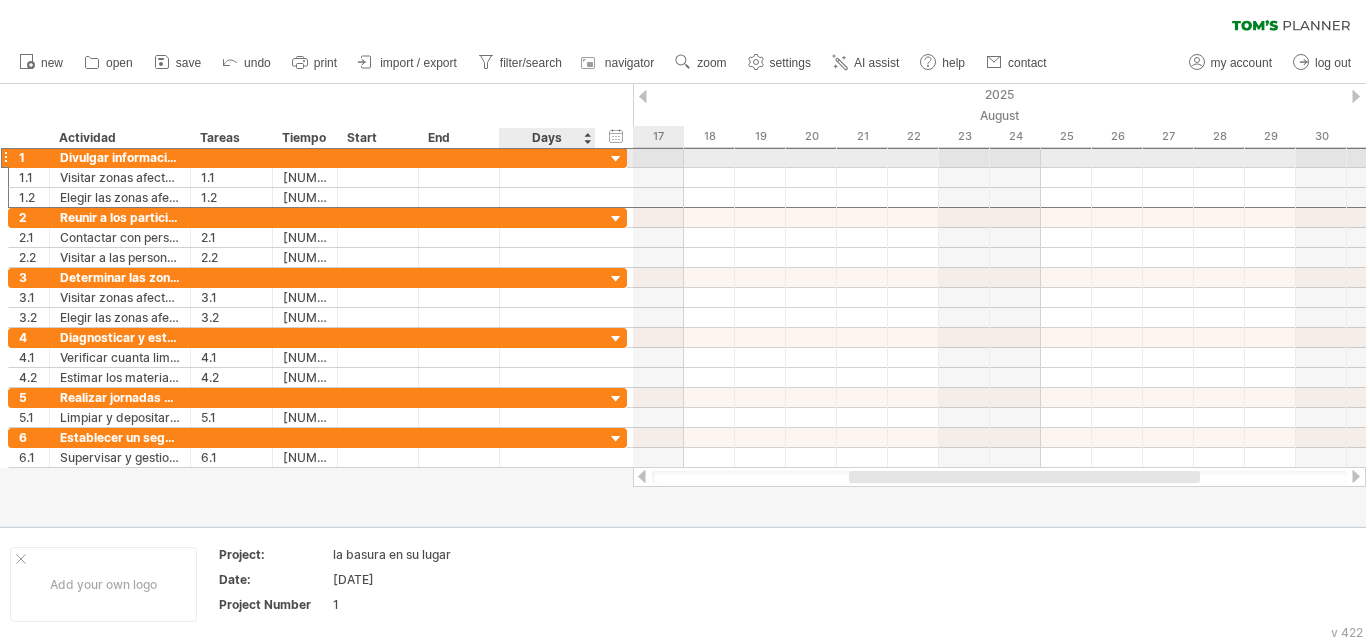 scroll, scrollTop: 1, scrollLeft: 0, axis: vertical 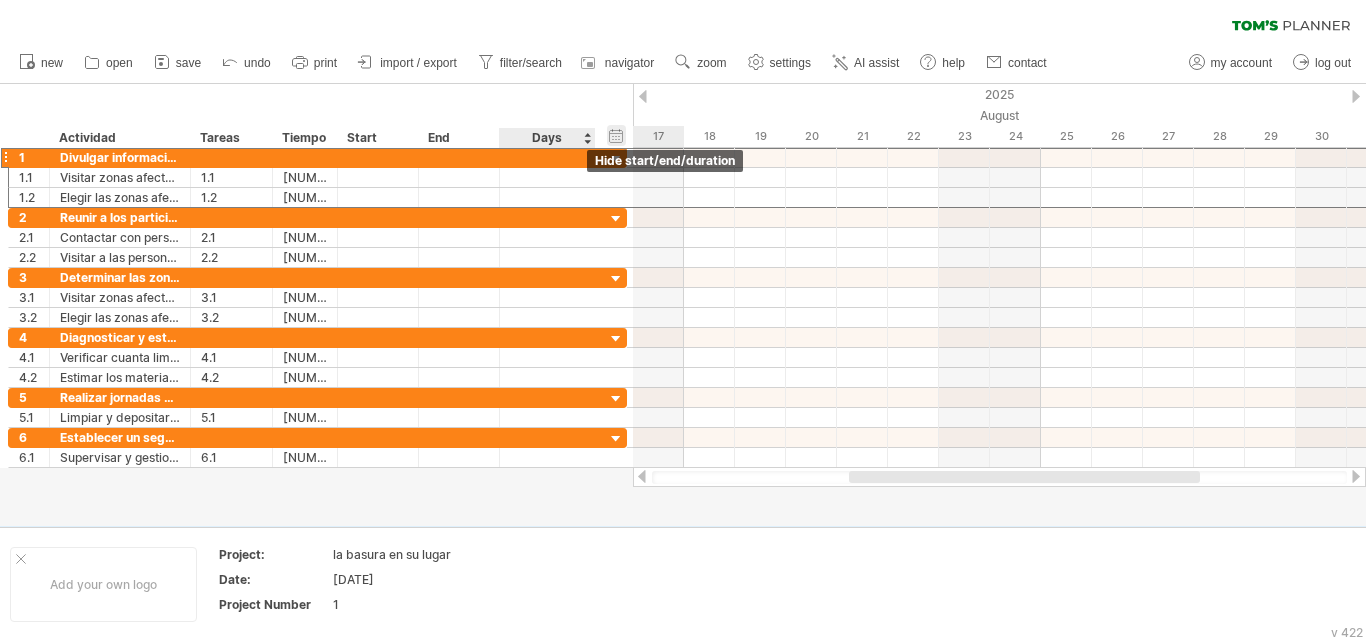 click on "hide start/end/duration show start/end/duration" at bounding box center [616, 135] 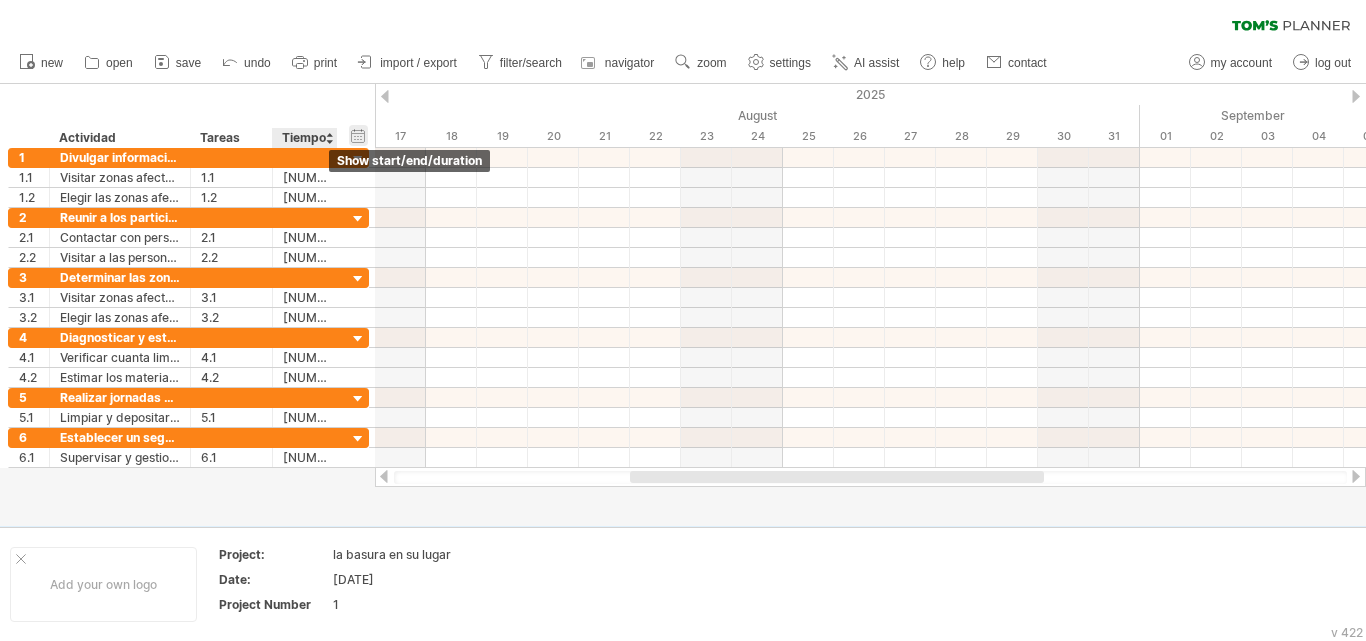 click on "hide start/end/duration show start/end/duration" at bounding box center [358, 135] 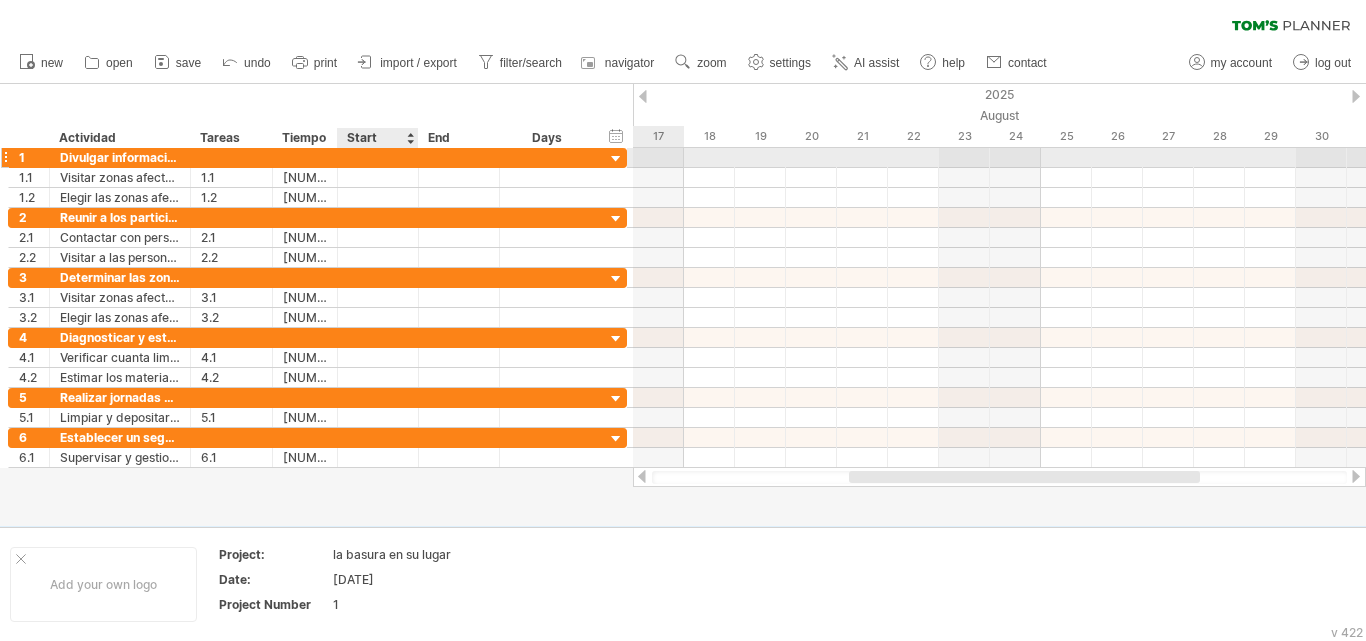 click at bounding box center (378, 157) 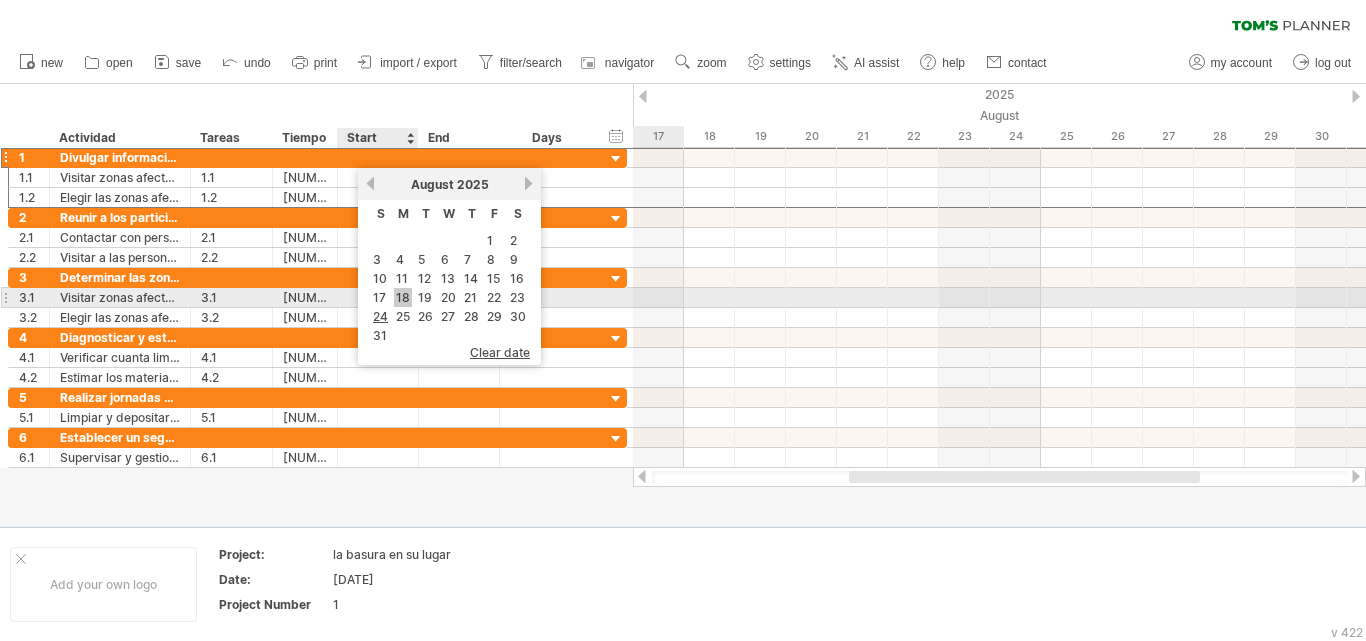 click on "18" at bounding box center [403, 297] 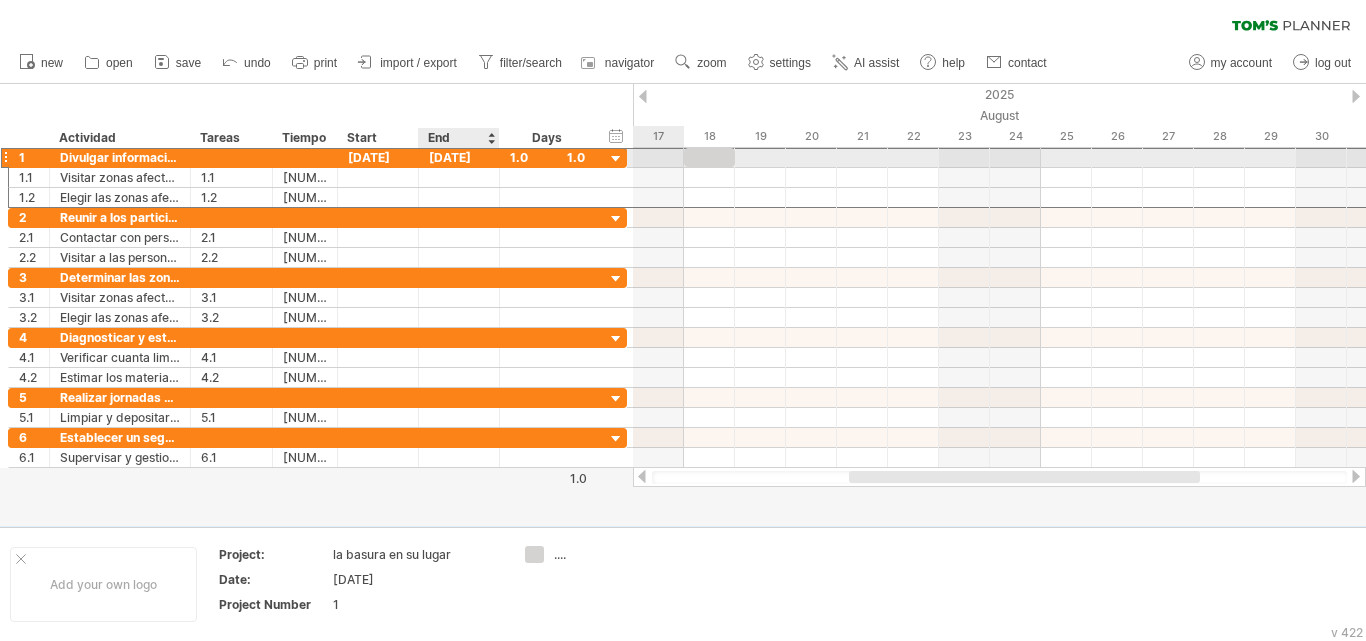 click on "[DATE]" at bounding box center [459, 157] 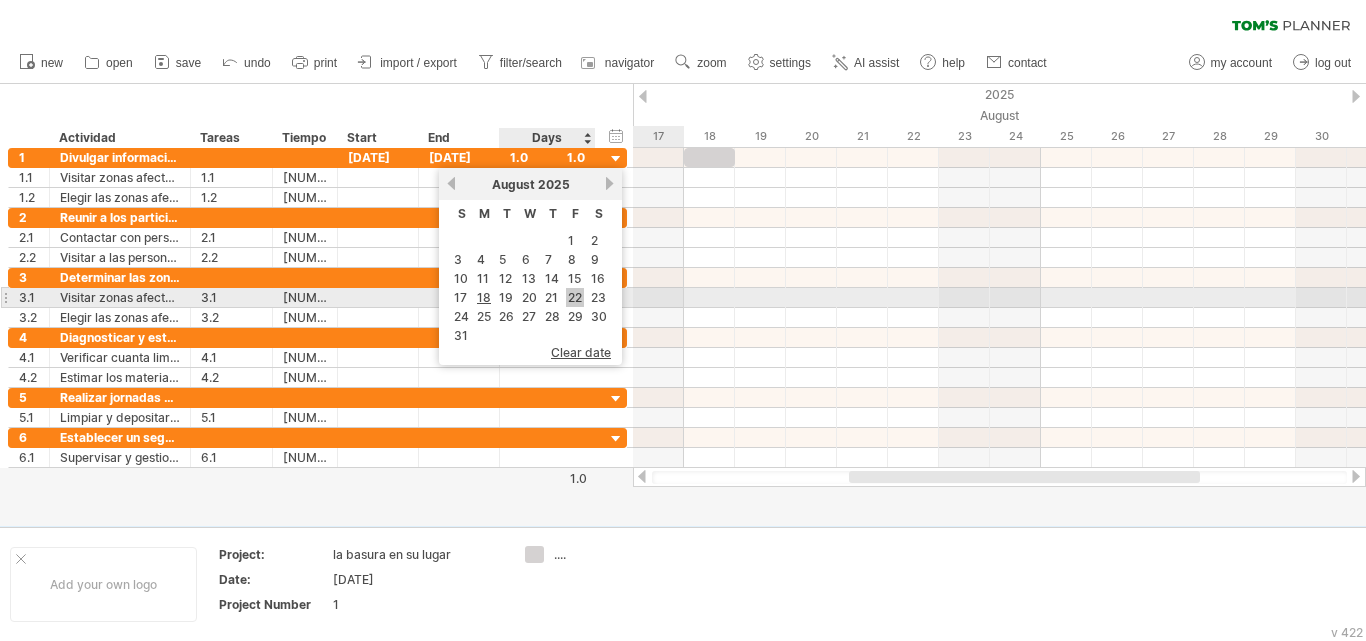 click on "22" at bounding box center (575, 297) 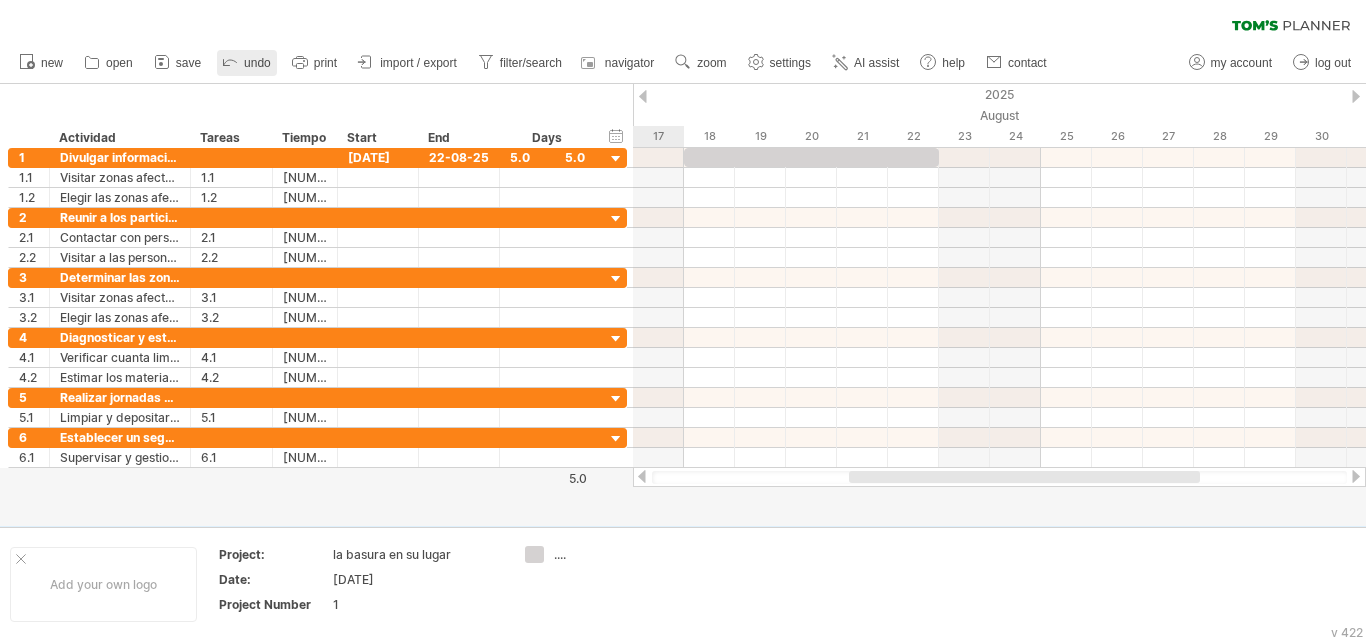 click 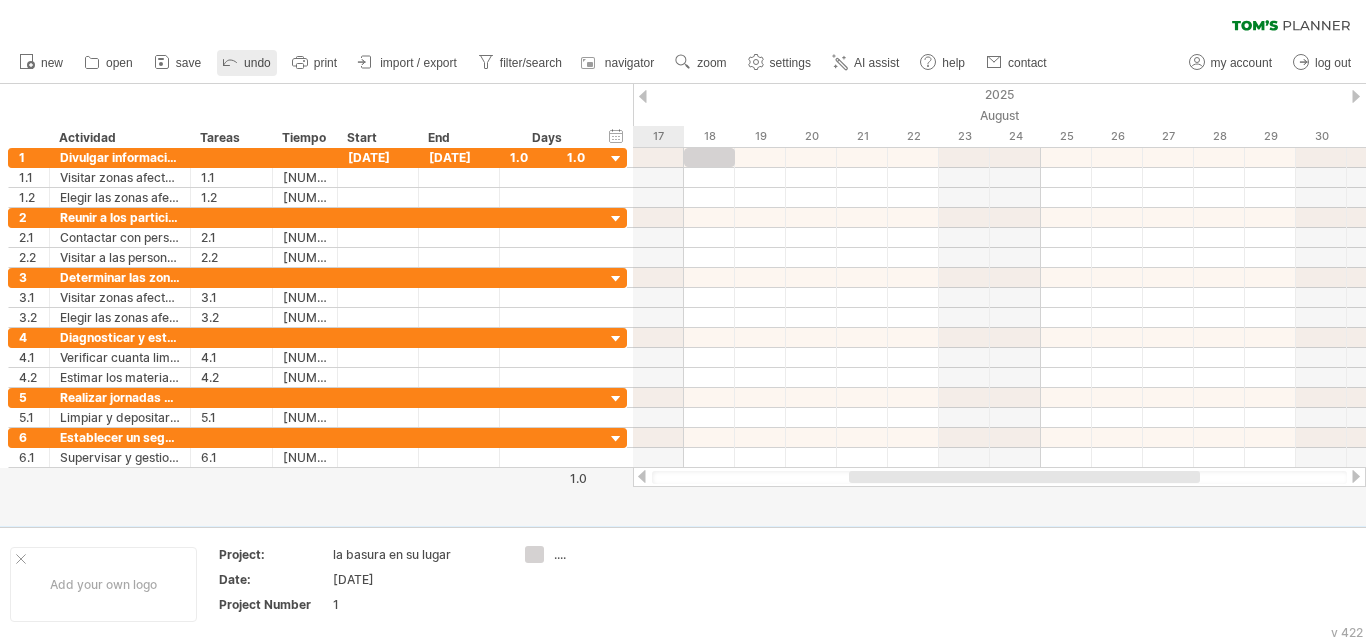 click 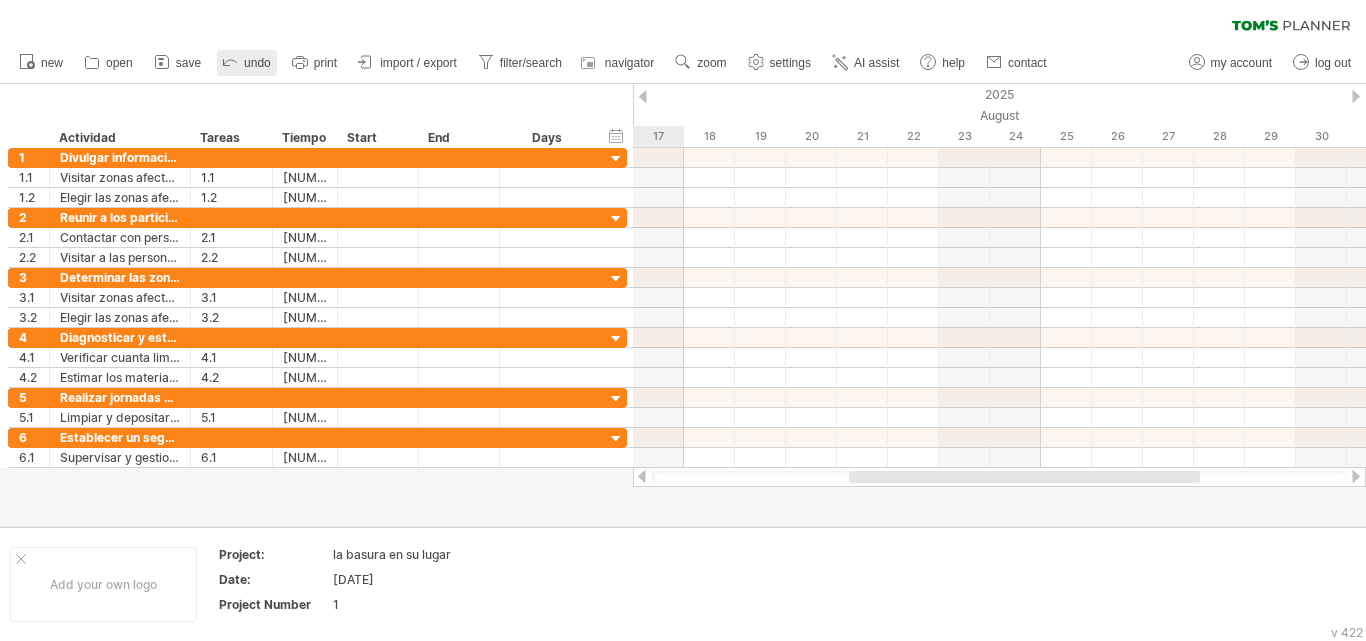 click 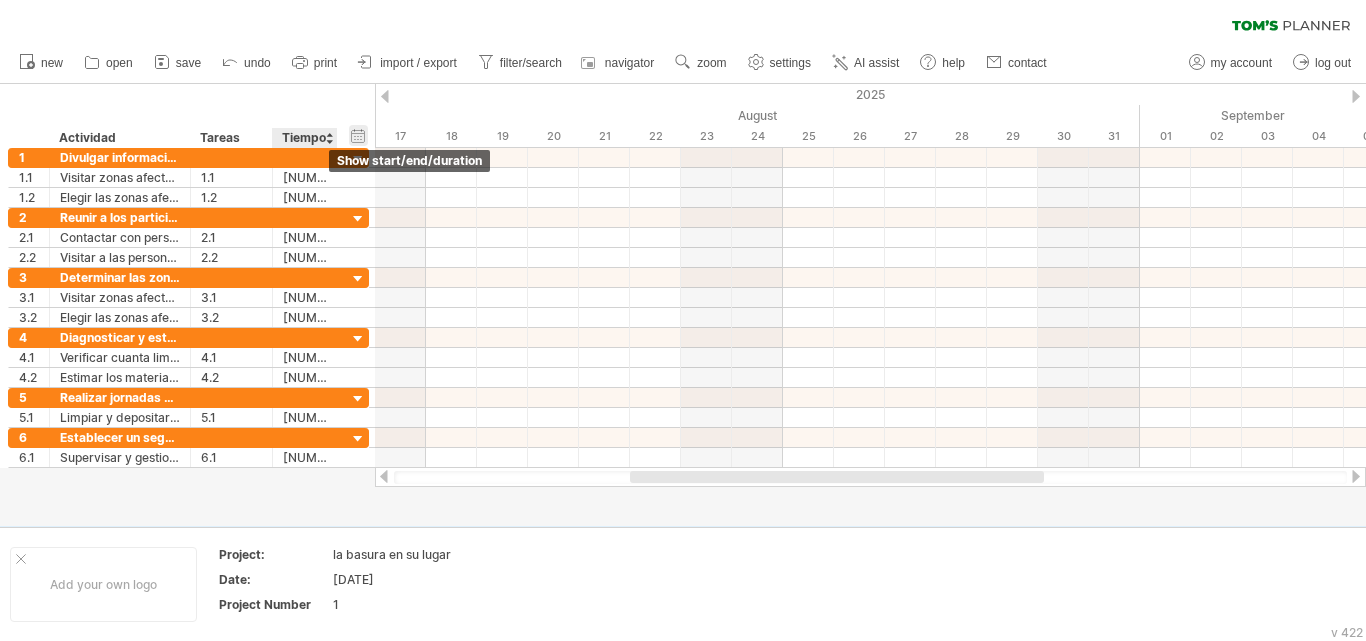 click on "hide start/end/duration show start/end/duration" at bounding box center (358, 135) 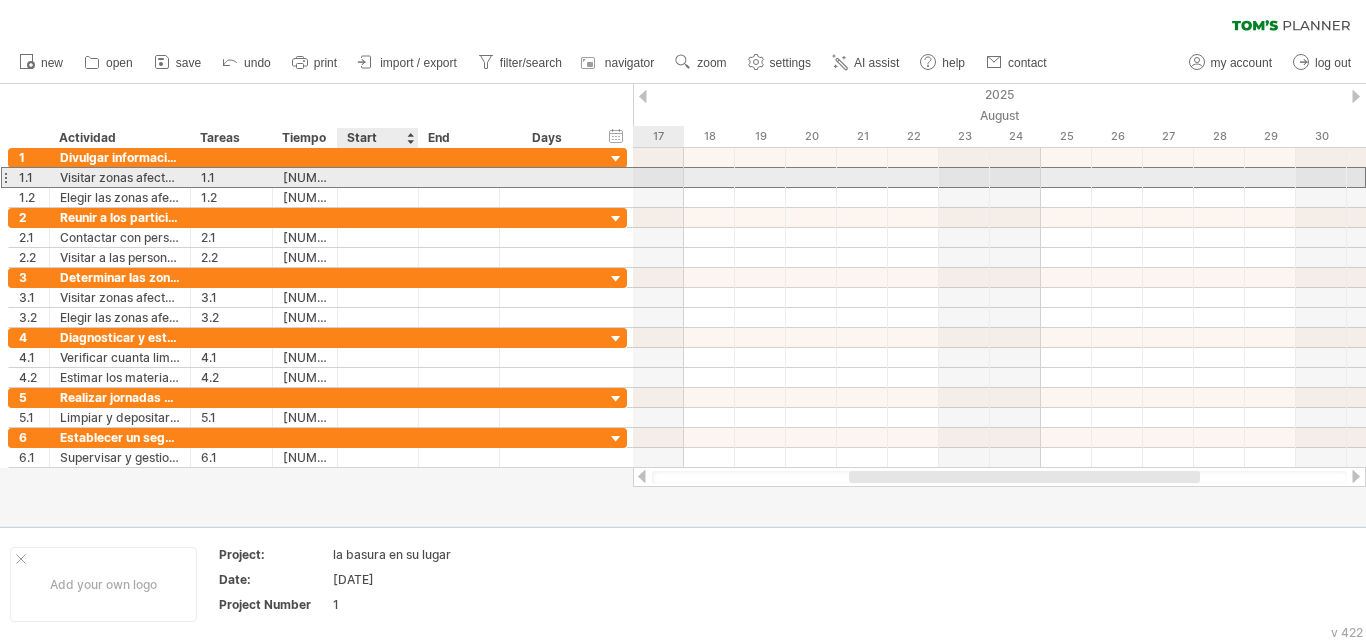 click at bounding box center [378, 177] 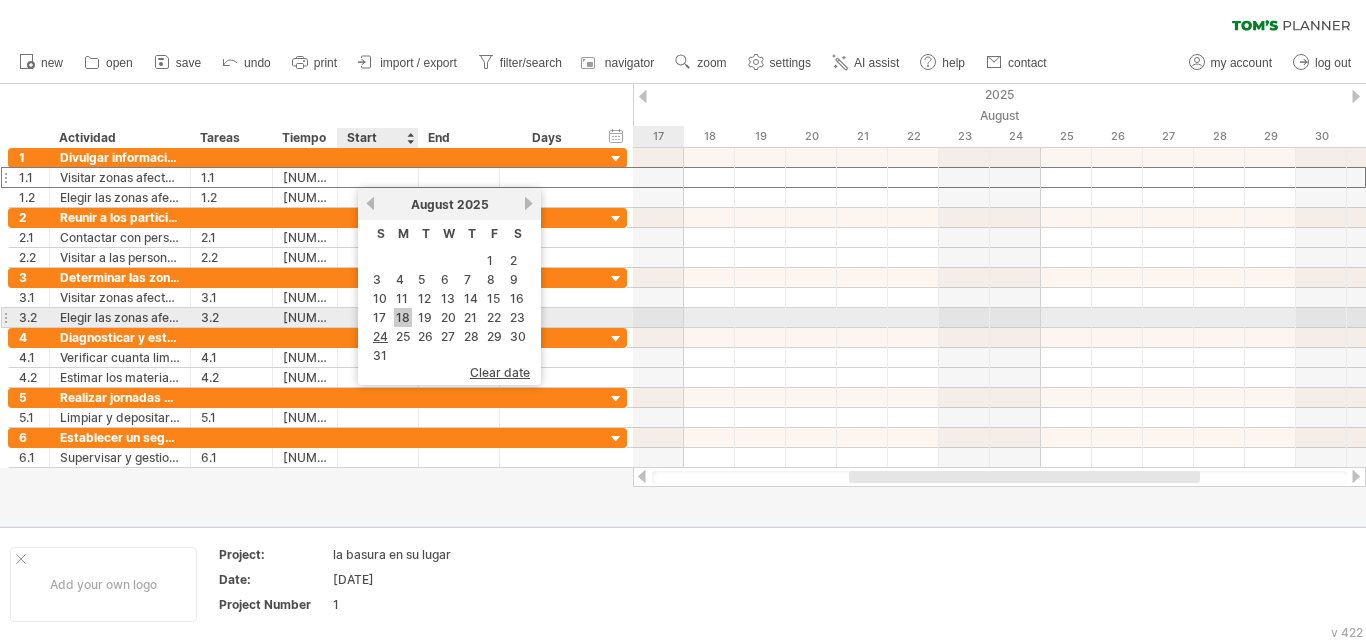 click on "18" at bounding box center [403, 317] 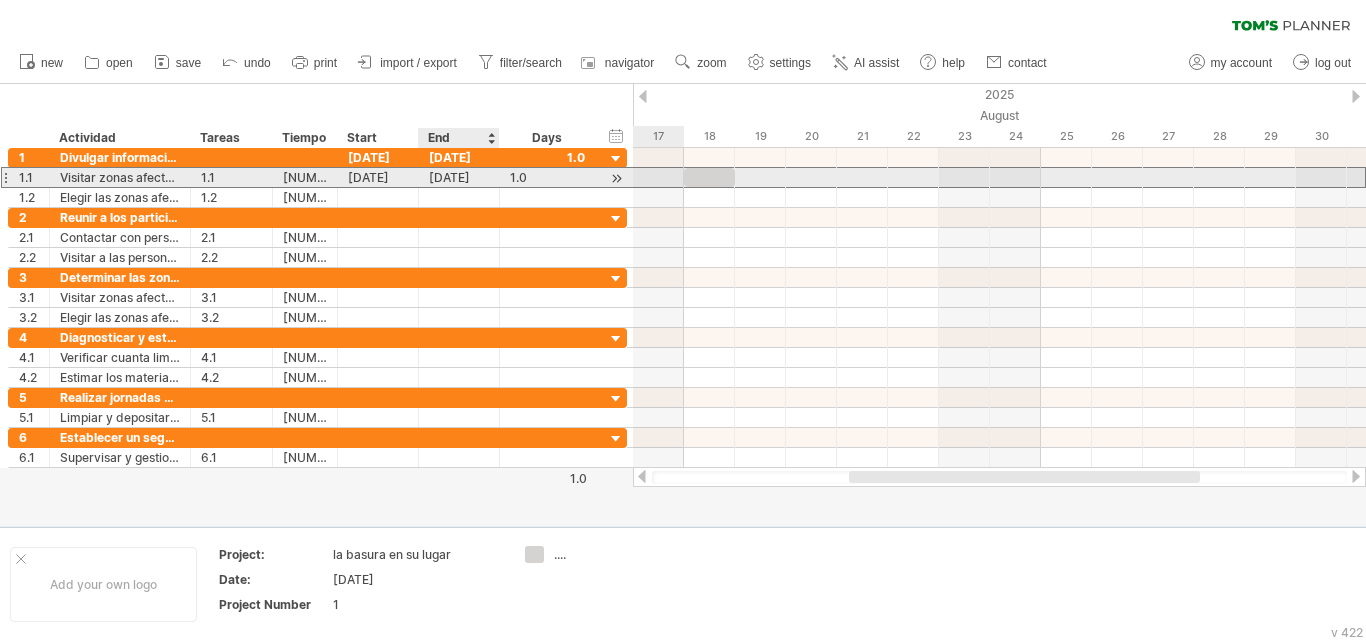click on "[DATE]" at bounding box center (459, 177) 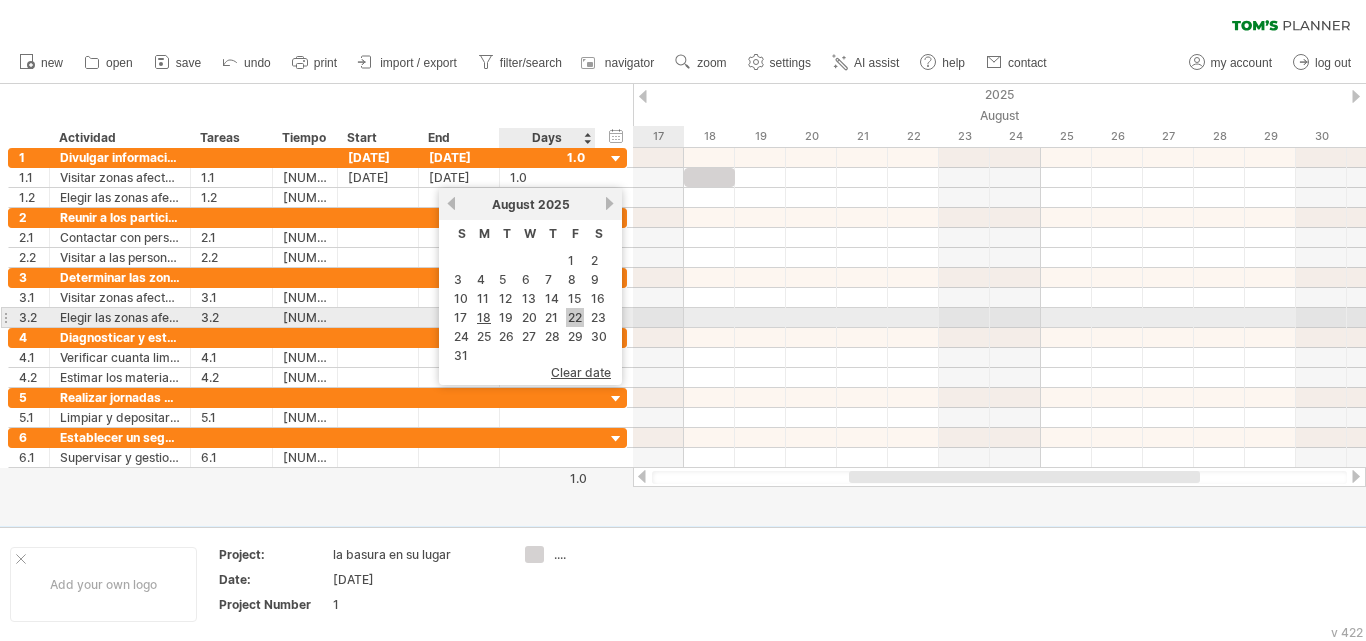 click on "22" at bounding box center [575, 317] 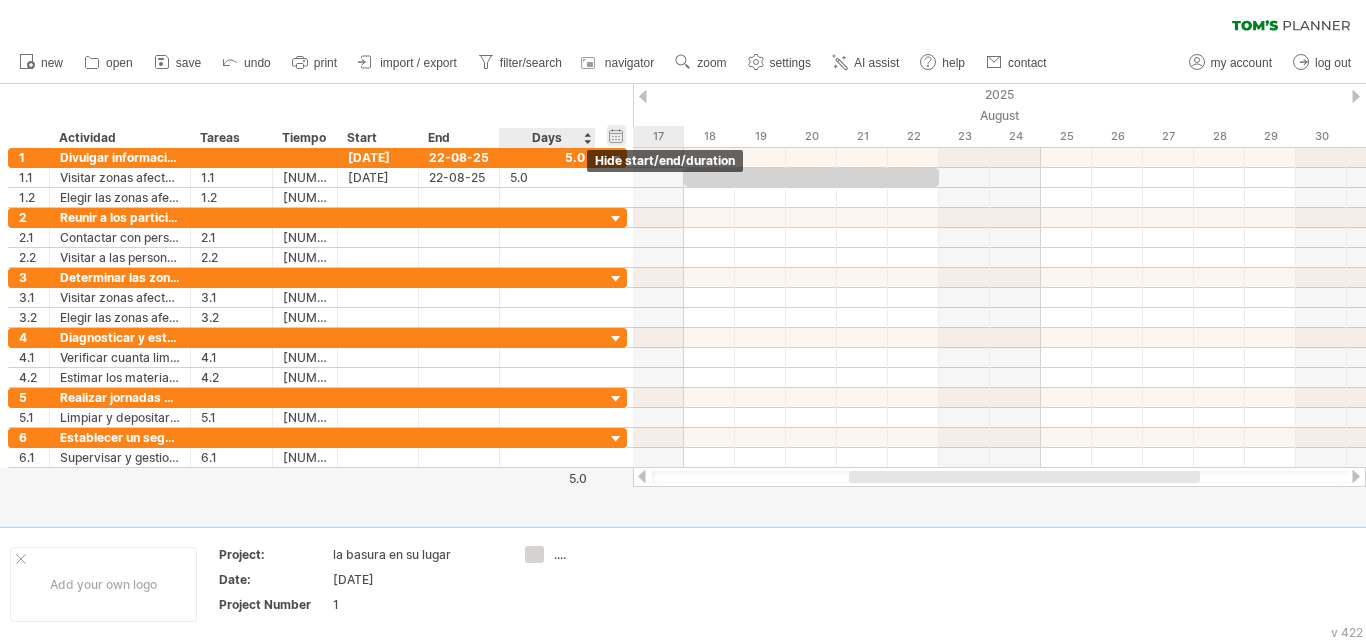 click on "hide start/end/duration show start/end/duration" at bounding box center (616, 135) 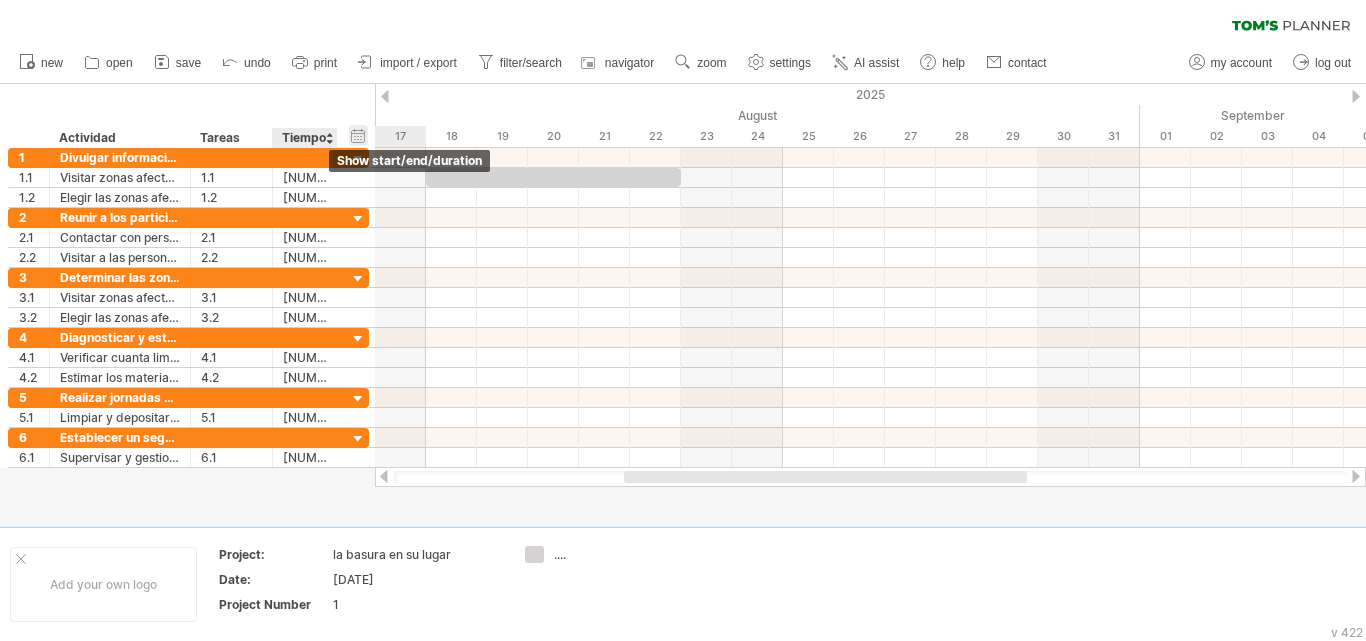 click on "hide start/end/duration show start/end/duration" at bounding box center [358, 135] 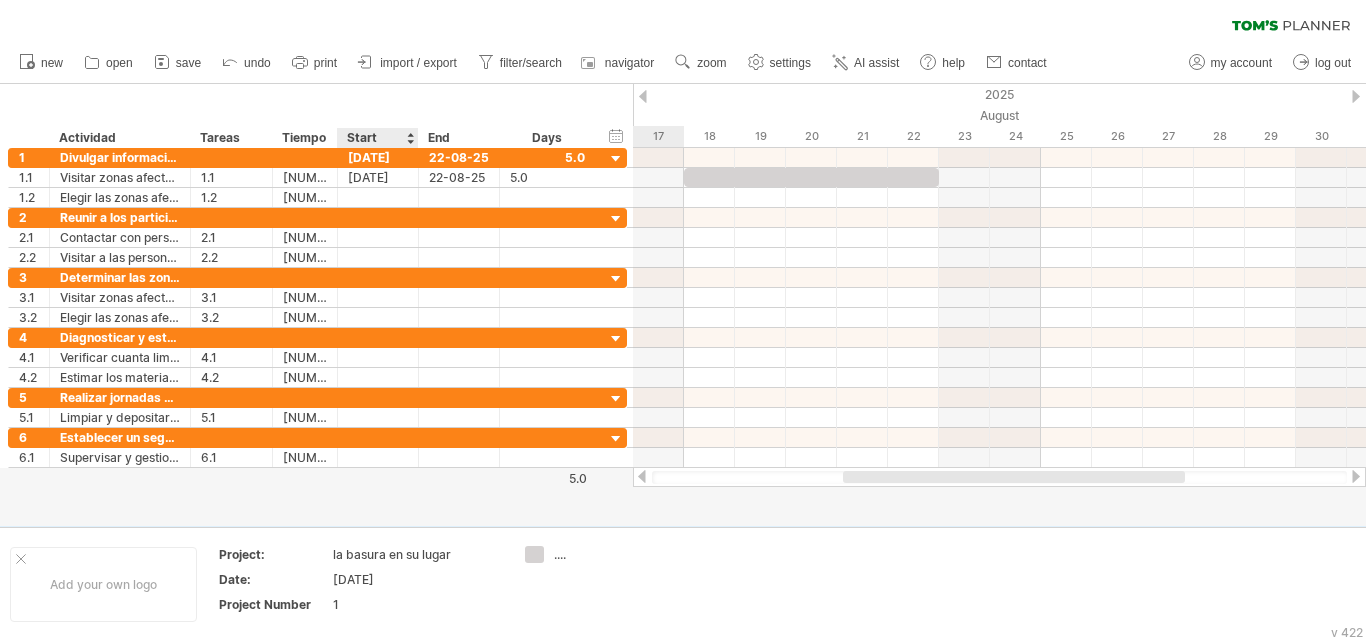 click on "Start" at bounding box center [377, 138] 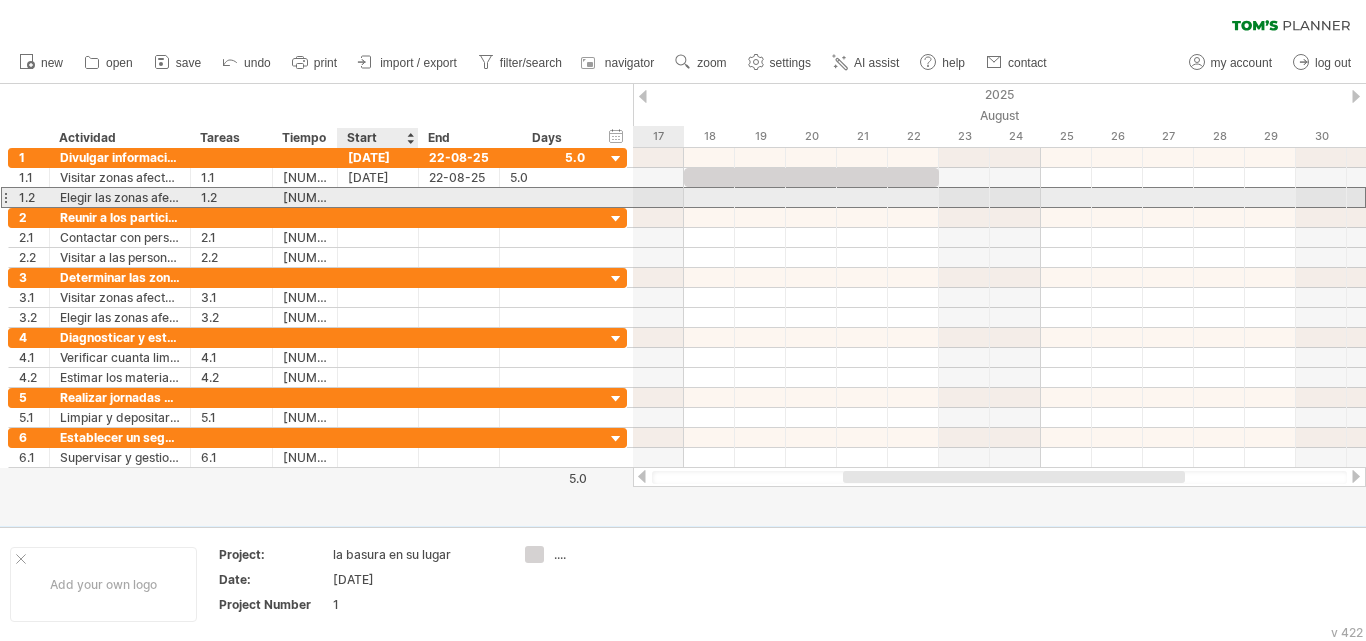 click at bounding box center [378, 197] 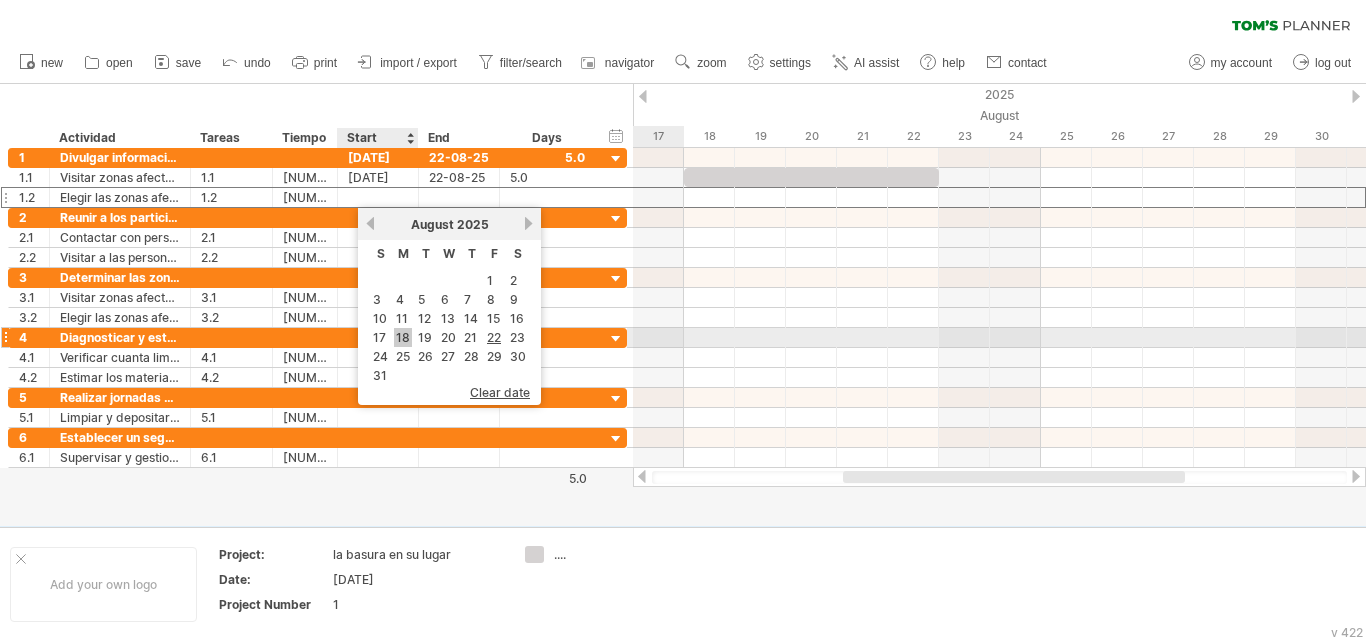 click on "18" at bounding box center (403, 337) 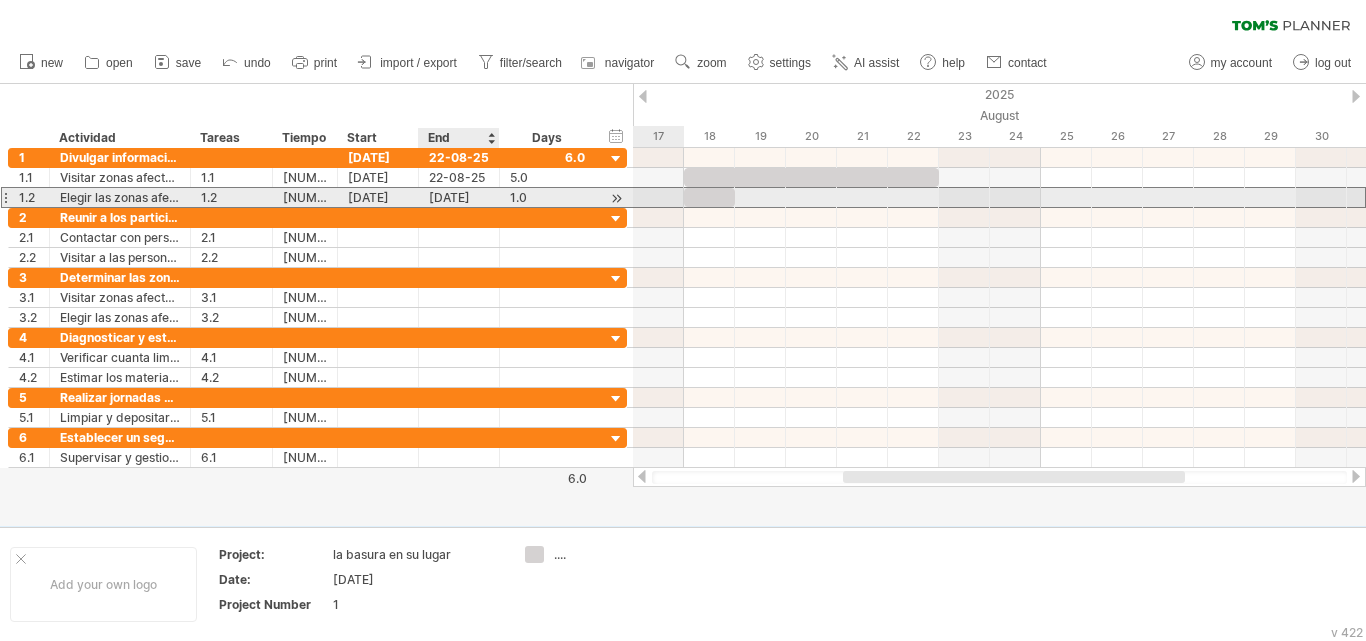 click on "[DATE]" at bounding box center (459, 197) 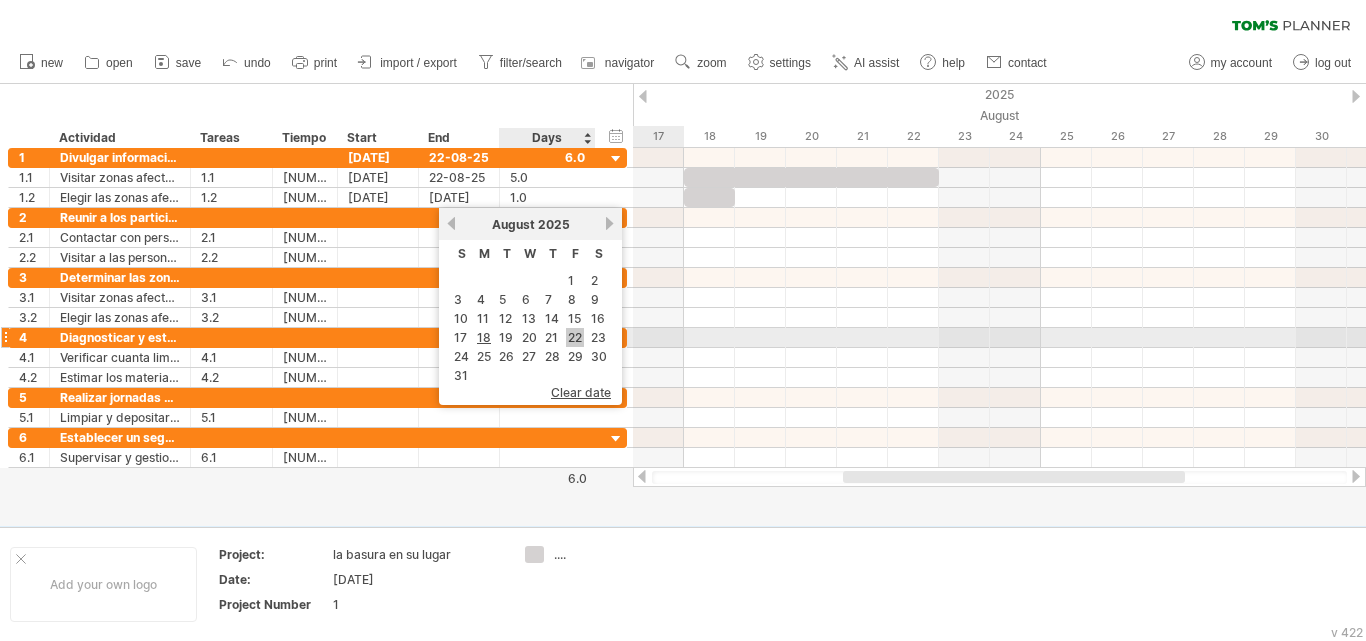 click on "22" at bounding box center [575, 337] 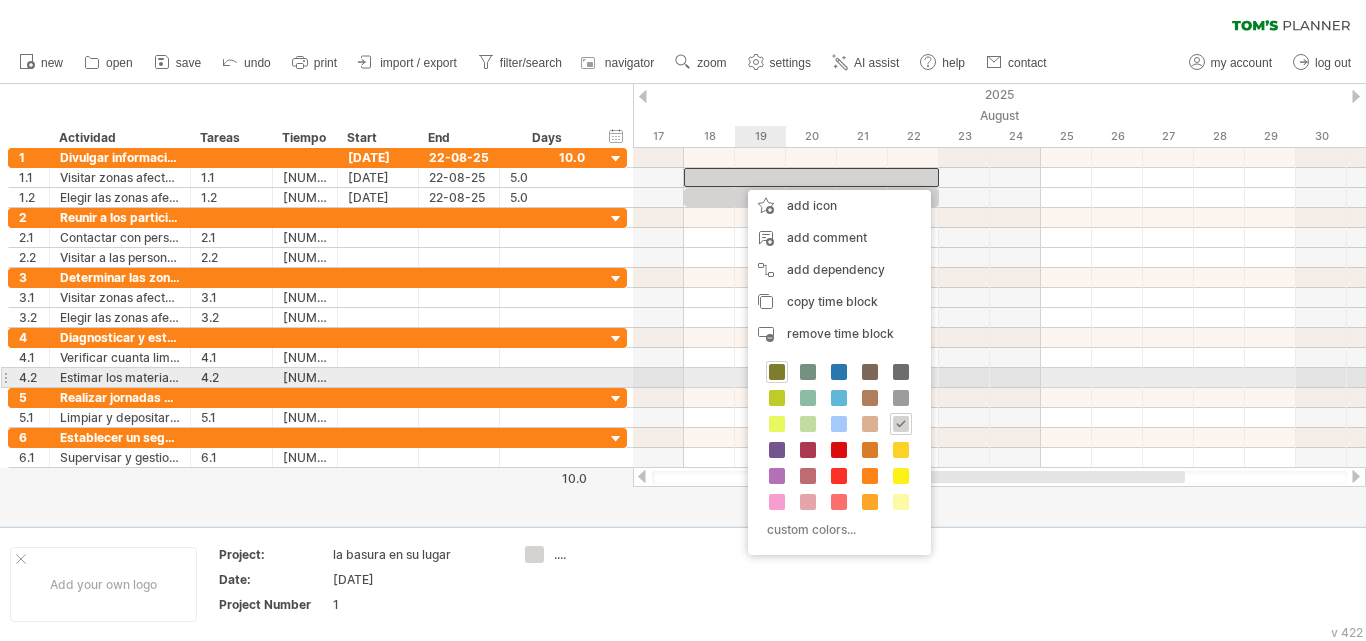 click at bounding box center (777, 372) 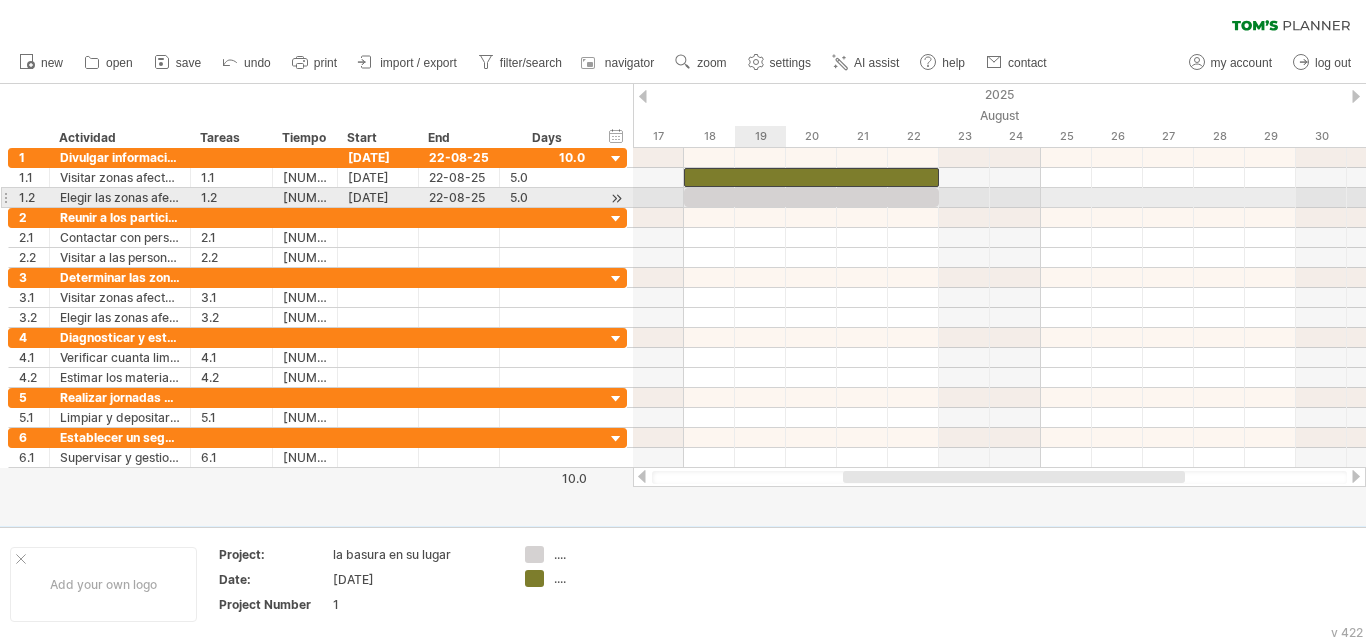 click at bounding box center [811, 197] 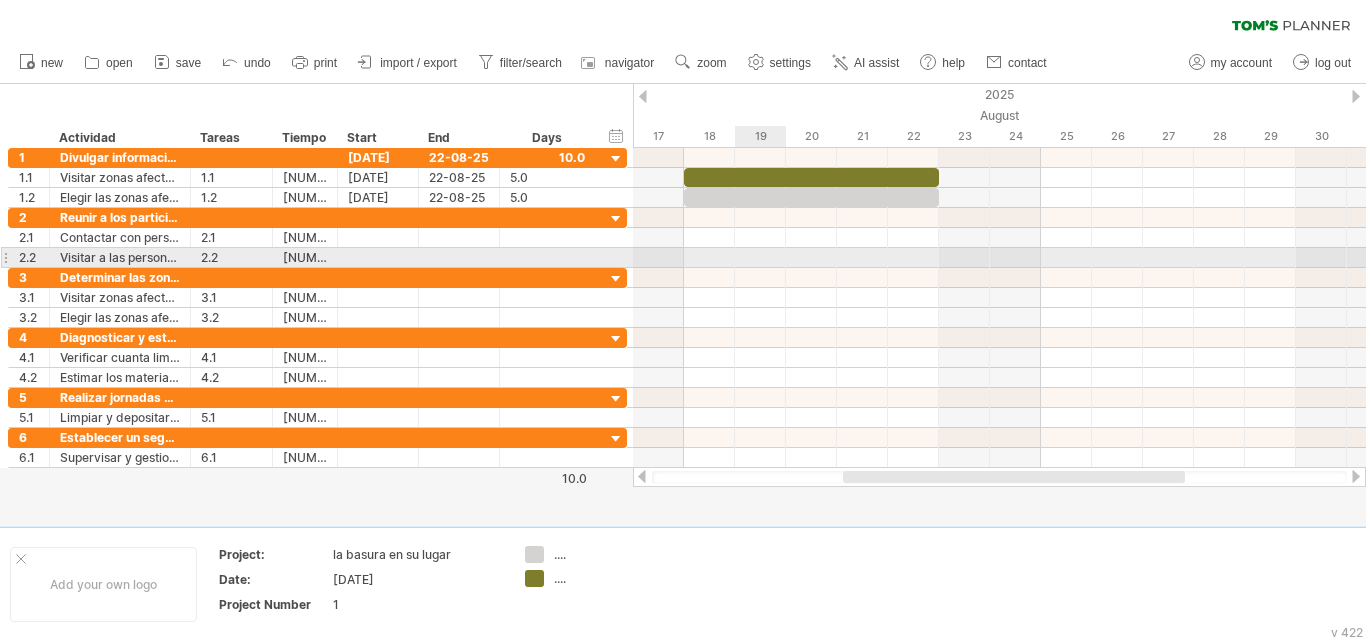 click at bounding box center (999, 258) 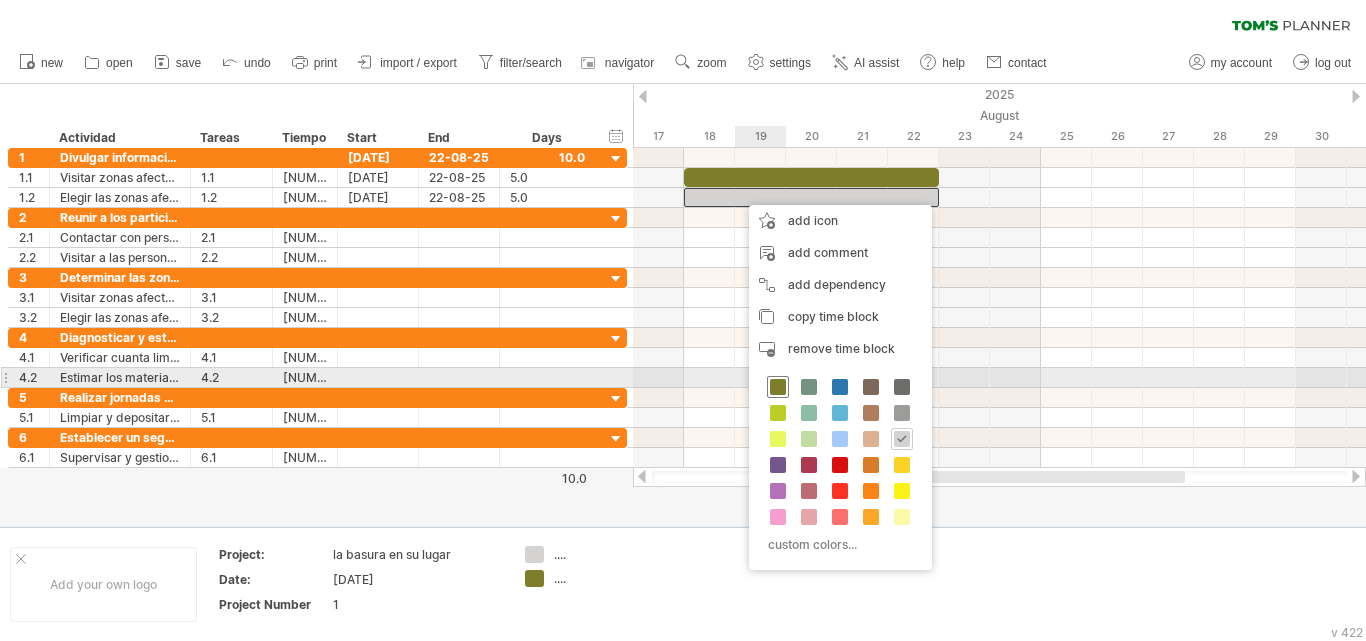 click at bounding box center [778, 387] 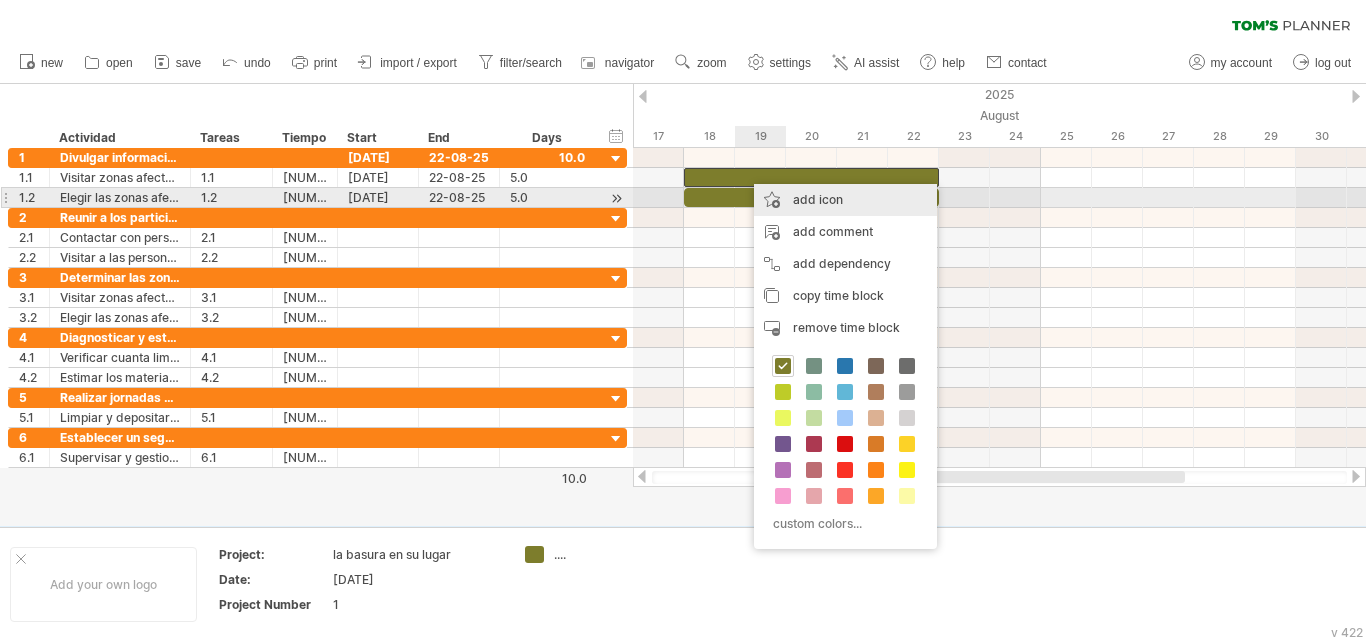 click on "add icon" at bounding box center [845, 200] 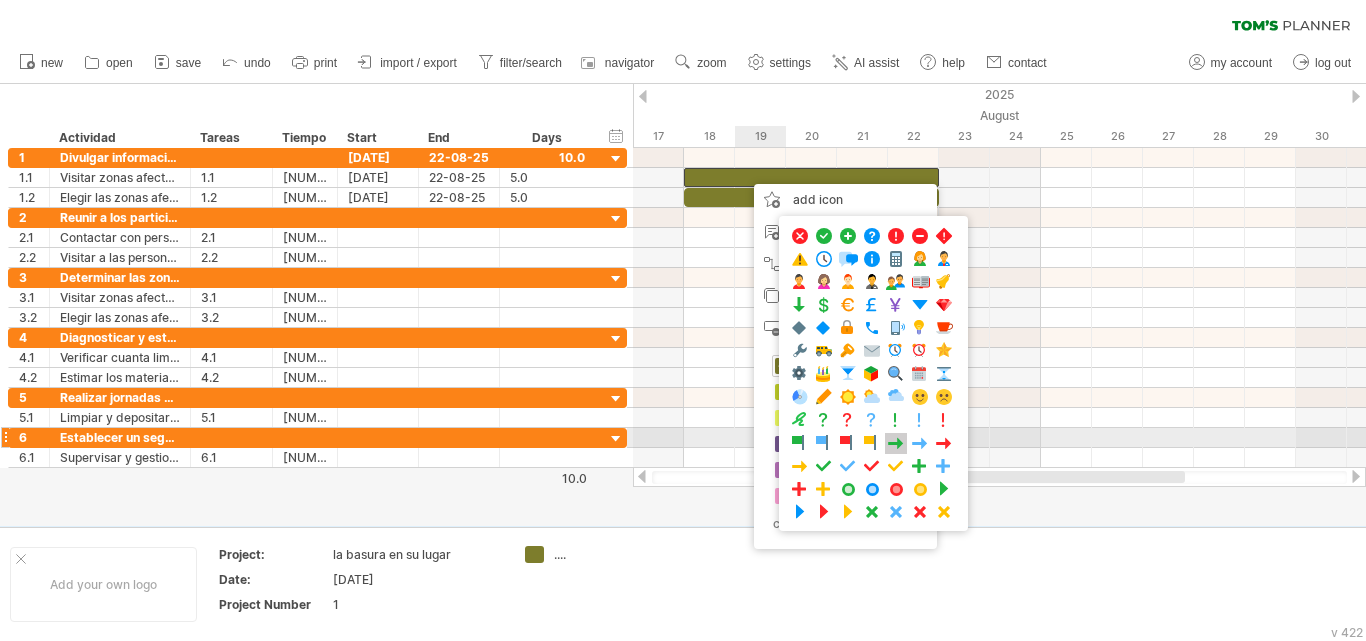click at bounding box center [896, 443] 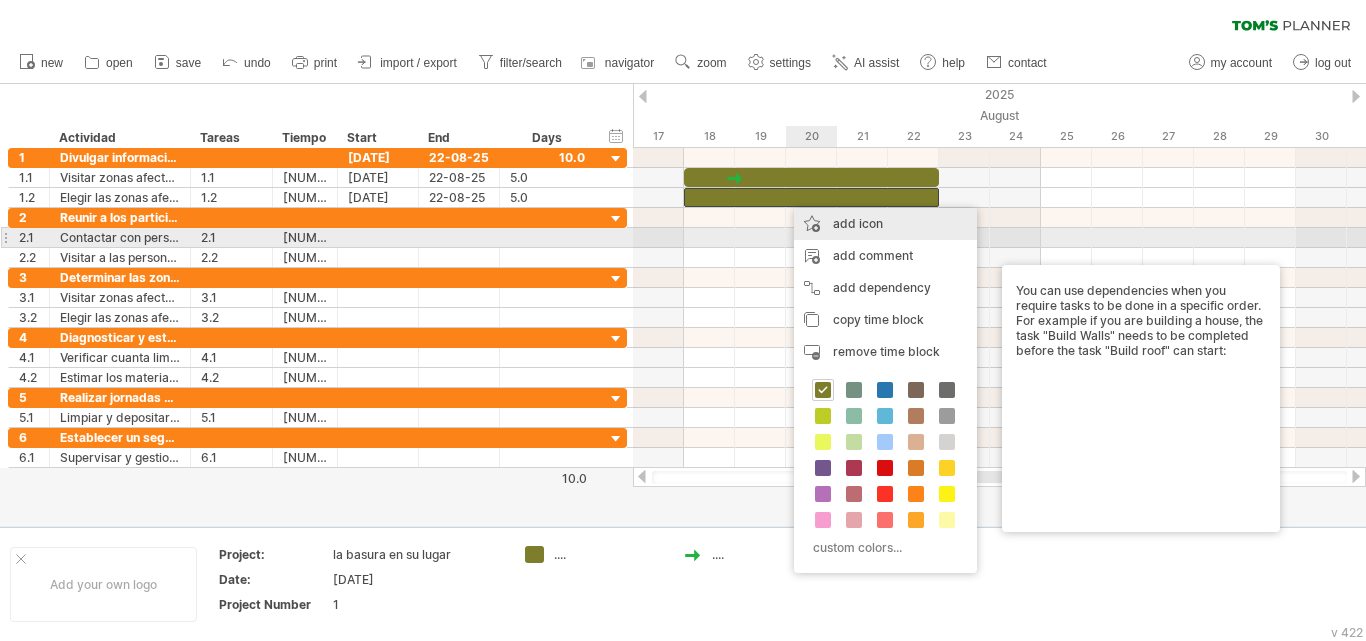 click on "add icon" at bounding box center (885, 224) 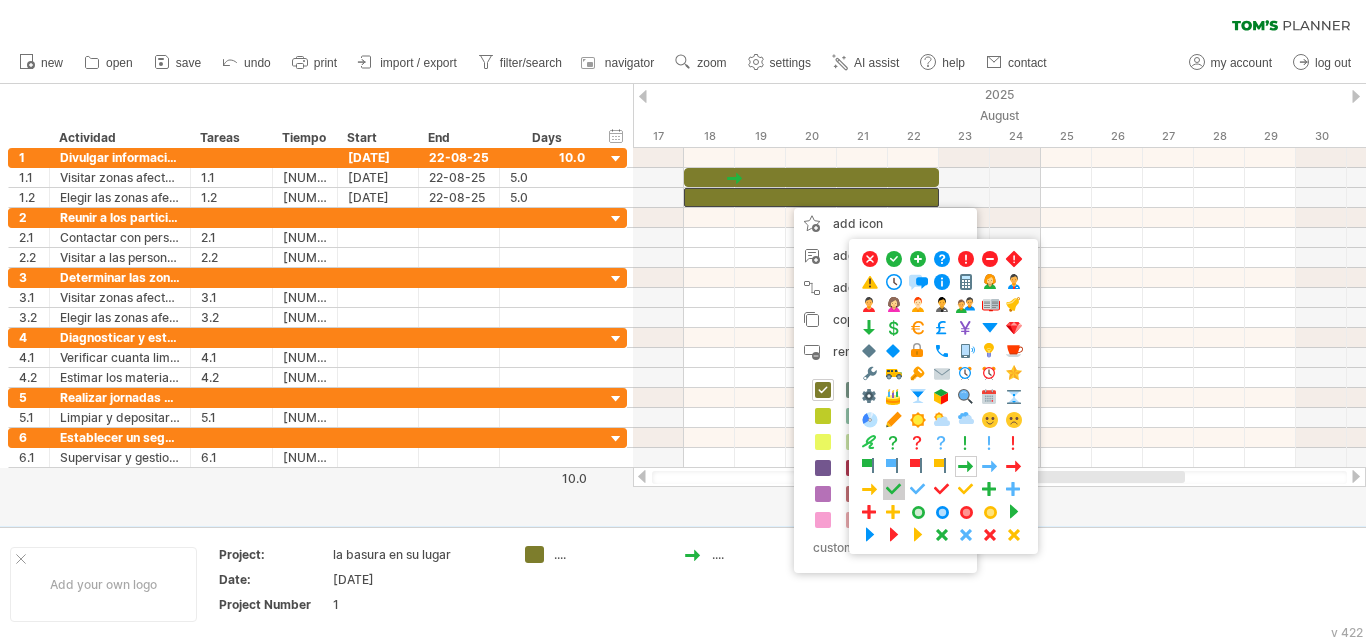 click at bounding box center (894, 489) 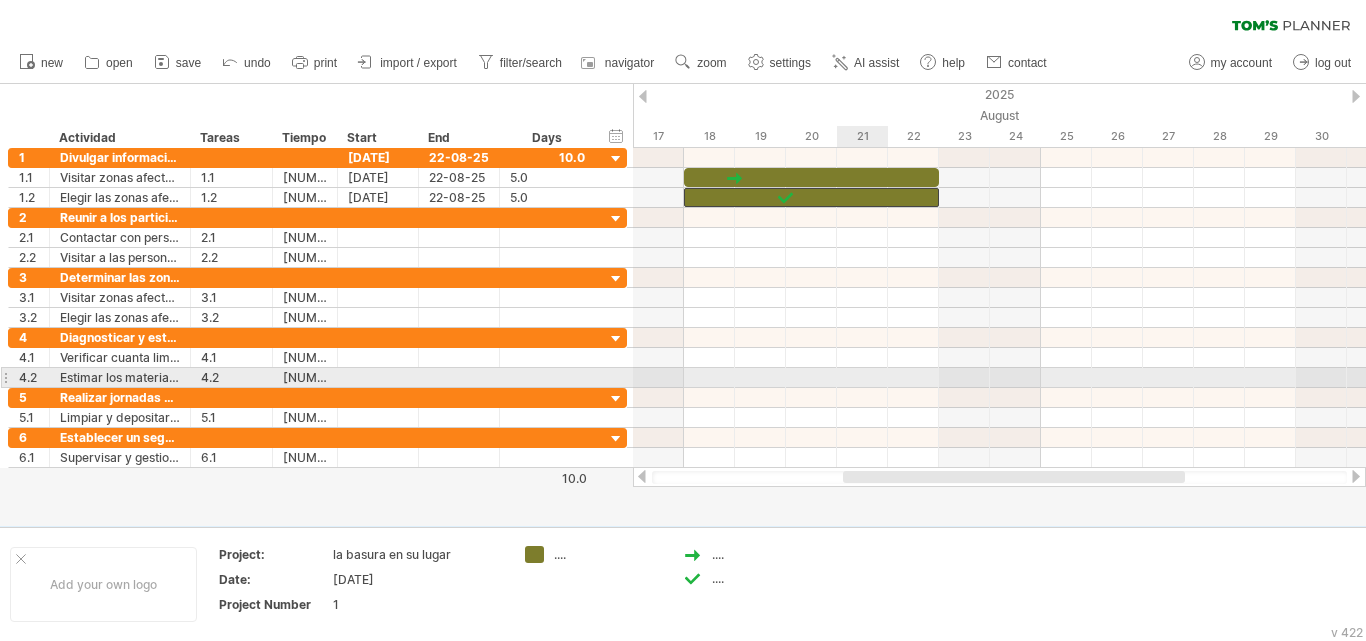 click at bounding box center [999, 378] 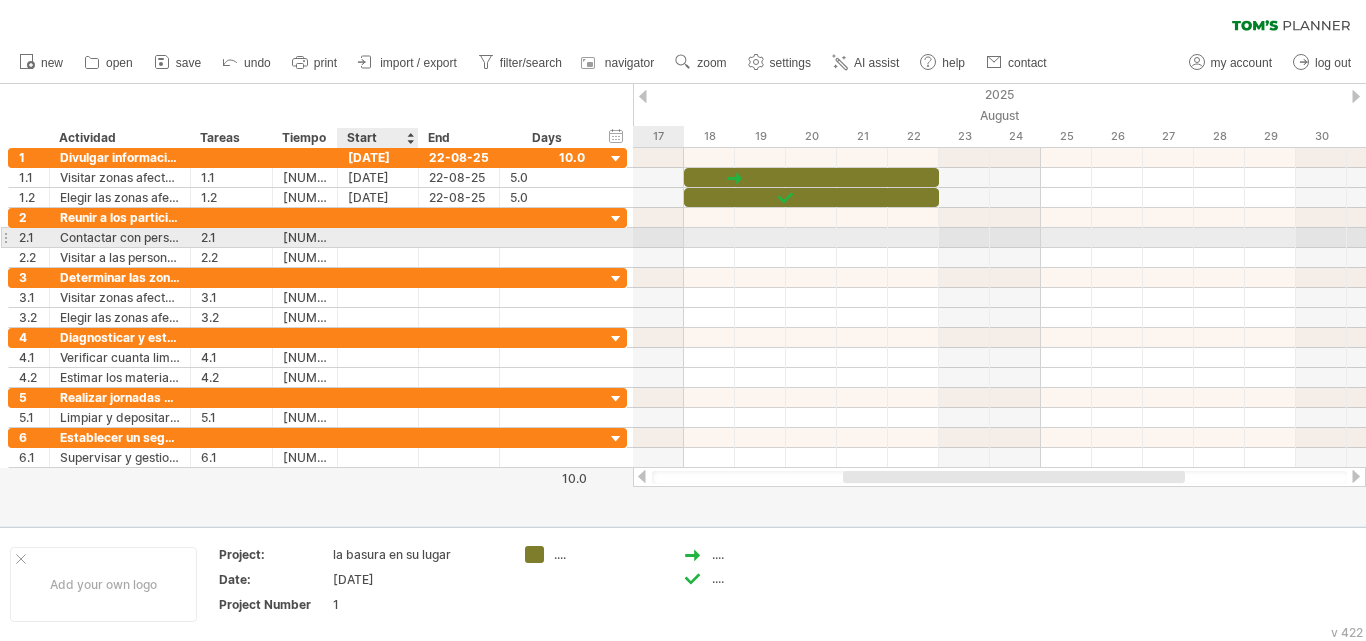 click at bounding box center [378, 237] 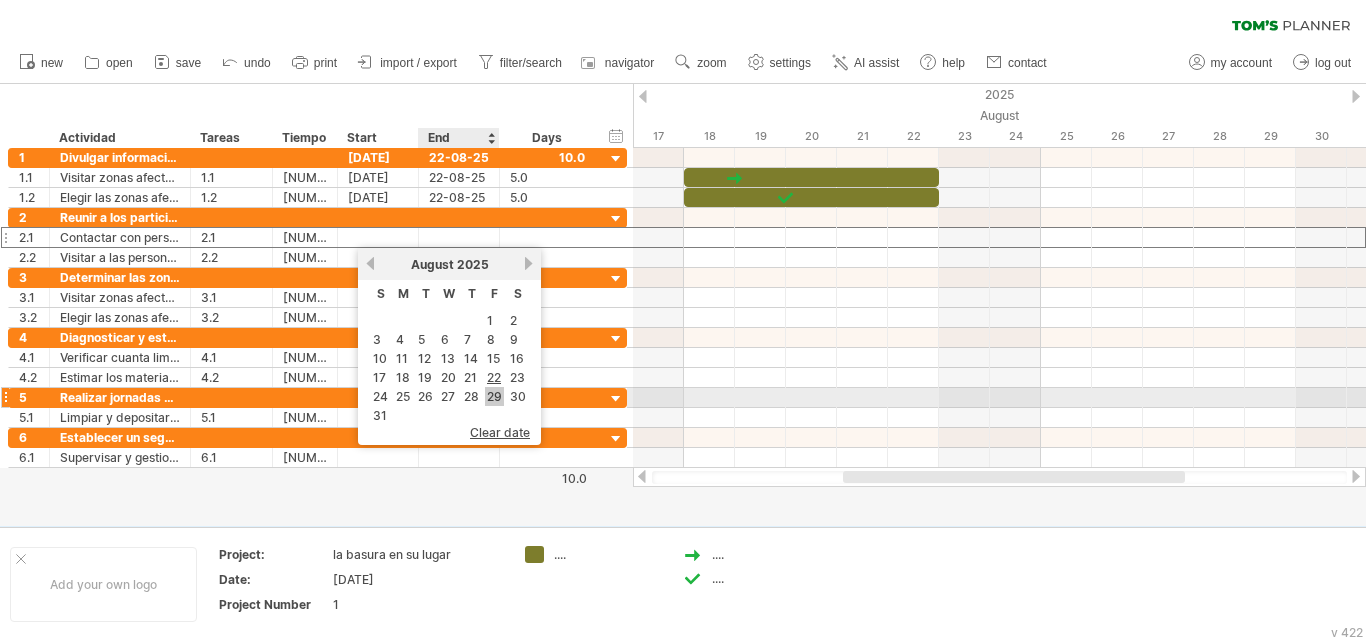 click on "29" at bounding box center (494, 396) 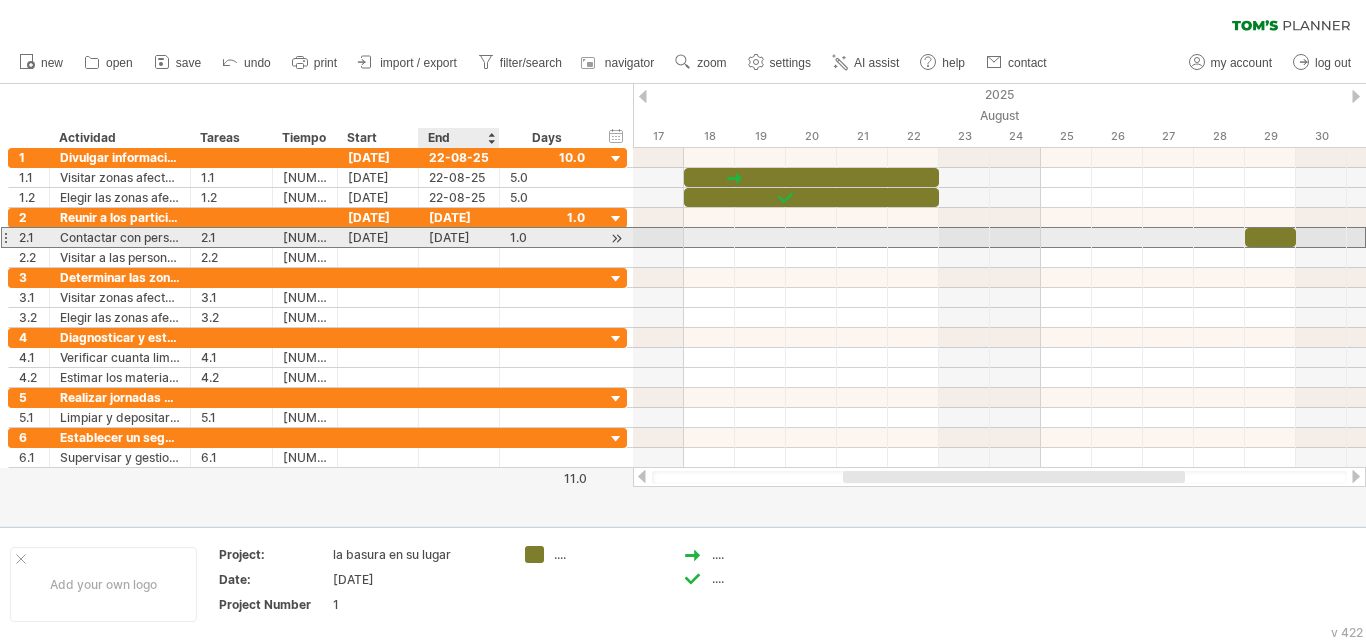 click on "[DATE]" at bounding box center [459, 237] 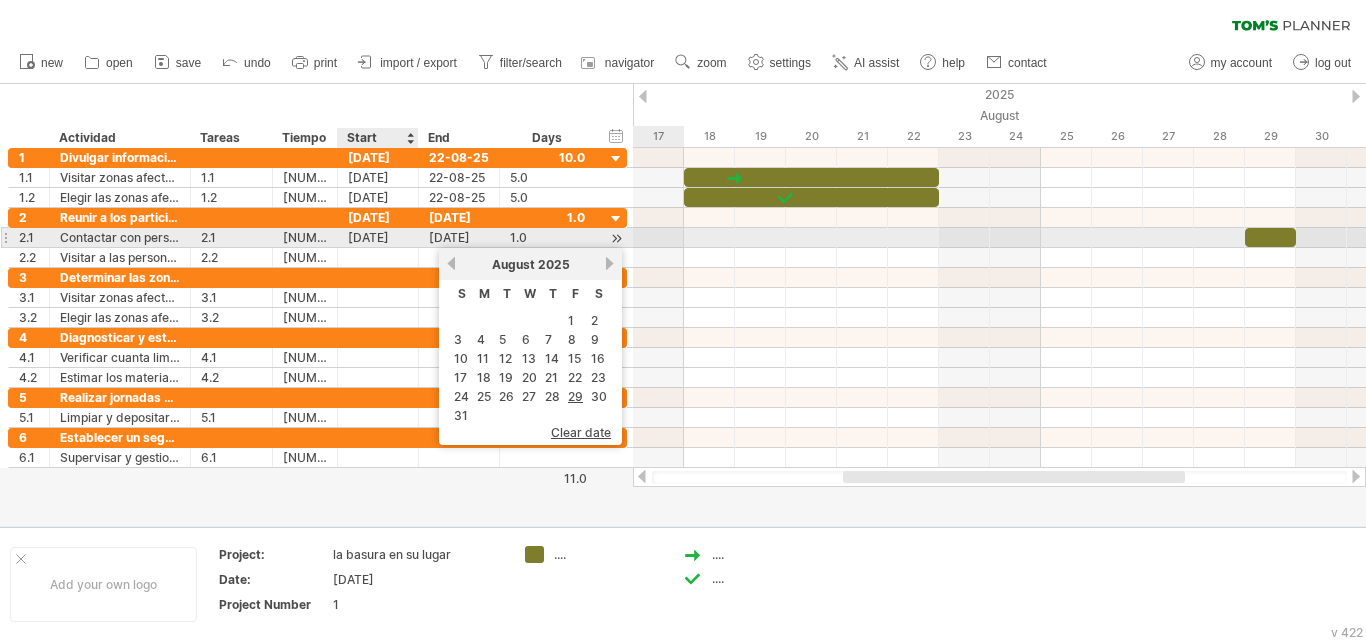 click on "[DATE]" at bounding box center [378, 237] 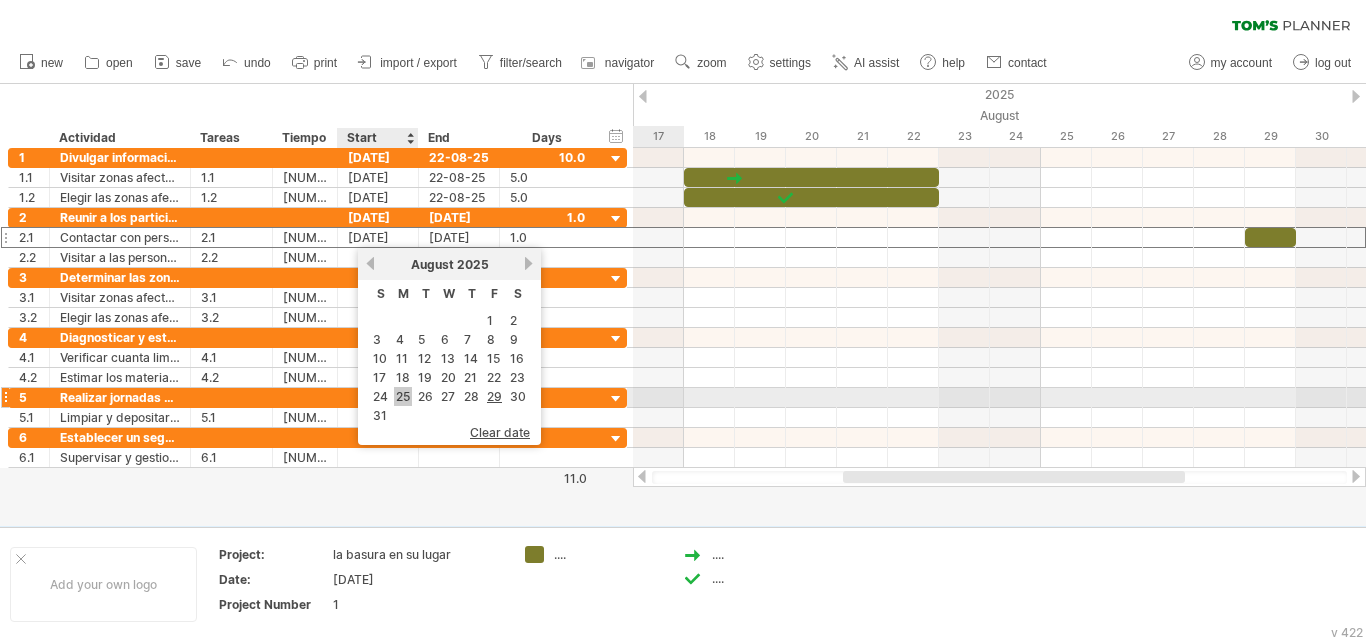 click on "25" at bounding box center [403, 396] 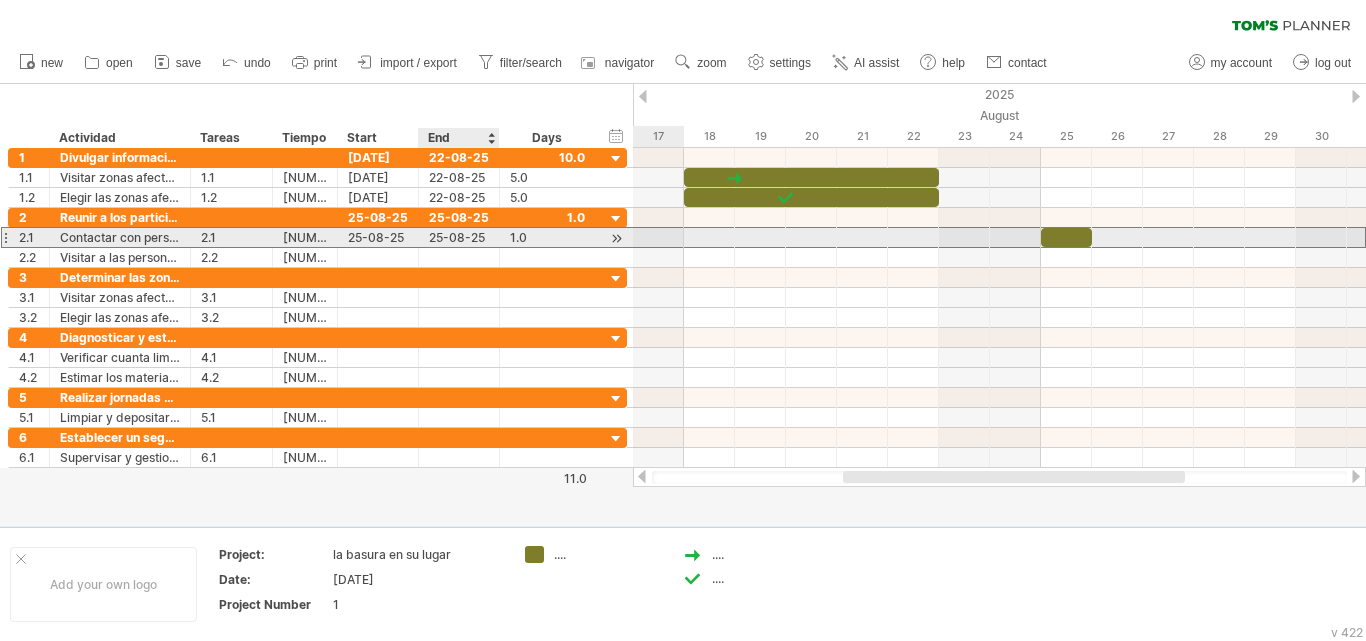 click on "25-08-25" at bounding box center (459, 237) 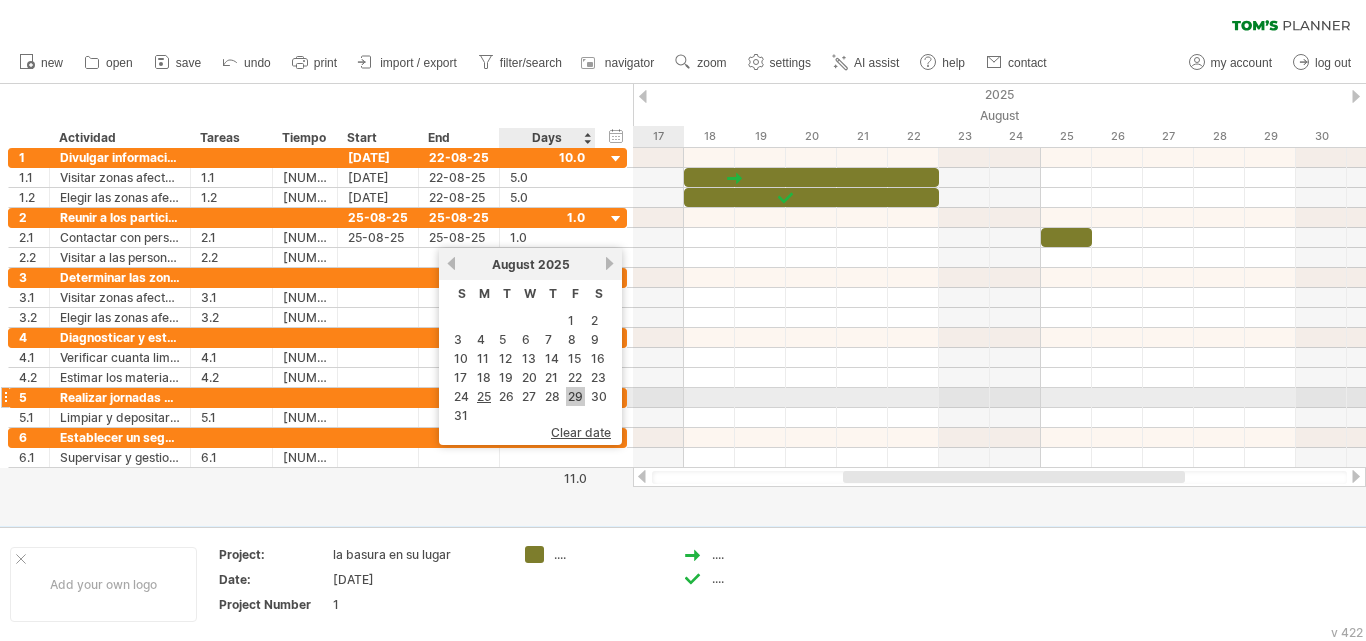 click on "29" at bounding box center [575, 396] 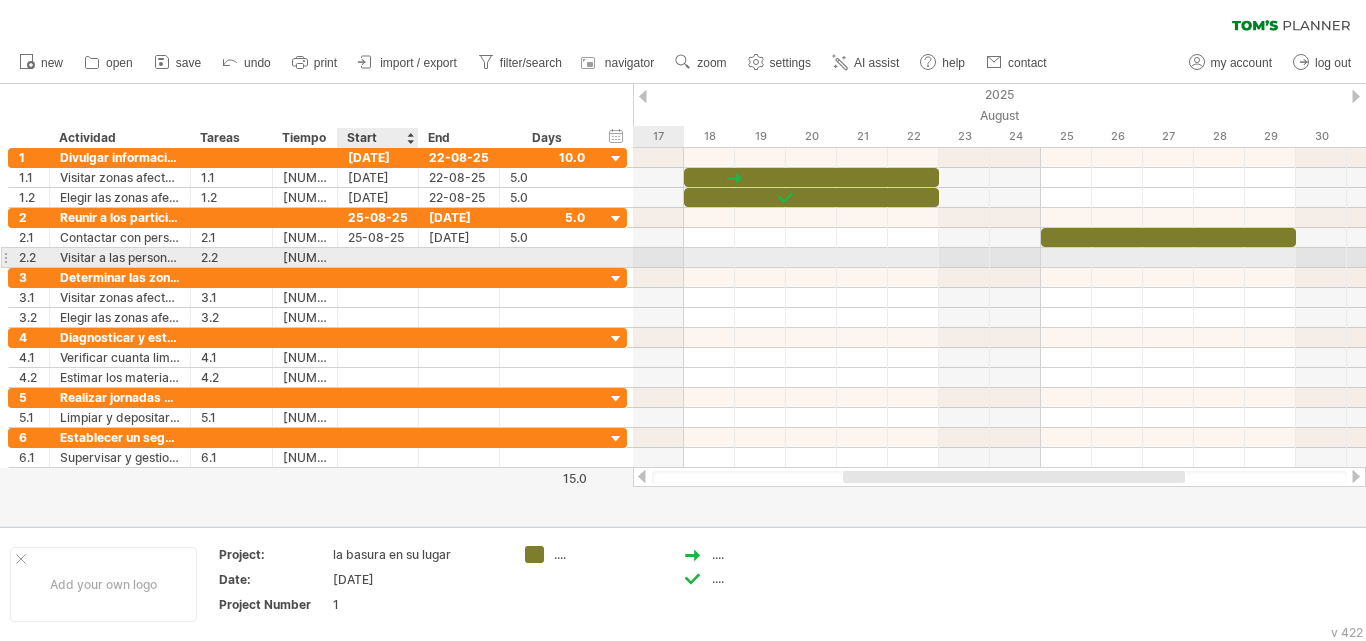 click at bounding box center [378, 257] 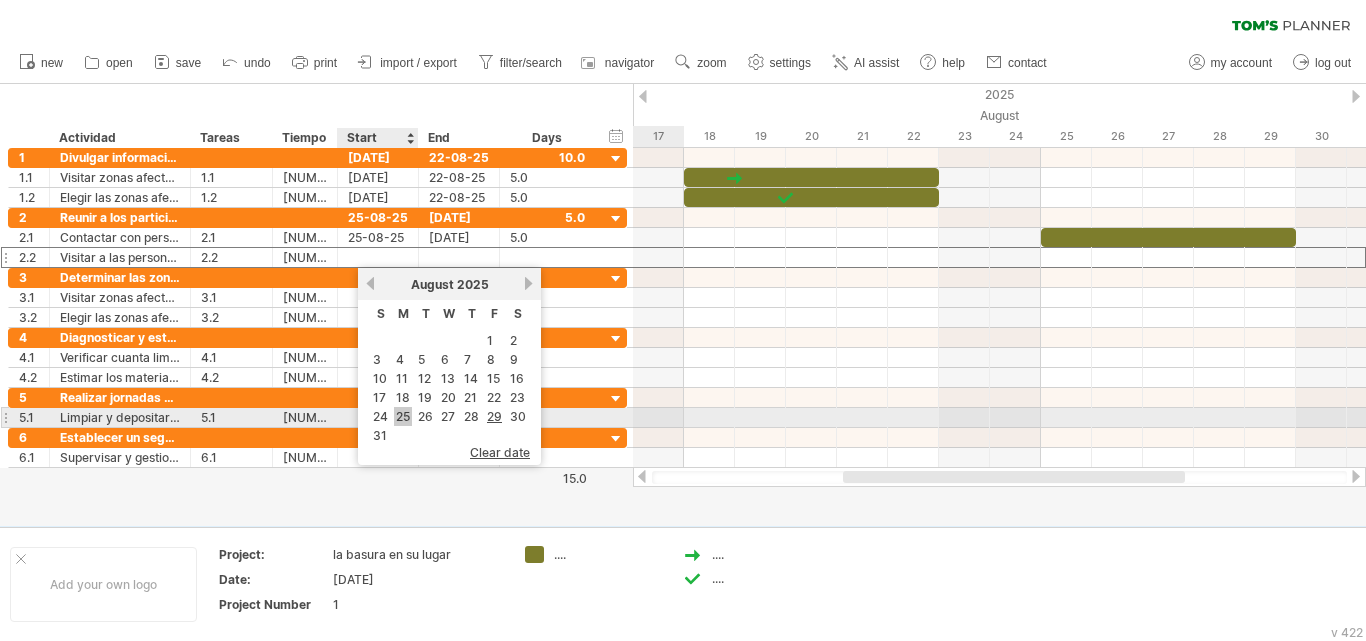 click on "25" at bounding box center (403, 416) 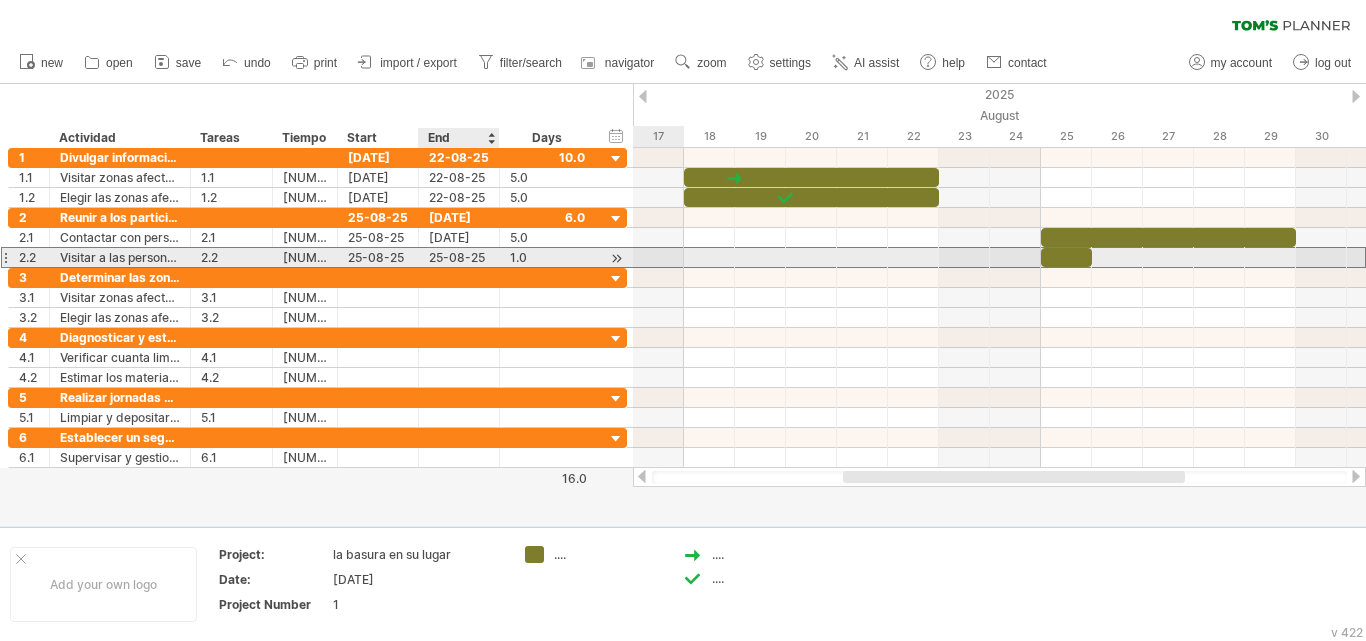 click on "25-08-25" at bounding box center (459, 257) 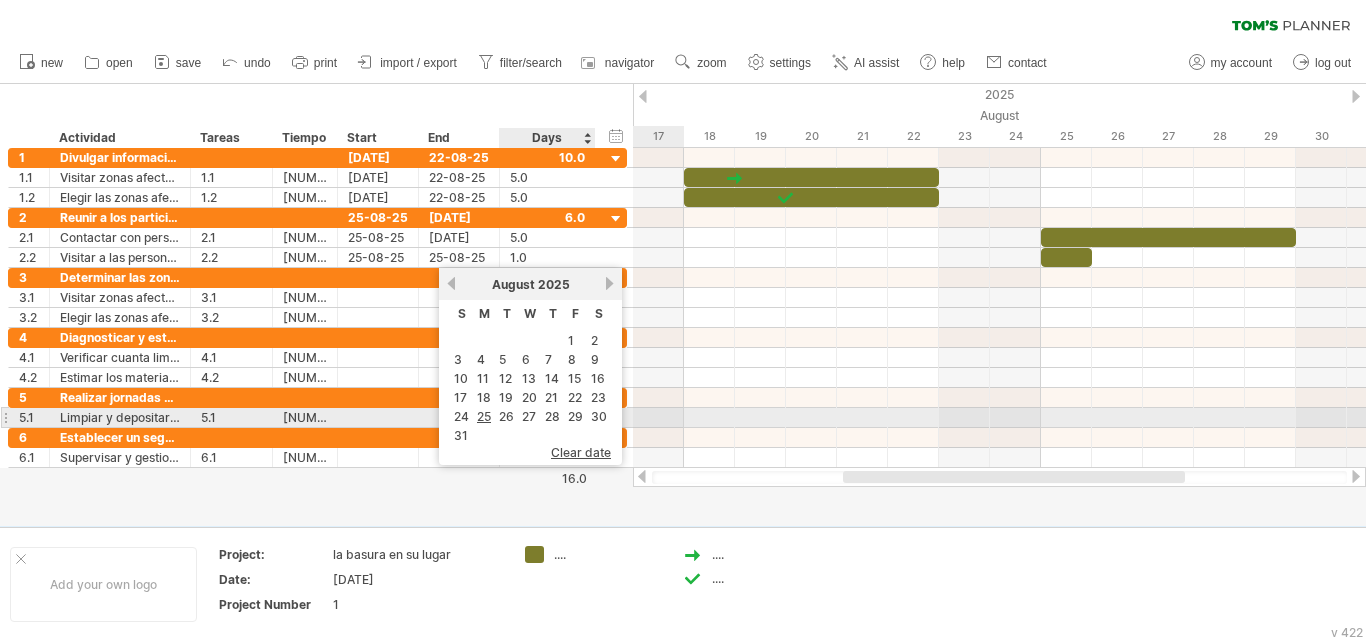 click on "S M T W T F S           1 2 3 4 5 6 7 8 9 10 11 12 13 14 15 16 17 18 19 20 21 22 23 24 25 26 27 28 29 30 31" at bounding box center [530, 373] 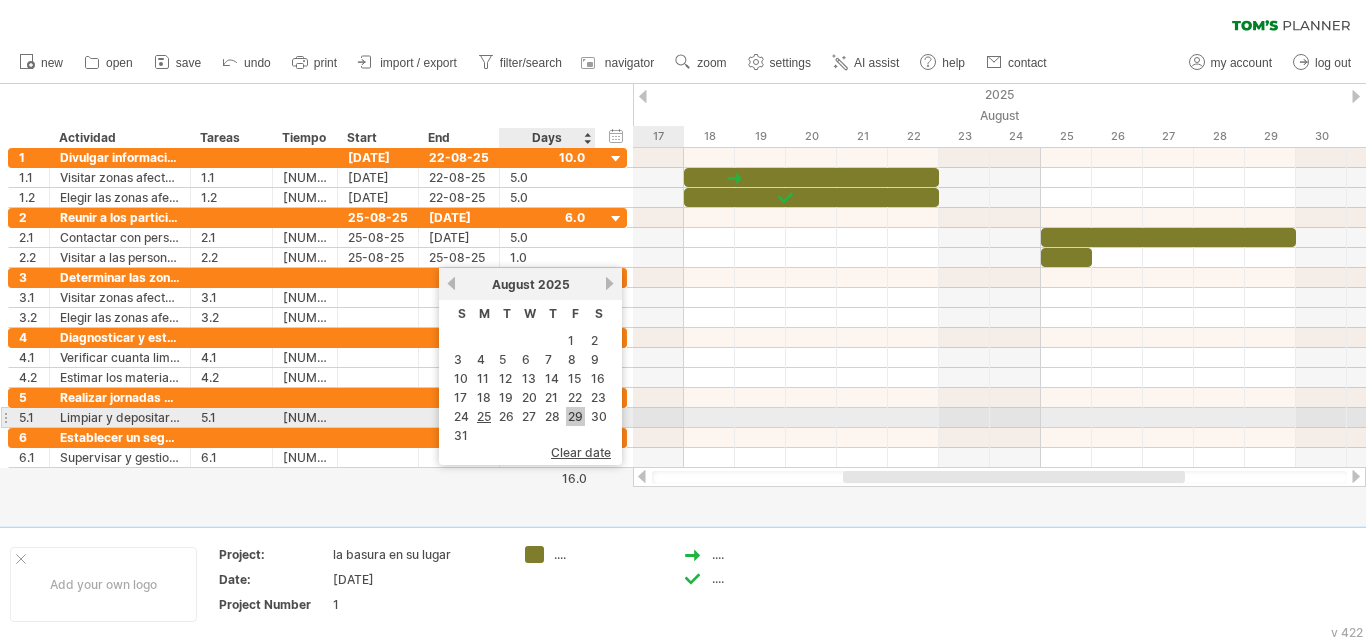 click on "29" at bounding box center (575, 416) 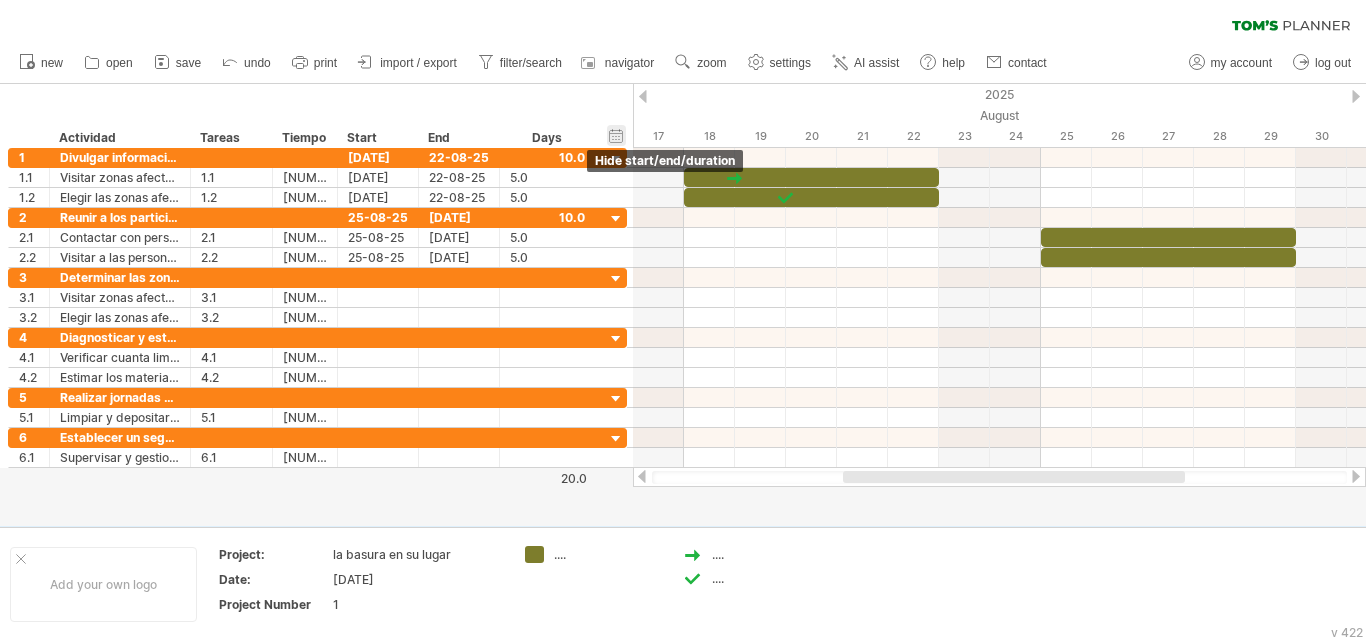 click on "hide start/end/duration show start/end/duration" at bounding box center [616, 135] 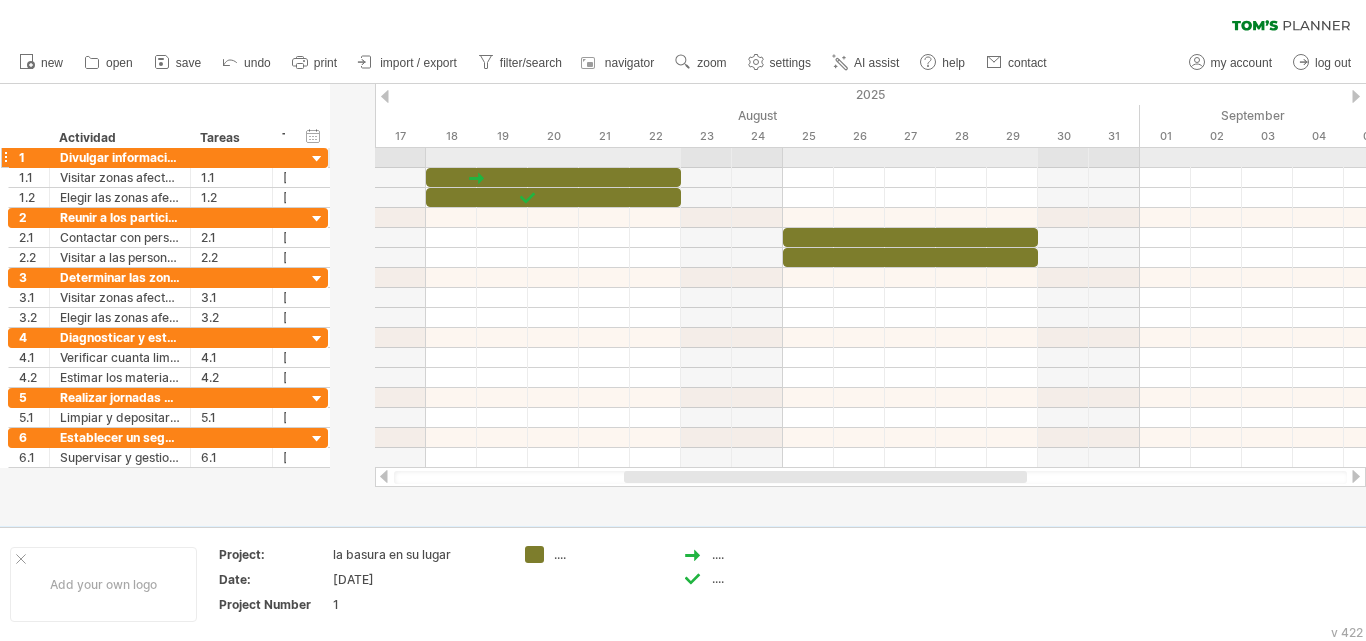 drag, startPoint x: 368, startPoint y: 160, endPoint x: 323, endPoint y: 163, distance: 45.099888 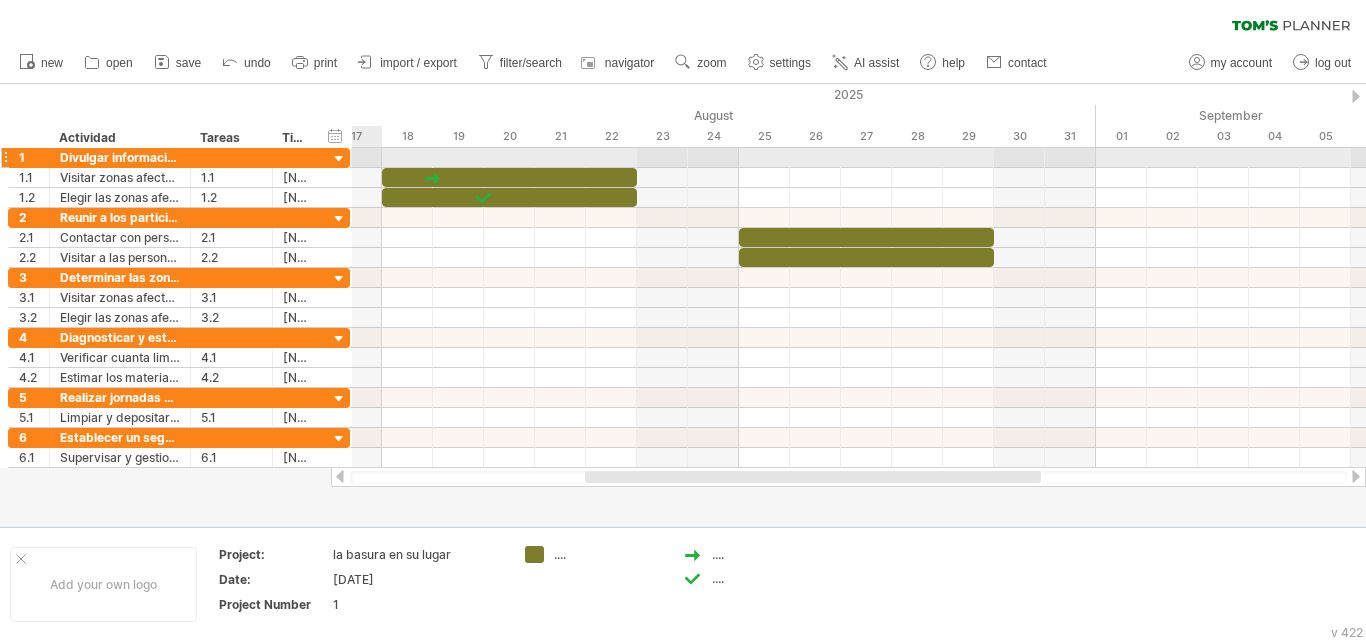 drag, startPoint x: 324, startPoint y: 157, endPoint x: 353, endPoint y: 155, distance: 29.068884 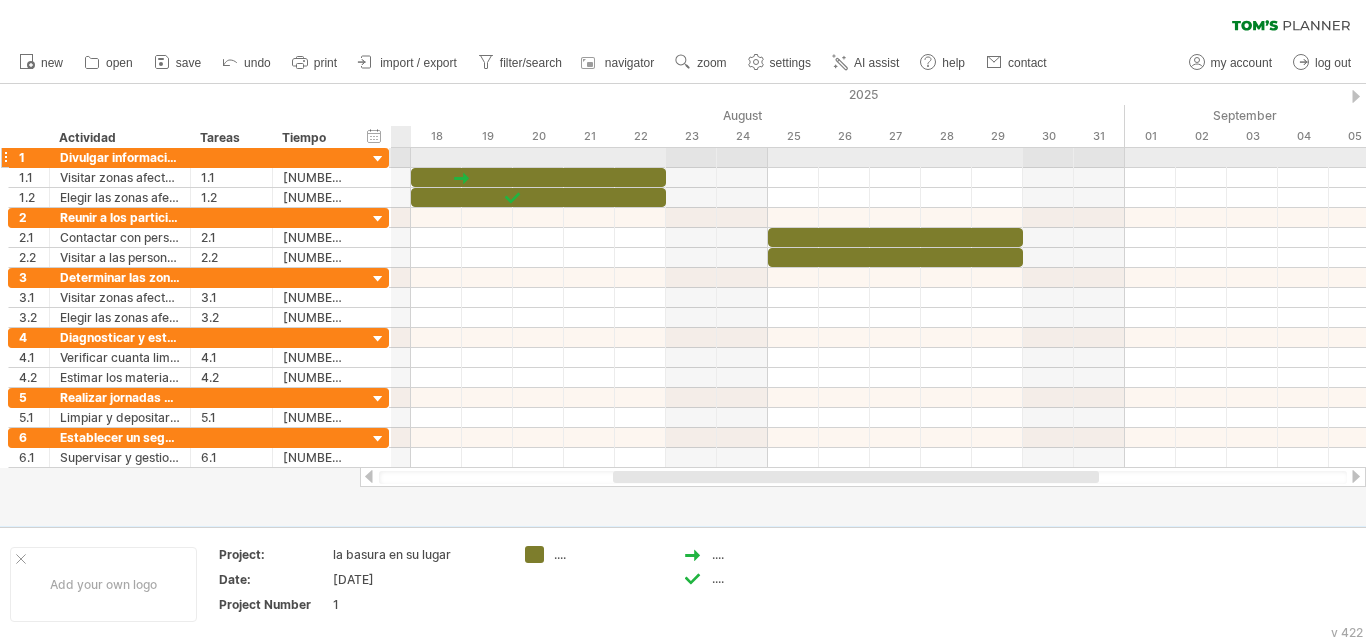 drag, startPoint x: 353, startPoint y: 155, endPoint x: 388, endPoint y: 154, distance: 35.014282 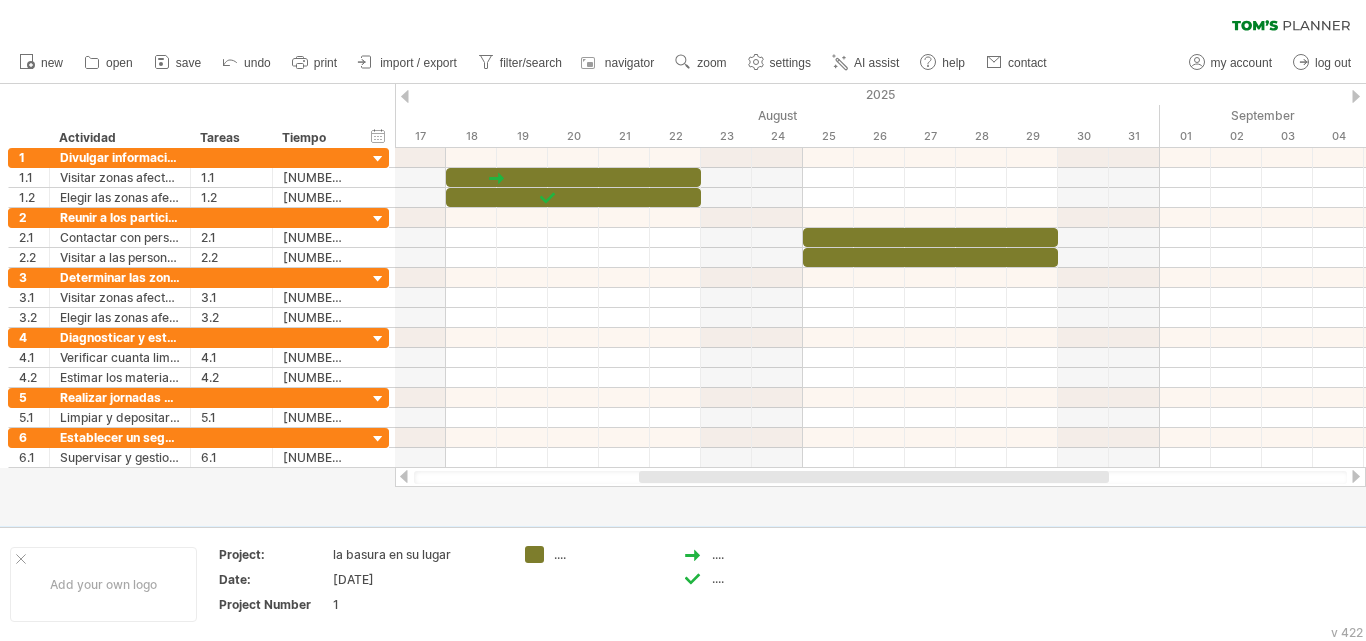click at bounding box center (683, 305) 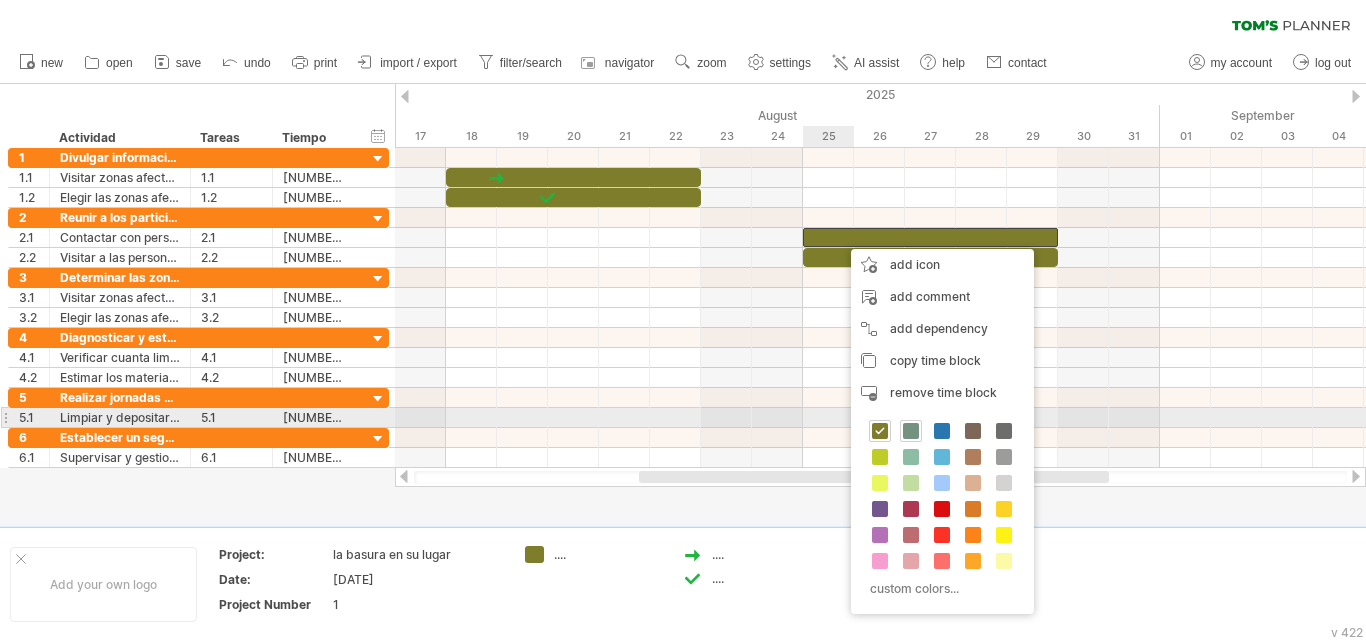 click at bounding box center [911, 431] 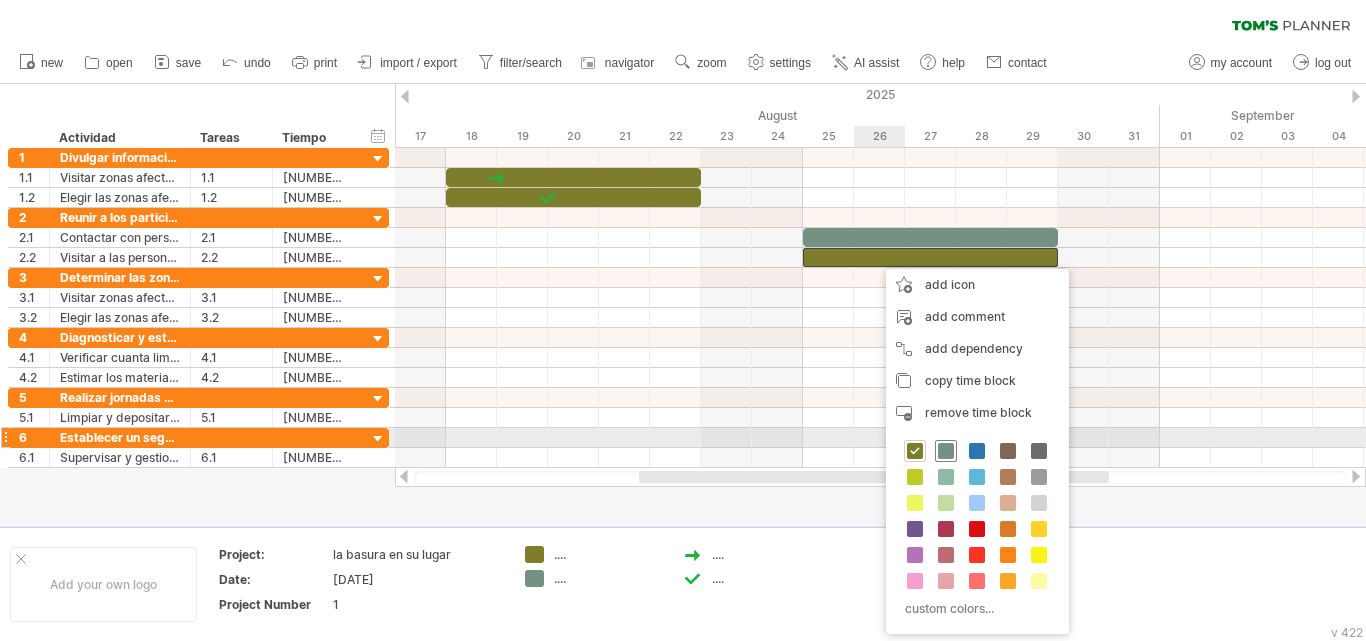 click at bounding box center [946, 451] 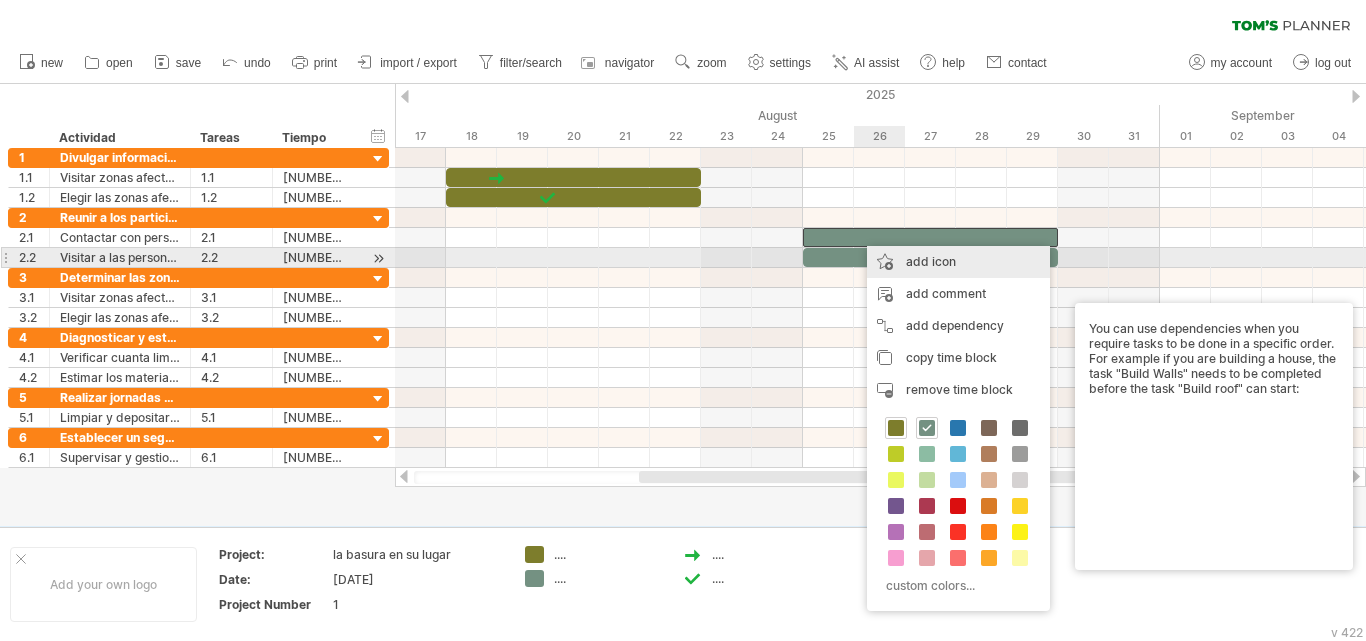 click on "add icon" at bounding box center [958, 262] 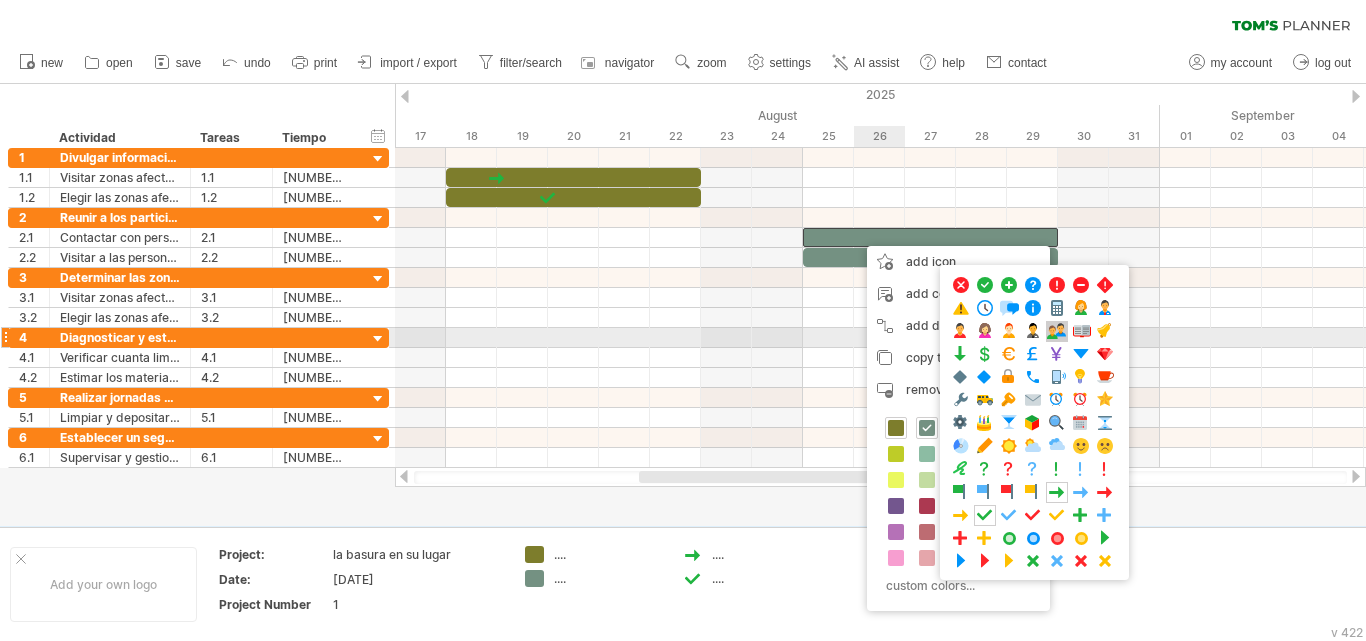 click at bounding box center [1057, 331] 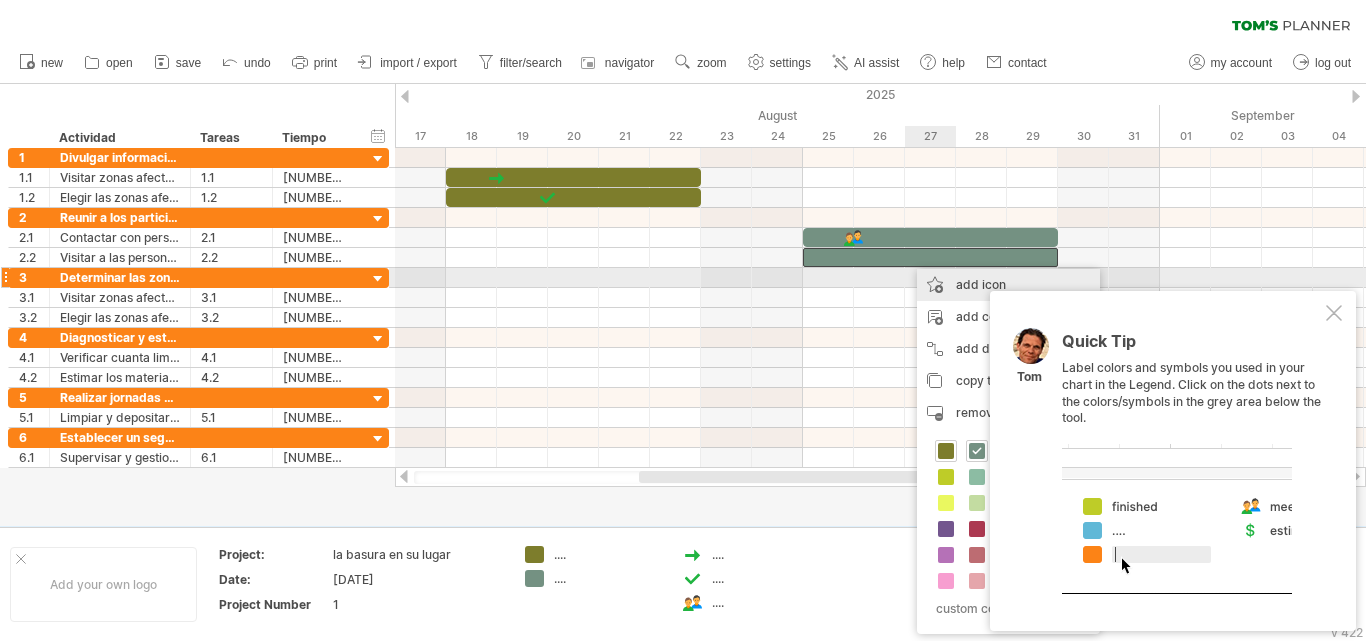 click on "add icon" at bounding box center [1008, 285] 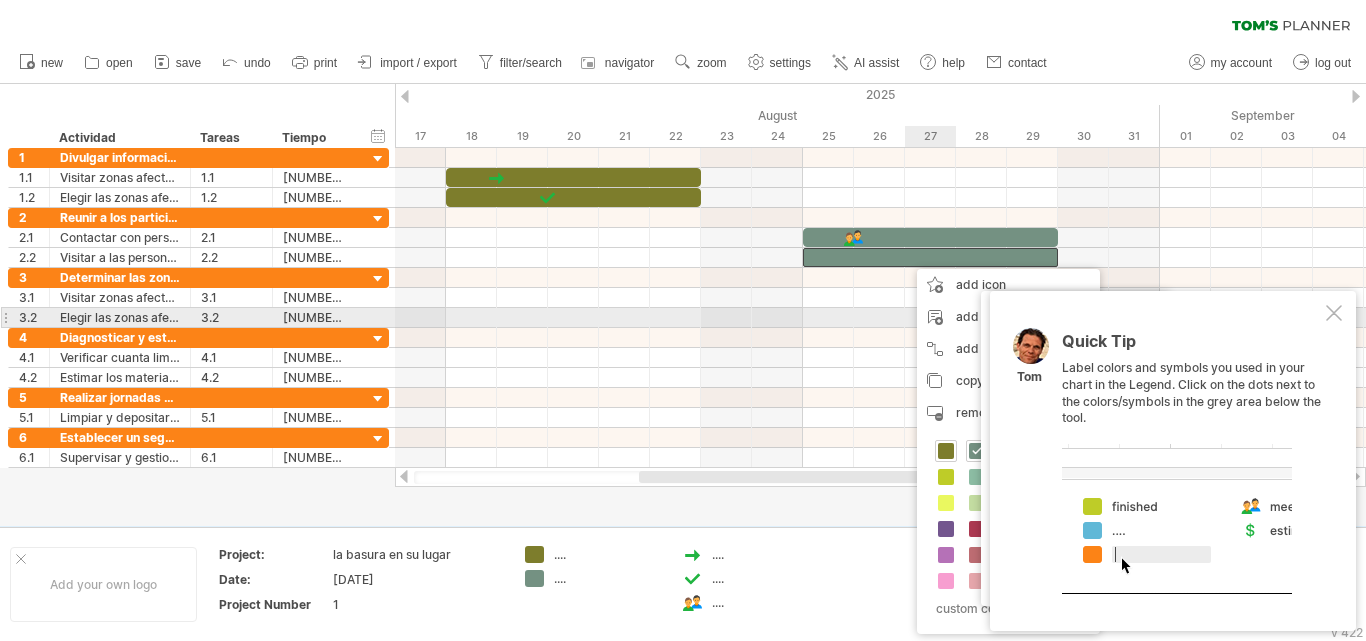 click at bounding box center (1334, 313) 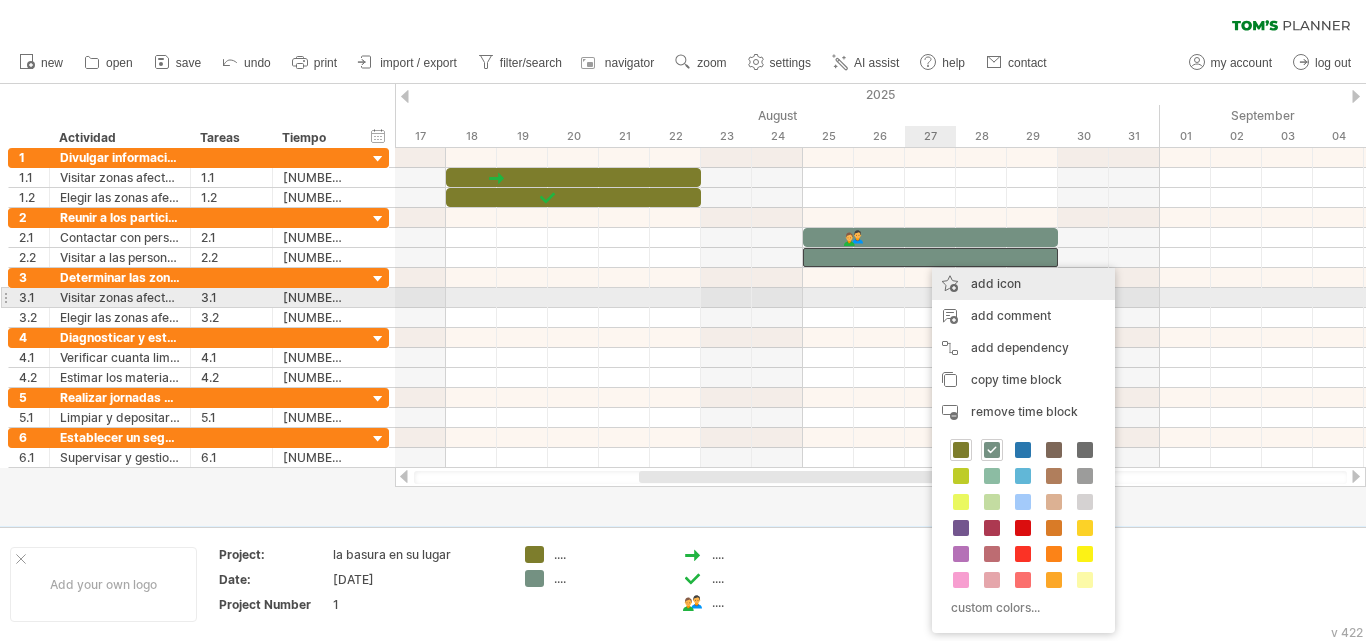 click on "add icon" at bounding box center (1023, 284) 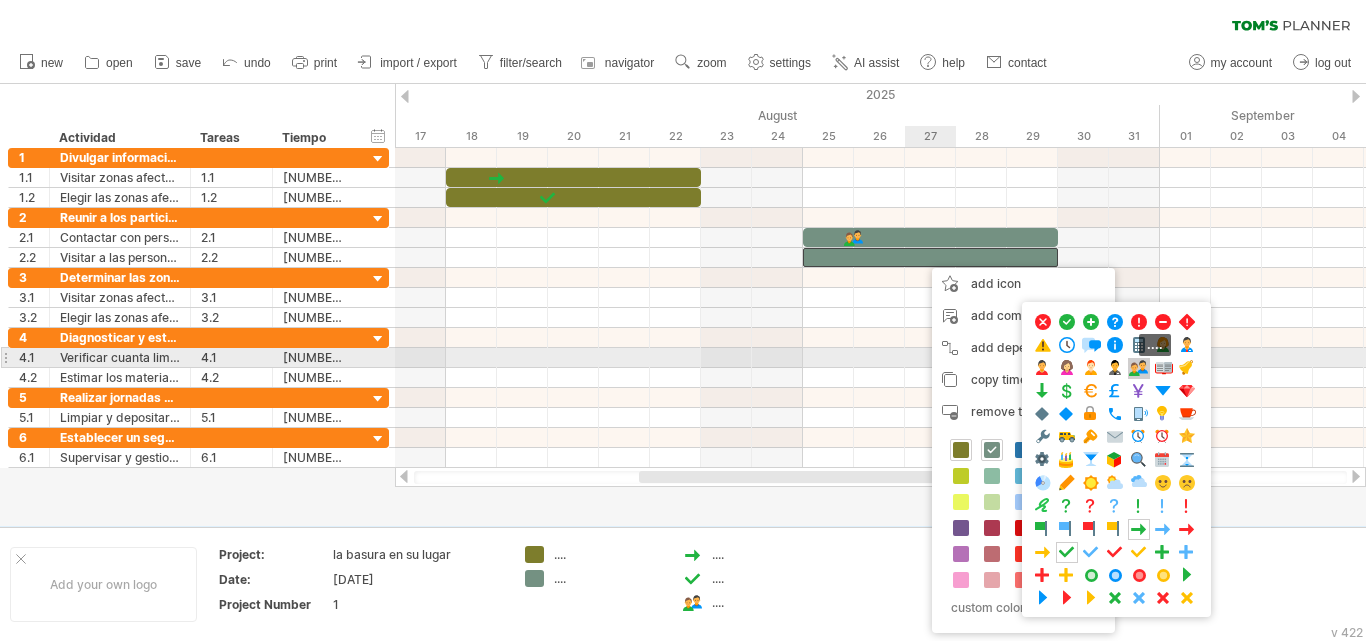 click at bounding box center [1139, 368] 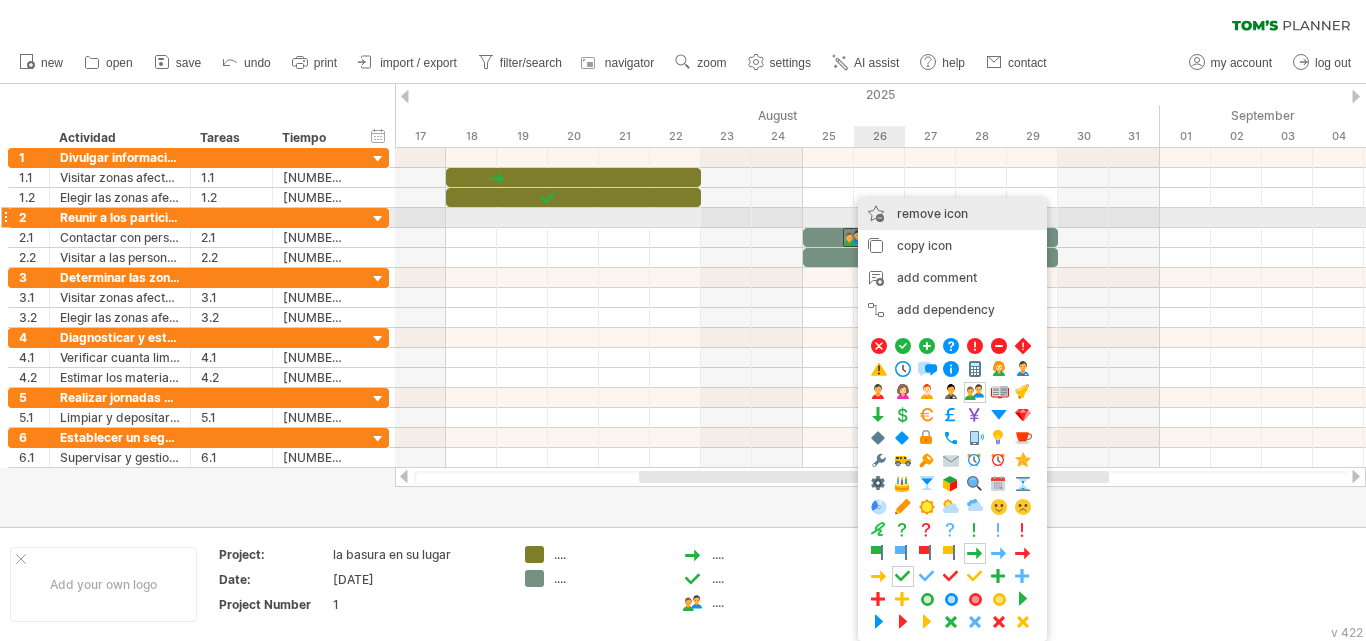 click on "remove icon" at bounding box center (932, 213) 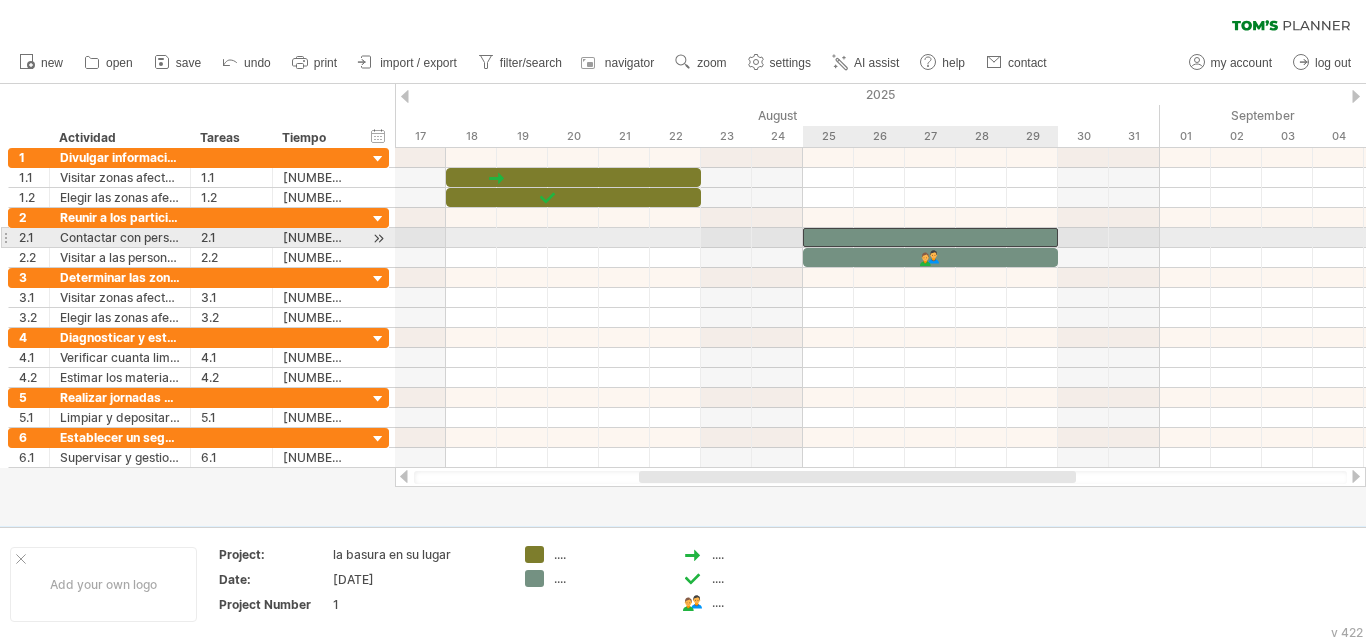 click at bounding box center [930, 237] 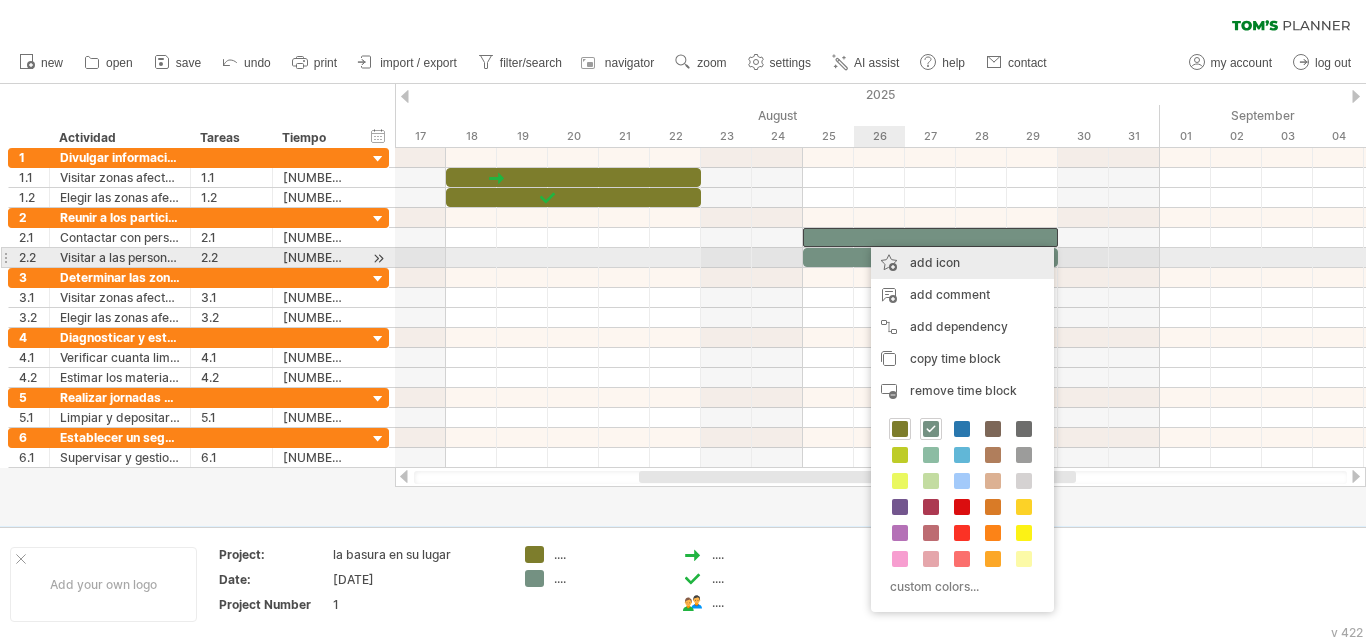 click on "add icon" at bounding box center (962, 263) 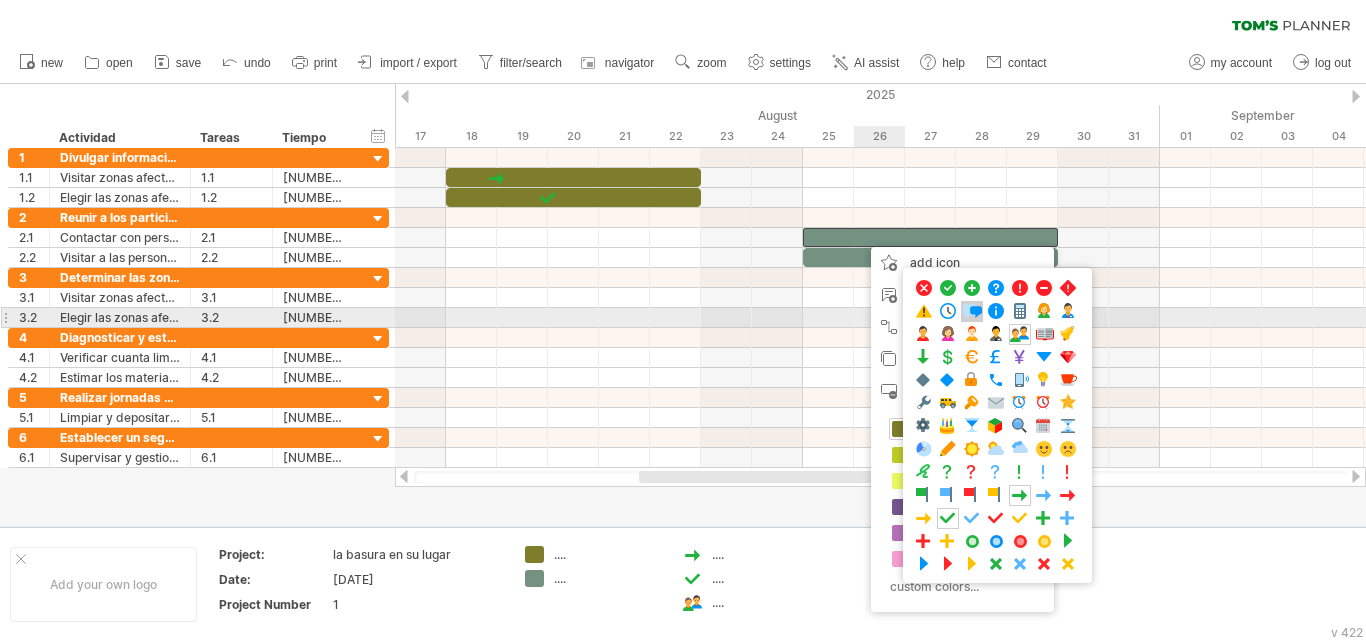 click at bounding box center (972, 311) 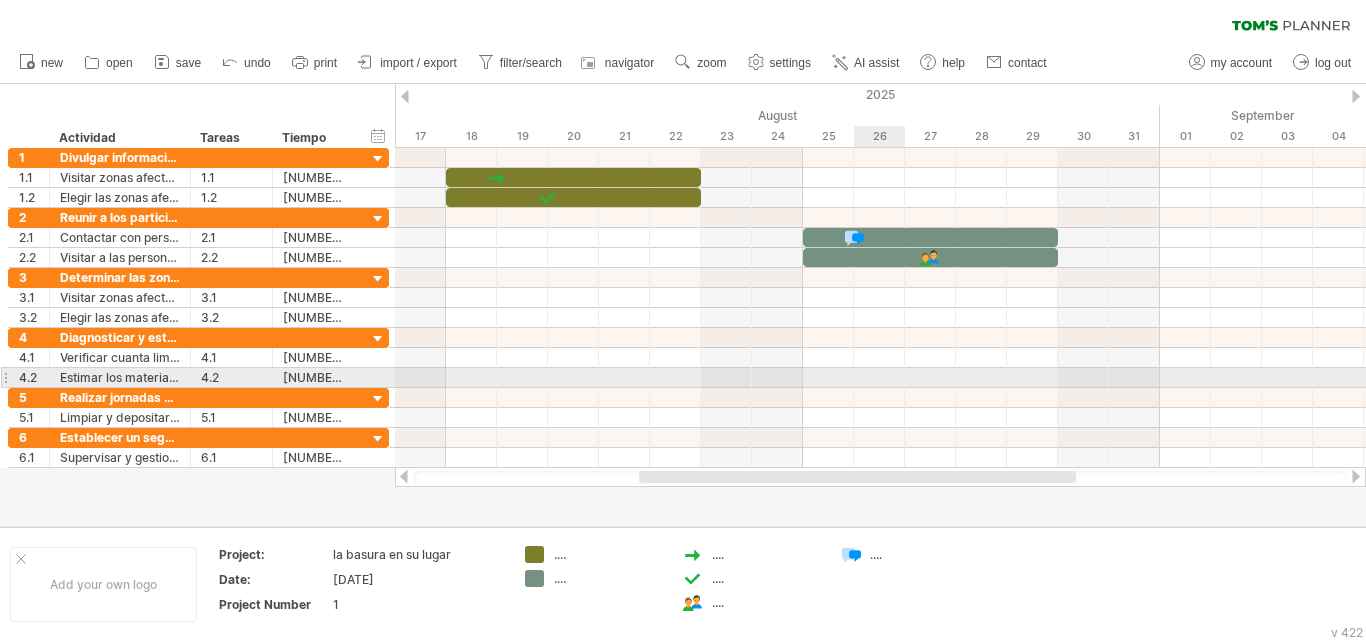 click at bounding box center [880, 378] 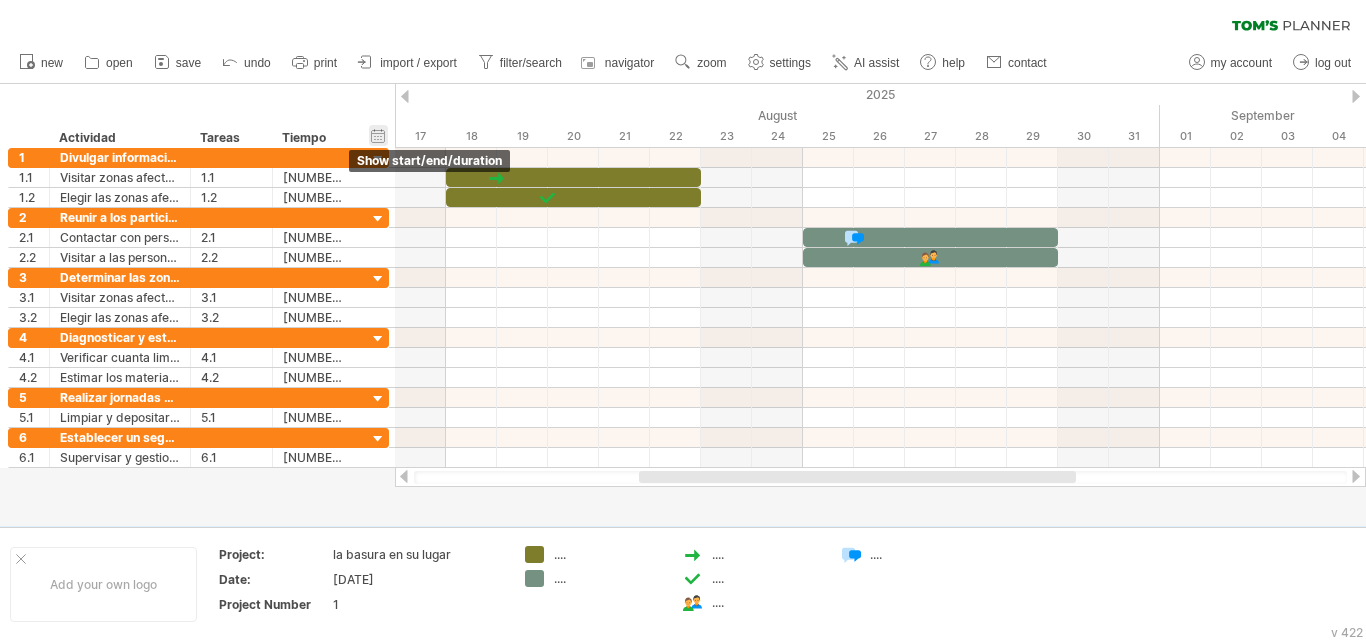 click on "hide start/end/duration show start/end/duration" at bounding box center [378, 135] 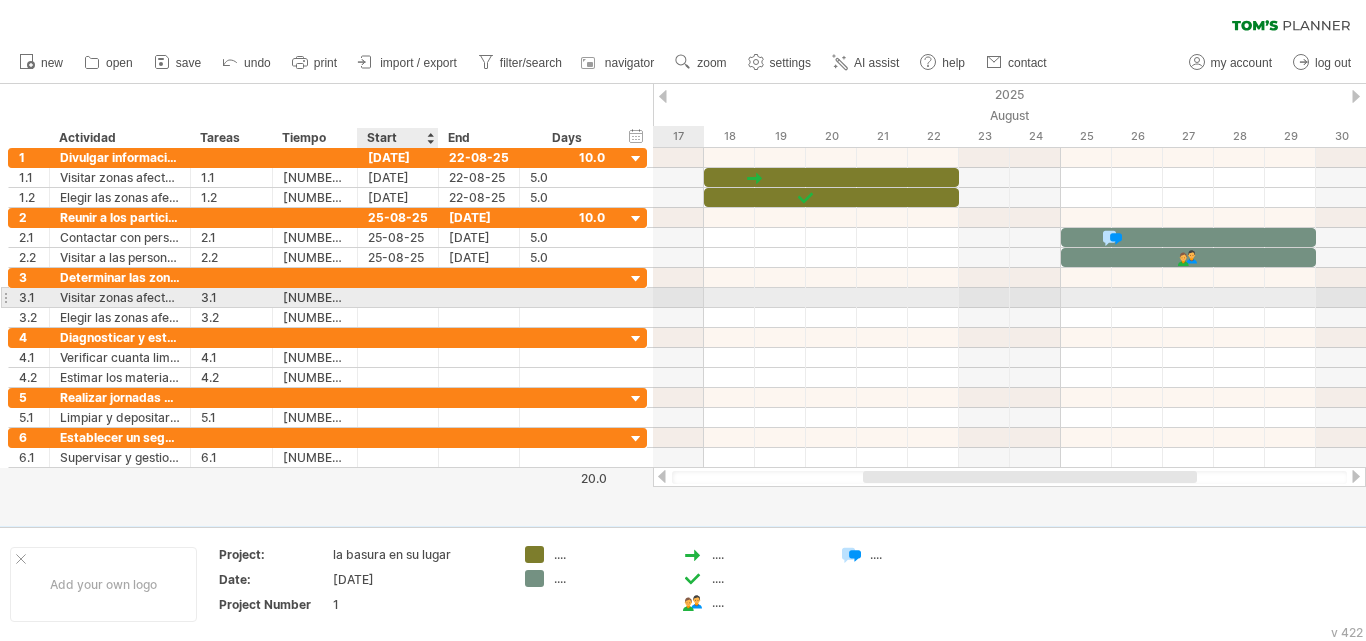 click at bounding box center (398, 297) 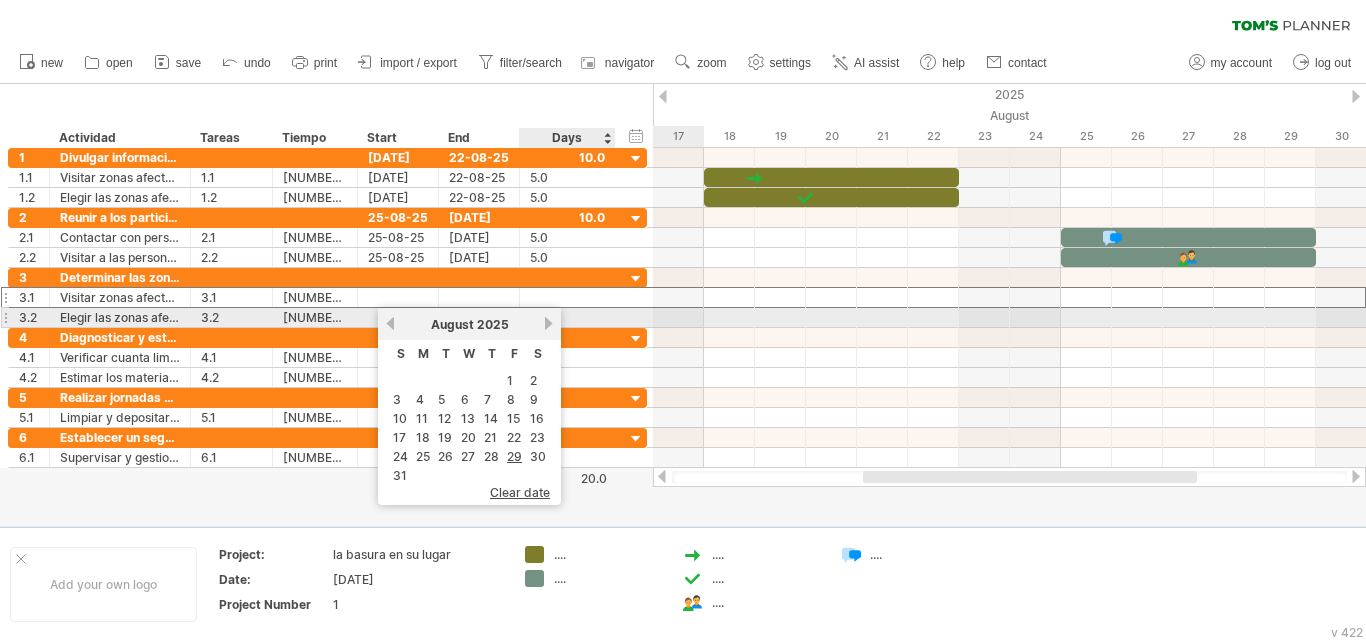 click on "next" at bounding box center [548, 323] 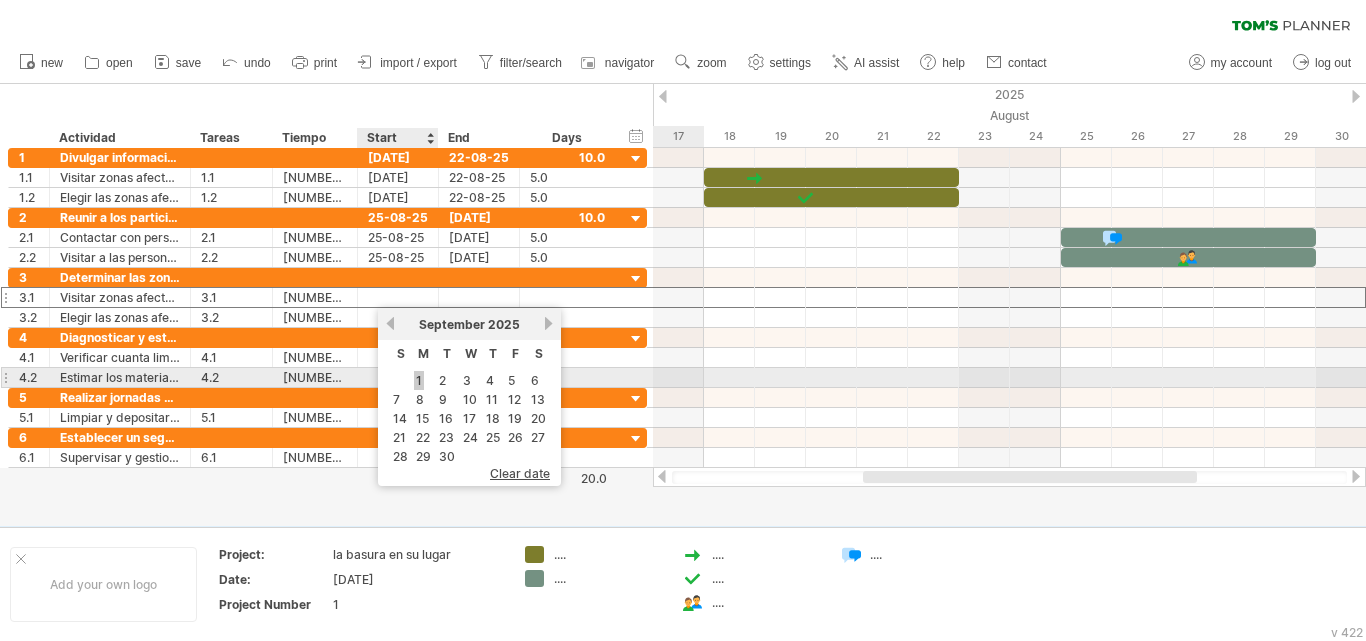 click on "1" at bounding box center (419, 380) 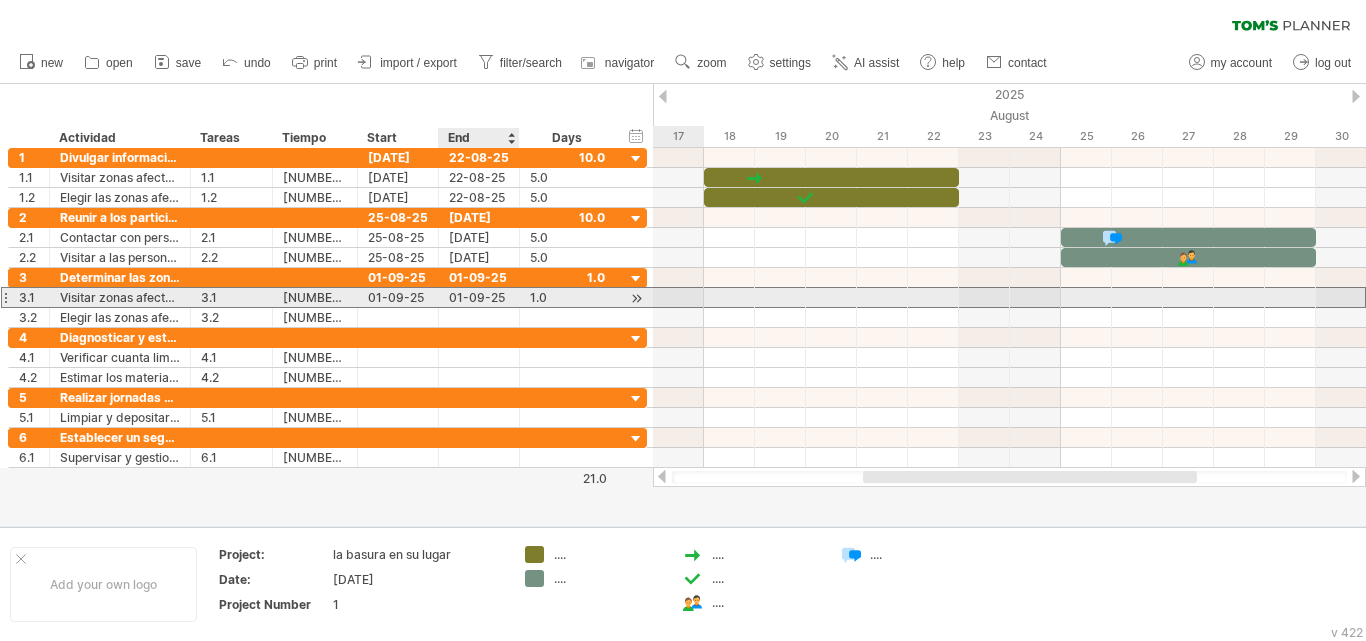 click on "01-09-25" at bounding box center (479, 297) 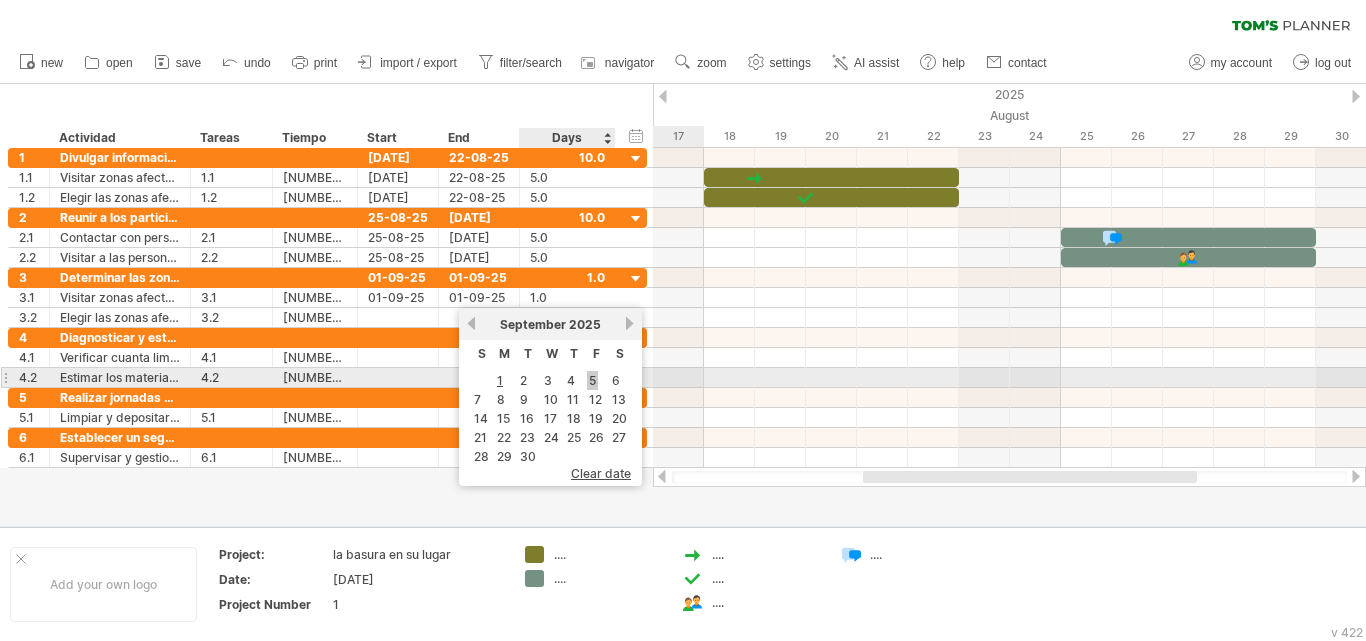 click on "5" at bounding box center [592, 380] 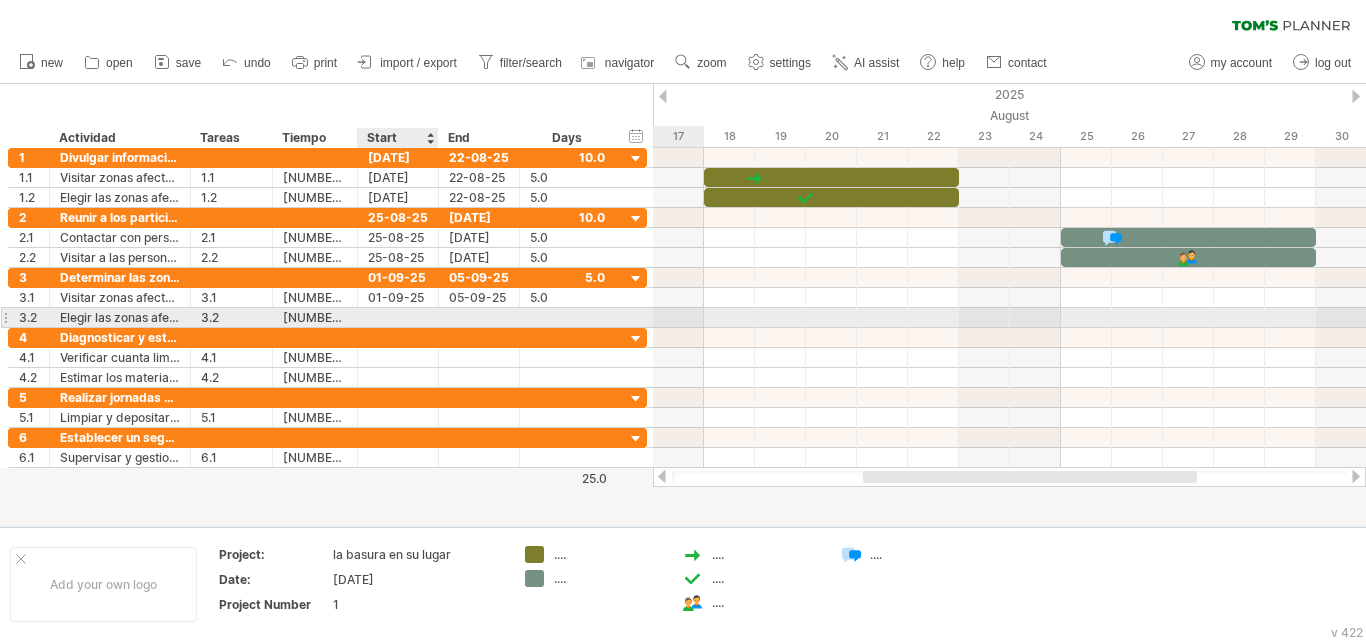 click at bounding box center (398, 317) 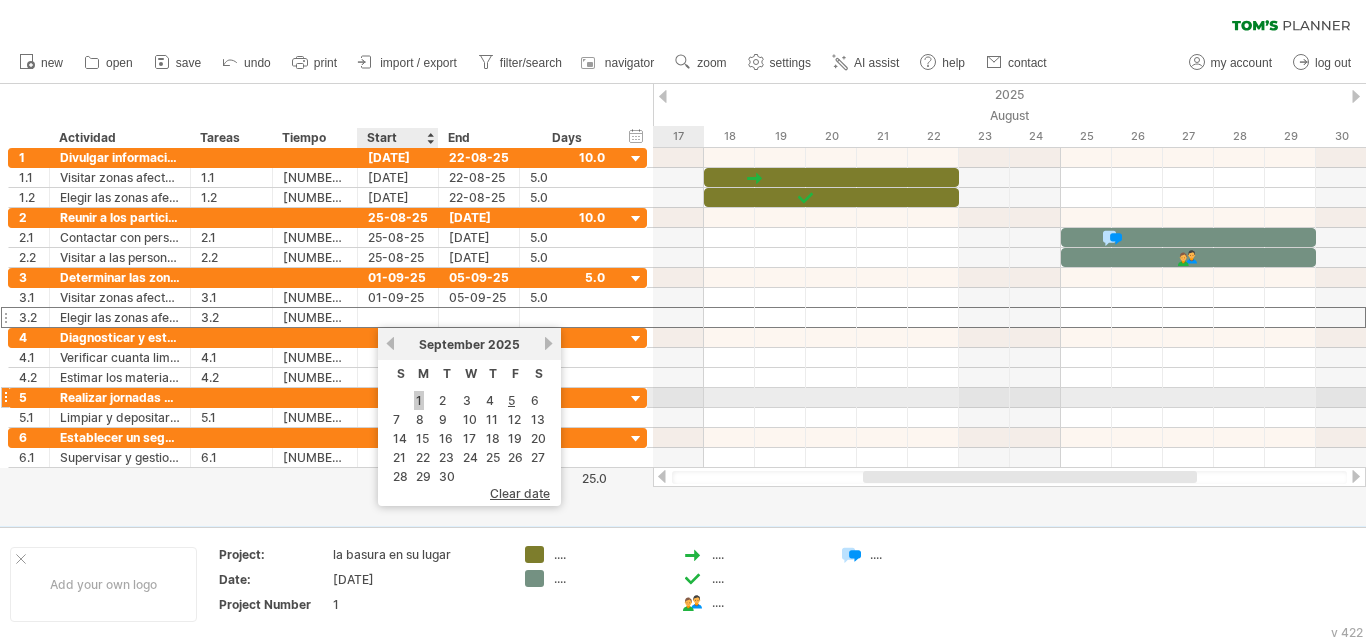 click on "1" at bounding box center [419, 400] 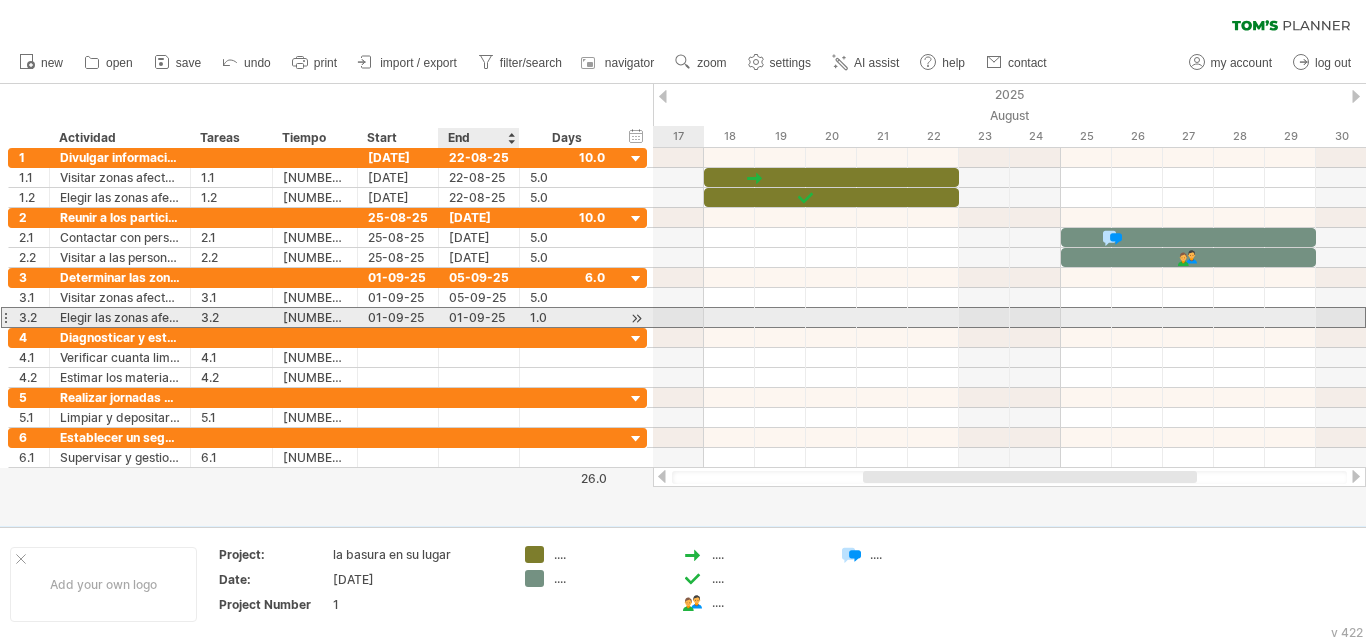 click on "01-09-25" at bounding box center [479, 317] 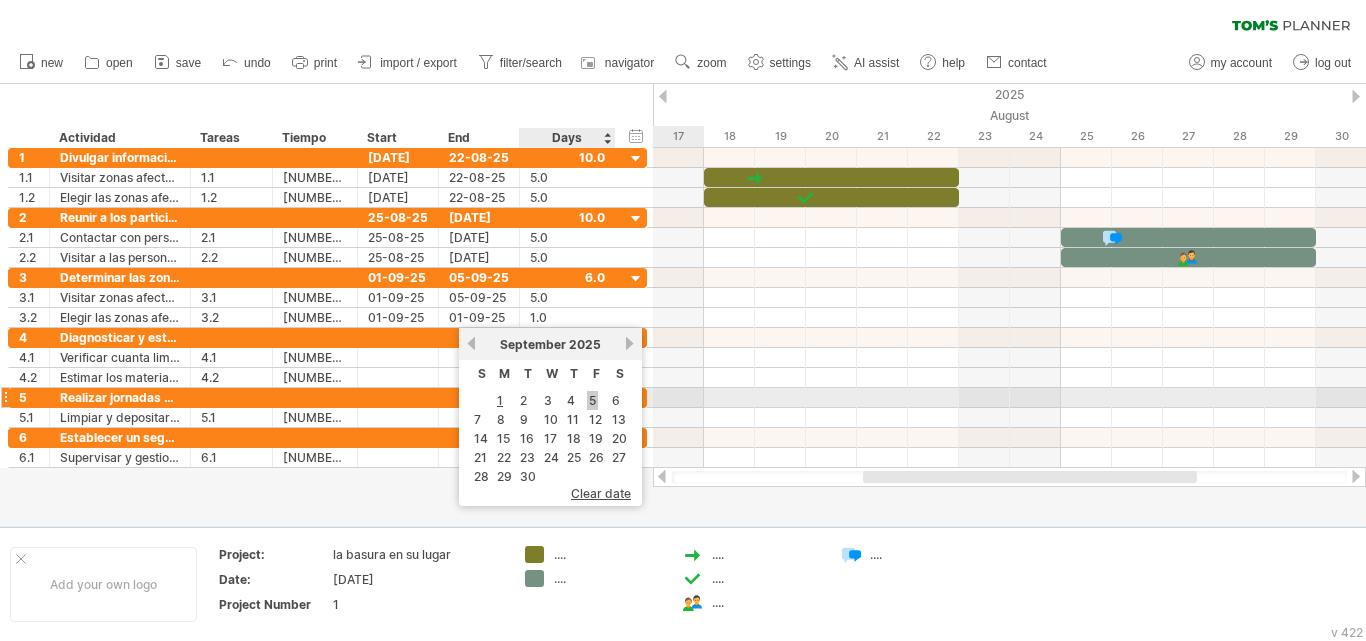click on "5" at bounding box center (592, 400) 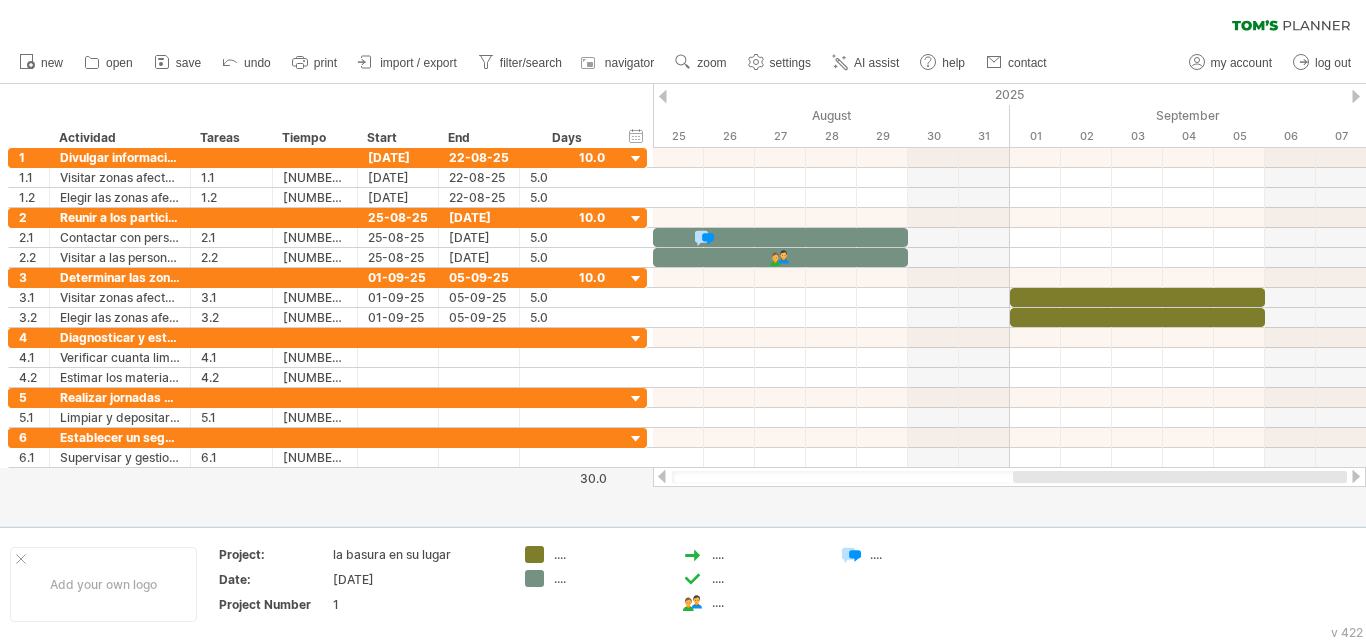 drag, startPoint x: 921, startPoint y: 481, endPoint x: 1124, endPoint y: 474, distance: 203.12065 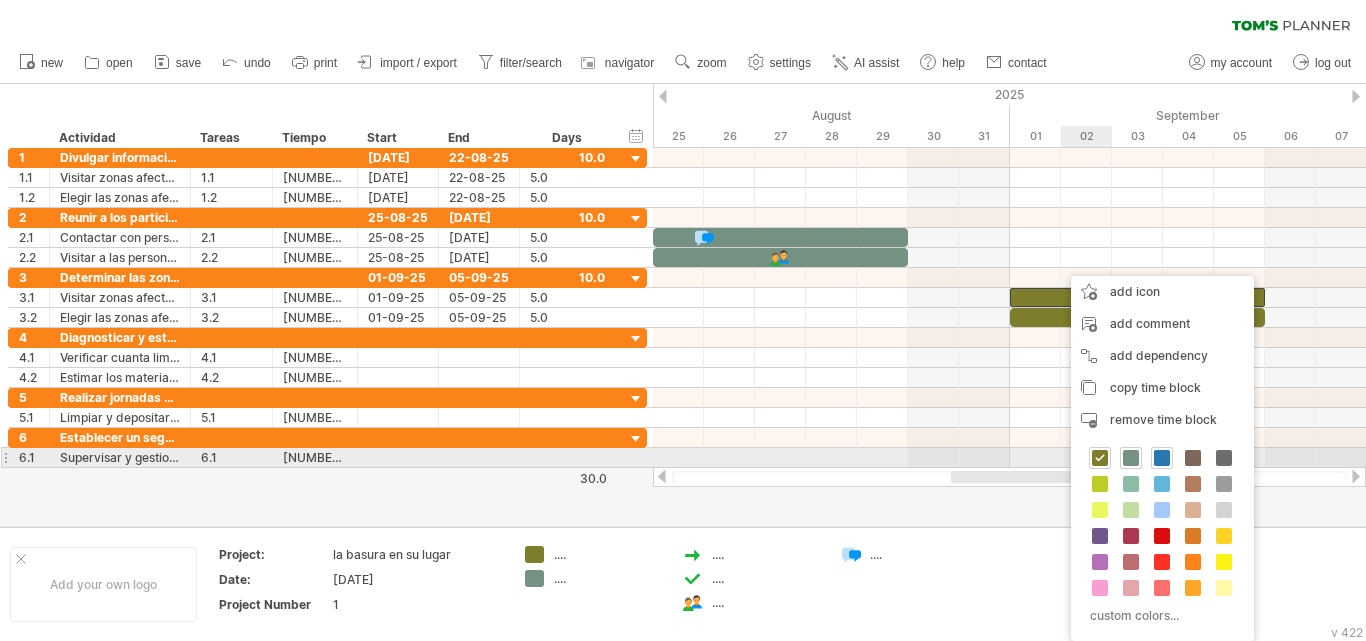 click at bounding box center (1162, 458) 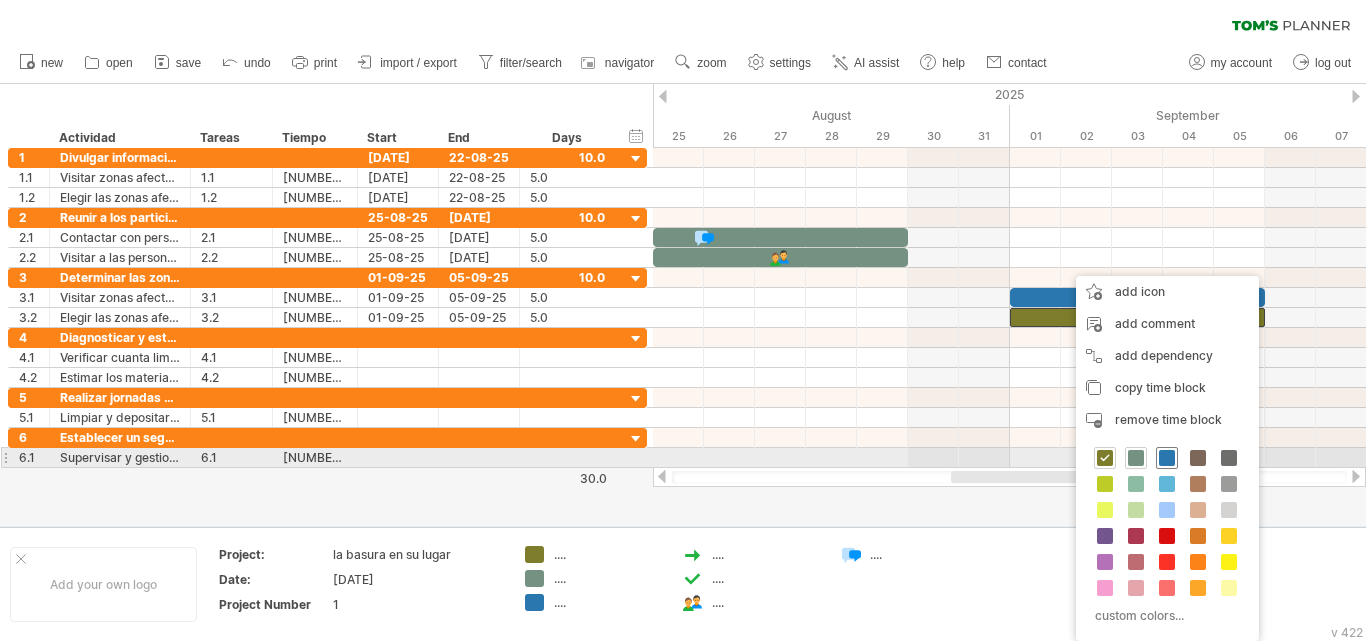 click at bounding box center (1167, 458) 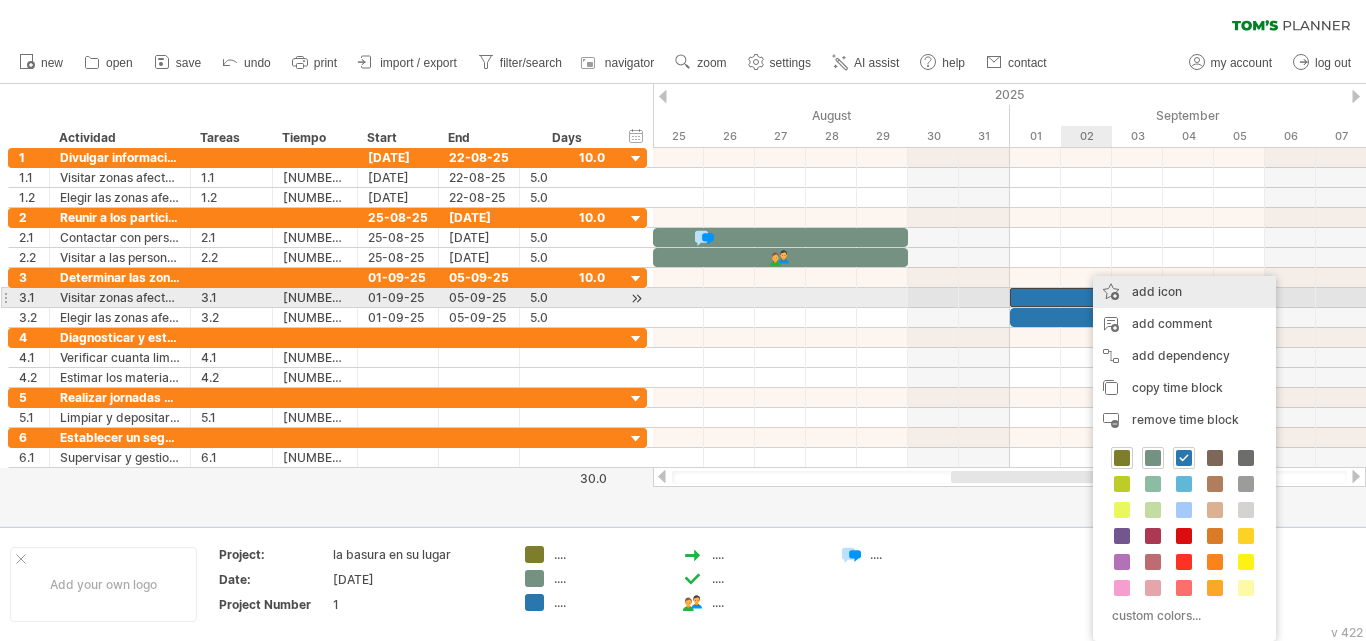 click on "add icon" at bounding box center [1184, 292] 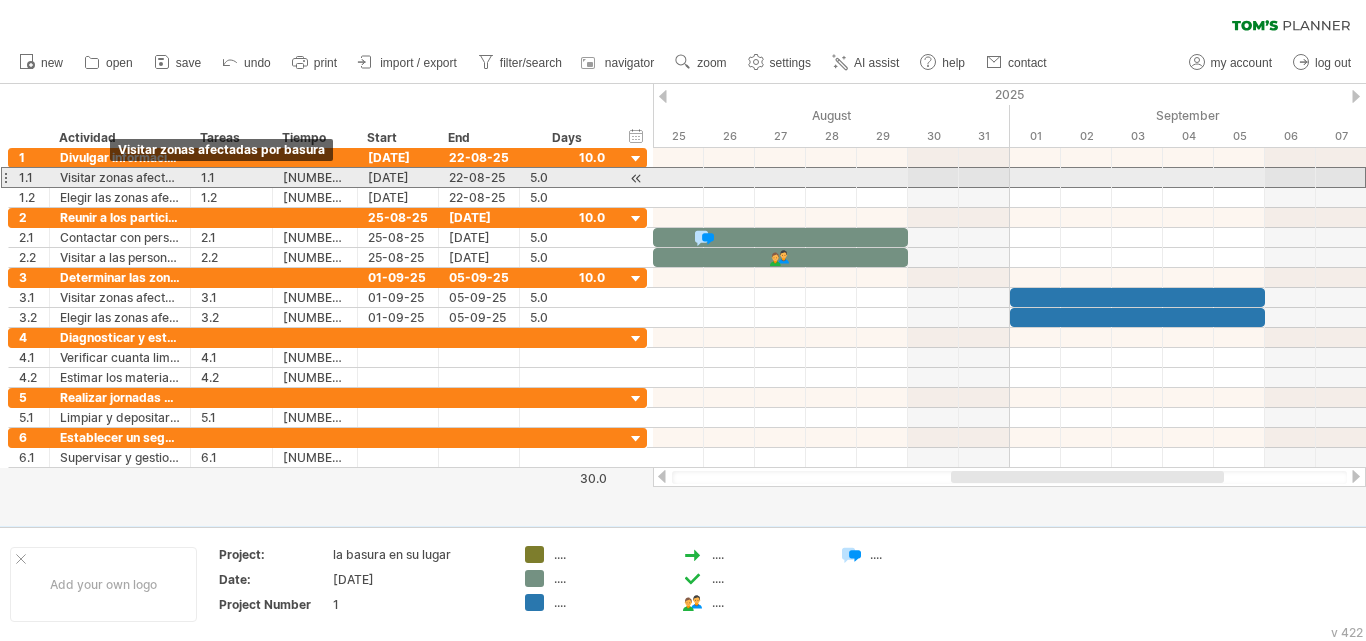click on "Visitar zonas afectadas por basura" at bounding box center [120, 177] 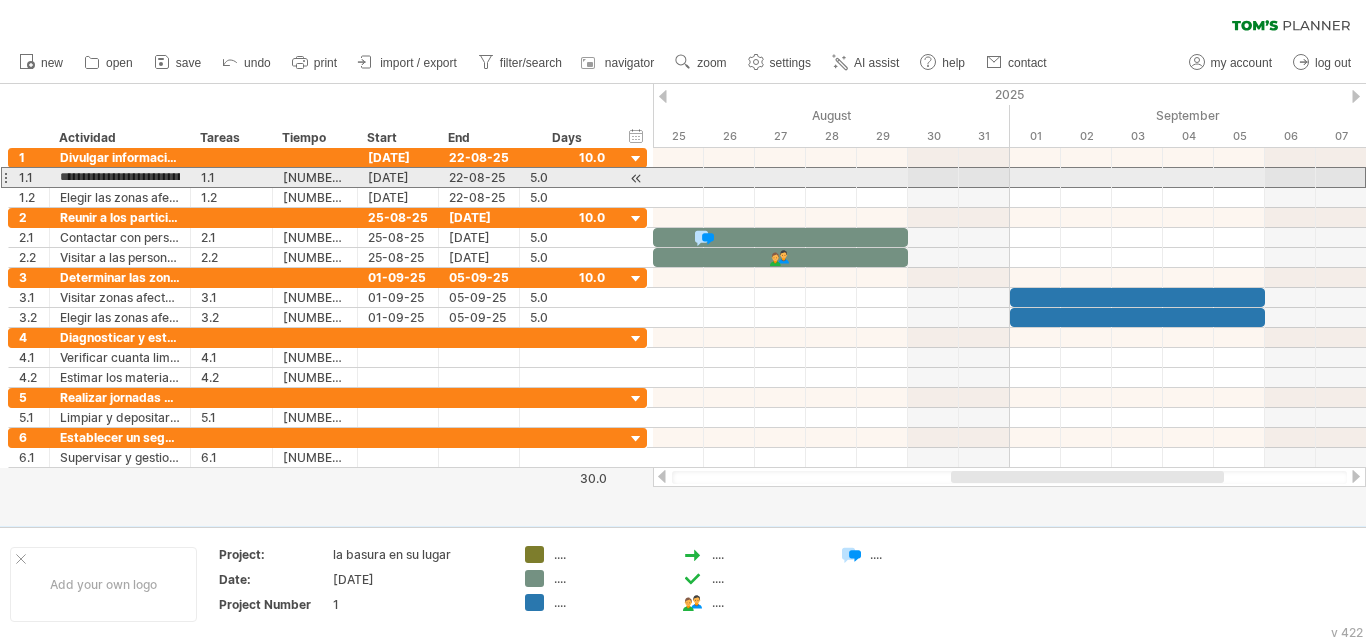 scroll, scrollTop: 0, scrollLeft: 0, axis: both 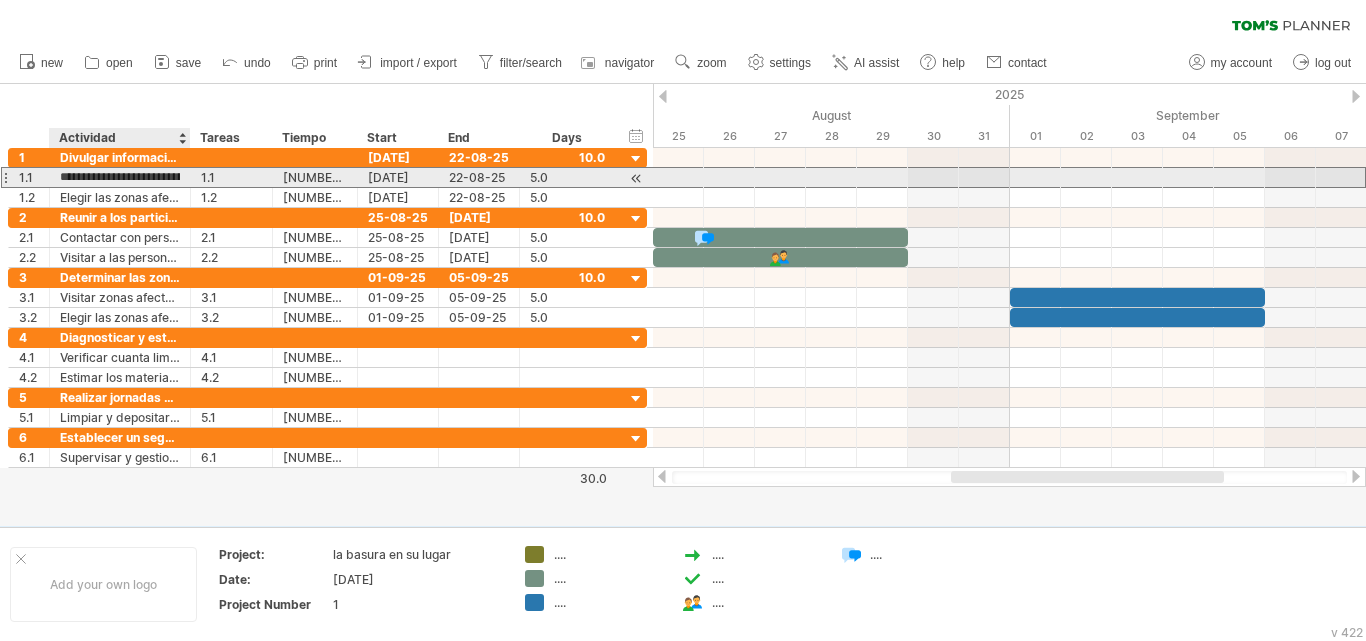 click on "**********" at bounding box center [120, 177] 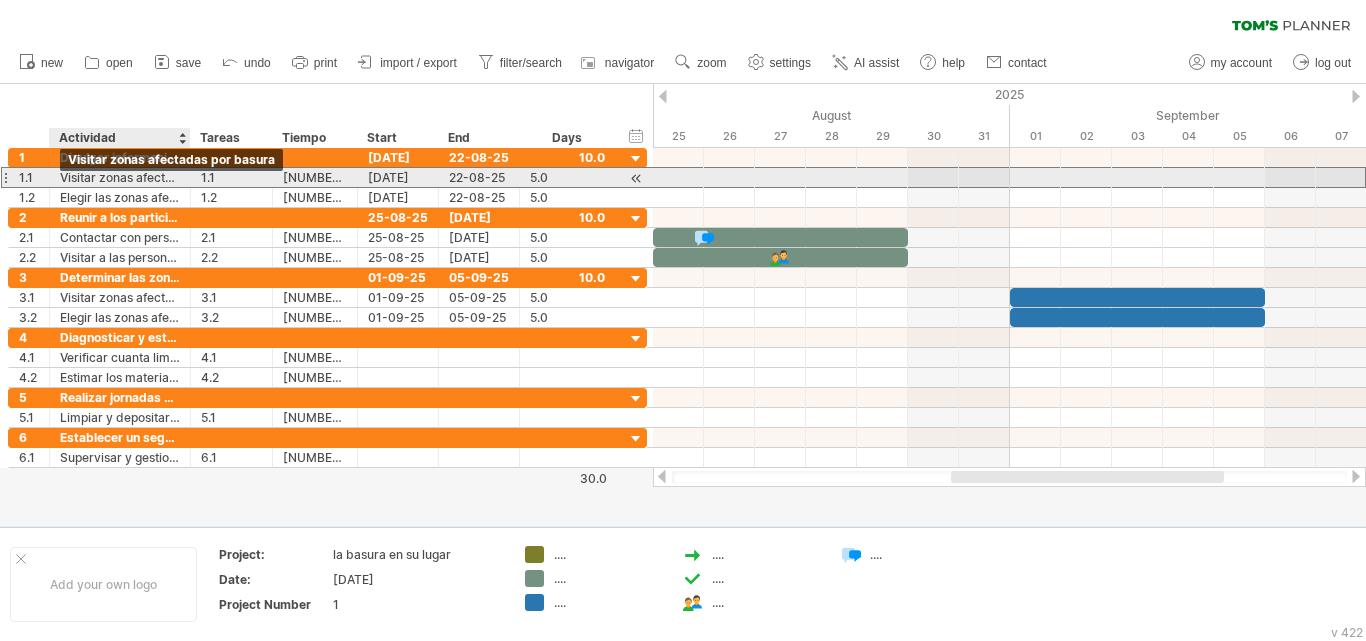 drag, startPoint x: 59, startPoint y: 178, endPoint x: 107, endPoint y: 178, distance: 48 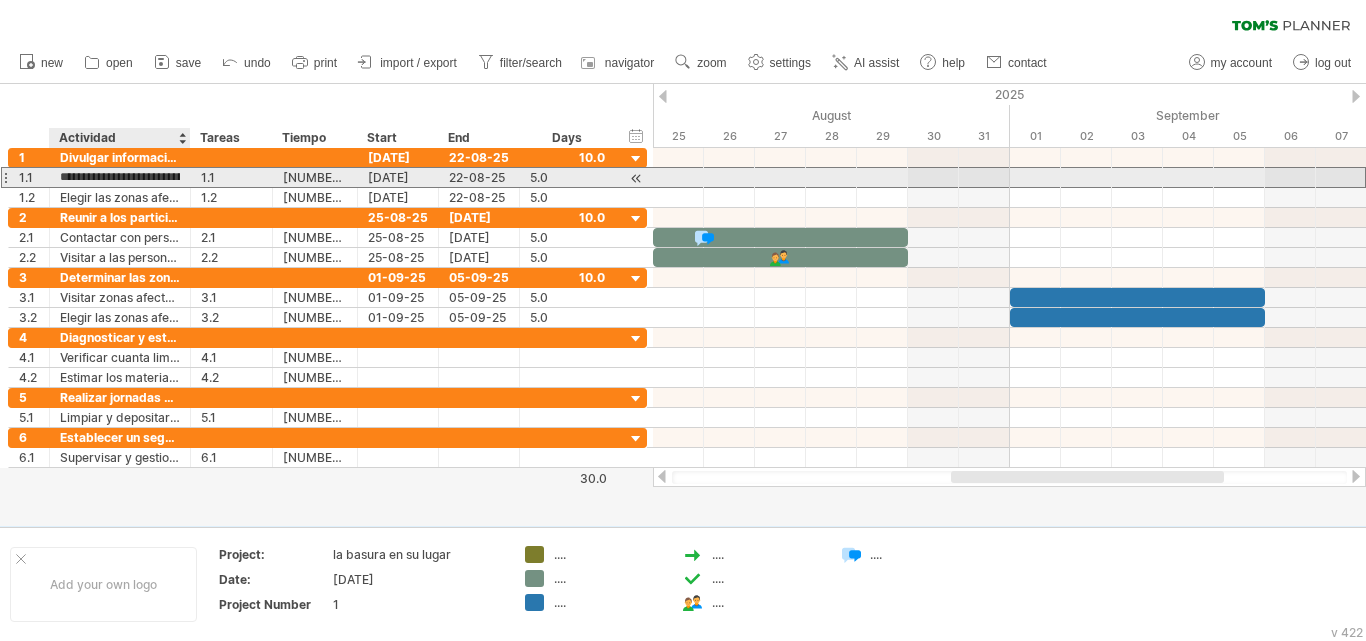 click on "**********" at bounding box center [120, 177] 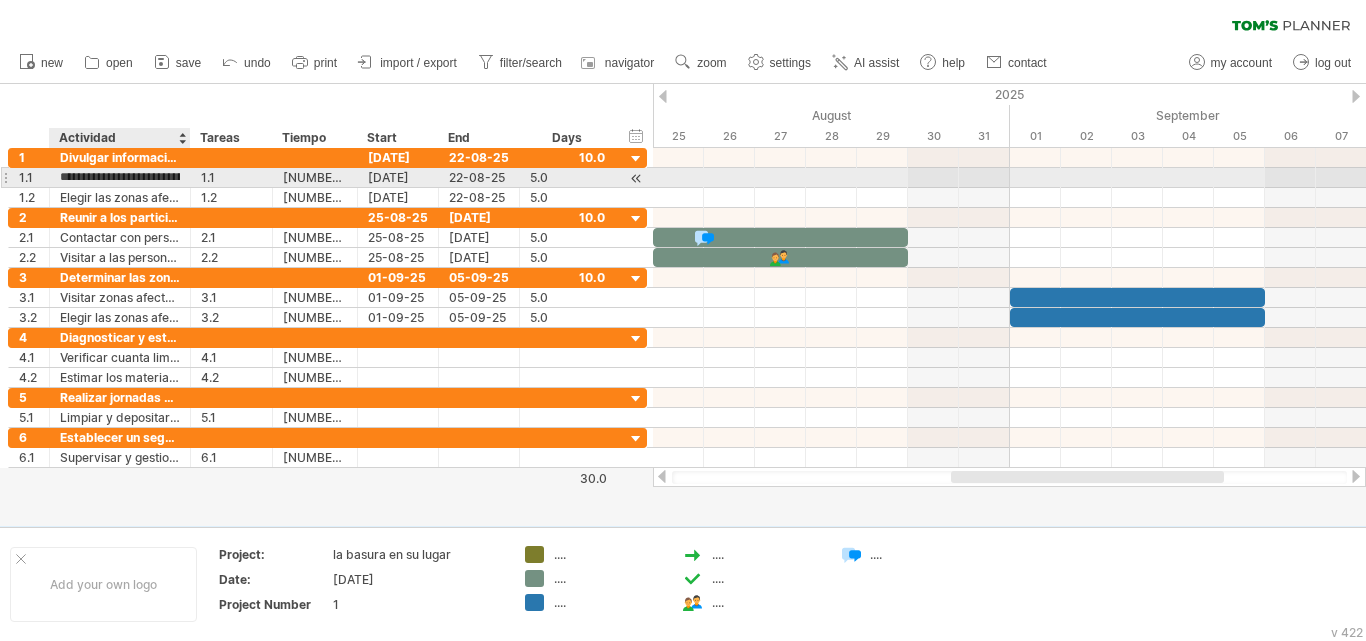 click on "**********" at bounding box center [120, 177] 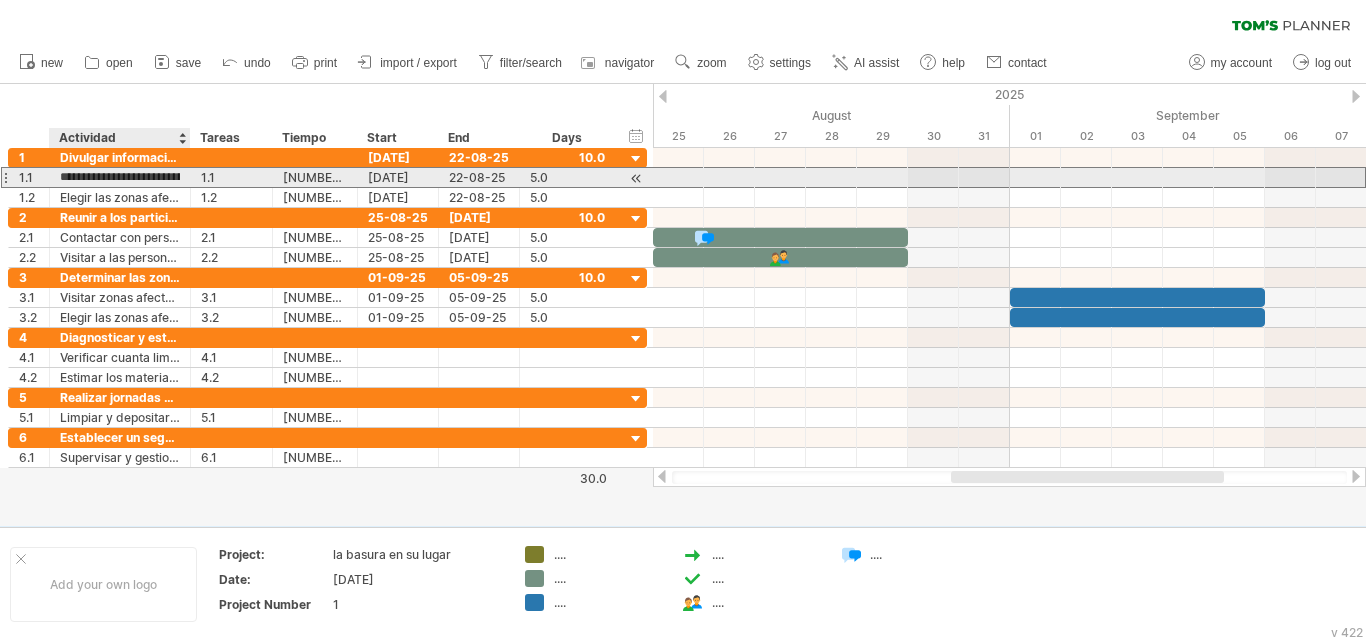 drag, startPoint x: 66, startPoint y: 180, endPoint x: 78, endPoint y: 180, distance: 12 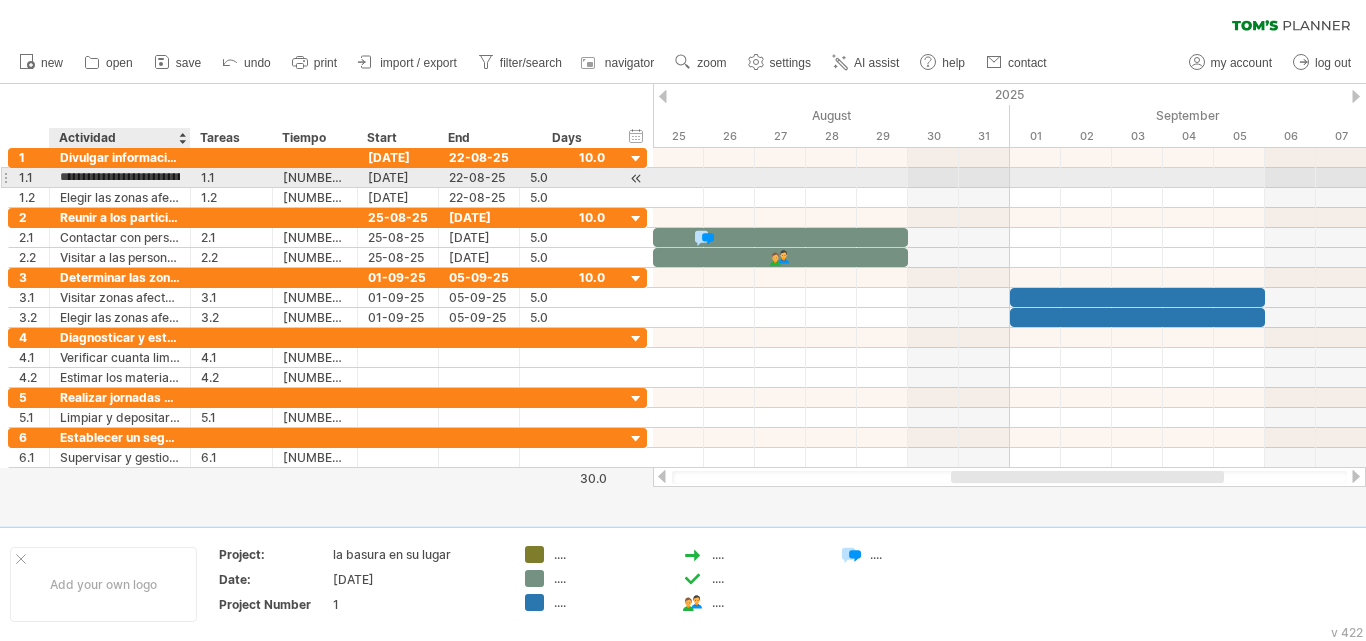click on "**********" at bounding box center [120, 177] 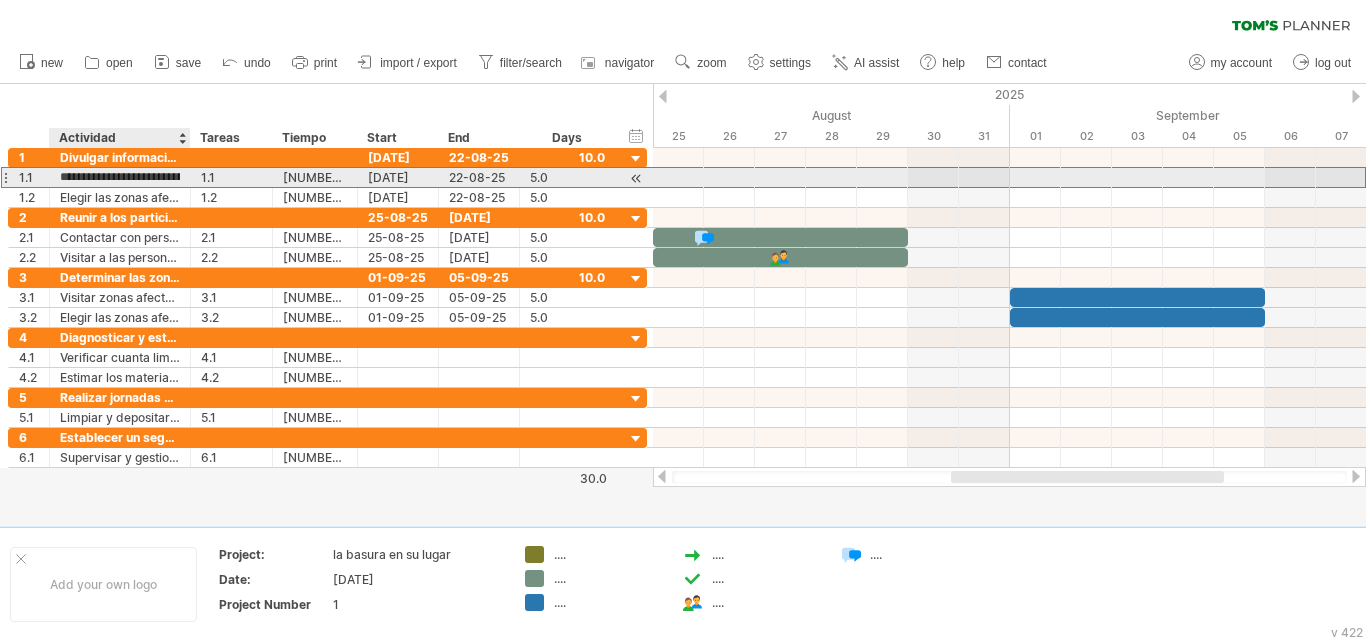 scroll, scrollTop: 0, scrollLeft: 78, axis: horizontal 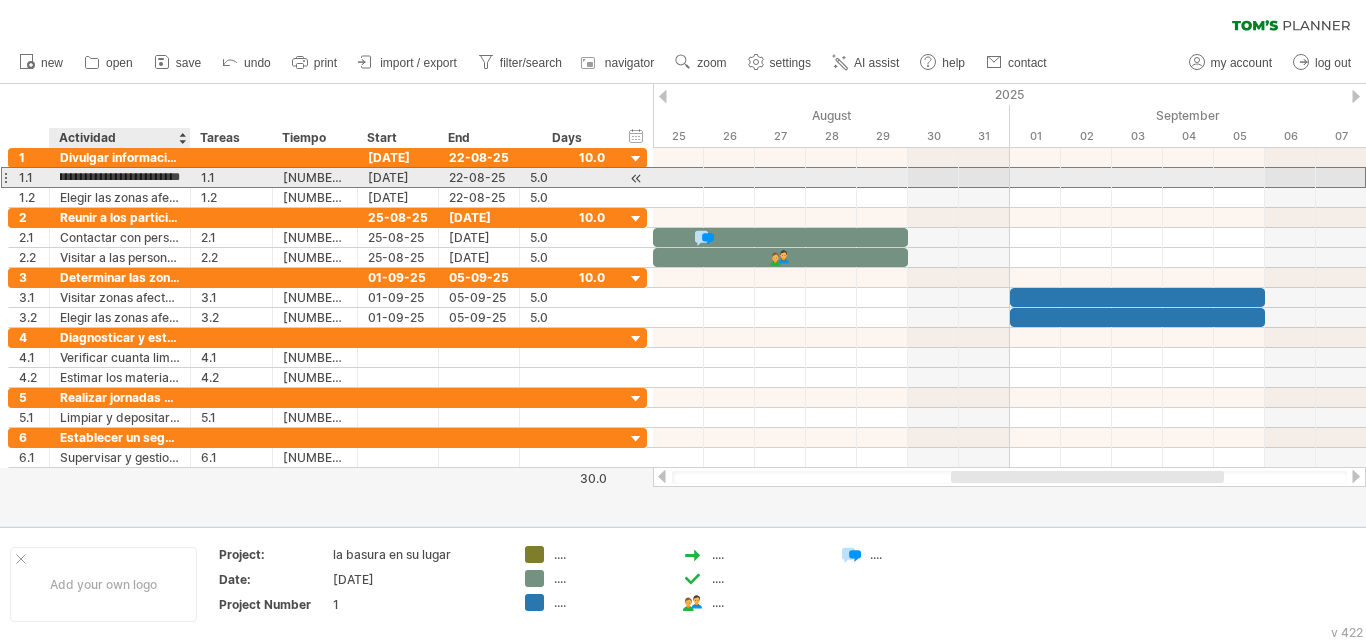 drag, startPoint x: 61, startPoint y: 177, endPoint x: 200, endPoint y: 174, distance: 139.03236 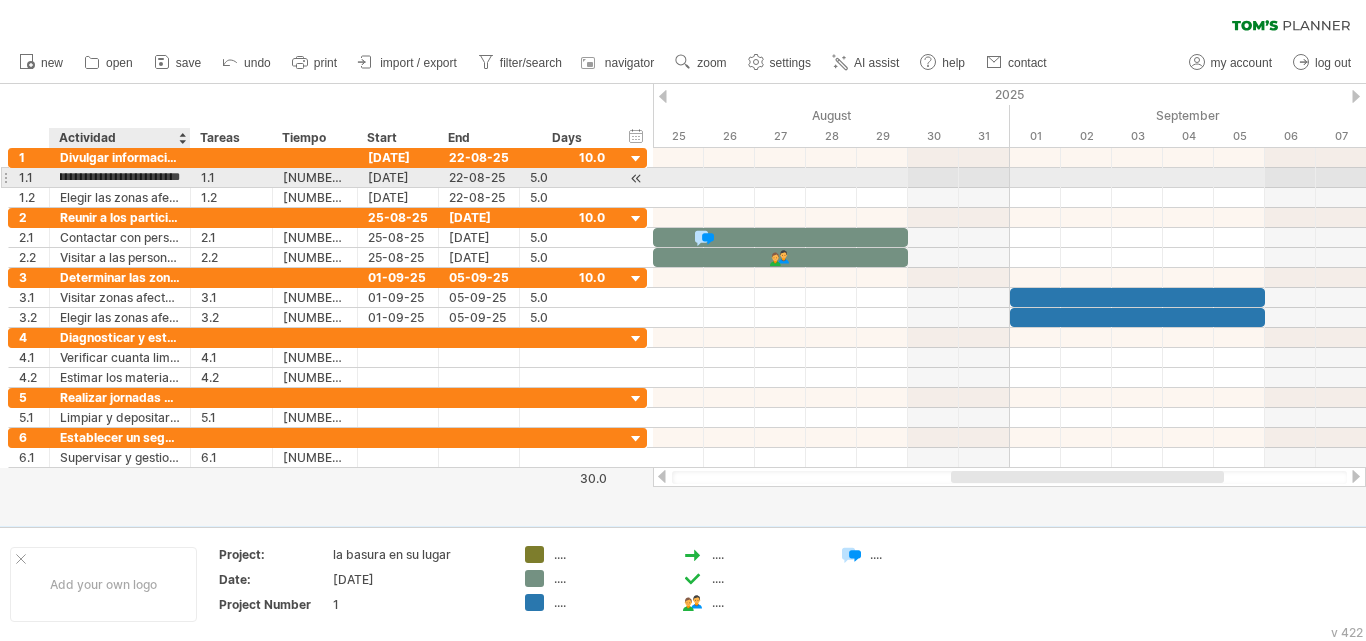 paste on "**********" 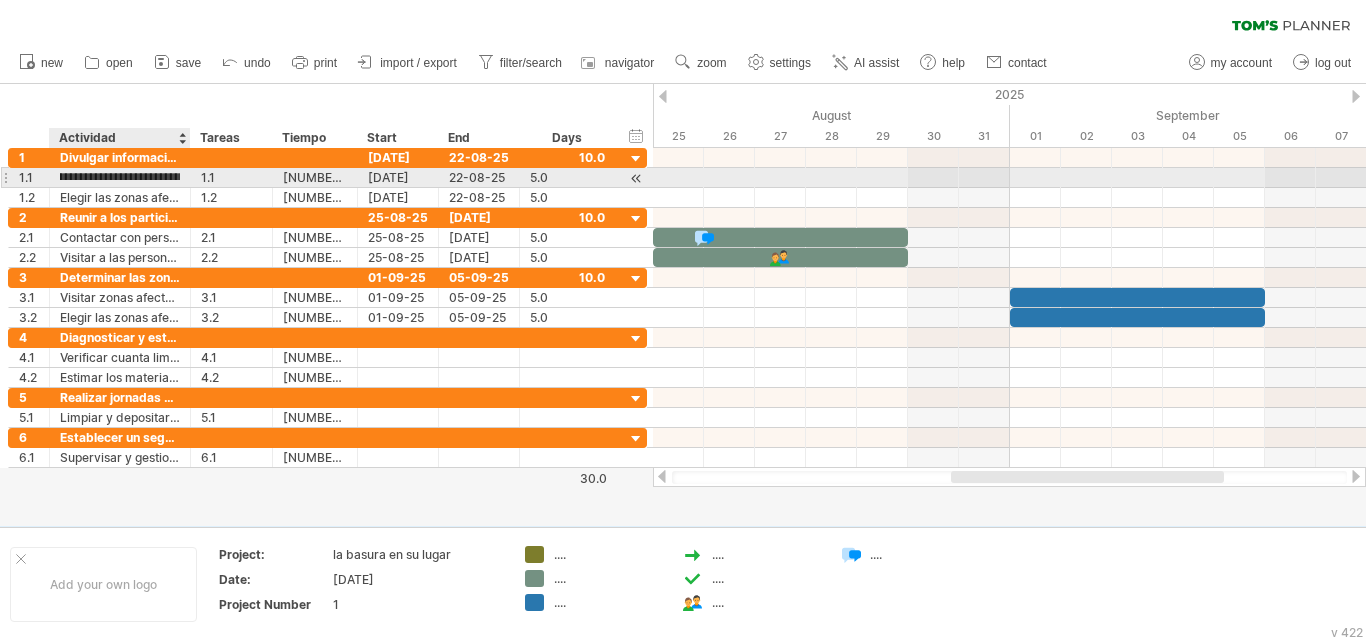scroll, scrollTop: 0, scrollLeft: 119, axis: horizontal 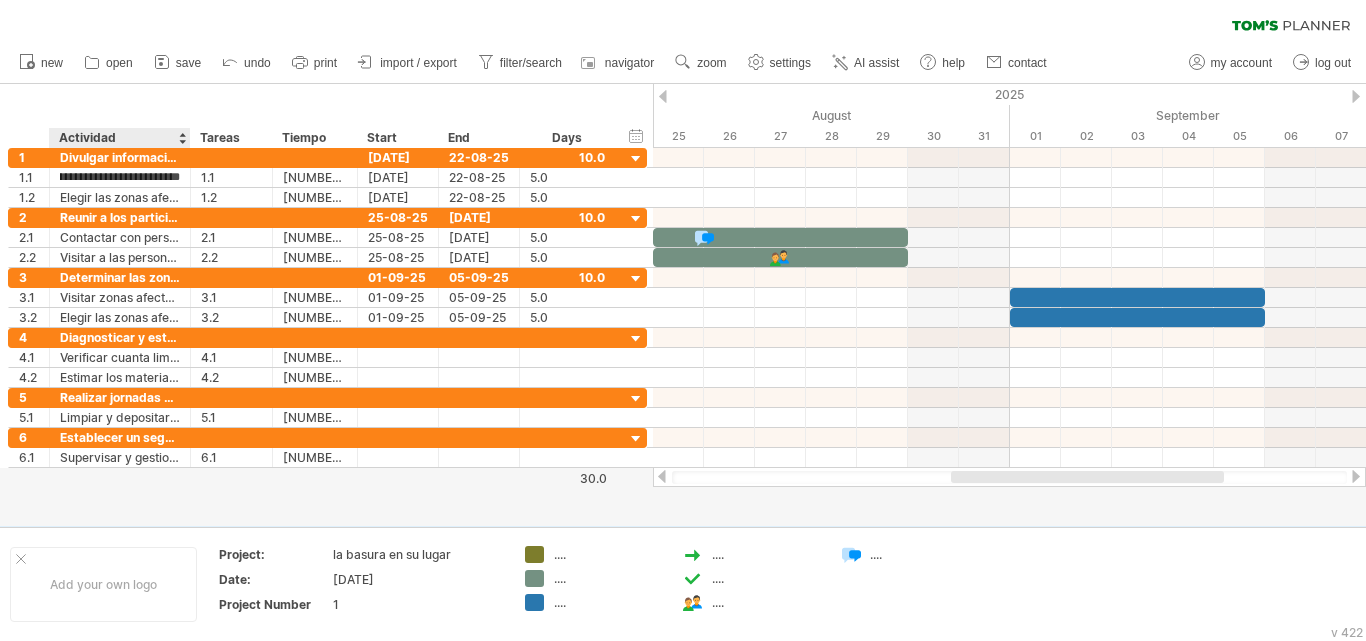 click at bounding box center (683, 305) 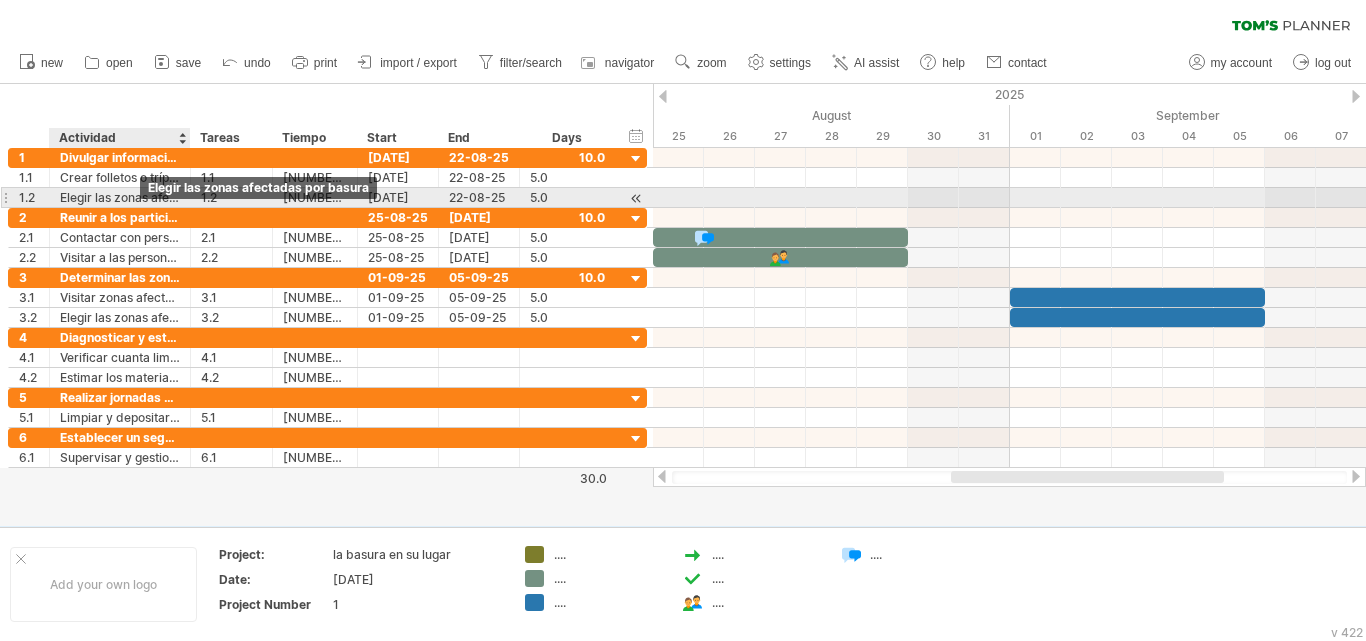 click on "Elegir las zonas afectadas por basura" at bounding box center (120, 197) 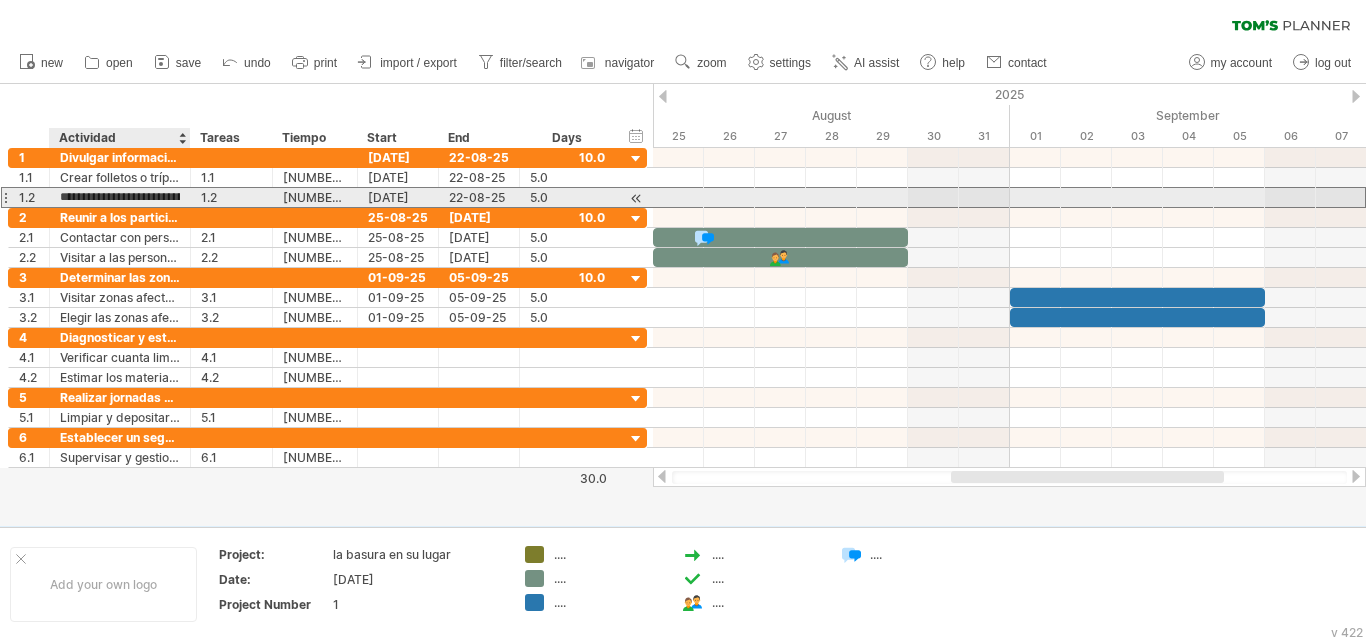 scroll, scrollTop: 0, scrollLeft: 0, axis: both 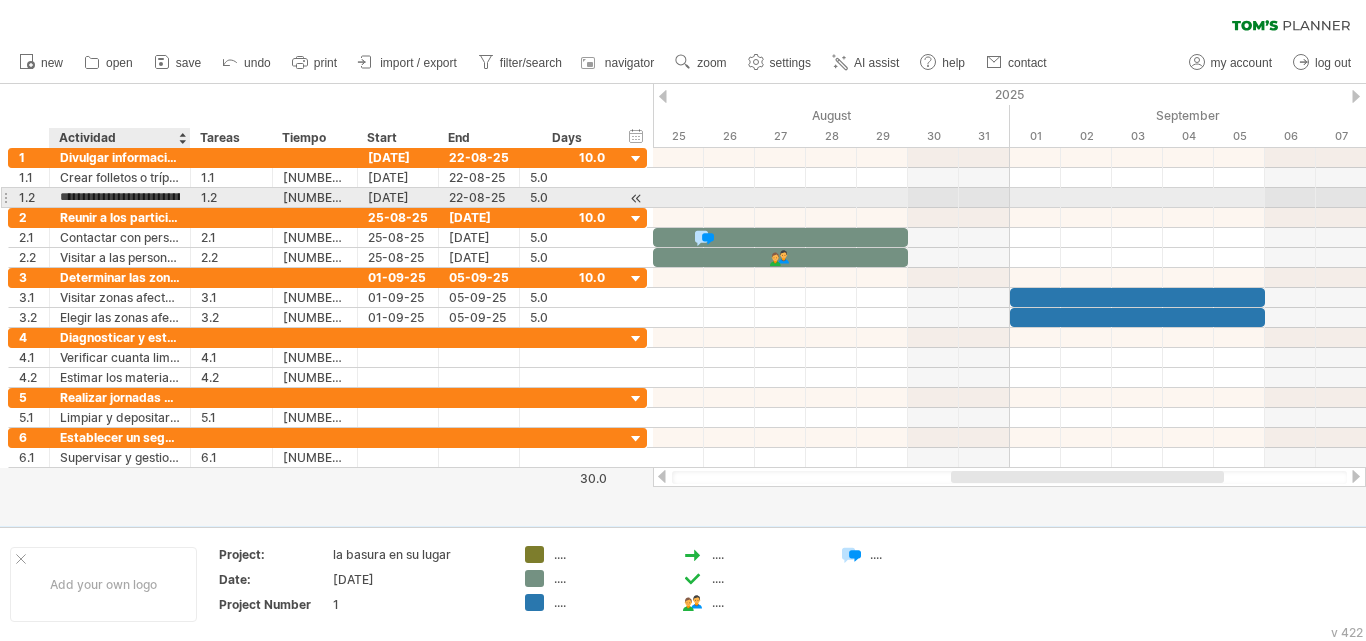 click on "**********" at bounding box center (120, 197) 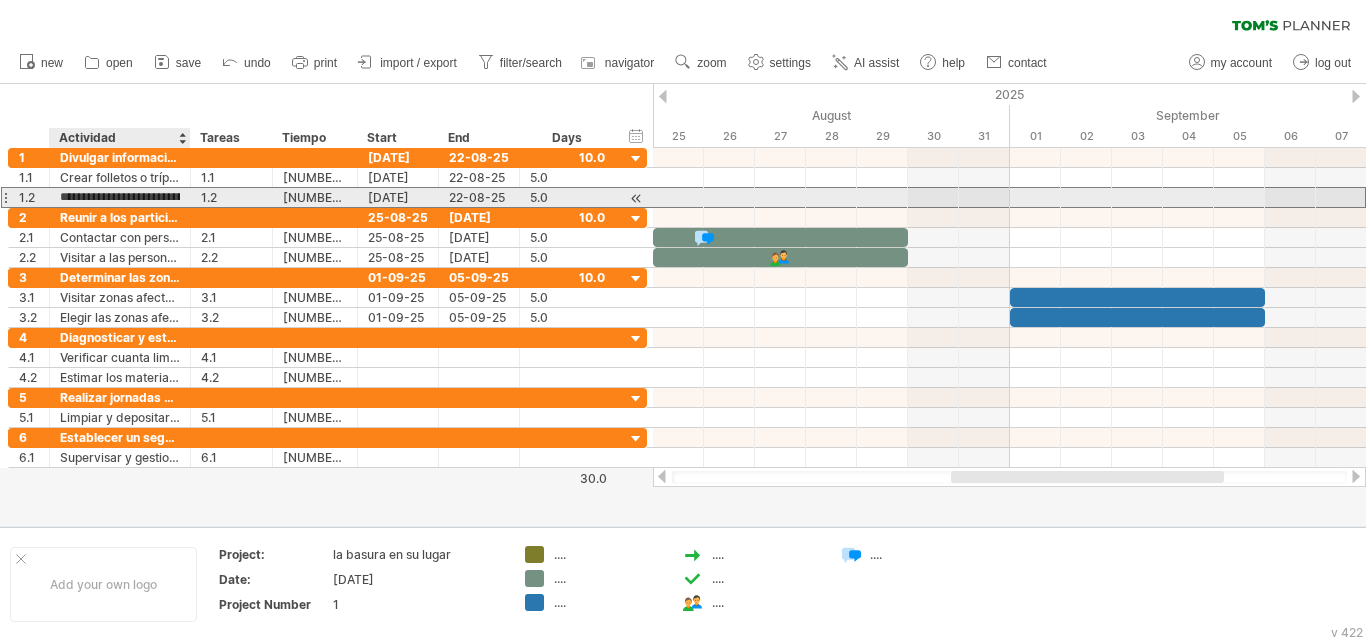 scroll, scrollTop: 0, scrollLeft: 93, axis: horizontal 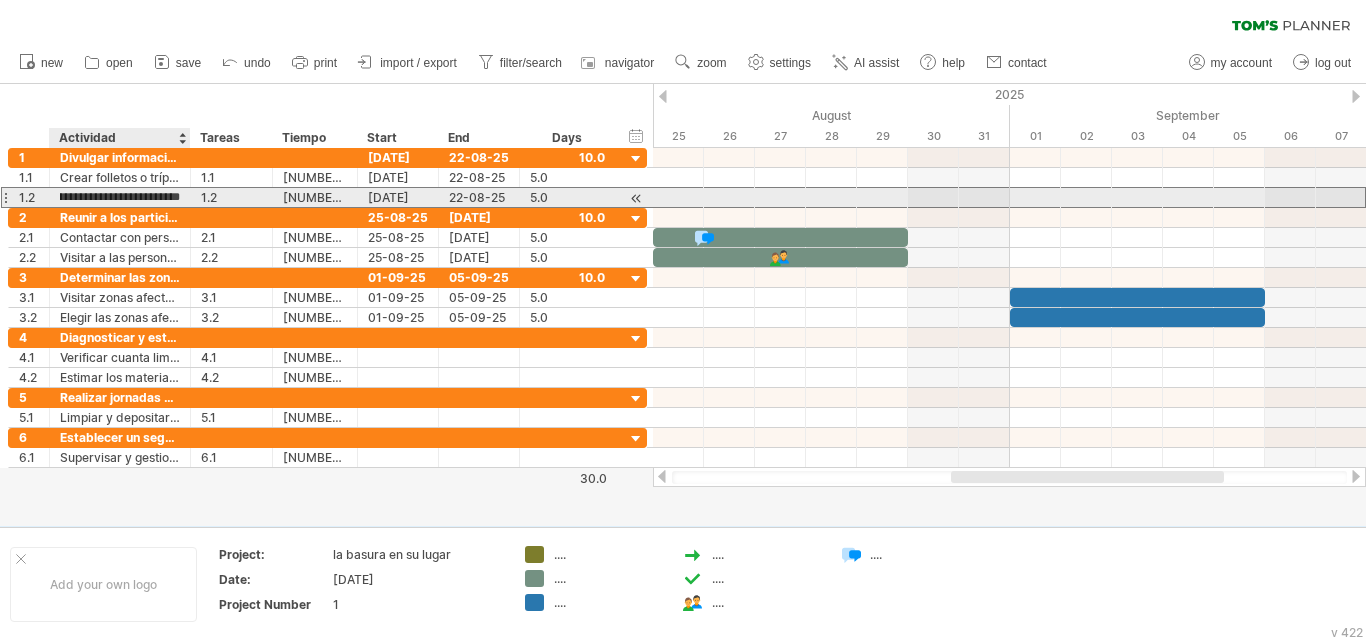 drag, startPoint x: 65, startPoint y: 197, endPoint x: 185, endPoint y: 199, distance: 120.01666 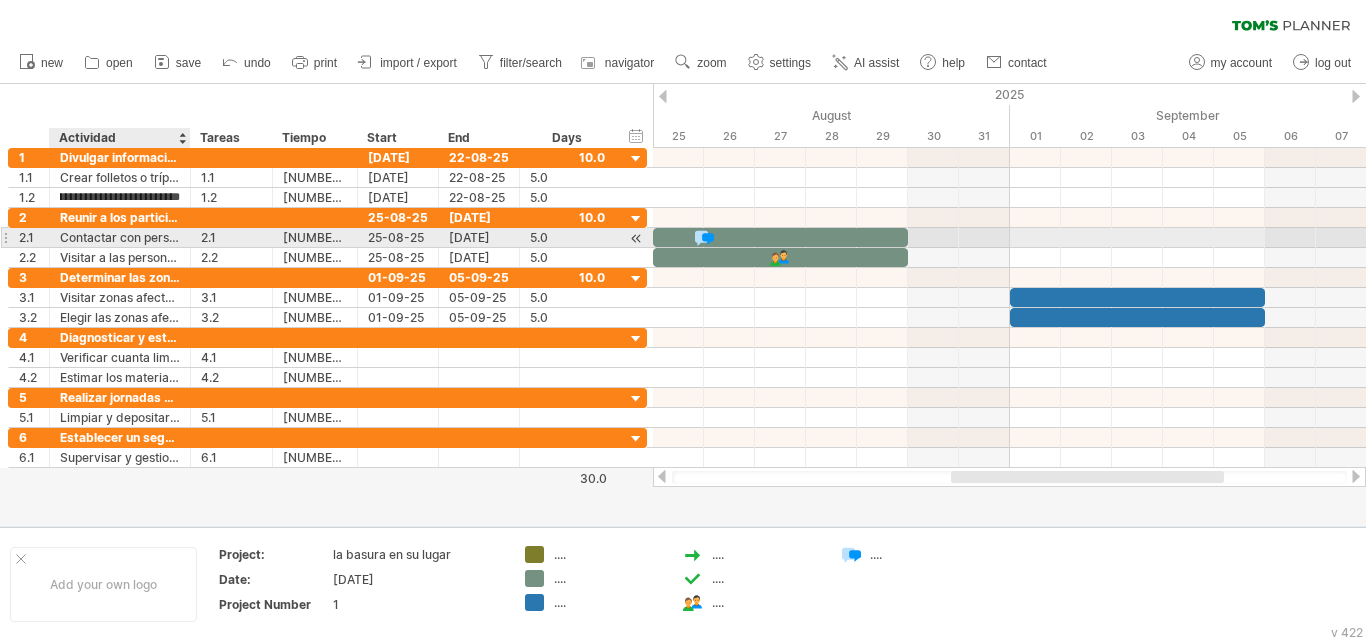 paste on "**********" 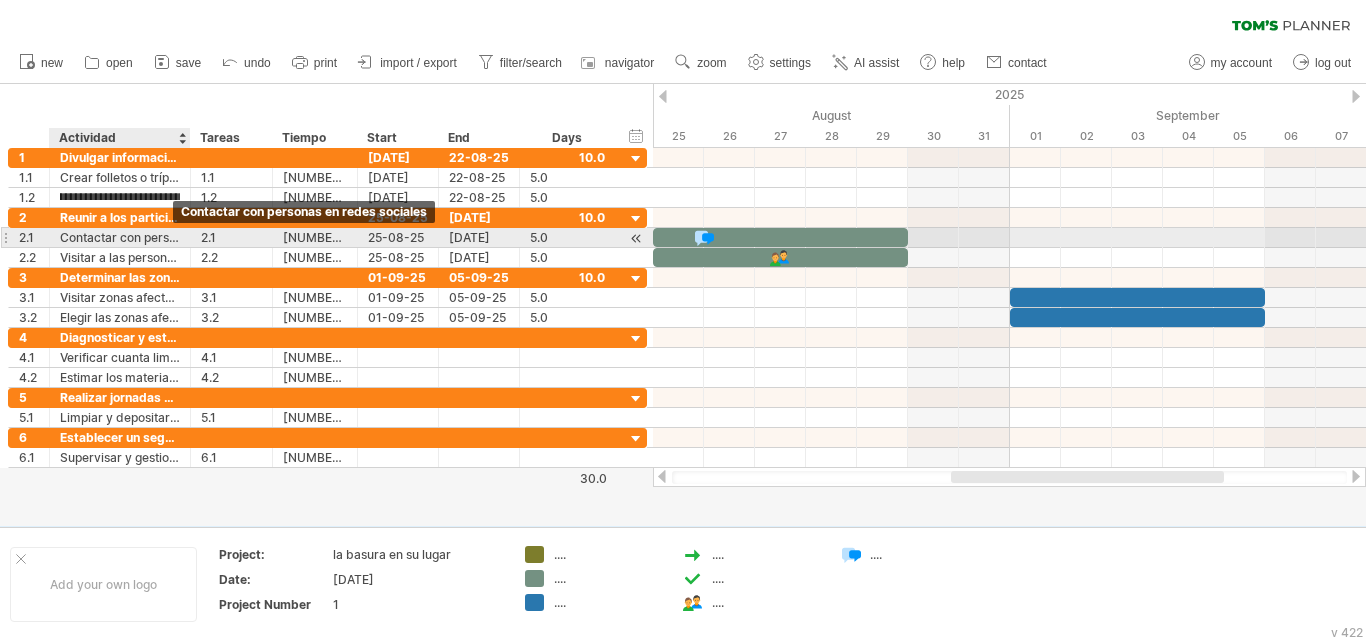 scroll, scrollTop: 0, scrollLeft: 234, axis: horizontal 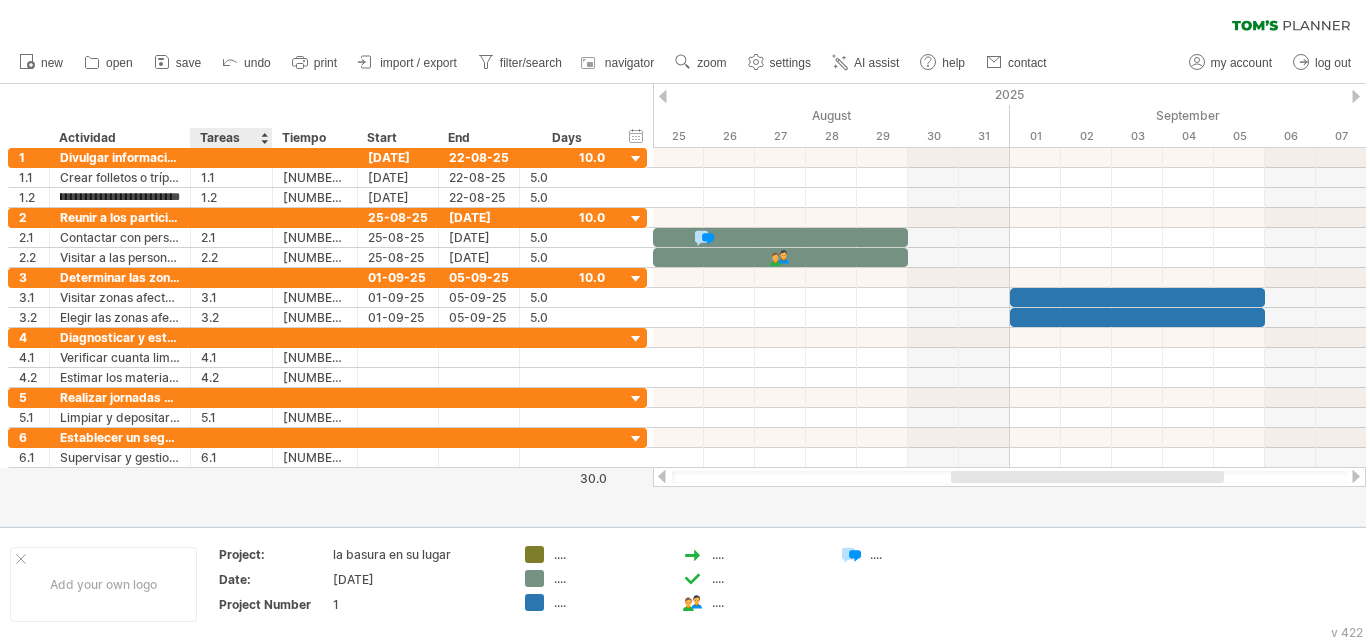 click at bounding box center [683, 305] 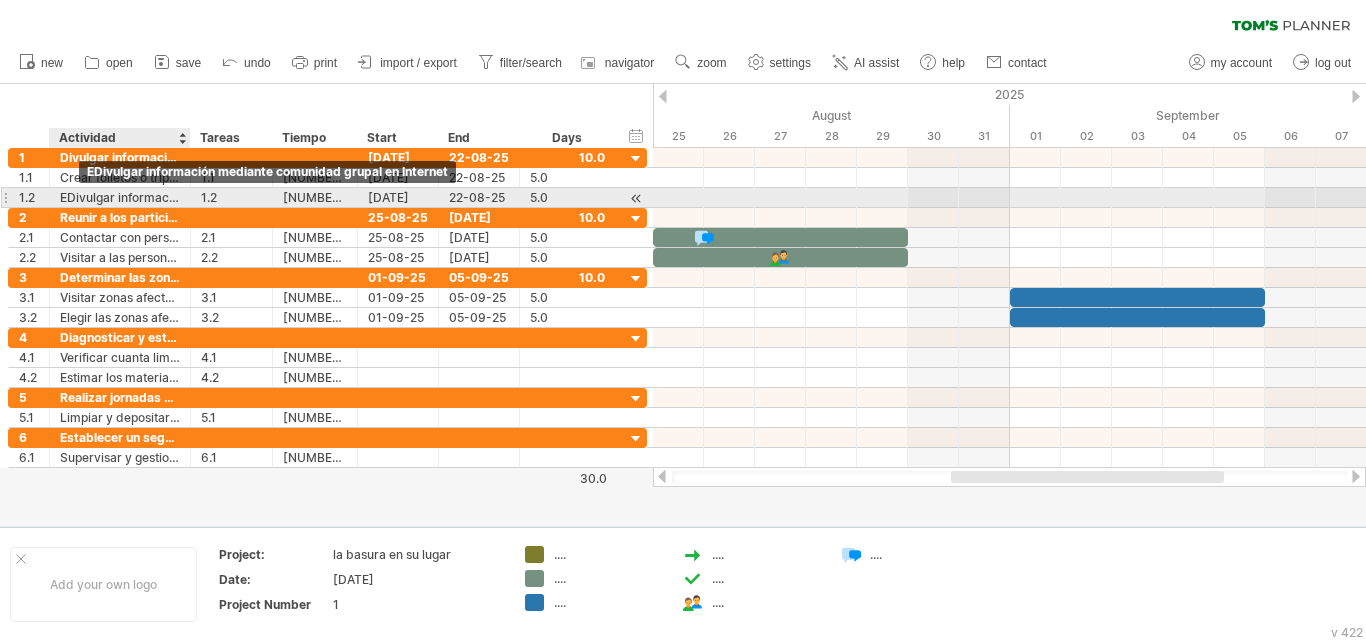 click on "EDivulgar información mediante comunidad grupal en Internet" at bounding box center (120, 197) 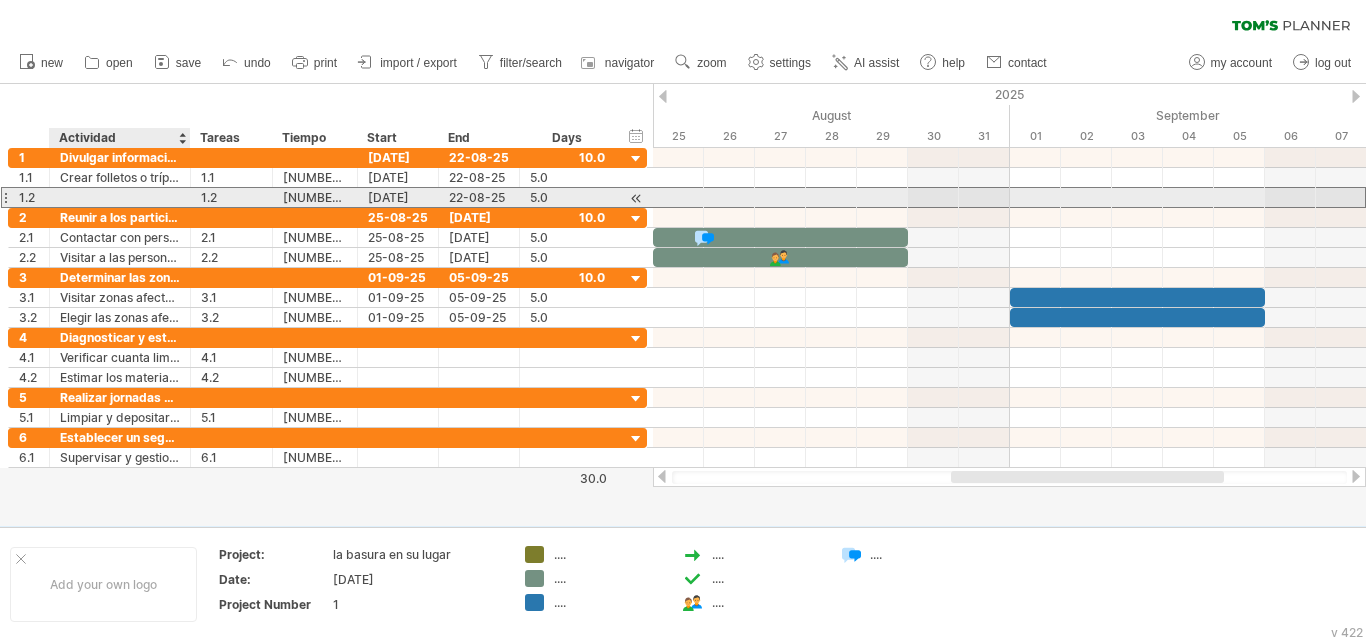 scroll, scrollTop: 0, scrollLeft: 0, axis: both 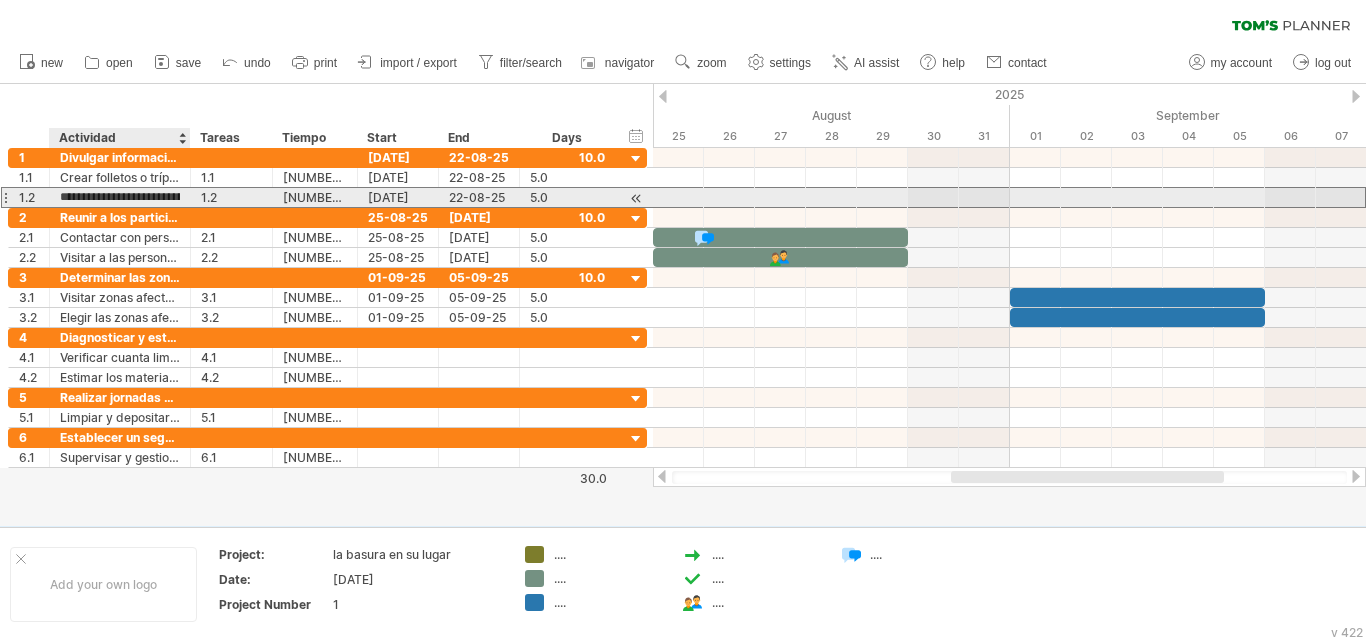 type on "**********" 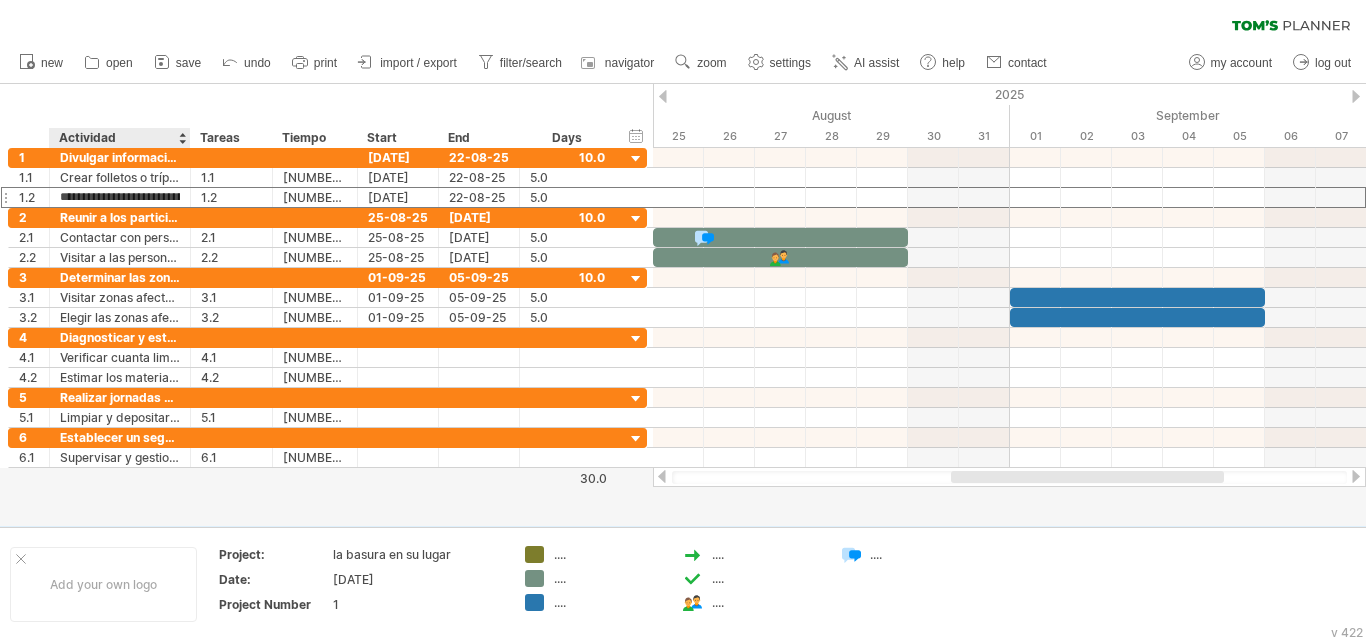 click at bounding box center [683, 305] 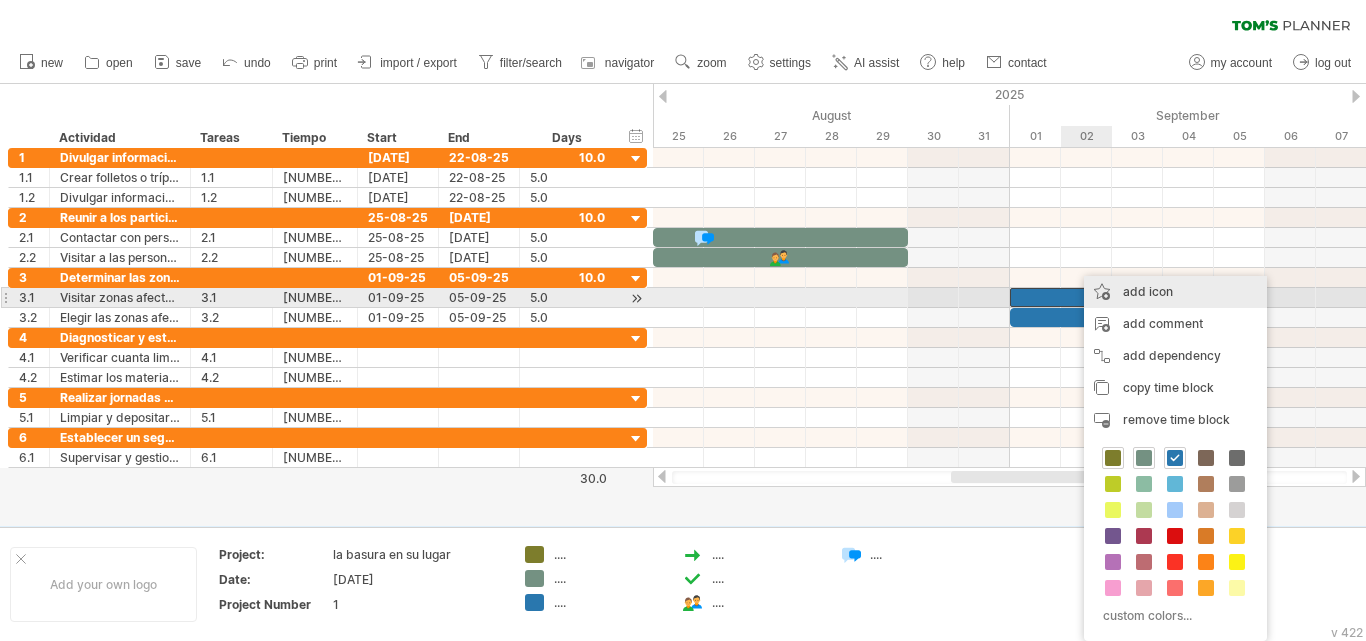click on "add icon" at bounding box center (1175, 292) 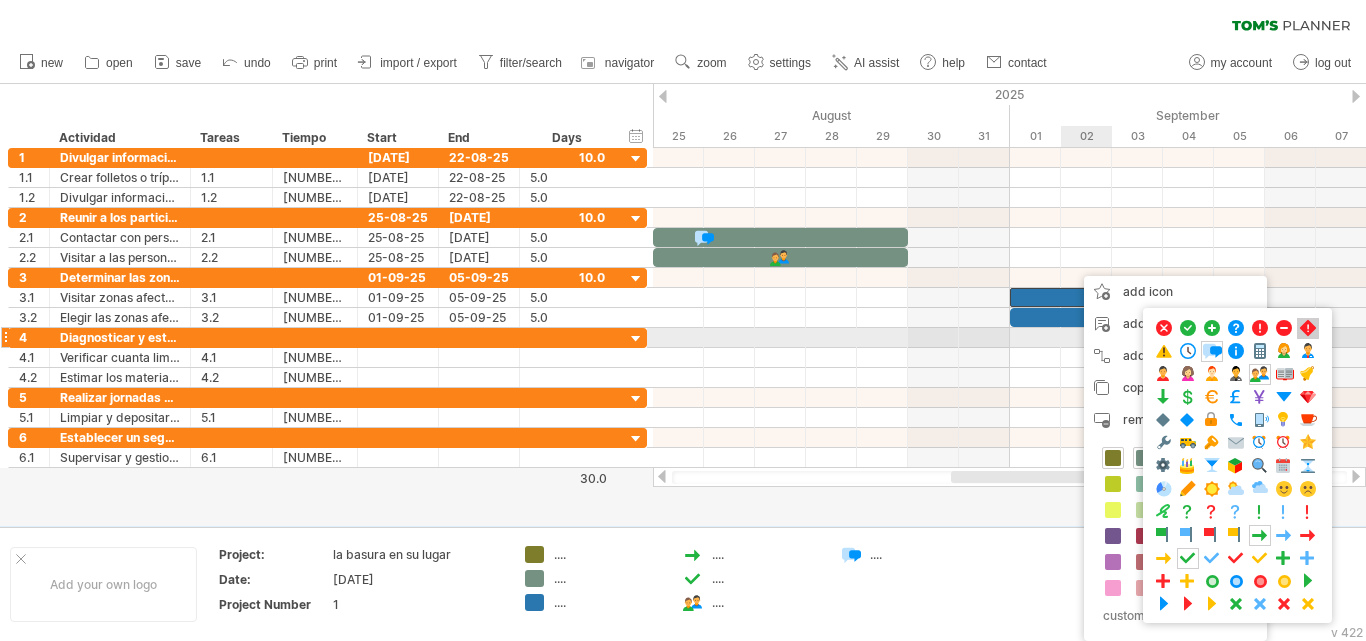 click at bounding box center [1308, 328] 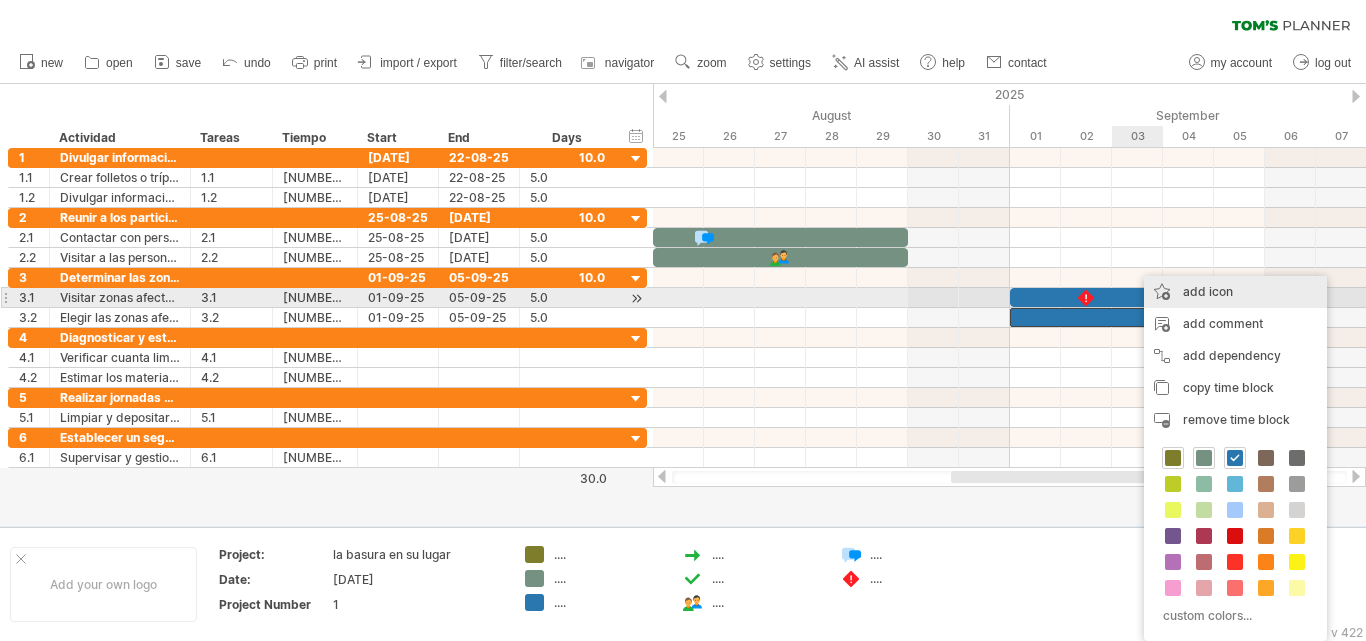 click on "add icon" at bounding box center (1235, 292) 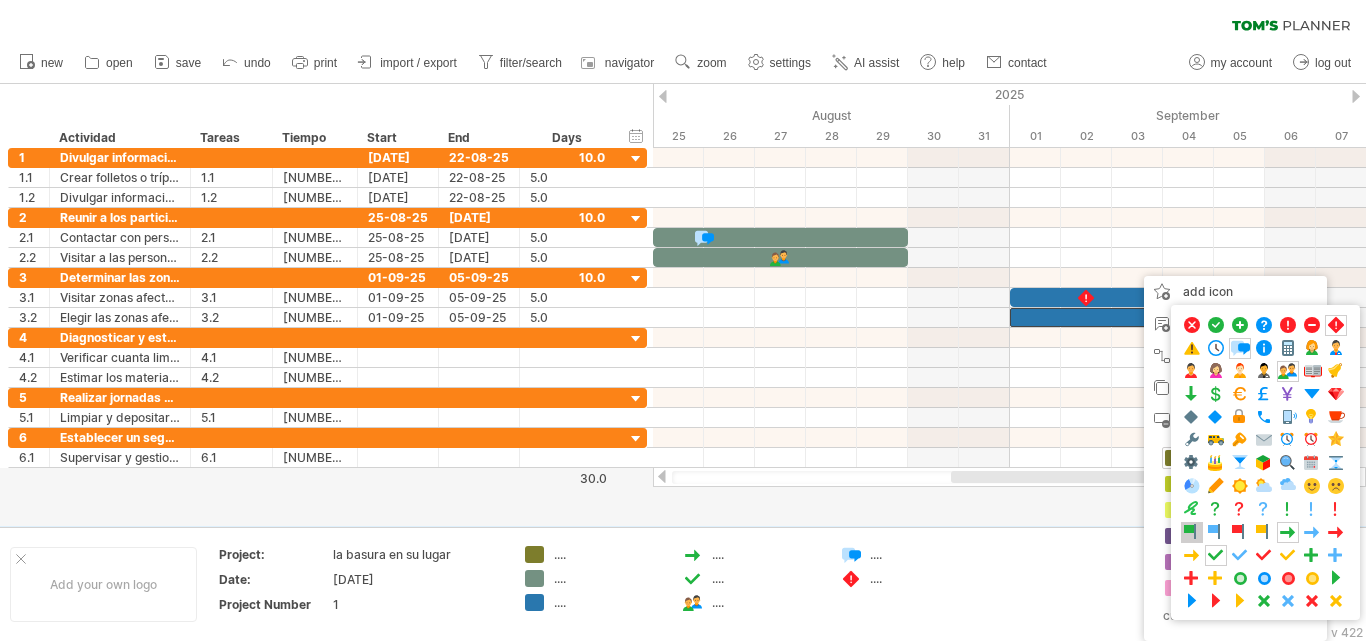 click at bounding box center [1192, 532] 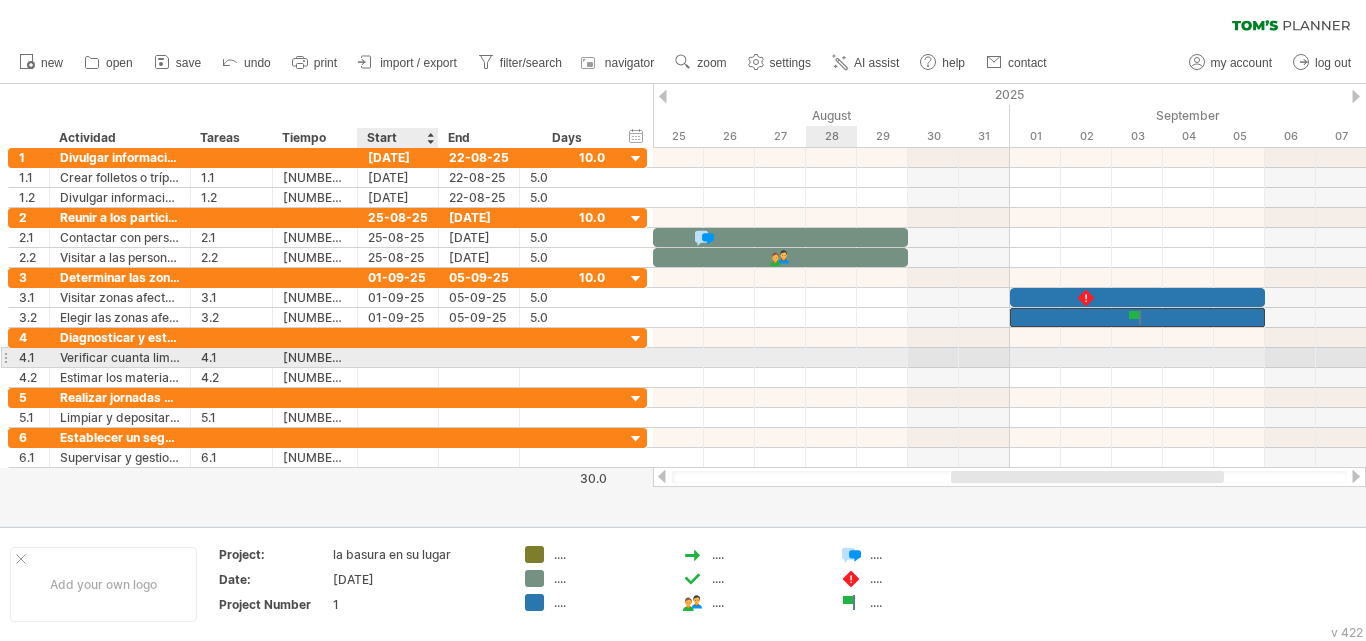 click at bounding box center (398, 357) 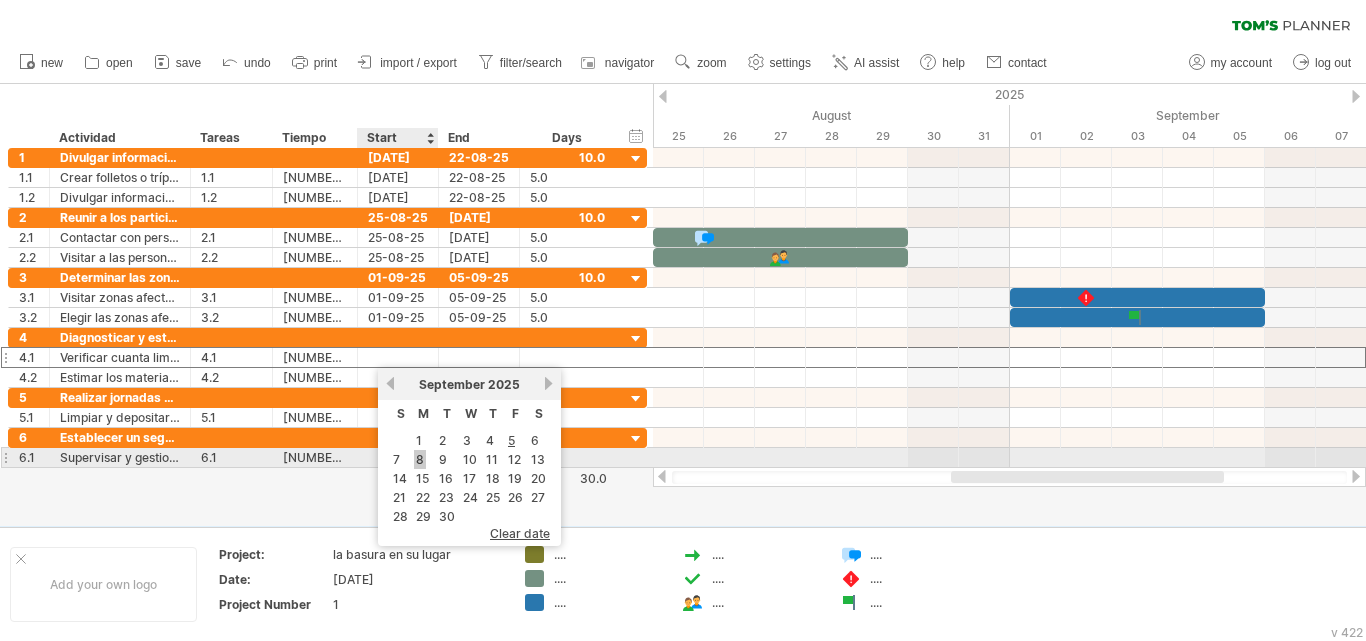 click on "8" at bounding box center (420, 459) 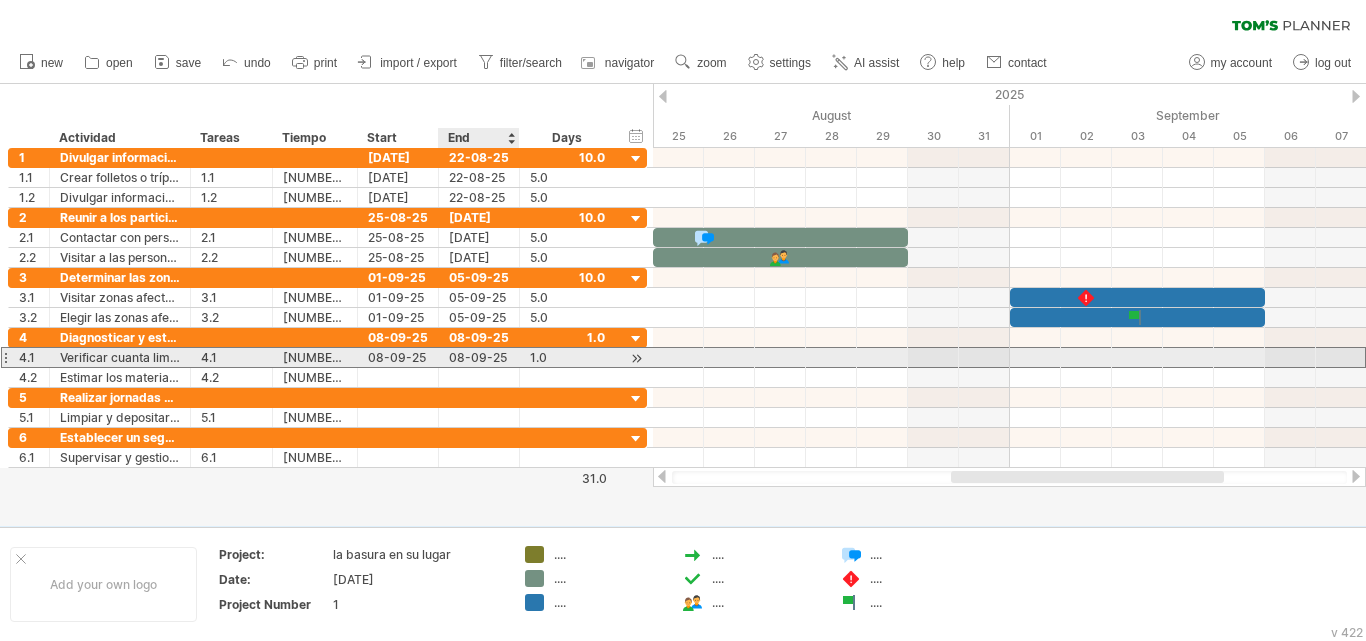 click on "08-09-25" at bounding box center (479, 357) 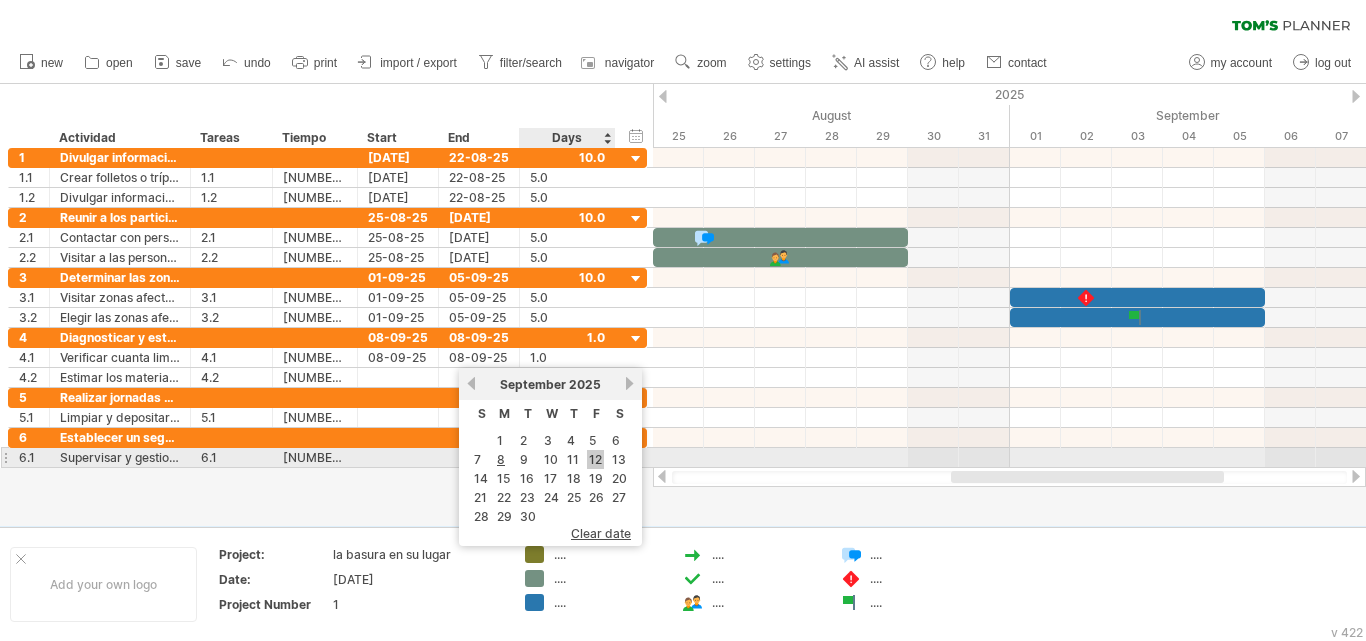 click on "12" at bounding box center (595, 459) 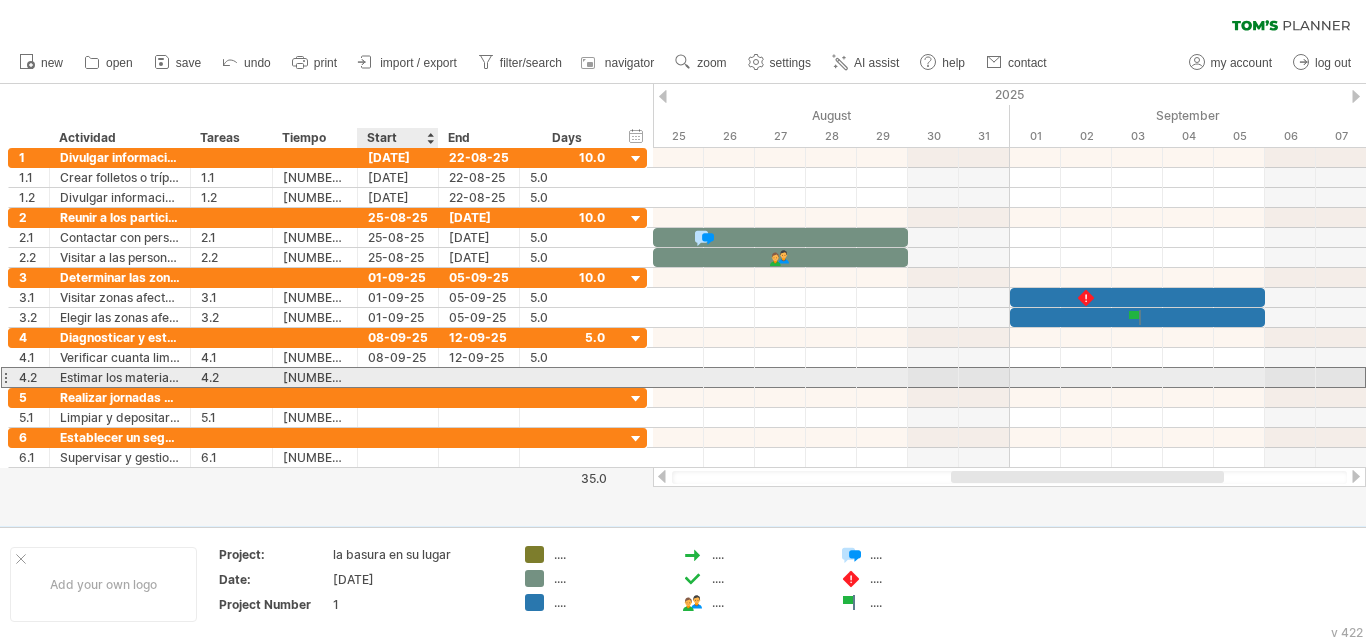 click at bounding box center [398, 377] 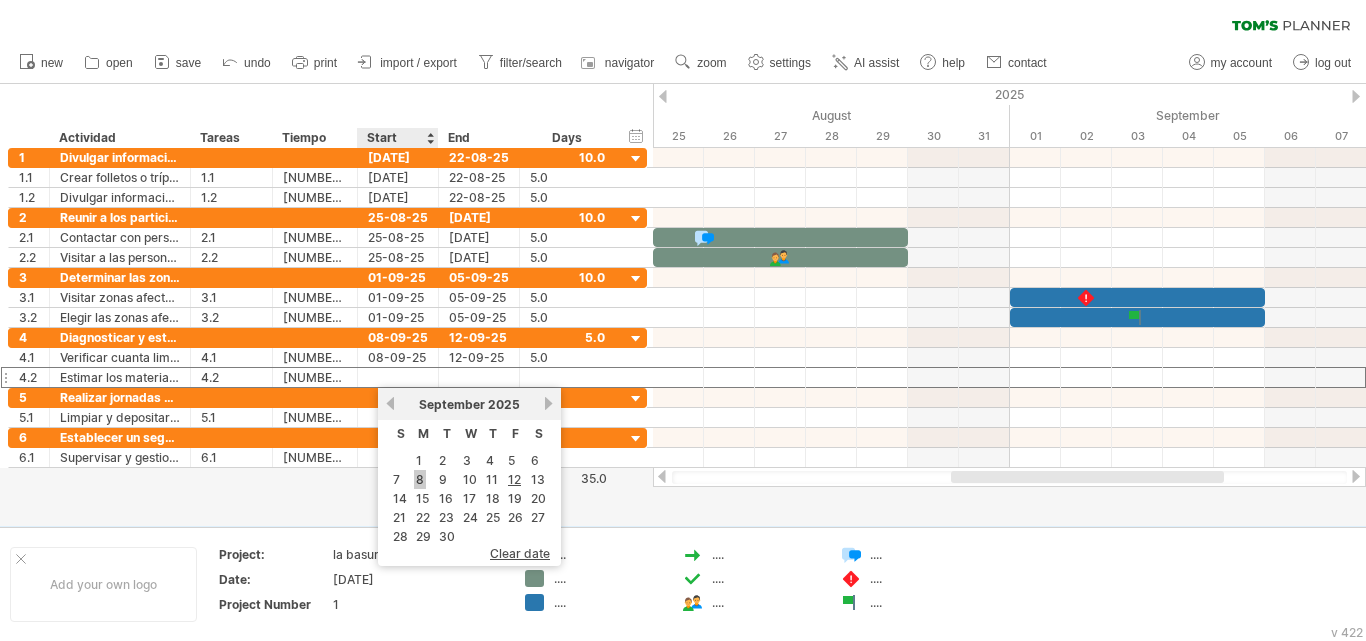 click on "8" at bounding box center (420, 479) 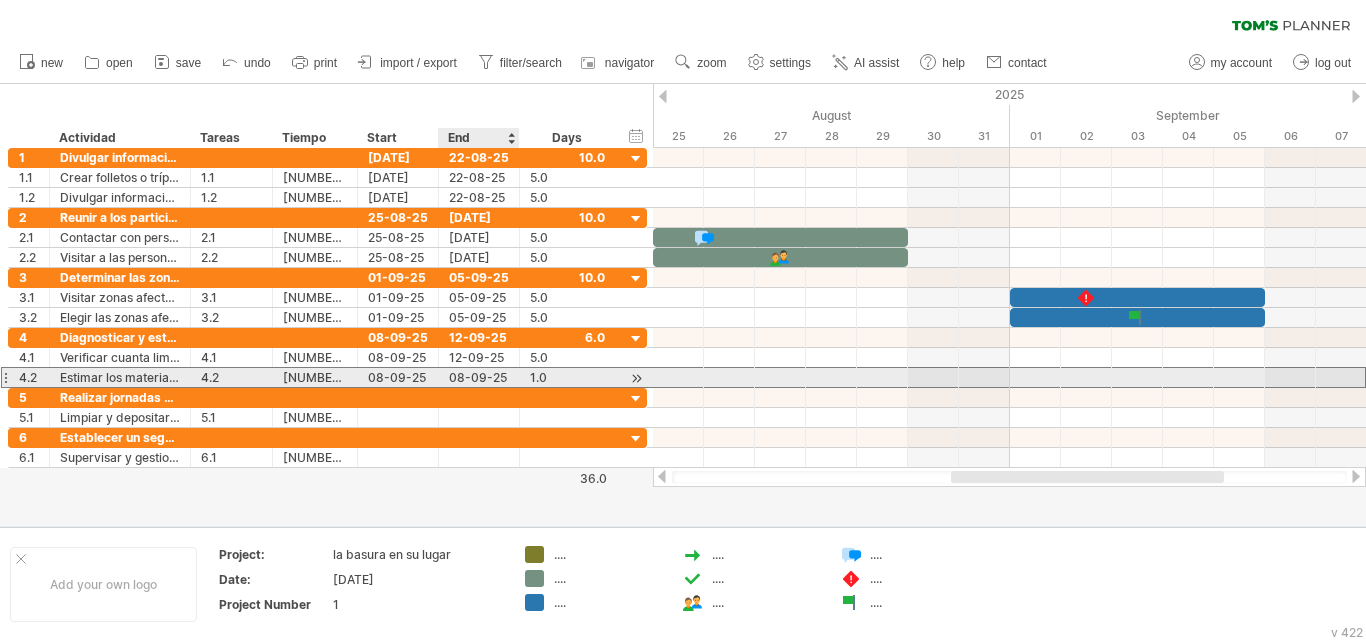 click on "08-09-25" at bounding box center (479, 377) 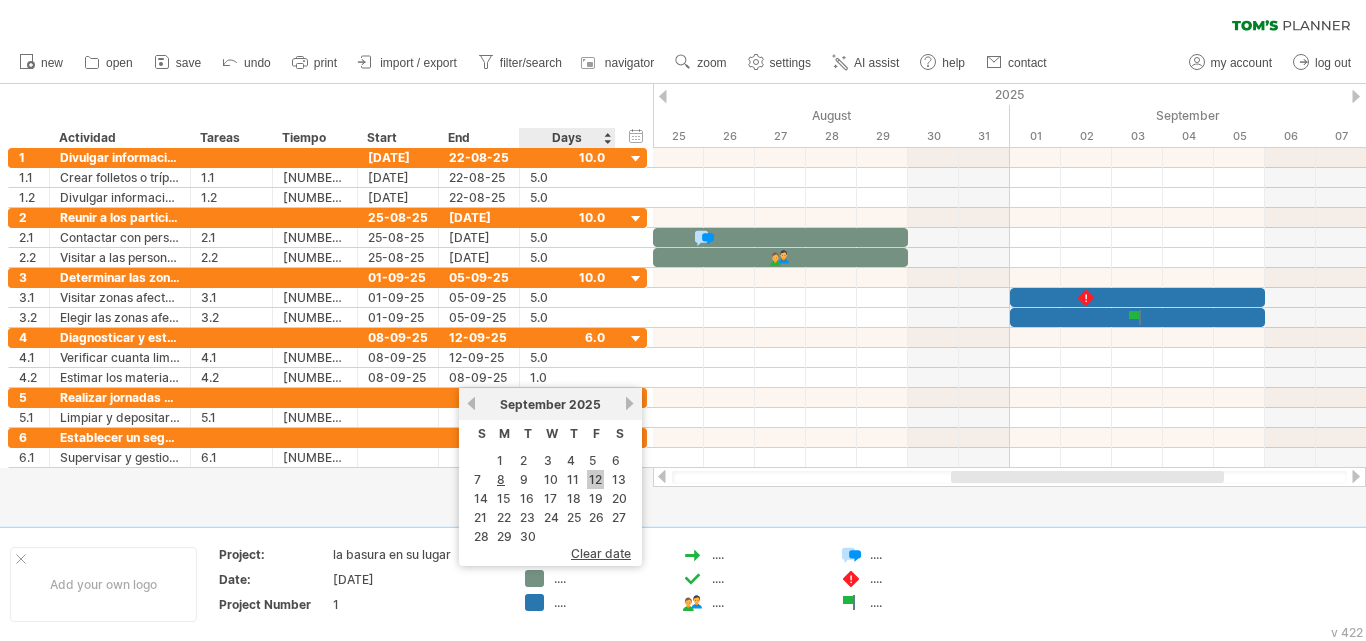 click on "12" at bounding box center (595, 479) 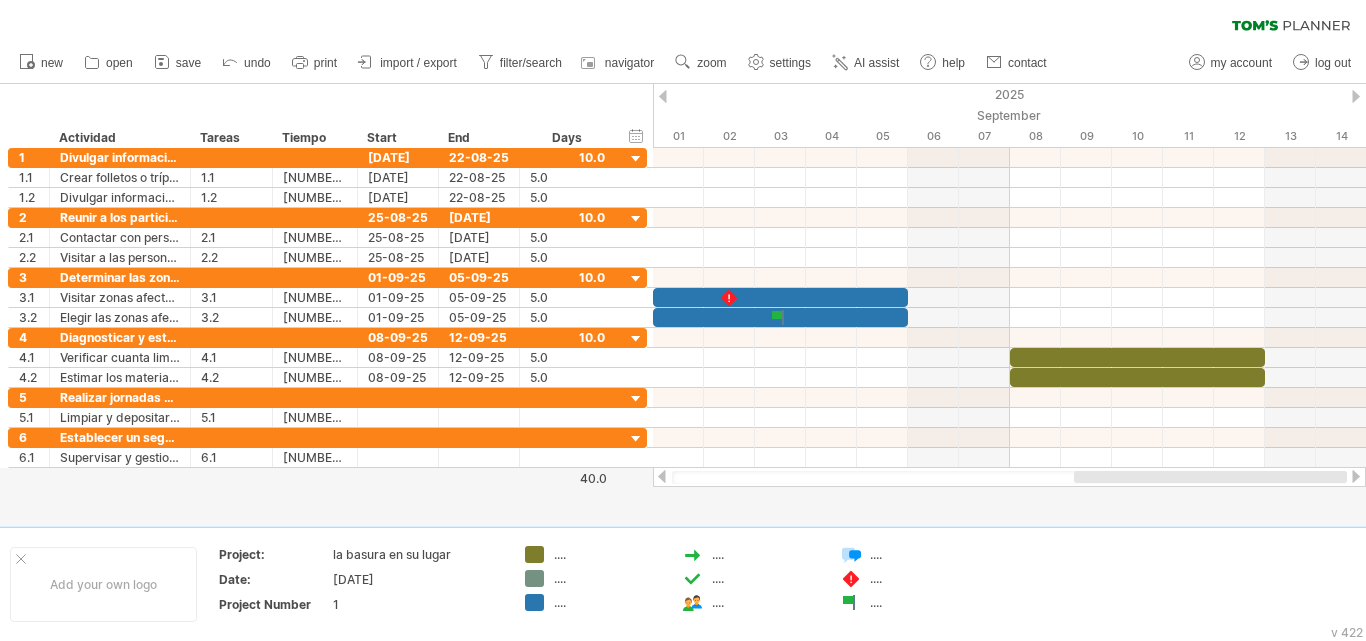 drag, startPoint x: 1072, startPoint y: 476, endPoint x: 1188, endPoint y: 448, distance: 119.331474 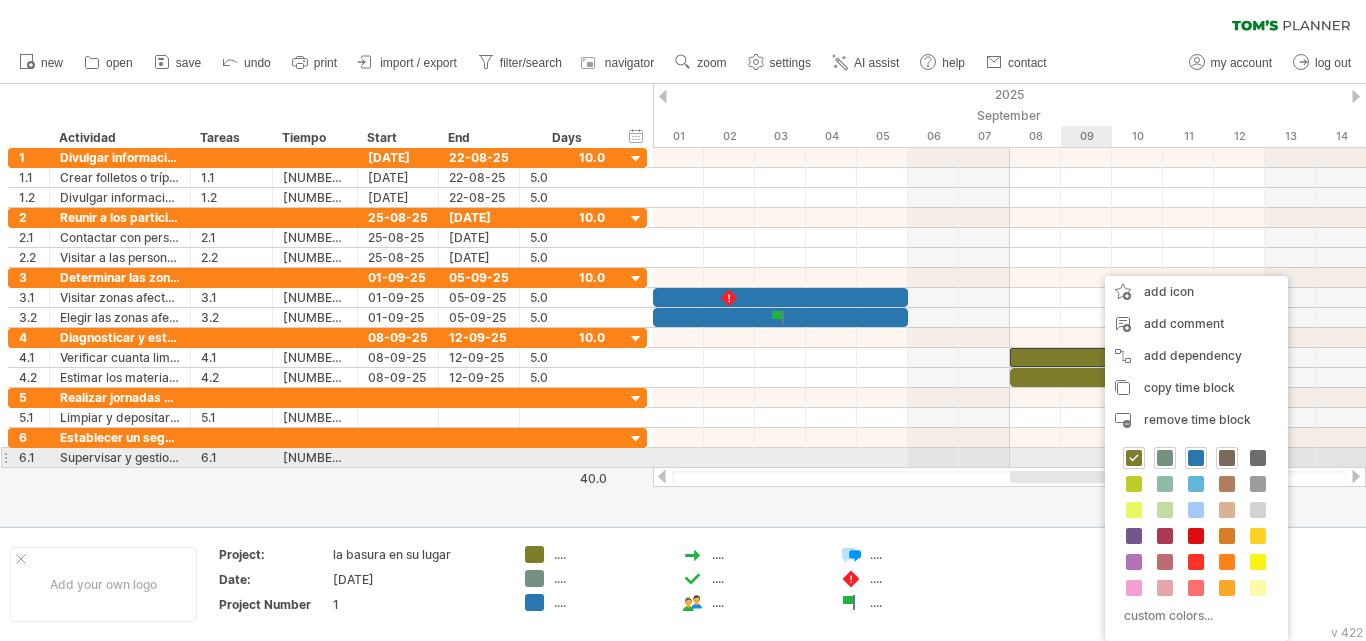 click at bounding box center [1227, 458] 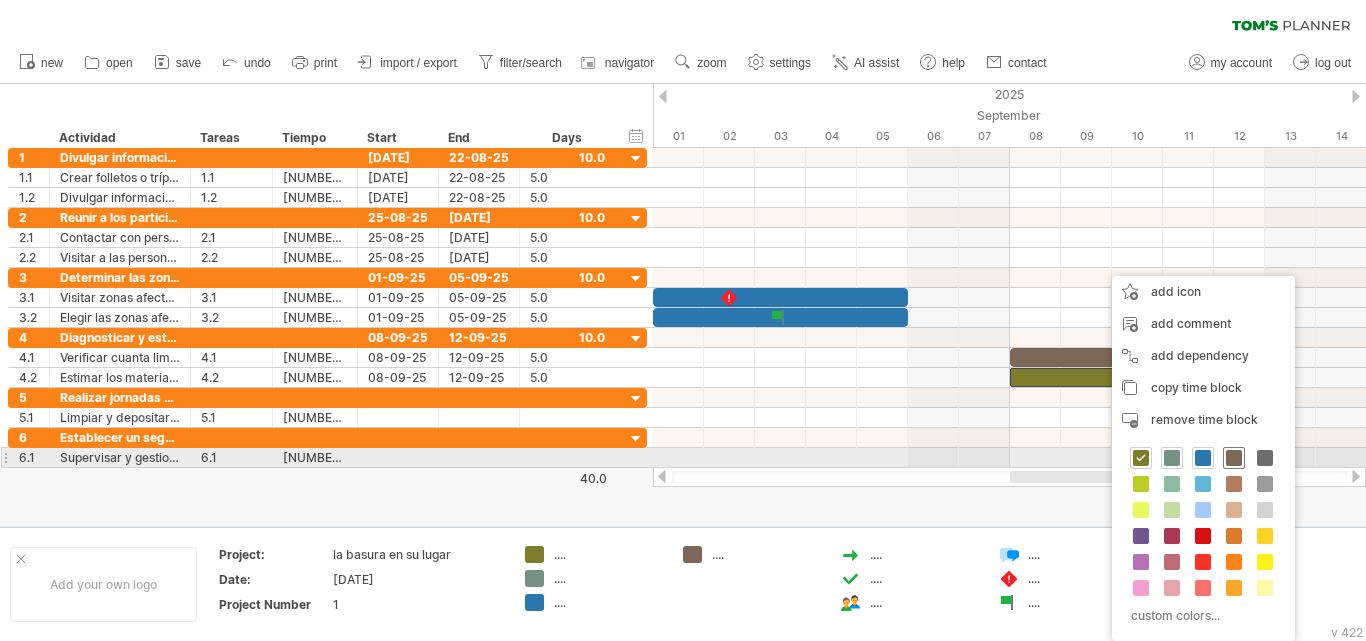 click at bounding box center [1234, 458] 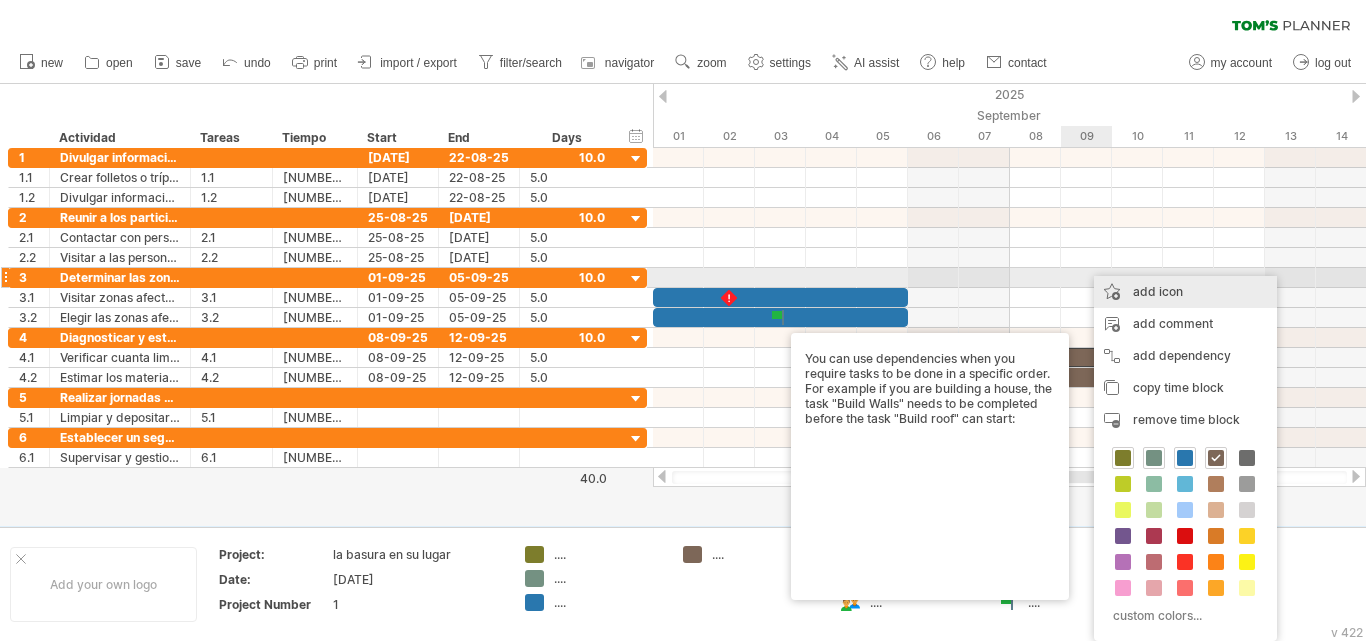 click on "add icon" at bounding box center [1185, 292] 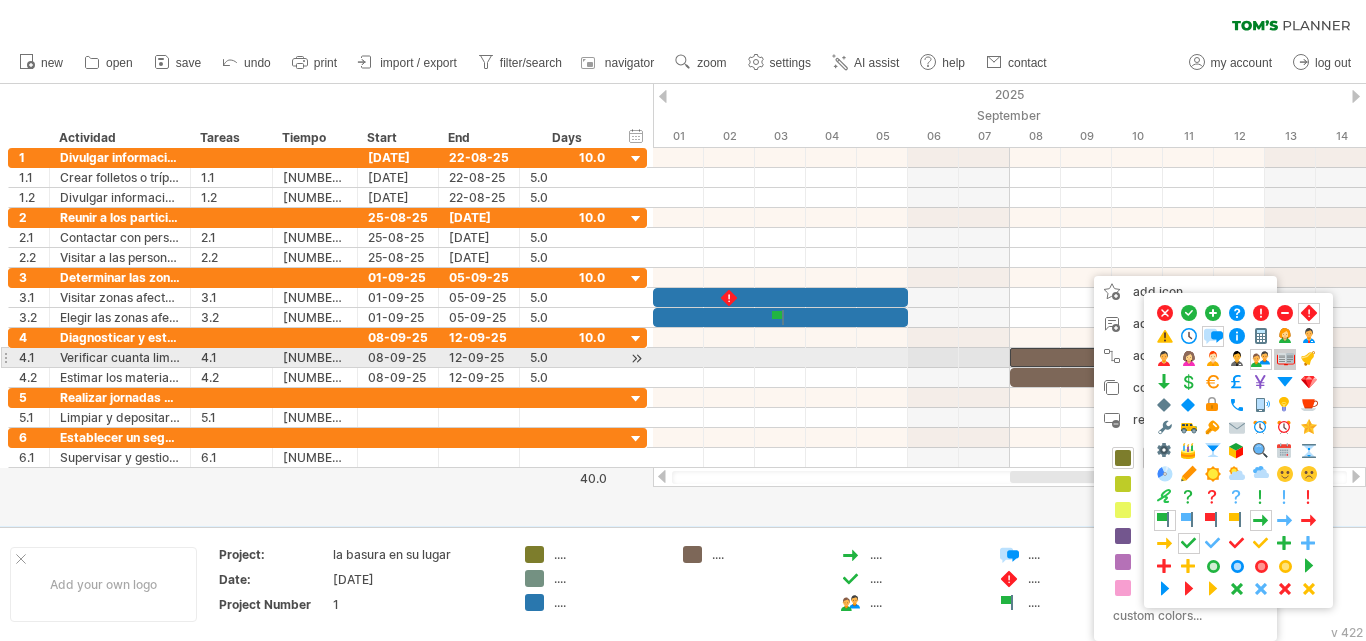 click at bounding box center [1285, 359] 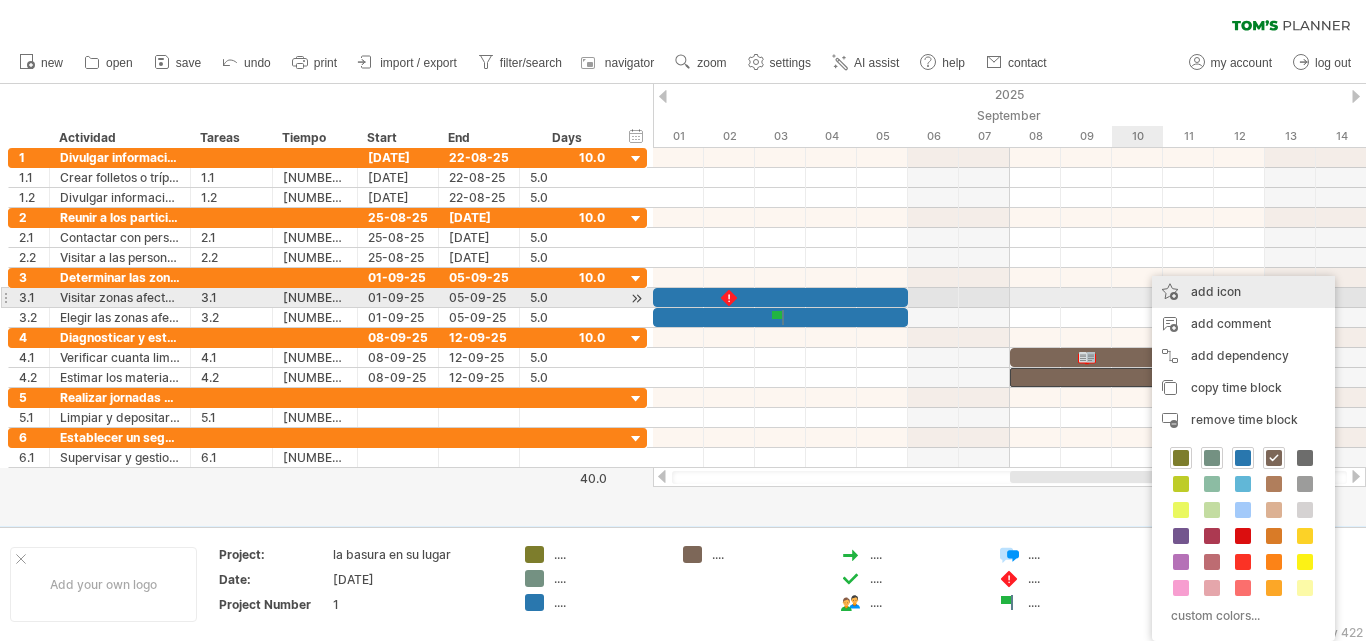 click on "add icon" at bounding box center [1243, 292] 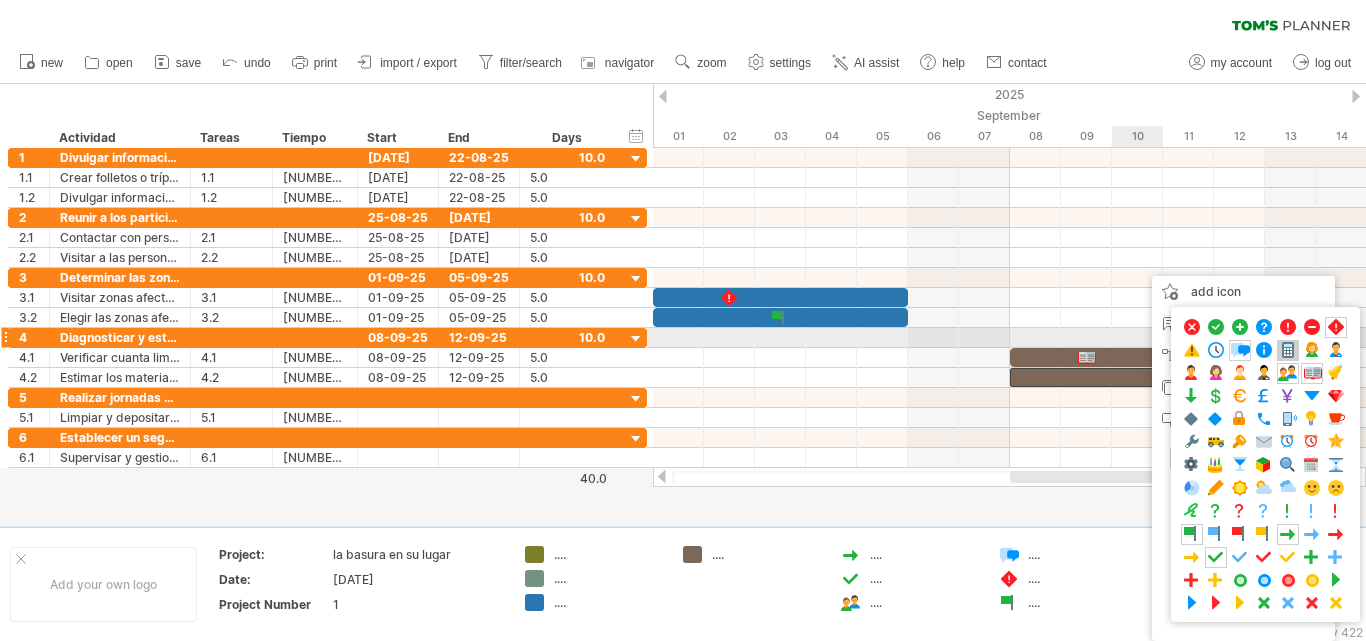 click at bounding box center (1288, 350) 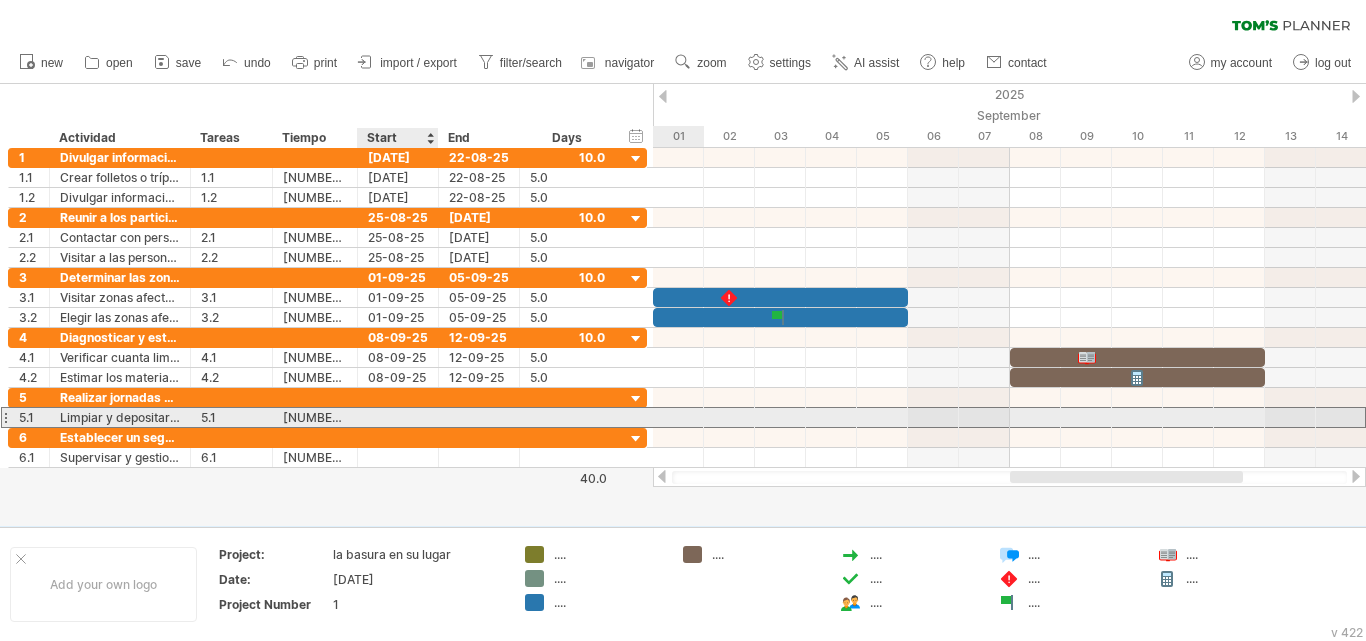 click at bounding box center [398, 417] 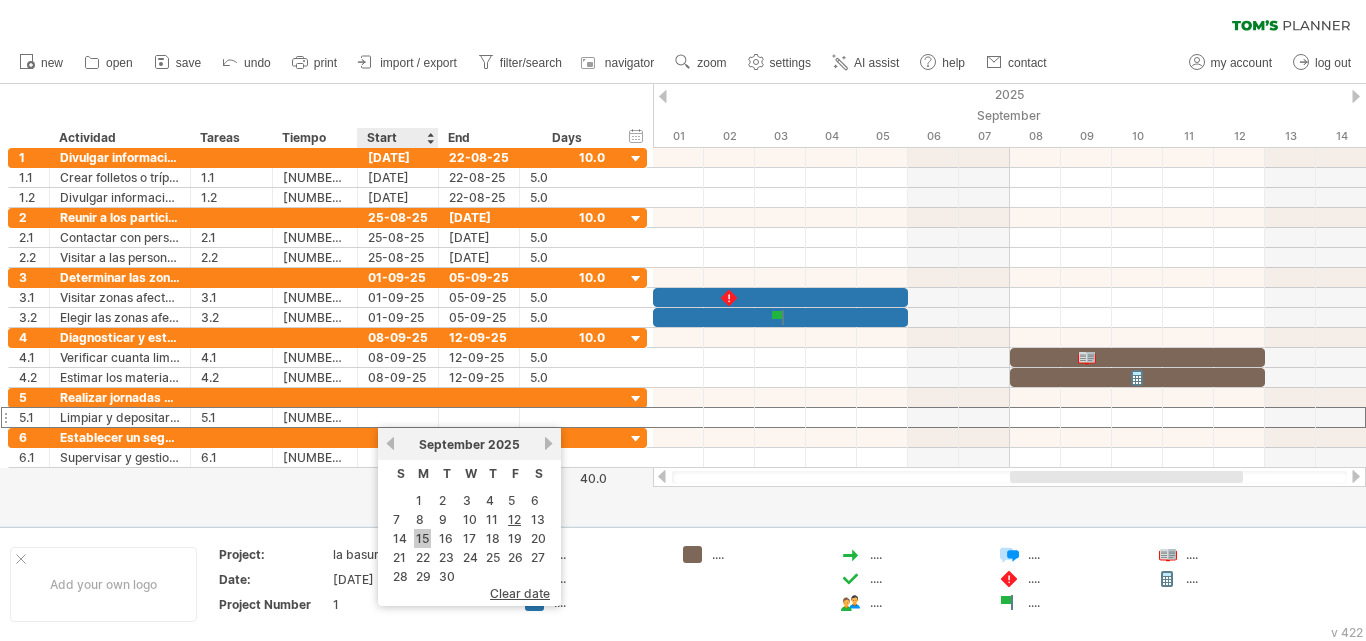 click on "15" at bounding box center (422, 538) 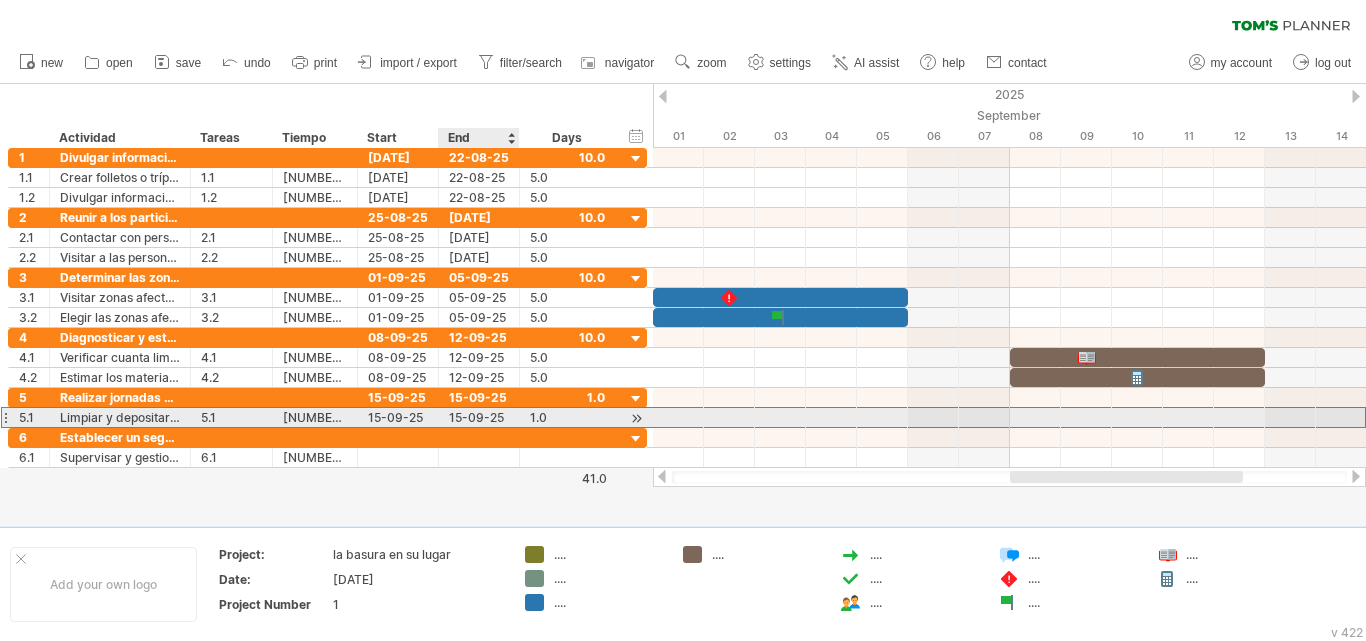 click on "15-09-25" at bounding box center [479, 417] 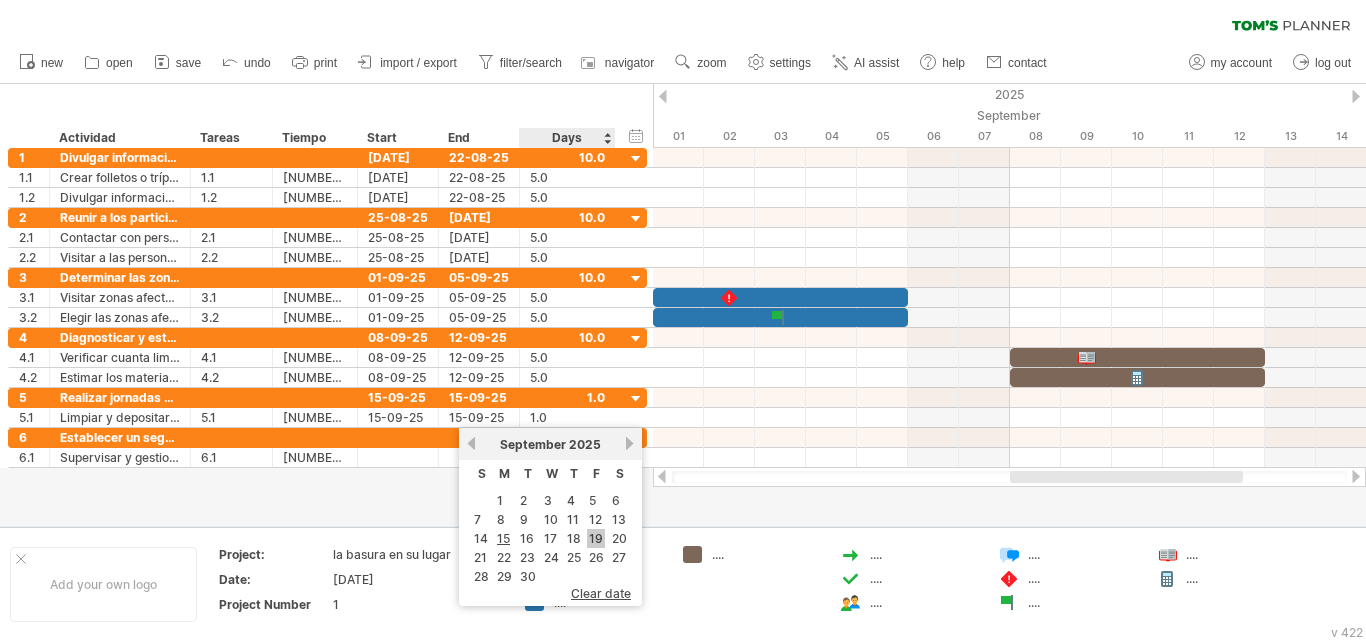 click on "19" at bounding box center [596, 538] 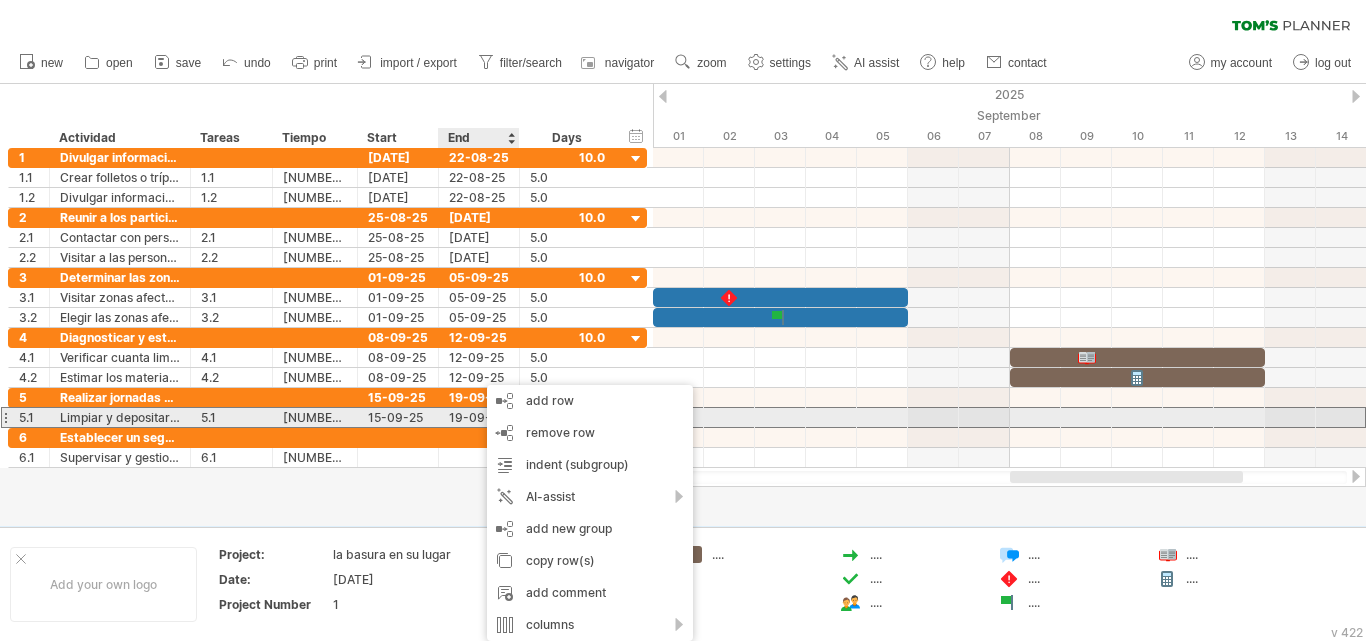 click on "19-09-25" at bounding box center [479, 417] 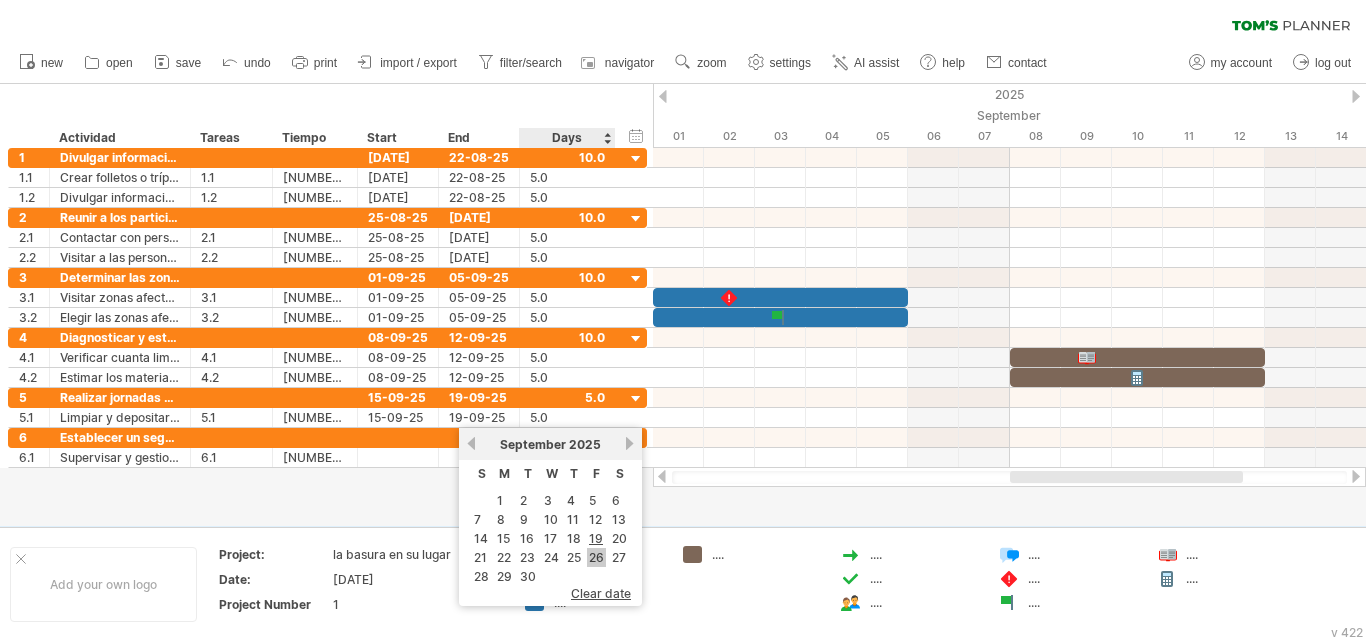 click on "26" at bounding box center [596, 557] 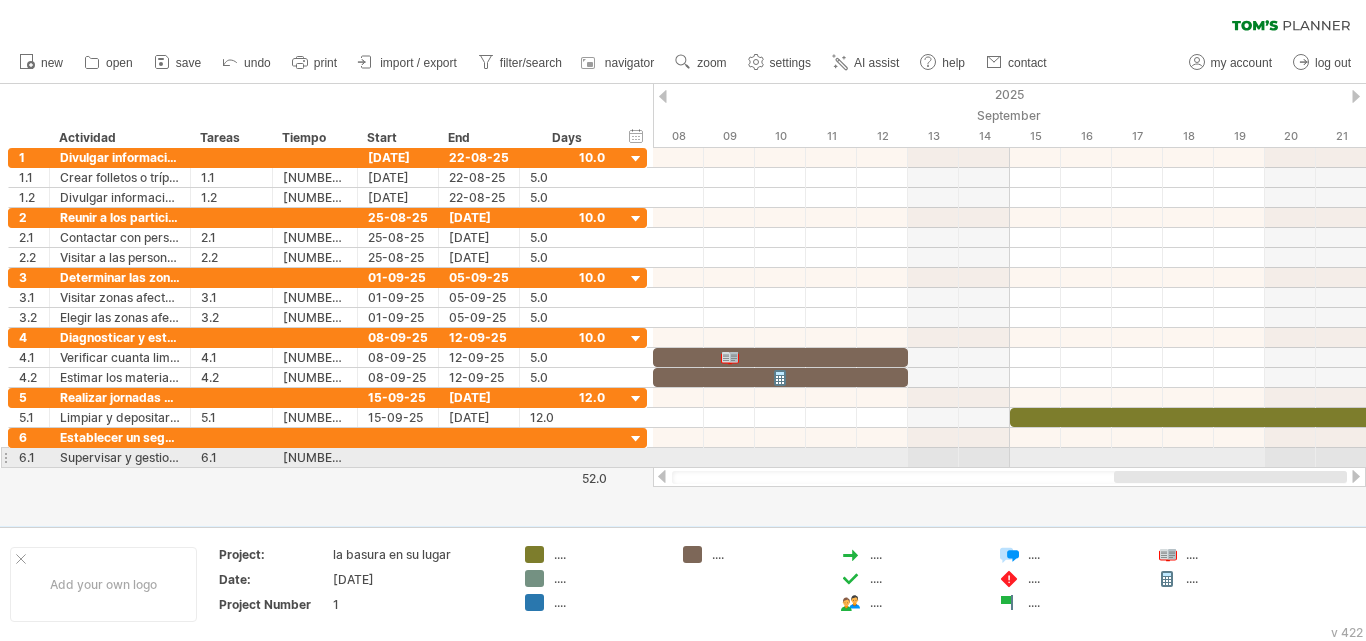 drag, startPoint x: 1127, startPoint y: 478, endPoint x: 1324, endPoint y: 468, distance: 197.25365 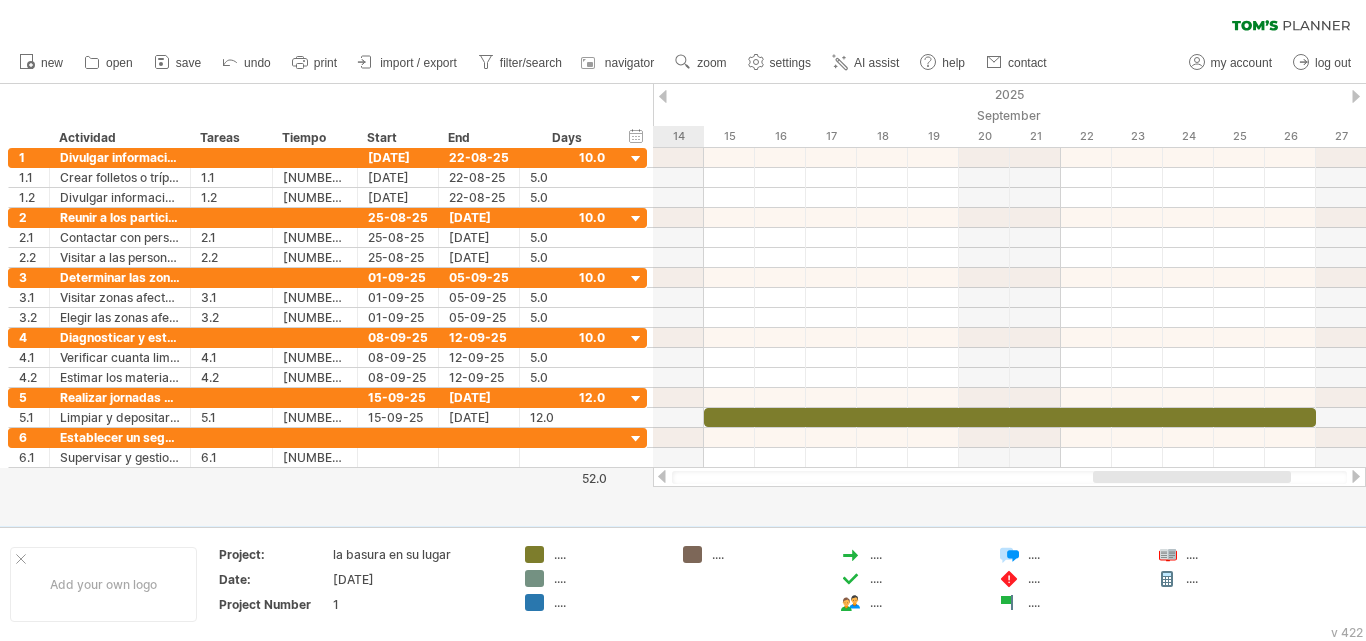 drag, startPoint x: 1145, startPoint y: 481, endPoint x: 1162, endPoint y: 478, distance: 17.262676 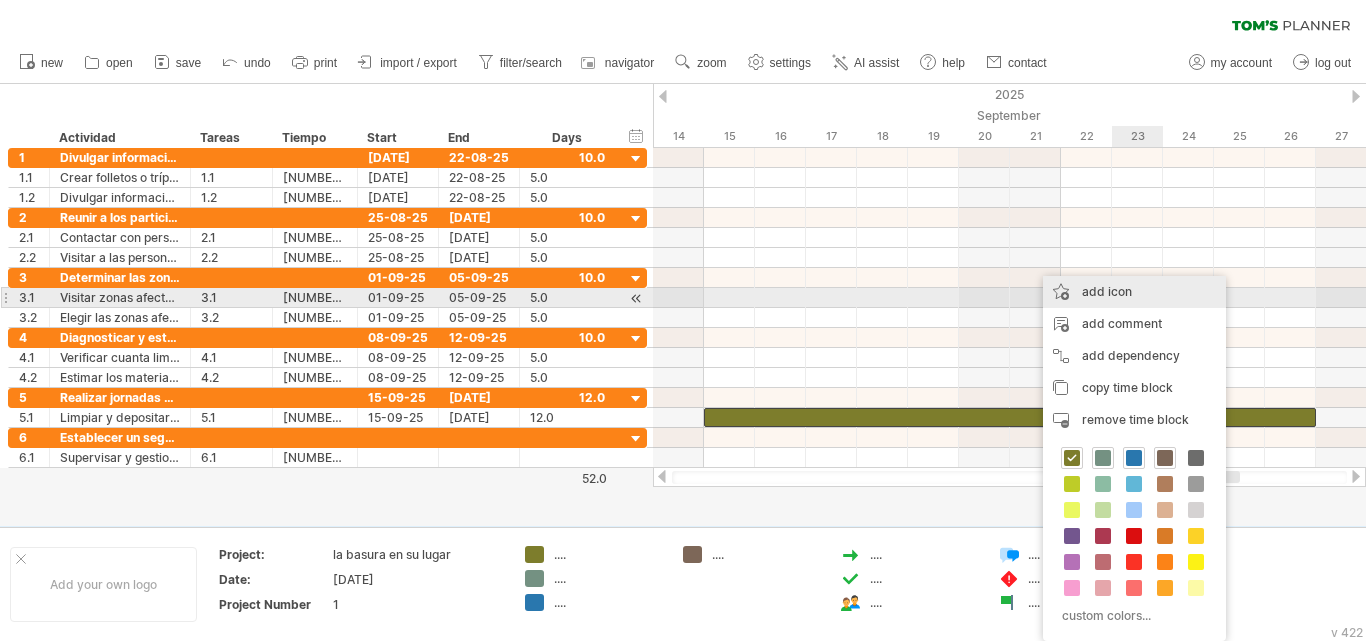 click on "add icon" at bounding box center (1134, 292) 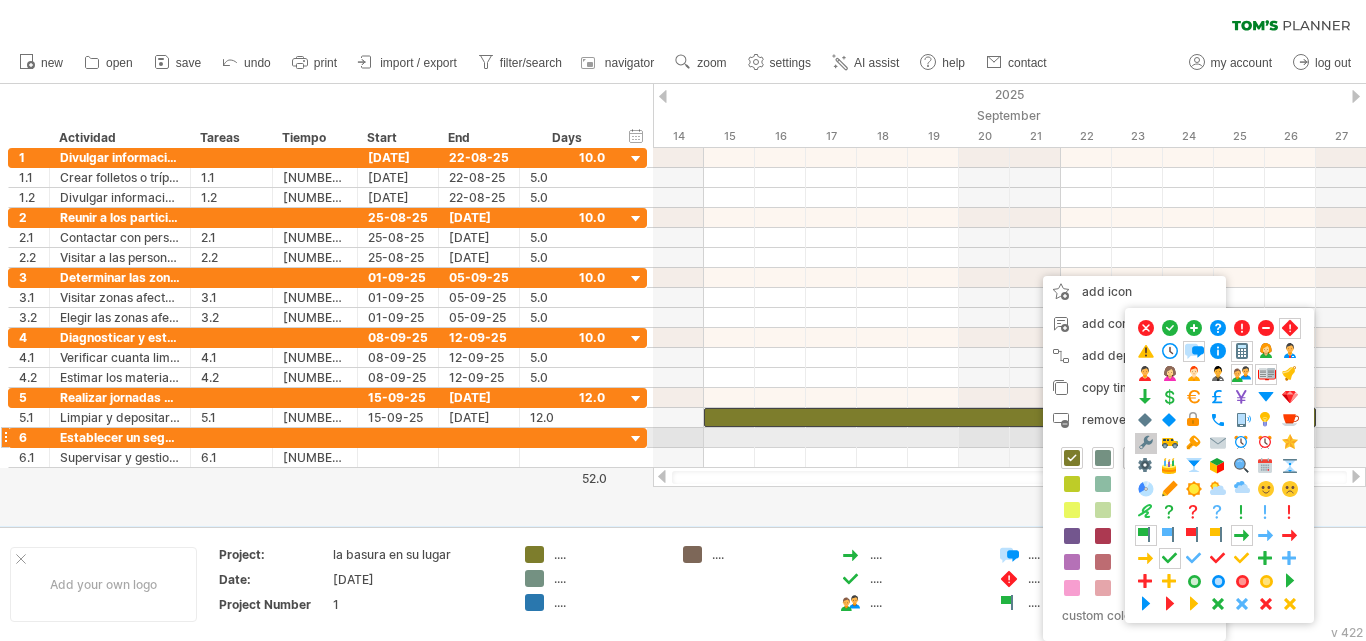 click at bounding box center (1146, 443) 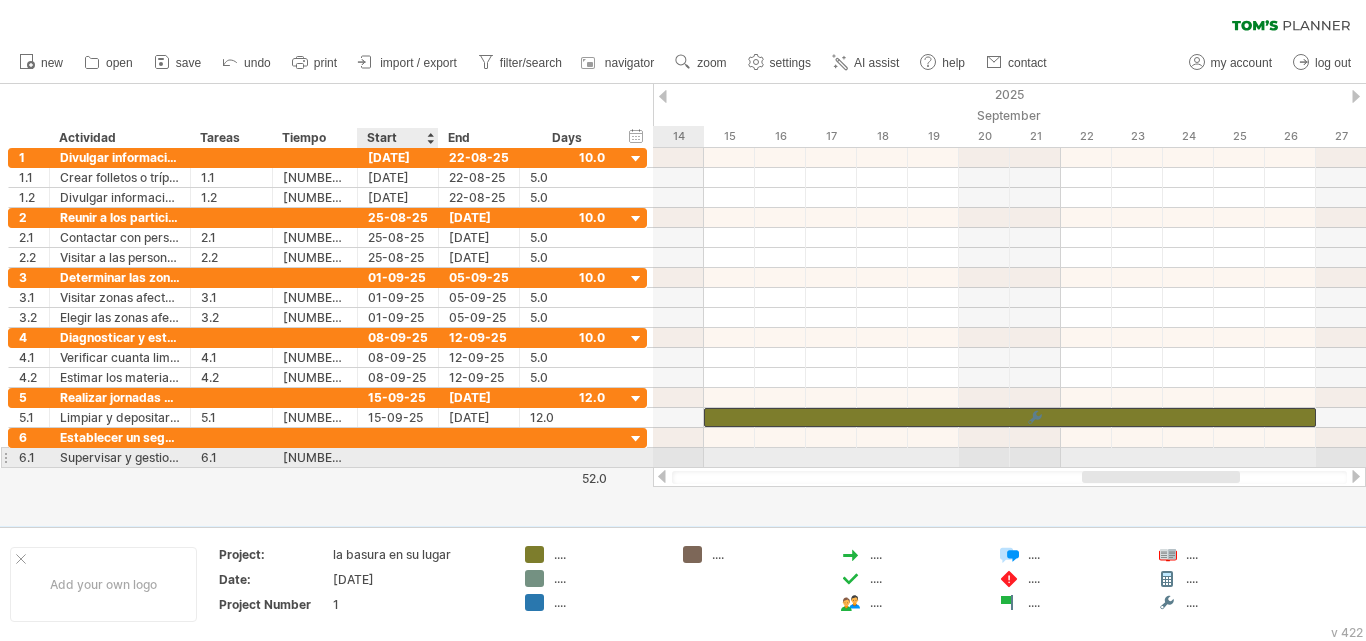 click at bounding box center (398, 457) 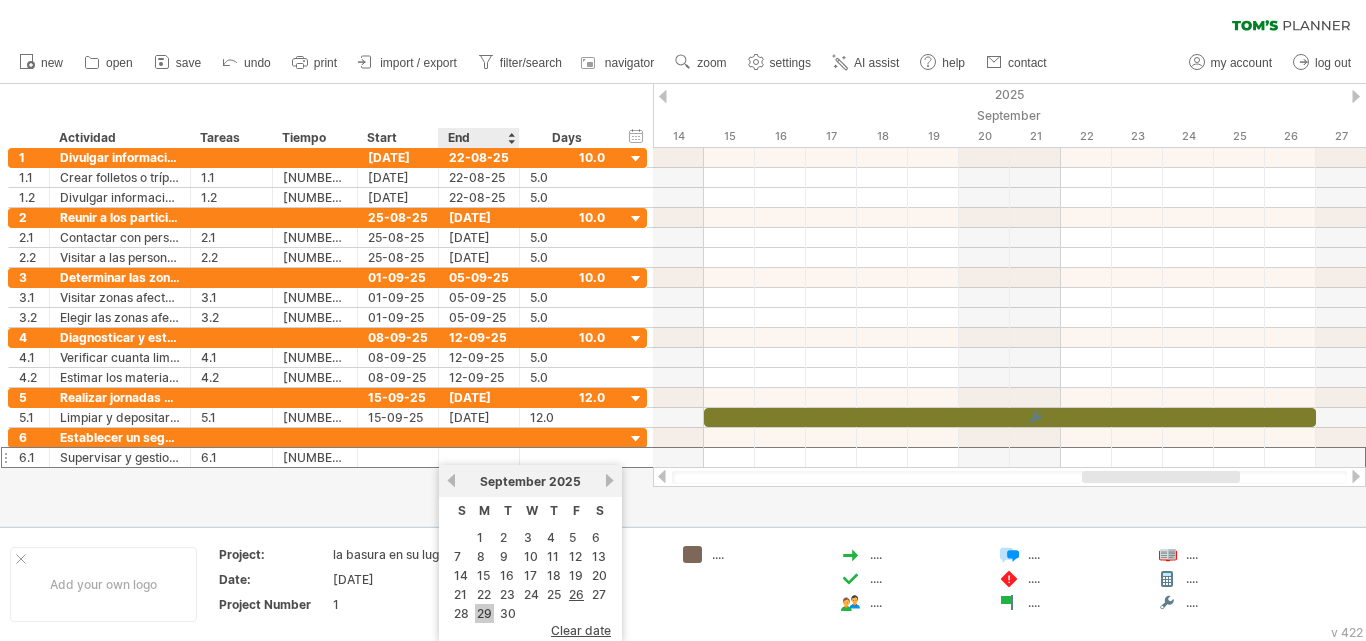 click on "29" at bounding box center (484, 613) 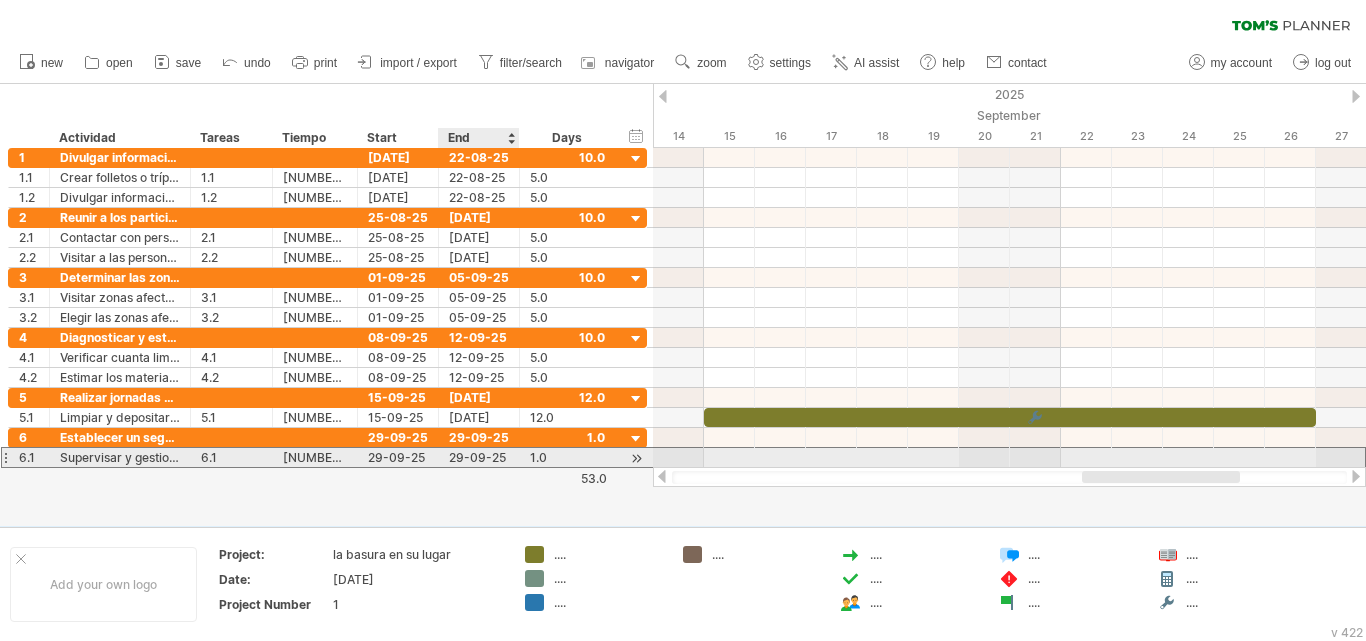 click on "29-09-25" at bounding box center (479, 457) 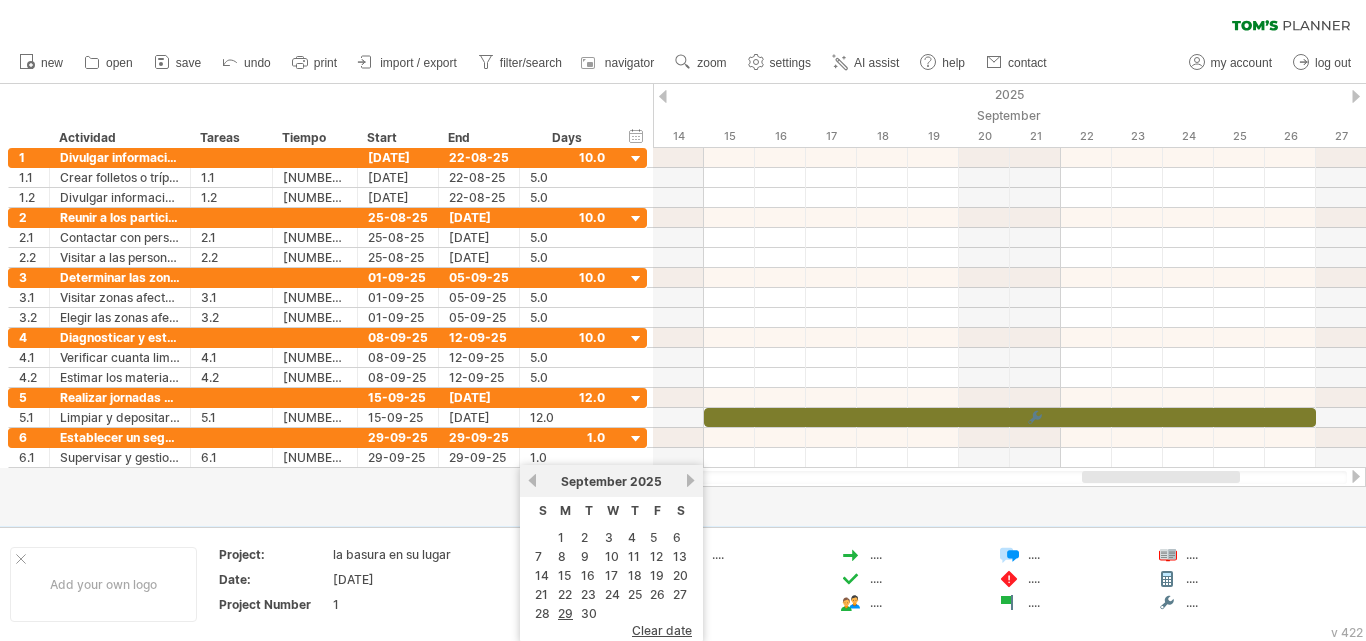 click on "next" at bounding box center (690, 480) 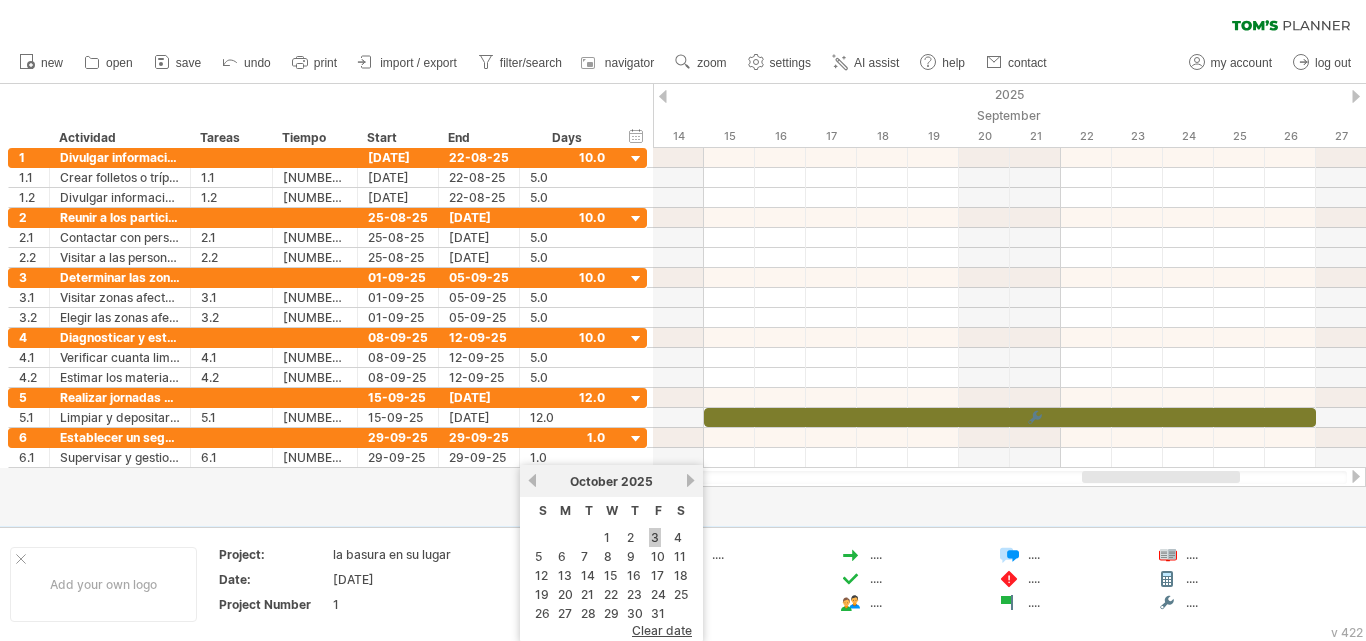 click on "3" at bounding box center (655, 537) 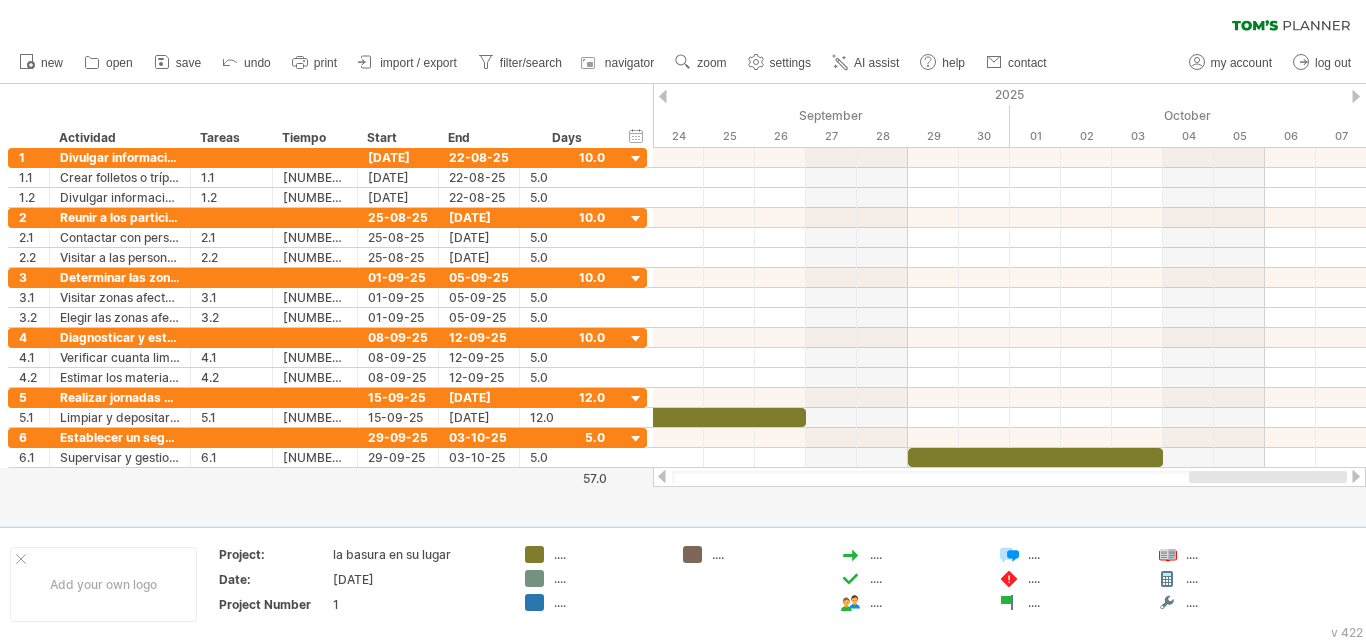 drag, startPoint x: 1104, startPoint y: 478, endPoint x: 1214, endPoint y: 478, distance: 110 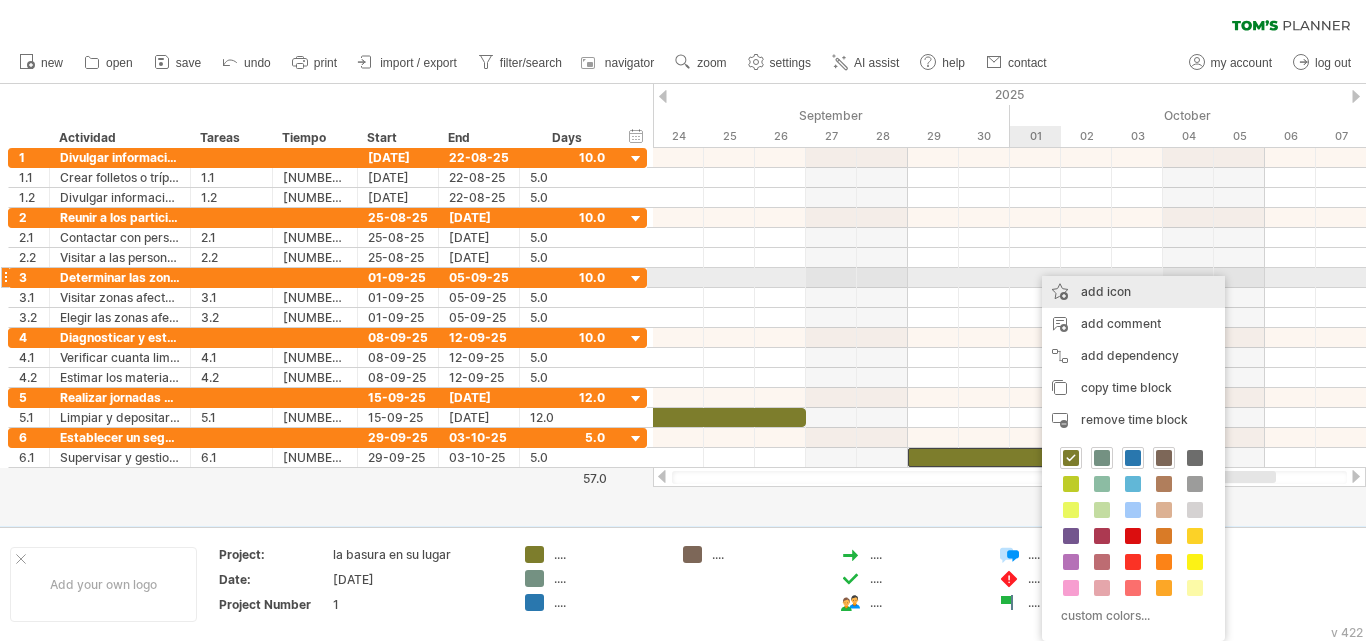 click on "add icon" at bounding box center (1133, 292) 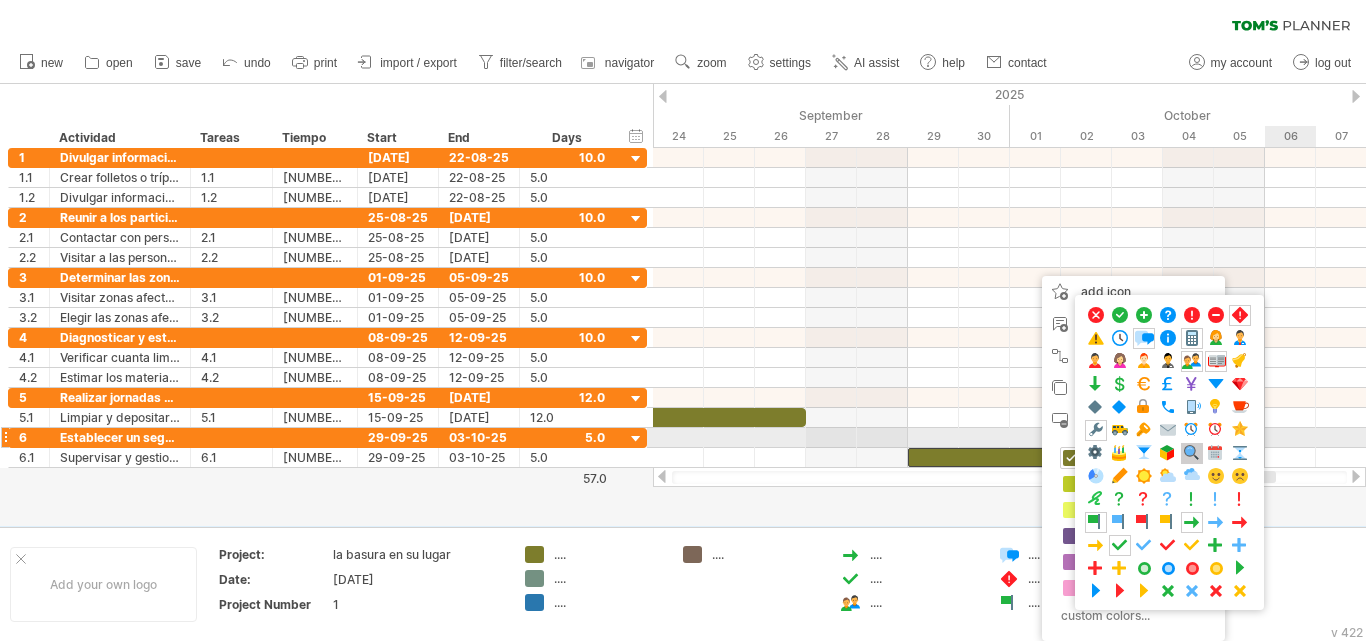 click at bounding box center (1192, 453) 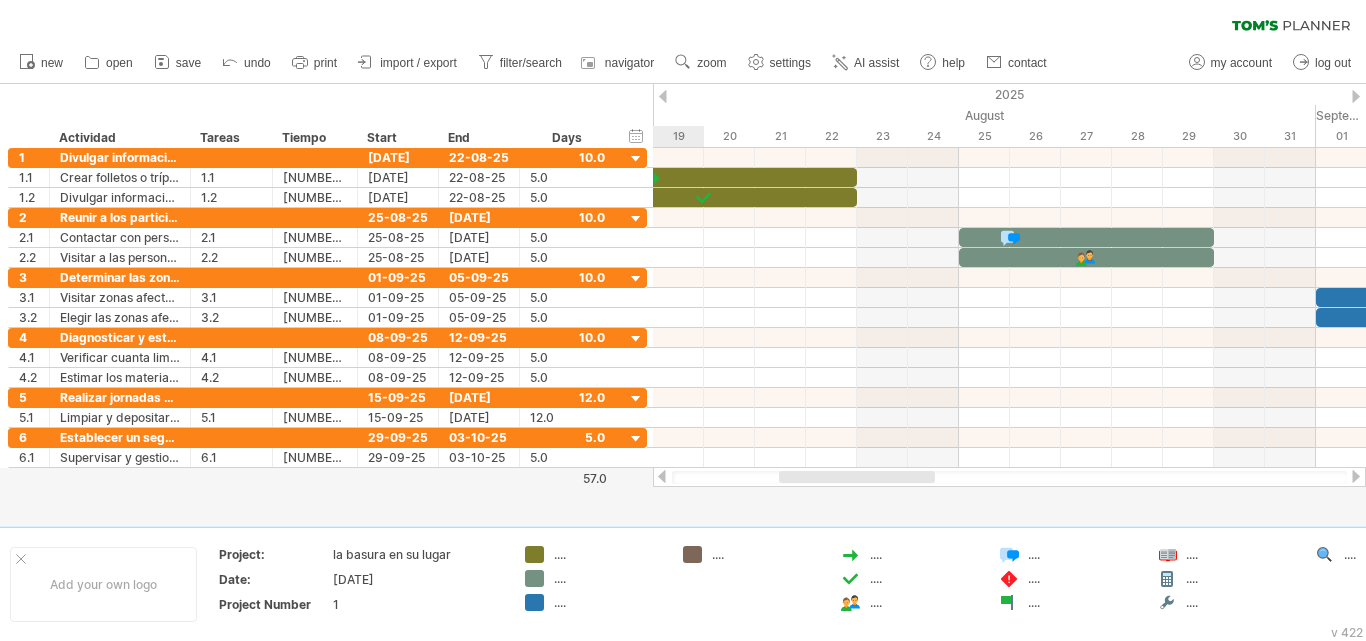 drag, startPoint x: 1164, startPoint y: 477, endPoint x: 798, endPoint y: 487, distance: 366.1366 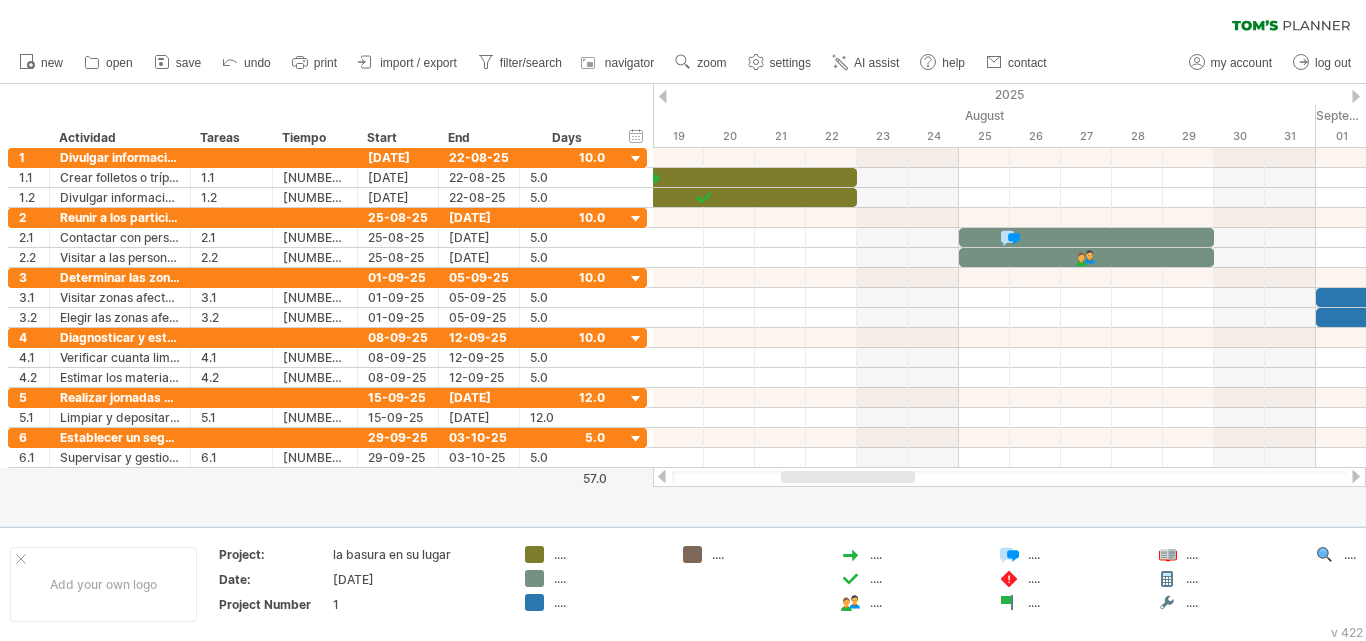 click on "hide start/end/duration show start/end/duration" at bounding box center (636, 135) 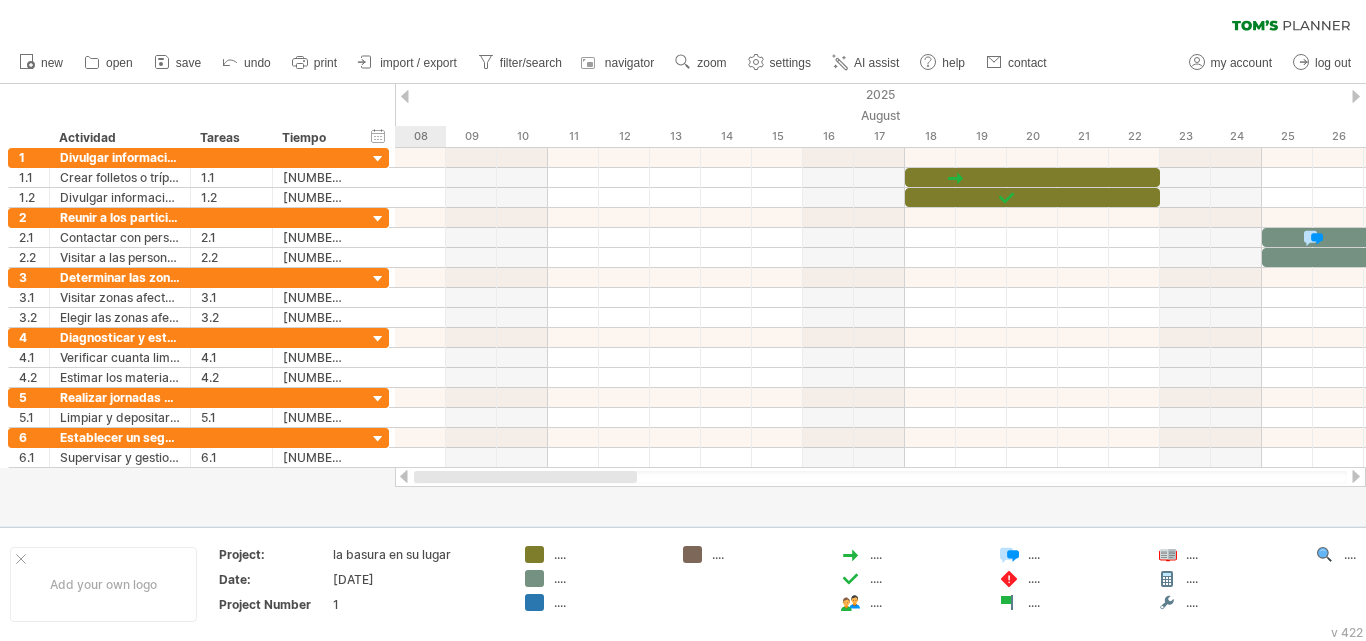 drag, startPoint x: 646, startPoint y: 473, endPoint x: 458, endPoint y: 476, distance: 188.02394 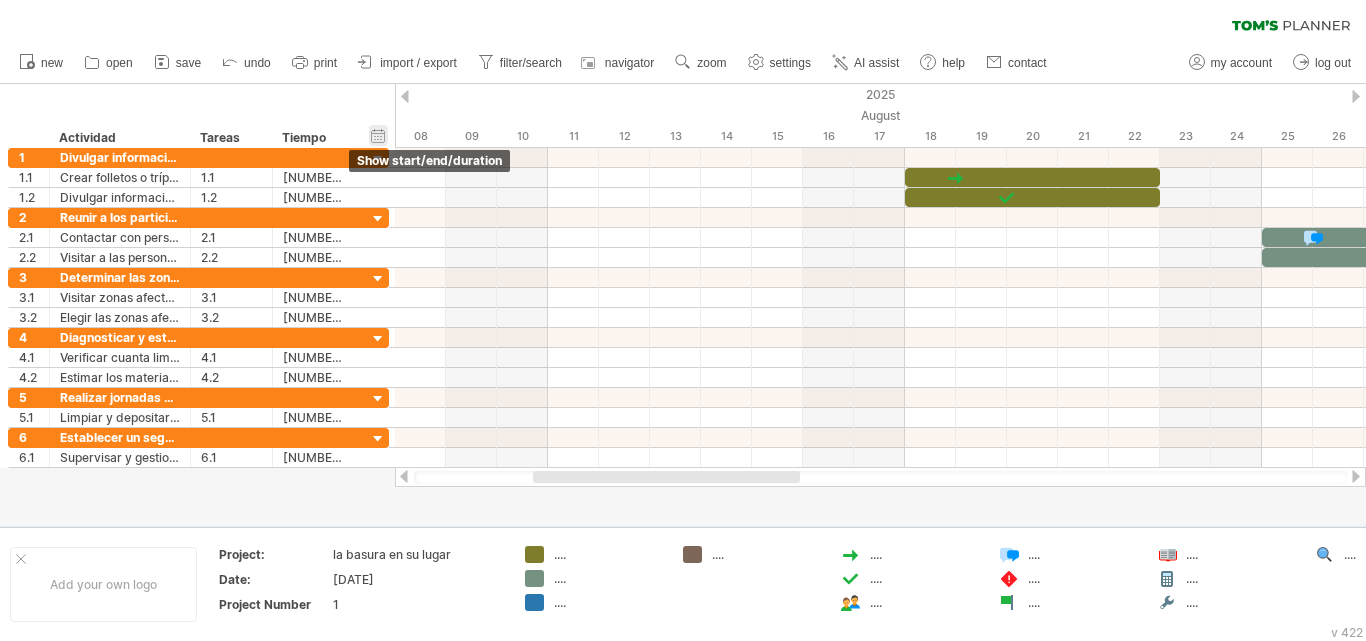 click on "hide start/end/duration show start/end/duration" at bounding box center (378, 135) 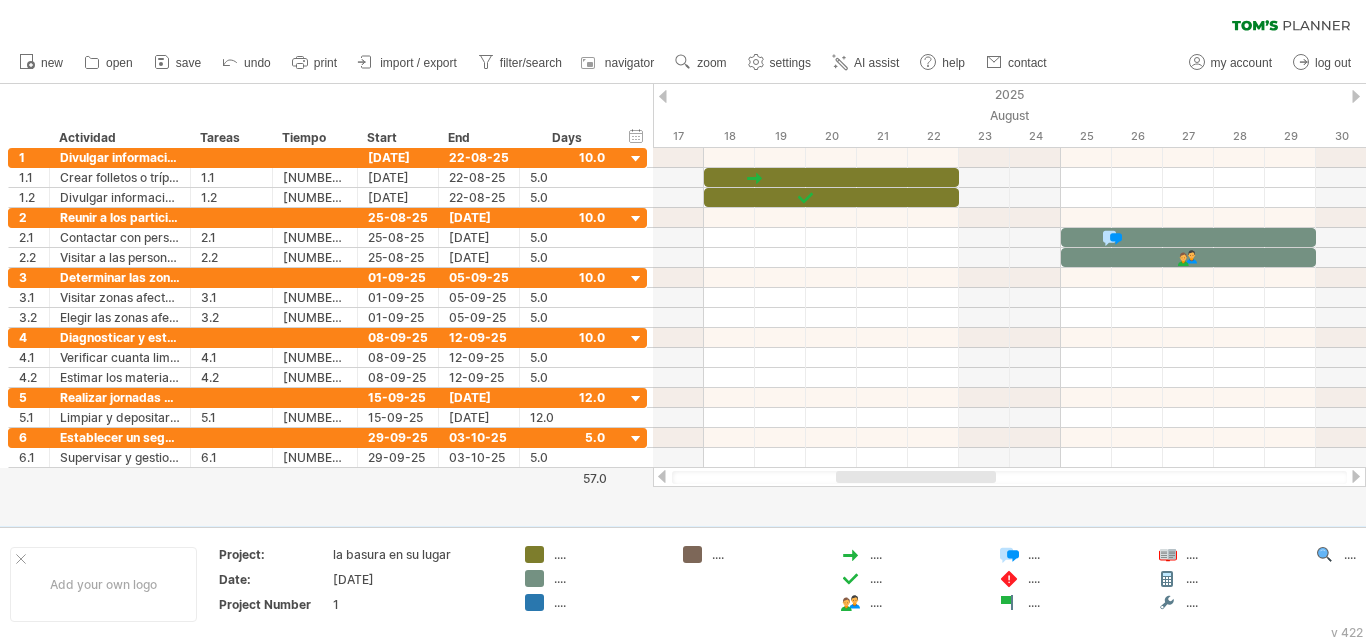 drag, startPoint x: 816, startPoint y: 482, endPoint x: 889, endPoint y: 476, distance: 73.24616 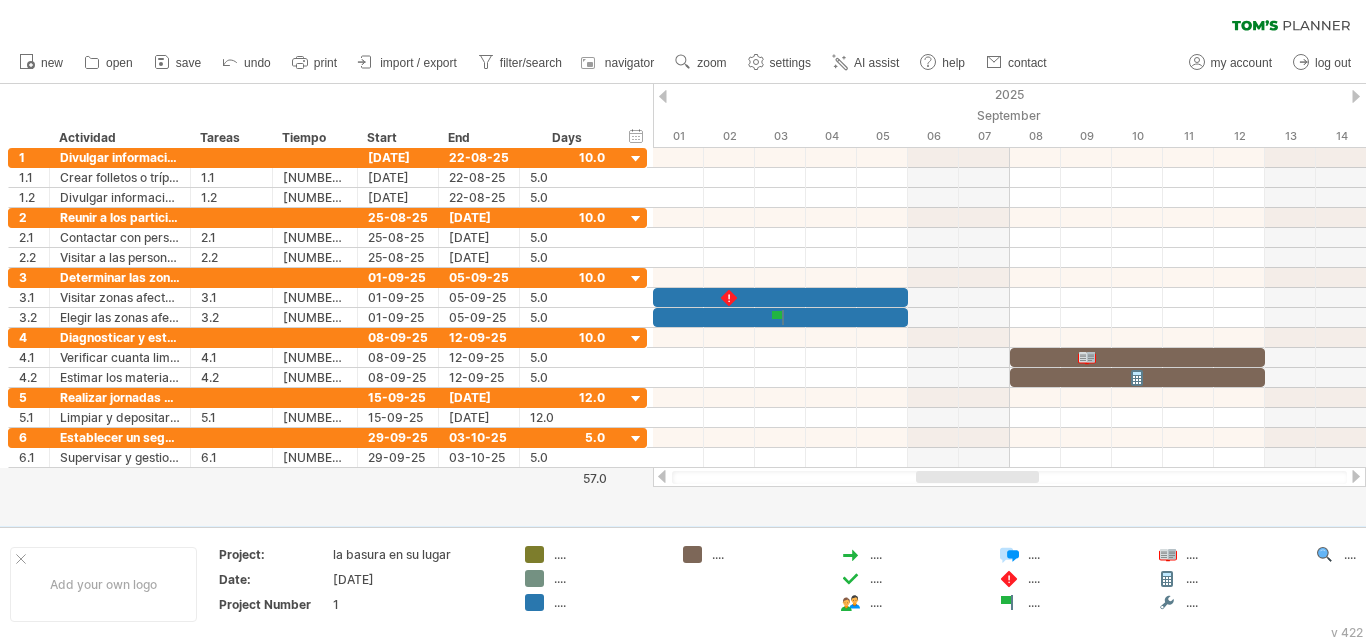 drag, startPoint x: 822, startPoint y: 476, endPoint x: 968, endPoint y: 472, distance: 146.05478 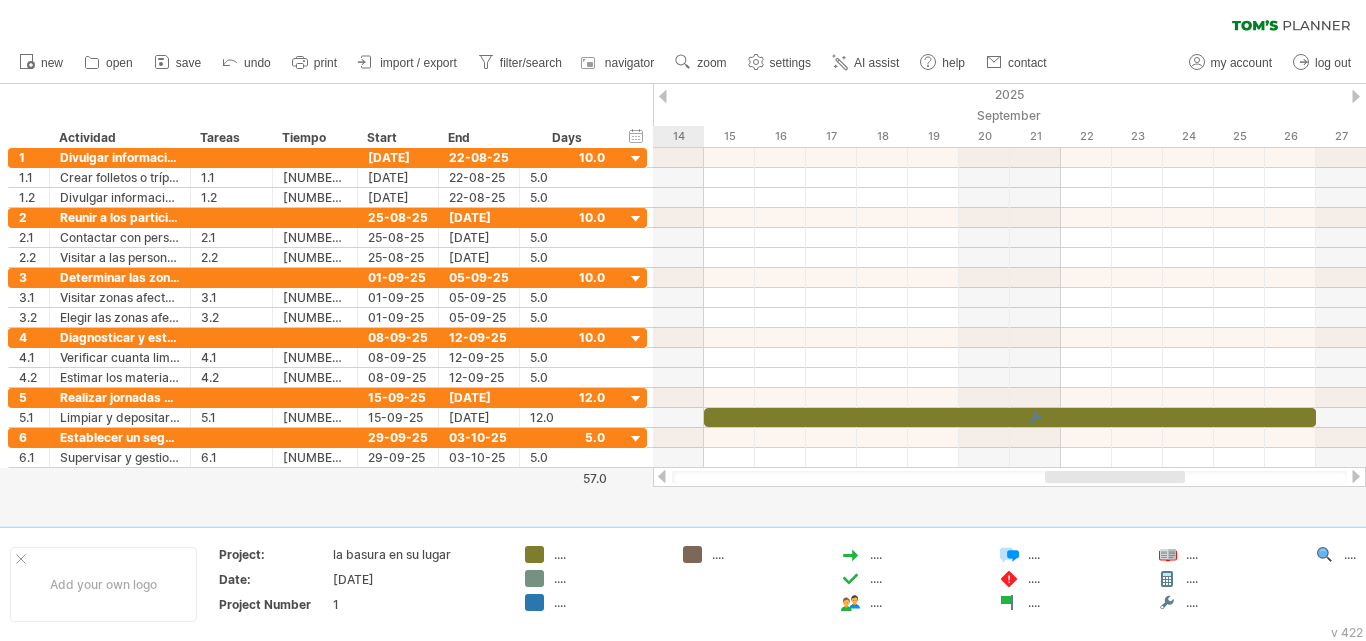 drag, startPoint x: 1007, startPoint y: 478, endPoint x: 1136, endPoint y: 481, distance: 129.03488 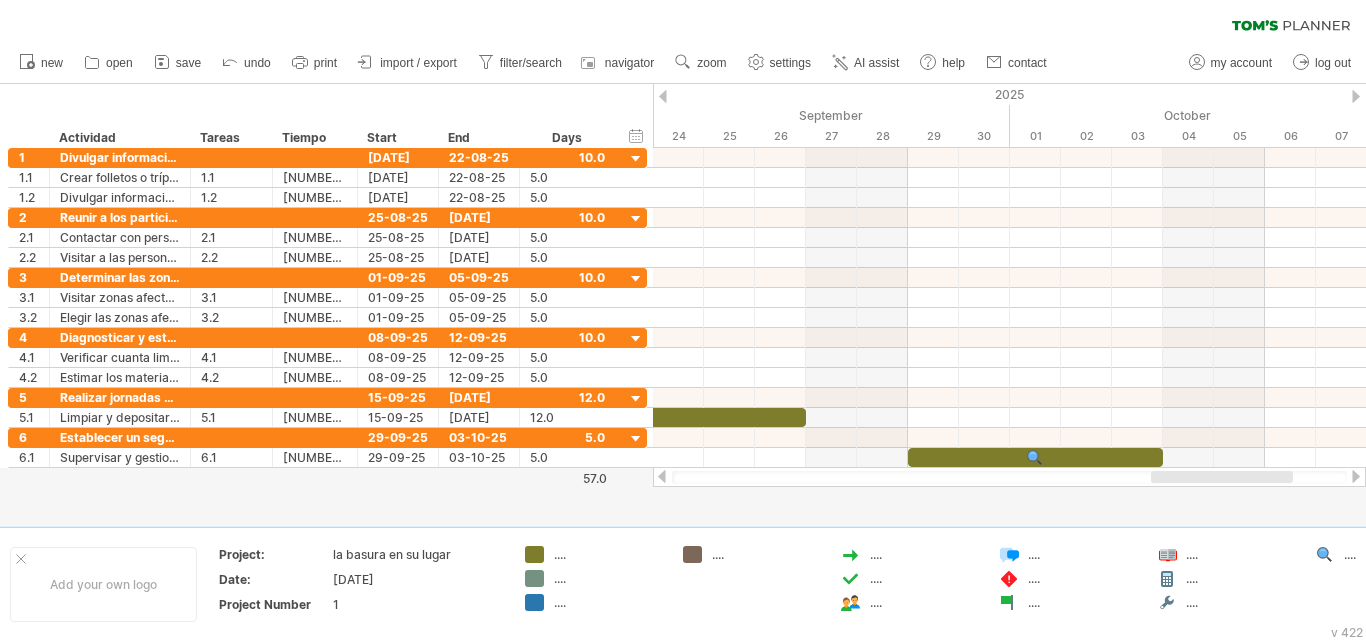 drag, startPoint x: 1076, startPoint y: 477, endPoint x: 1173, endPoint y: 480, distance: 97.04638 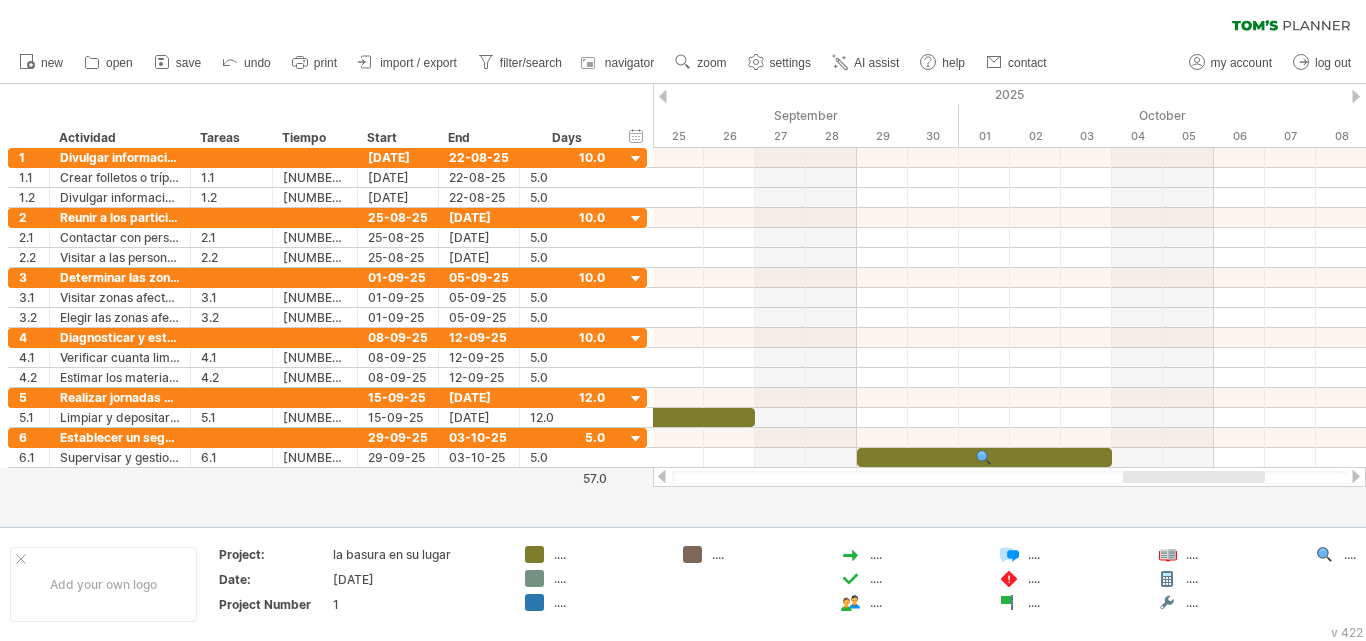 click 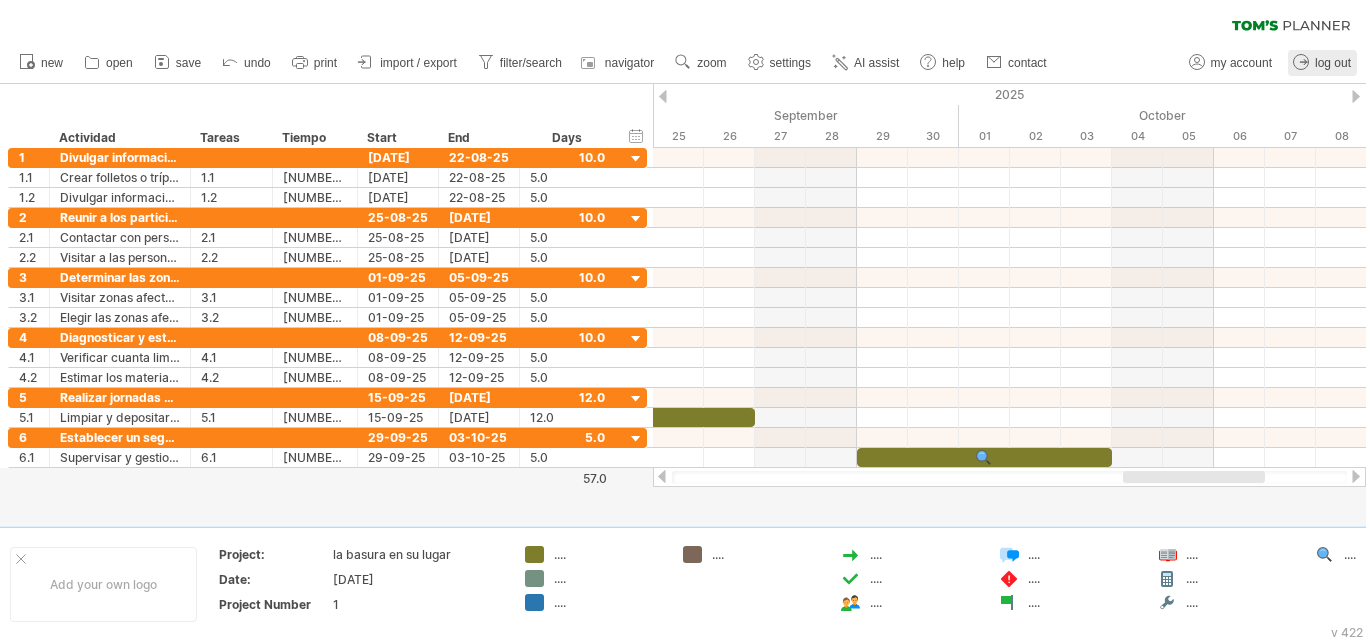 click on "log out" at bounding box center [1333, 63] 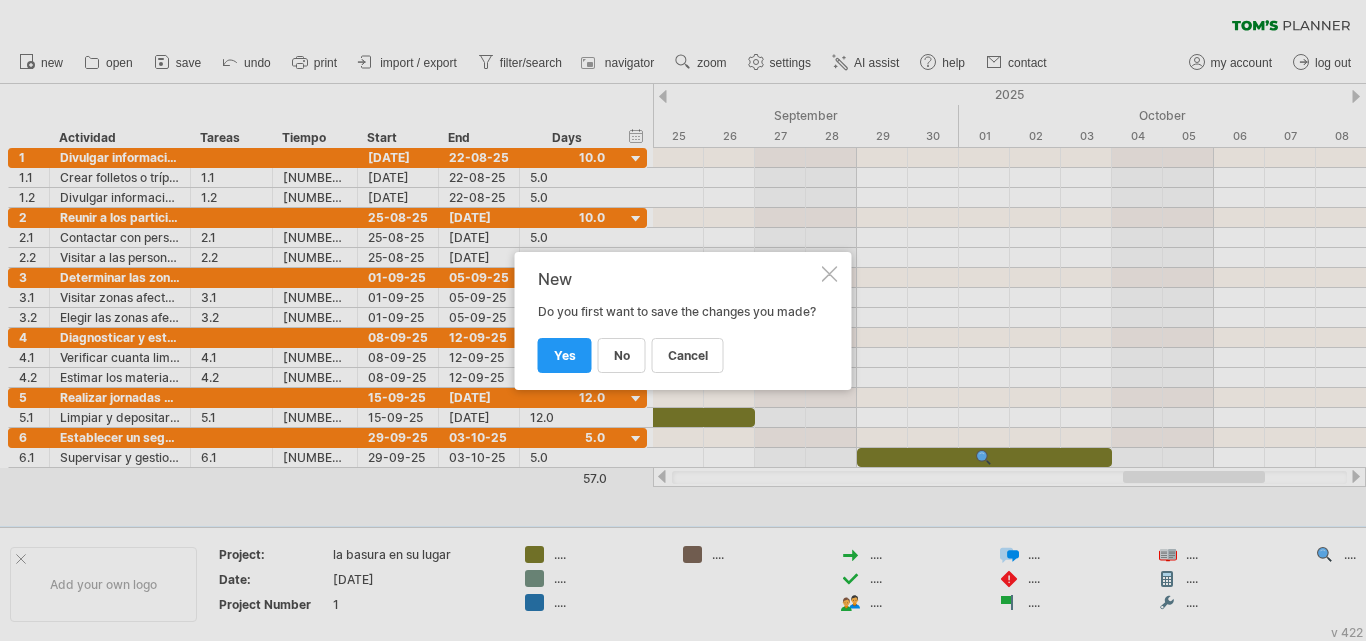 click on "no" at bounding box center (622, 355) 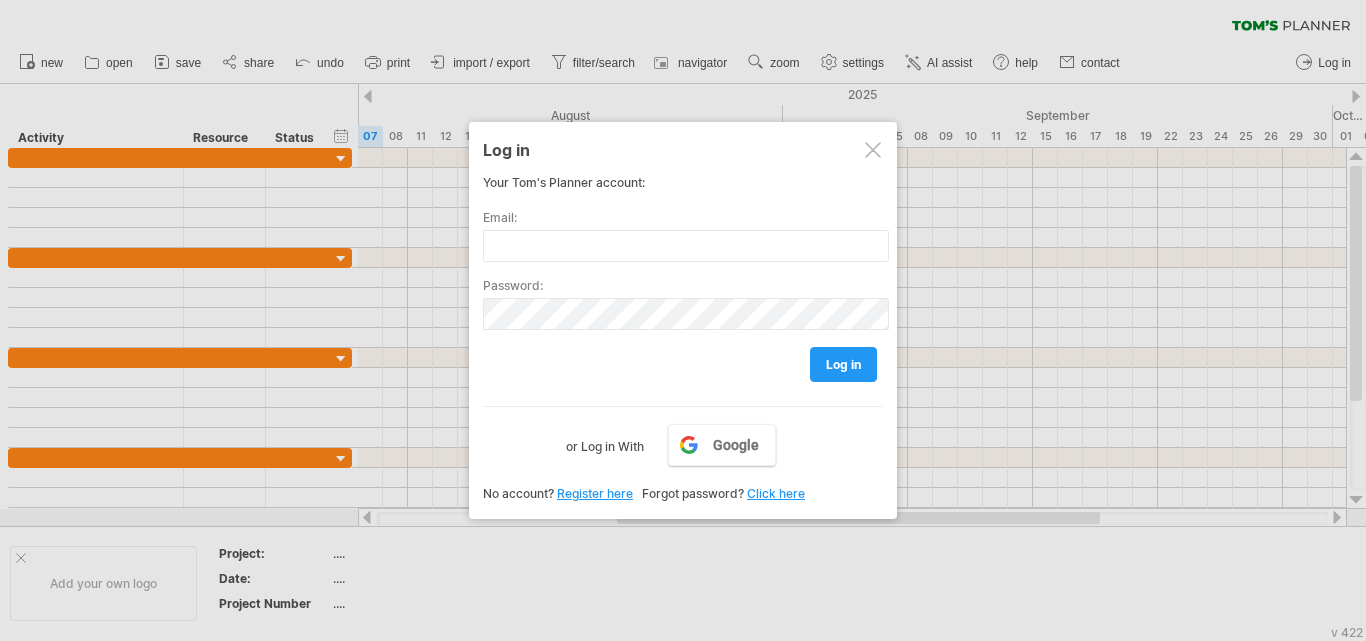 click at bounding box center [873, 150] 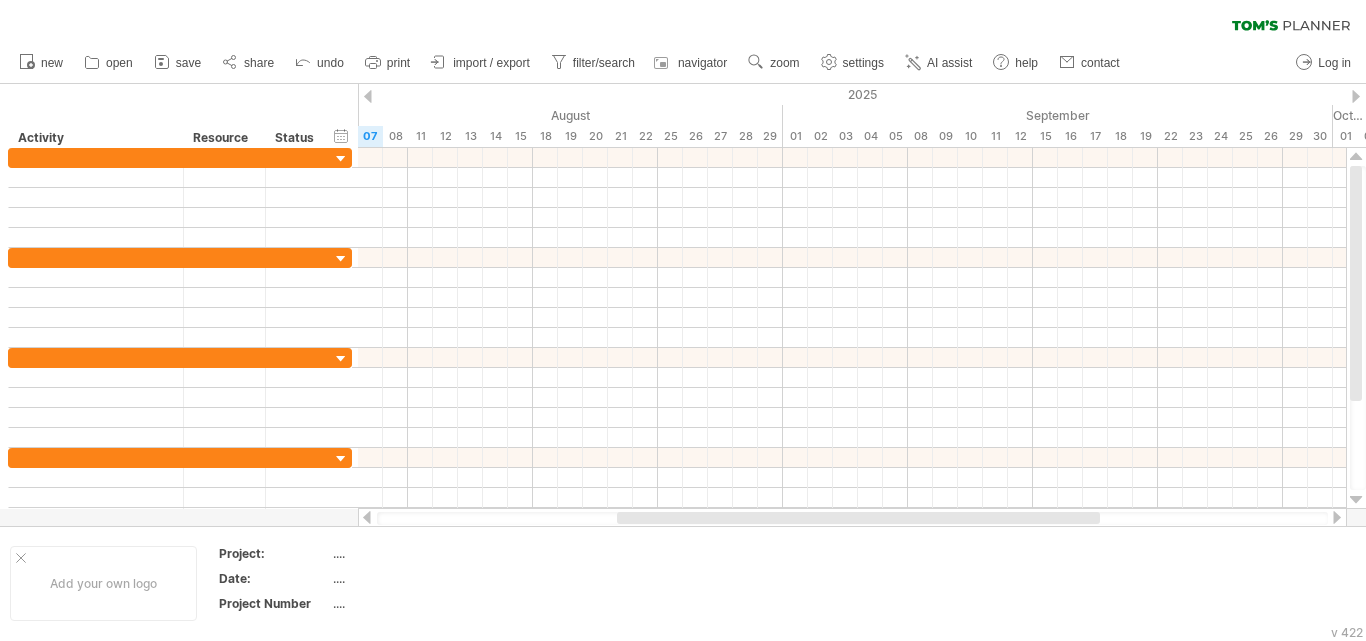 click 